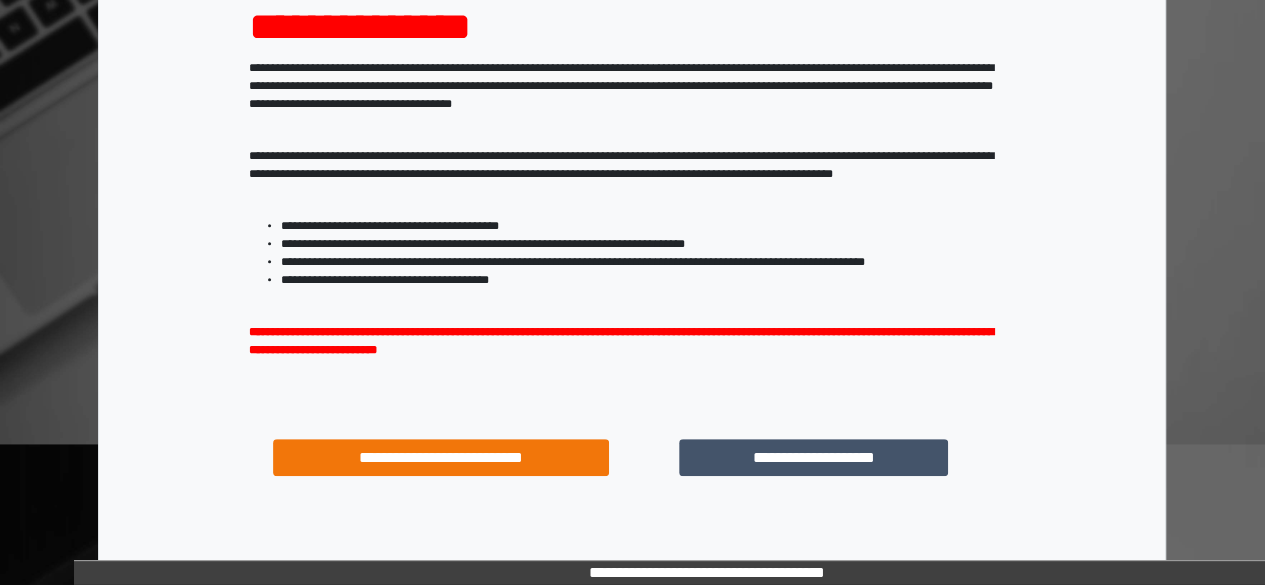 scroll, scrollTop: 258, scrollLeft: 0, axis: vertical 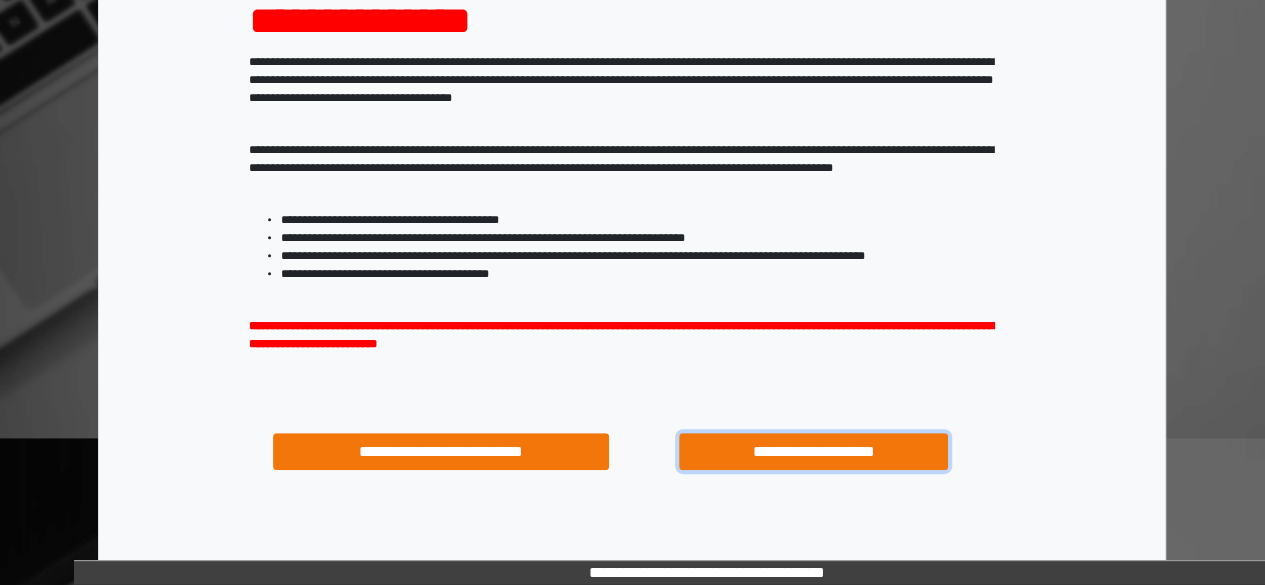 click on "**********" at bounding box center (813, 451) 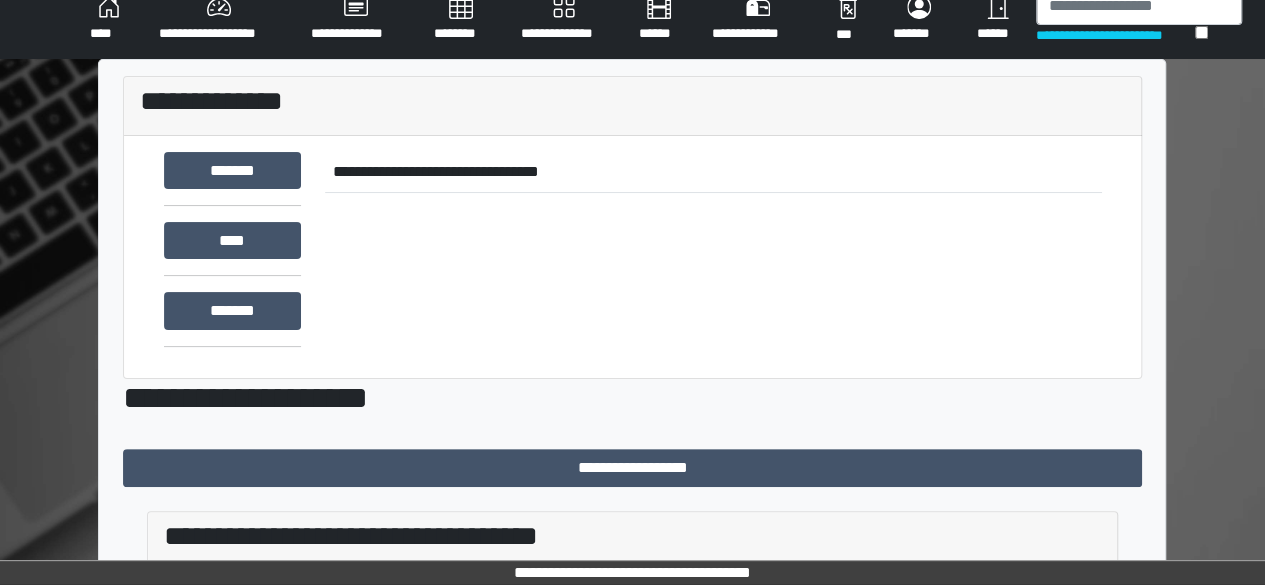 scroll, scrollTop: 0, scrollLeft: 0, axis: both 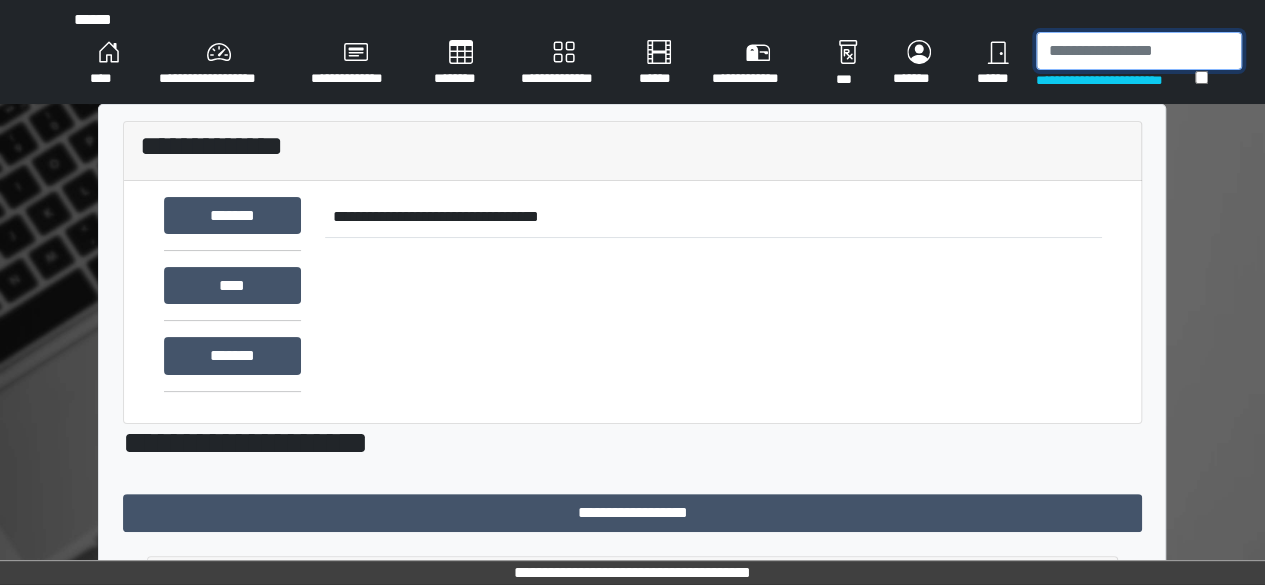 click at bounding box center [1139, 51] 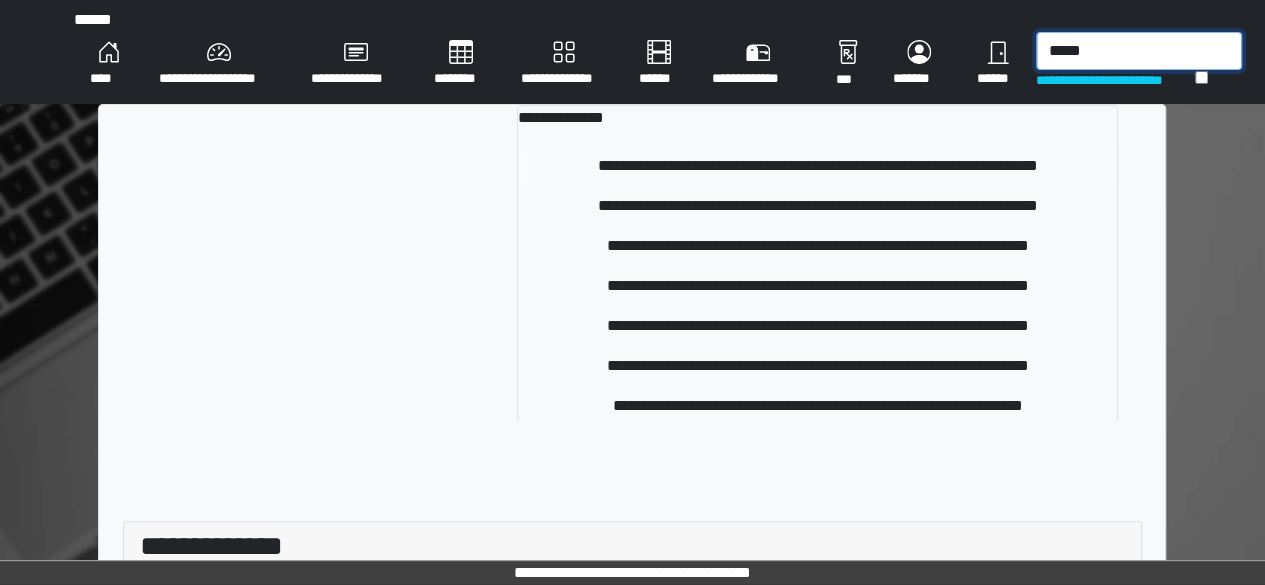 type on "*****" 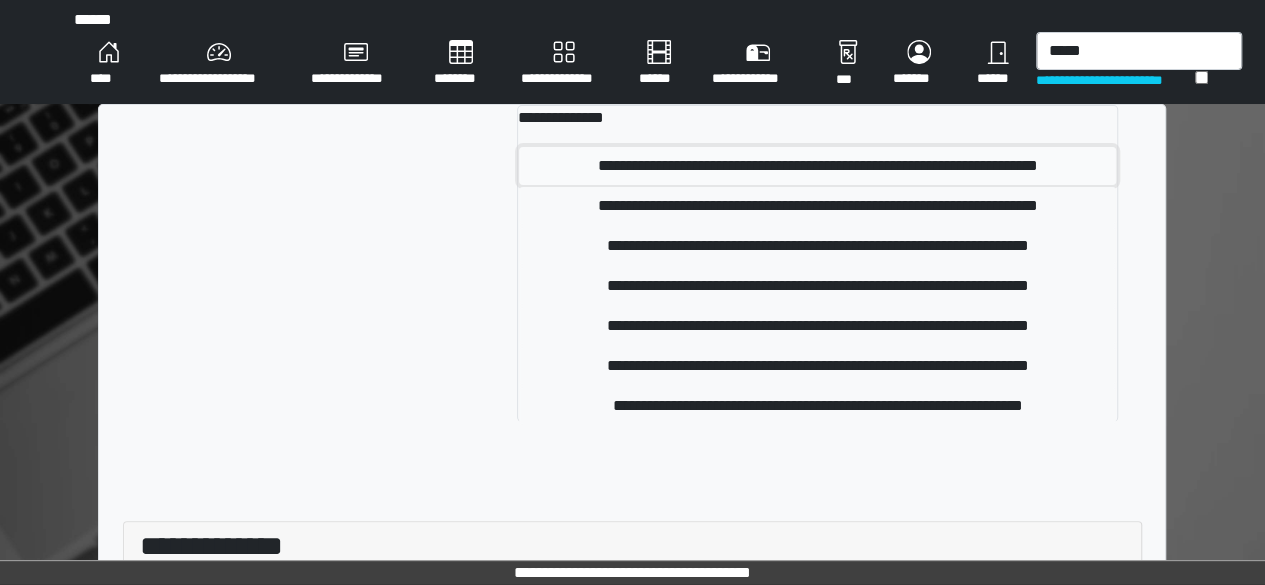 click on "**********" at bounding box center (817, 166) 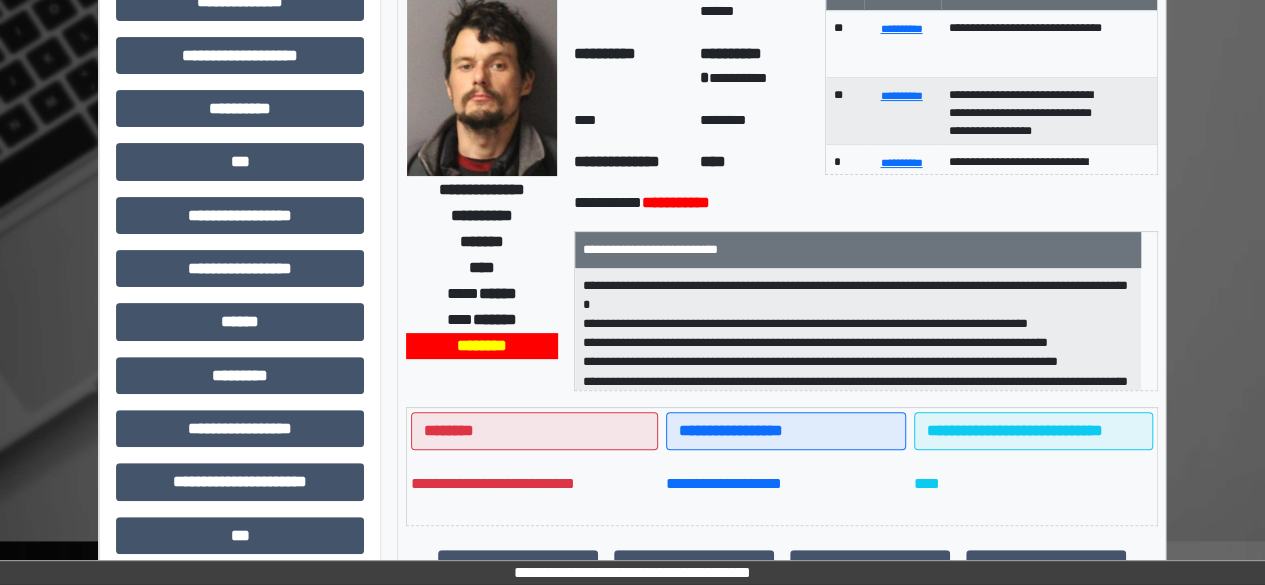 scroll, scrollTop: 156, scrollLeft: 0, axis: vertical 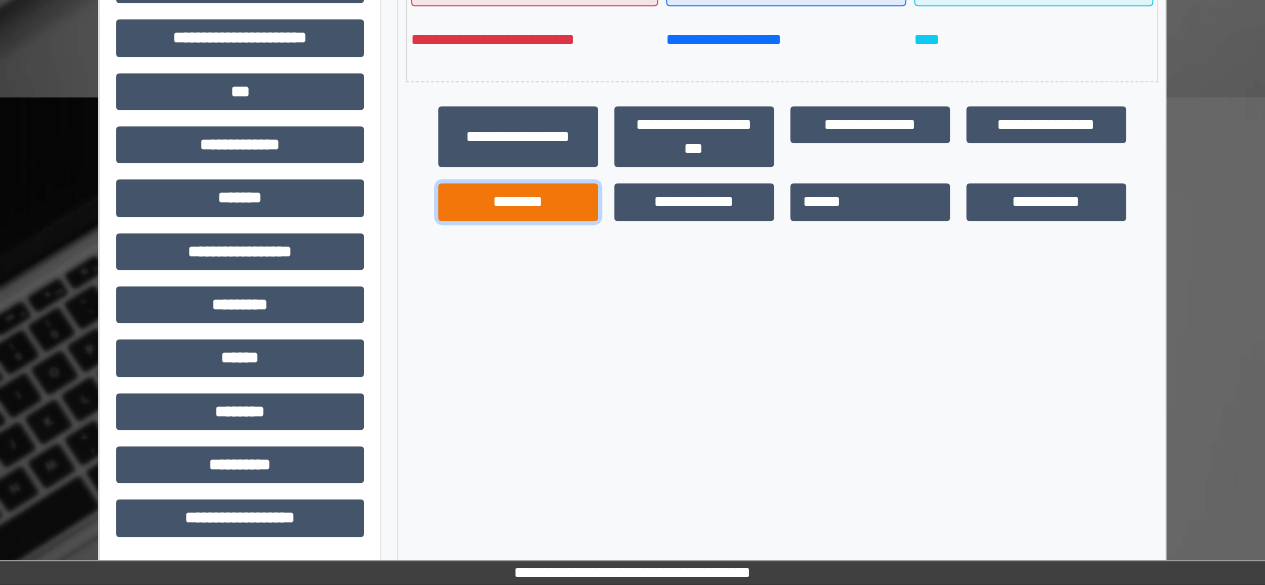 click on "********" at bounding box center (518, 201) 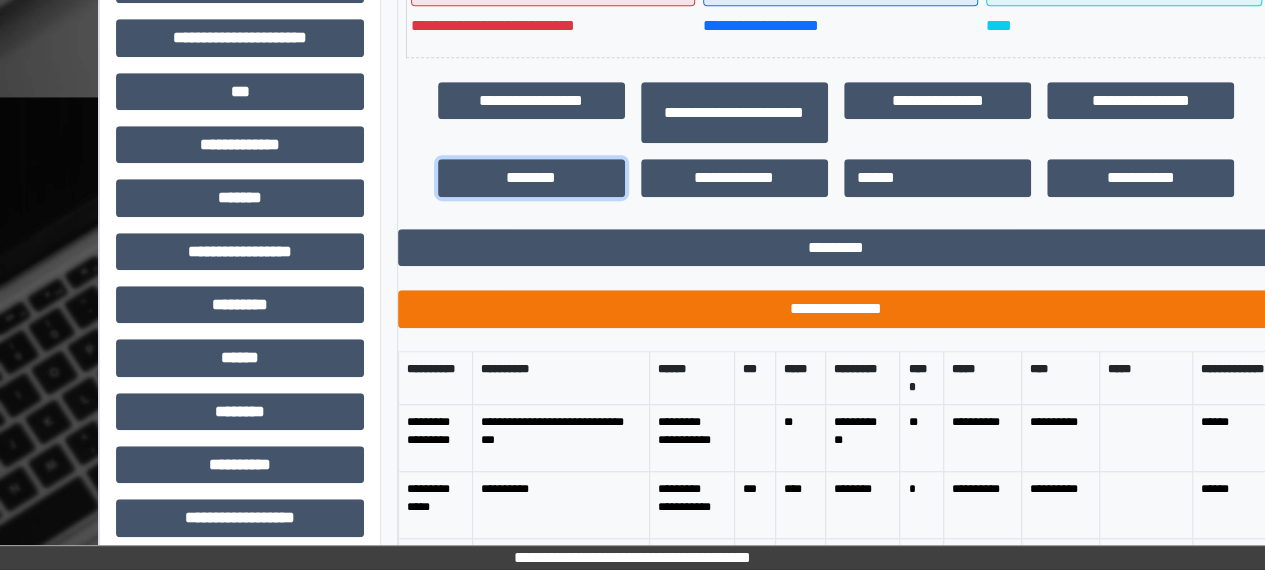 scroll, scrollTop: 63, scrollLeft: 0, axis: vertical 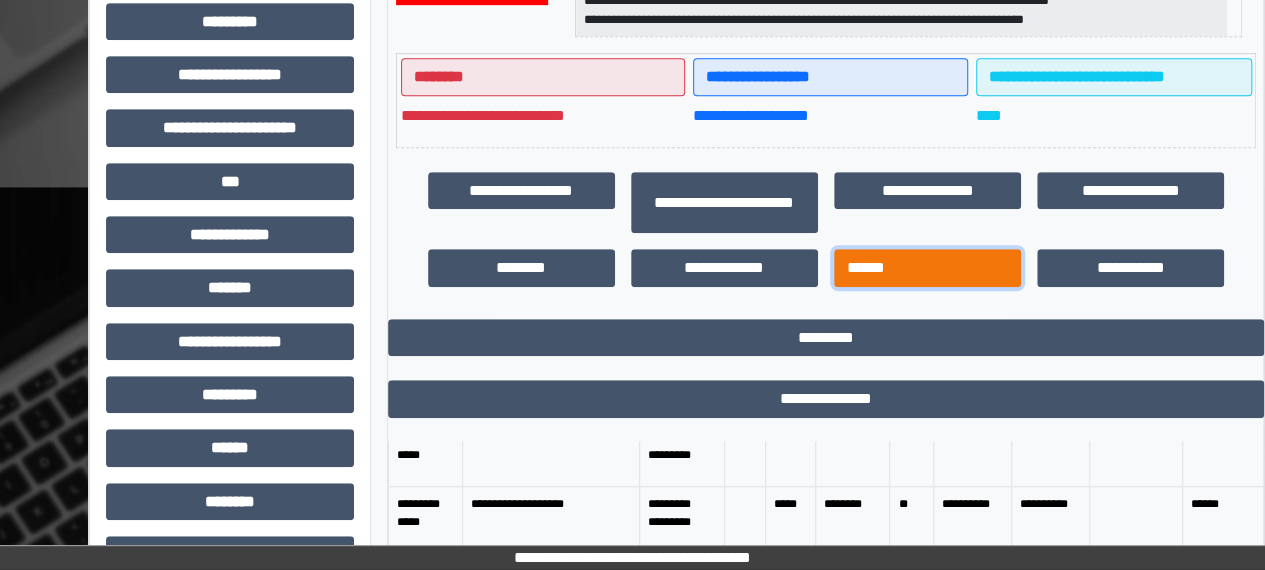 click on "******" at bounding box center [927, 267] 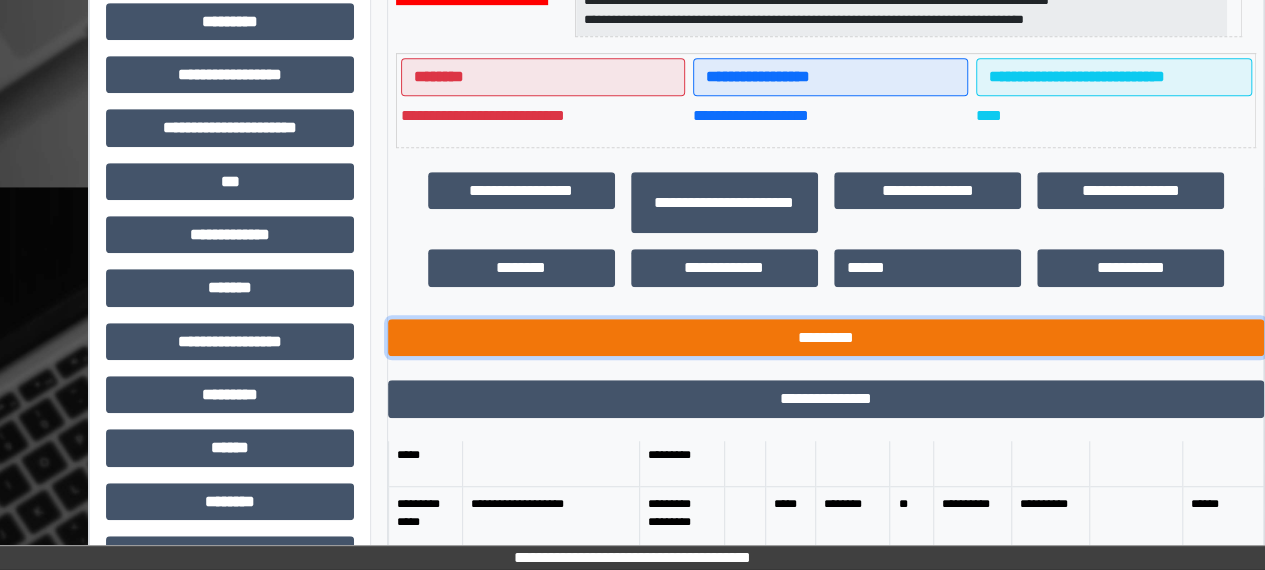 click on "*********" at bounding box center (826, 337) 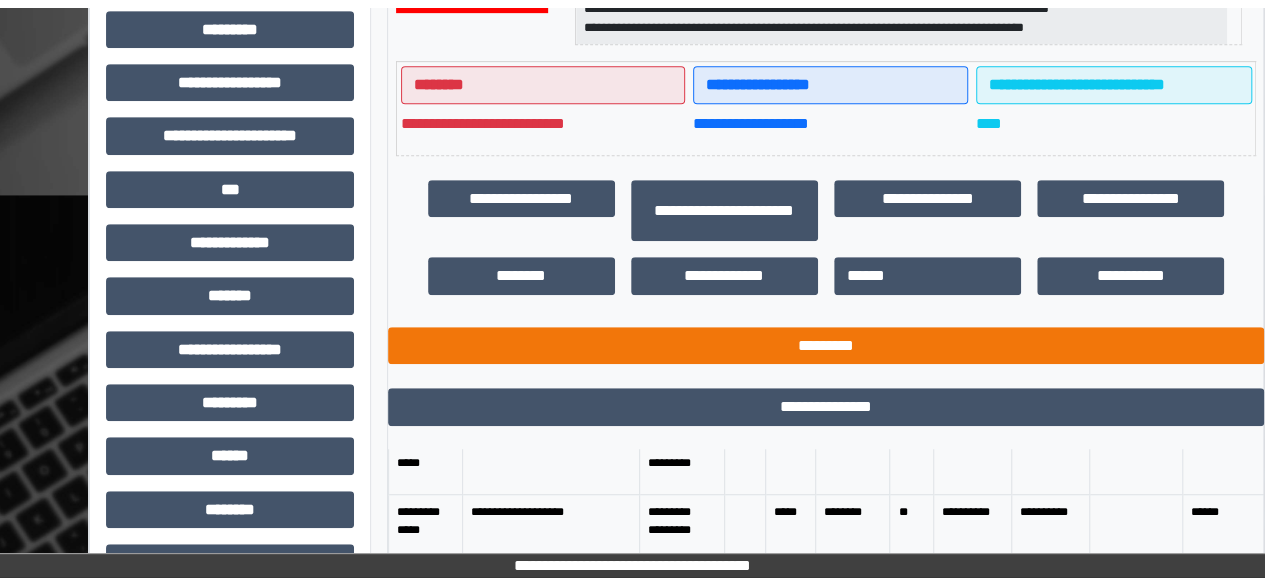 scroll, scrollTop: 509, scrollLeft: 0, axis: vertical 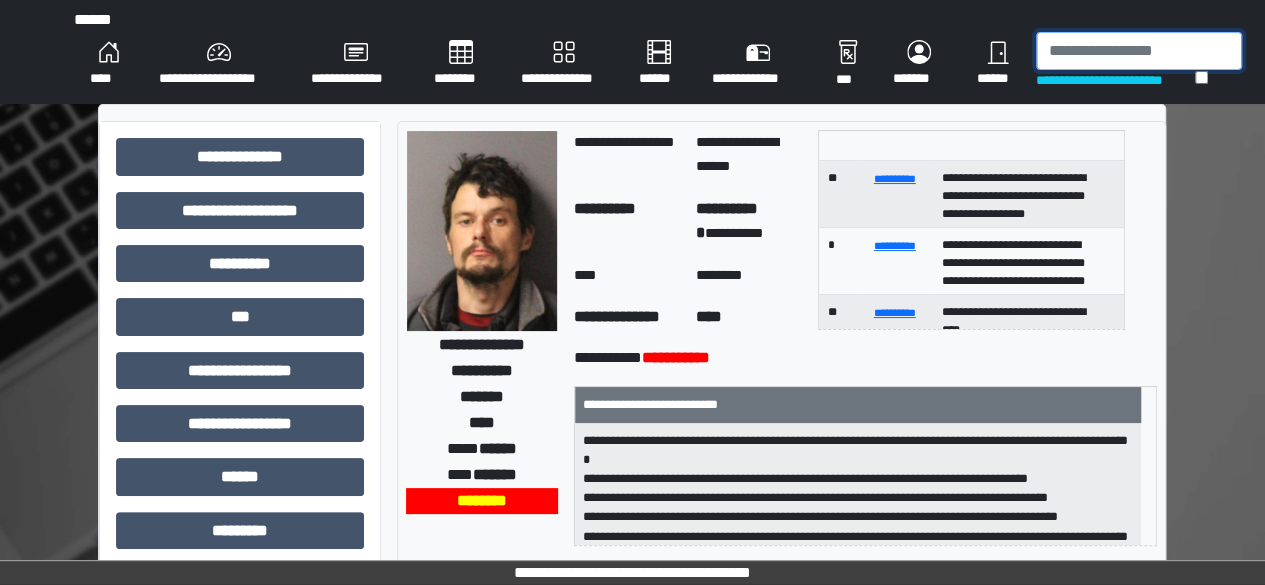 click at bounding box center (1139, 51) 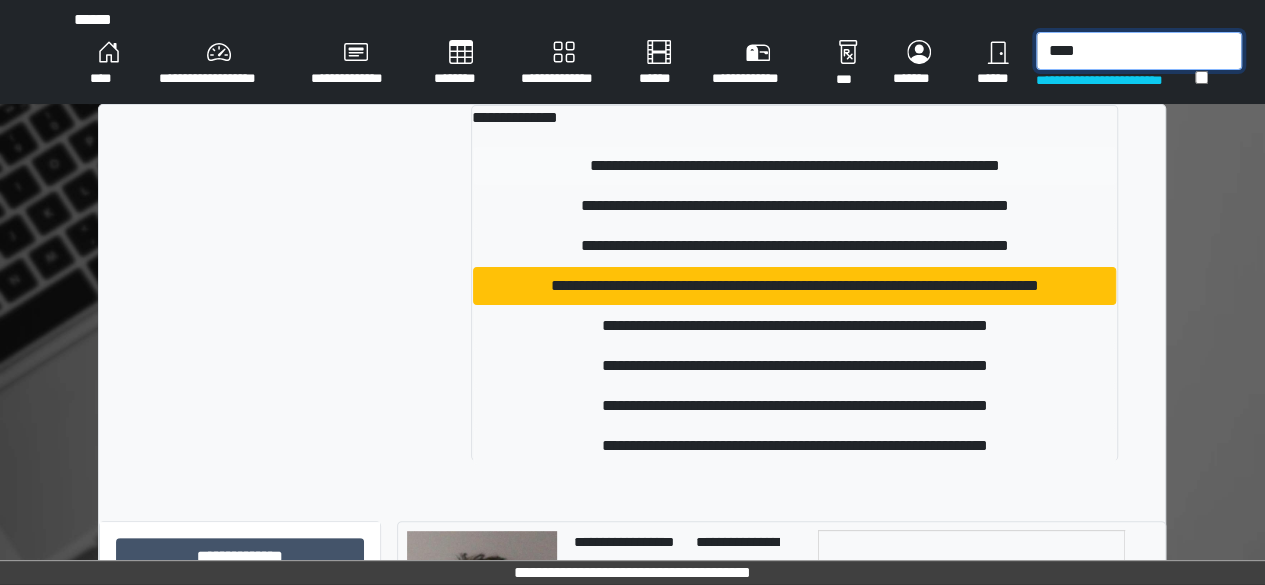 type on "****" 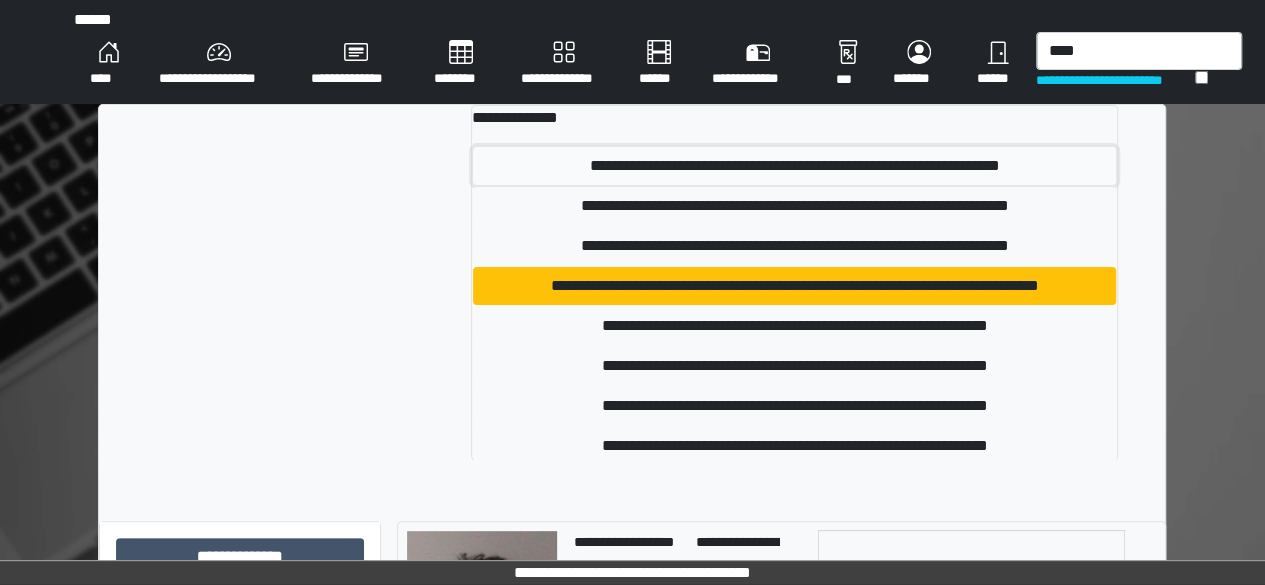 click on "**********" at bounding box center (794, 166) 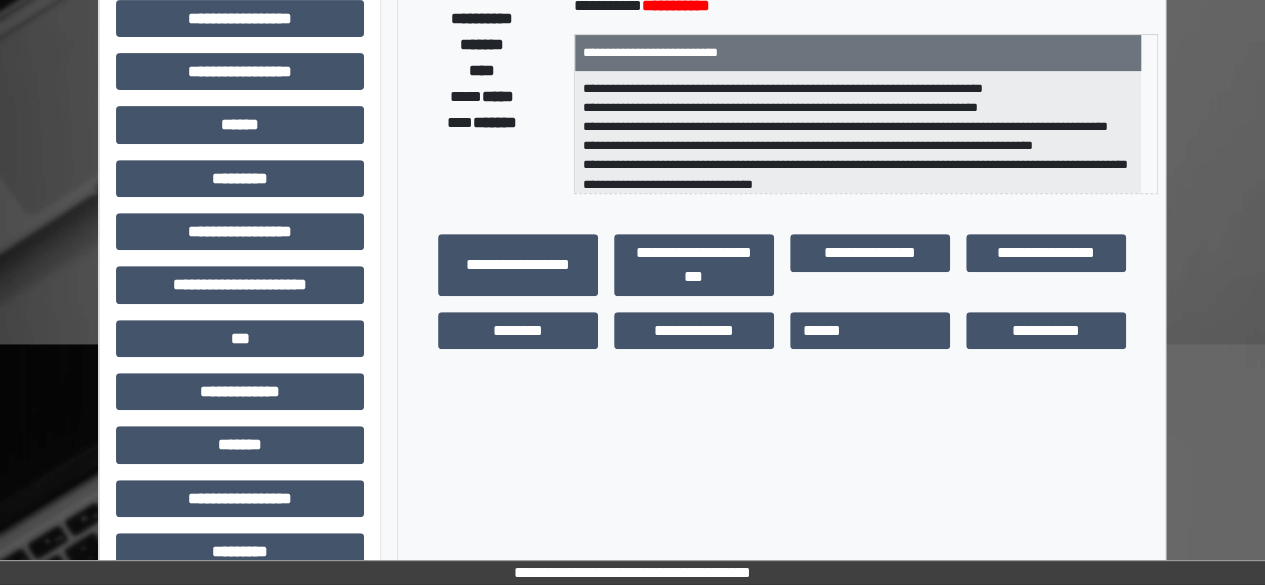 scroll, scrollTop: 366, scrollLeft: 0, axis: vertical 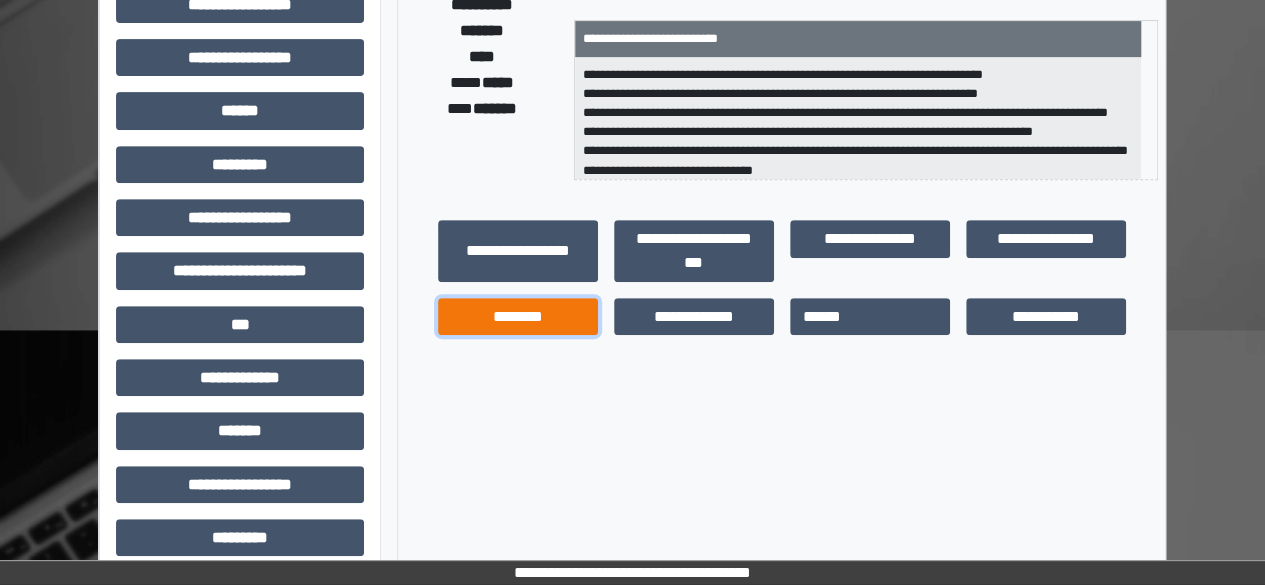 click on "********" at bounding box center [518, 316] 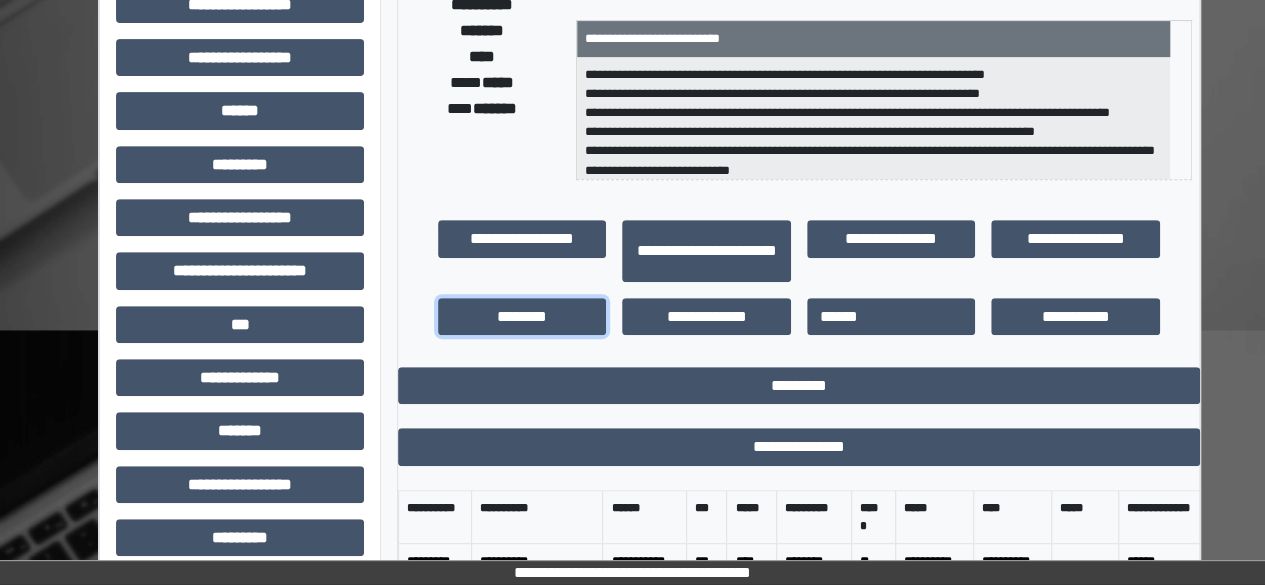 scroll, scrollTop: 735, scrollLeft: 0, axis: vertical 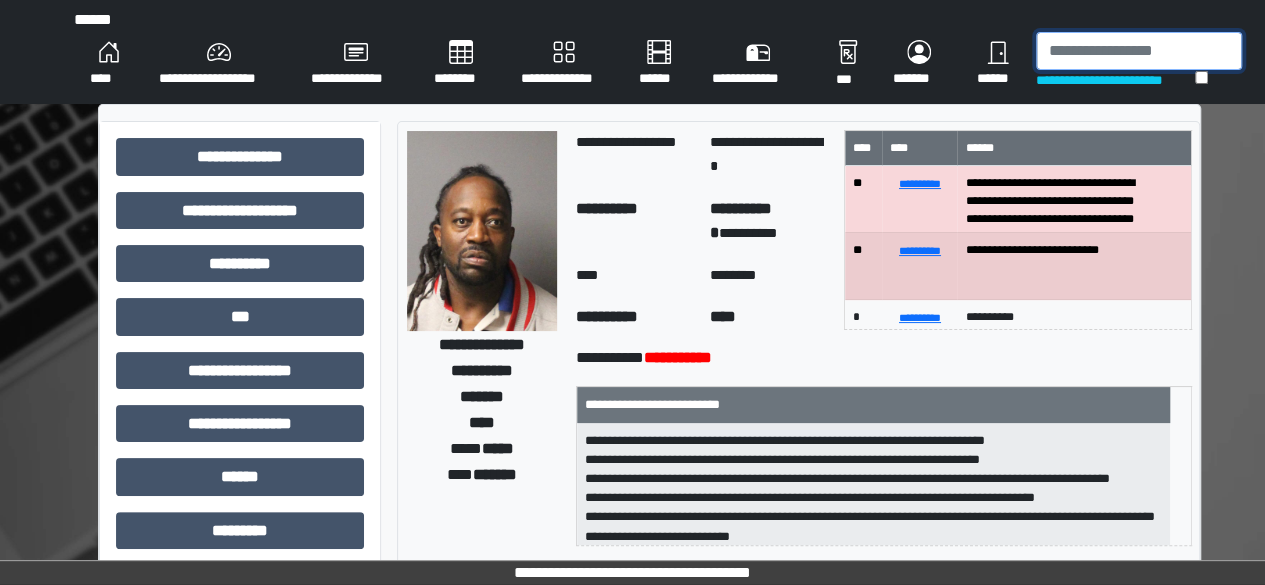 click at bounding box center [1139, 51] 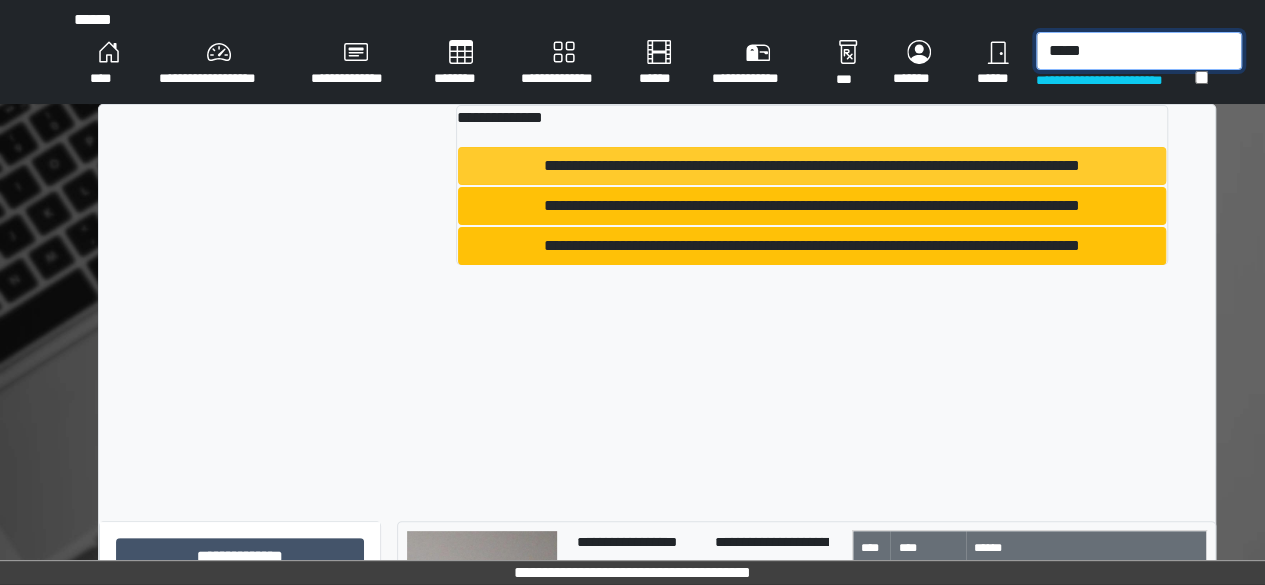 type on "*****" 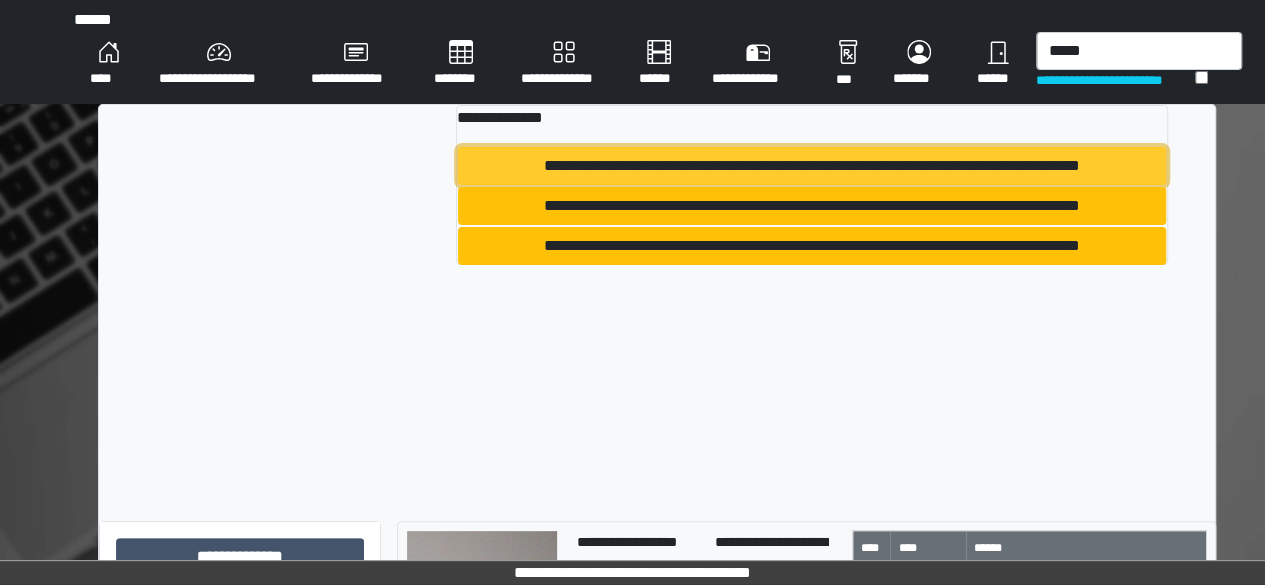 click on "**********" at bounding box center (812, 166) 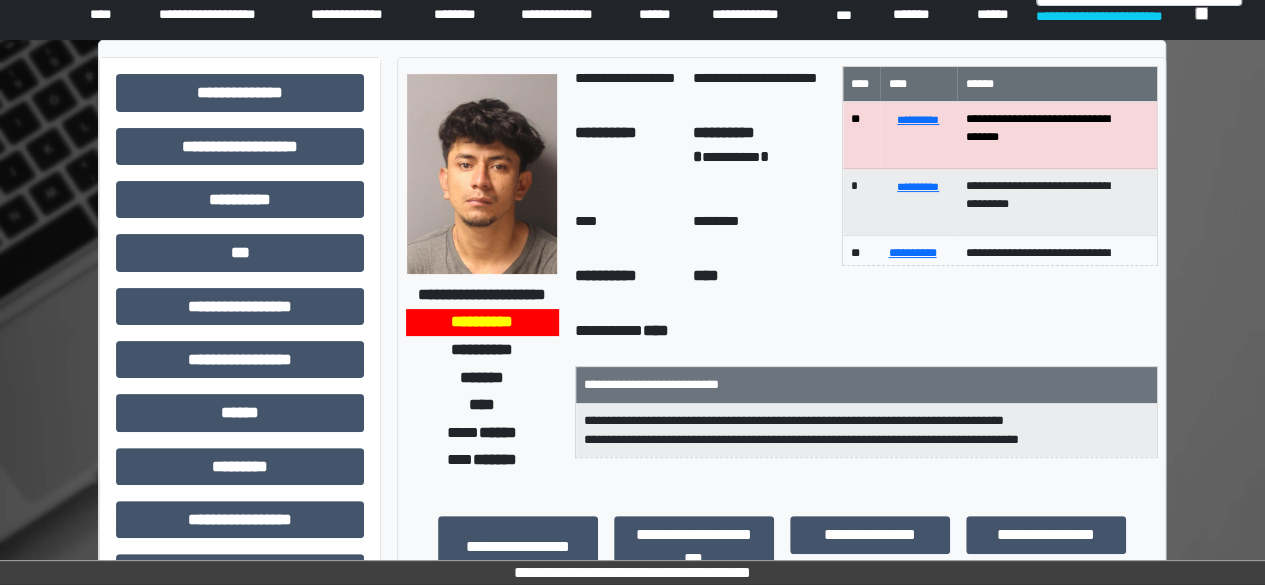 scroll, scrollTop: 65, scrollLeft: 0, axis: vertical 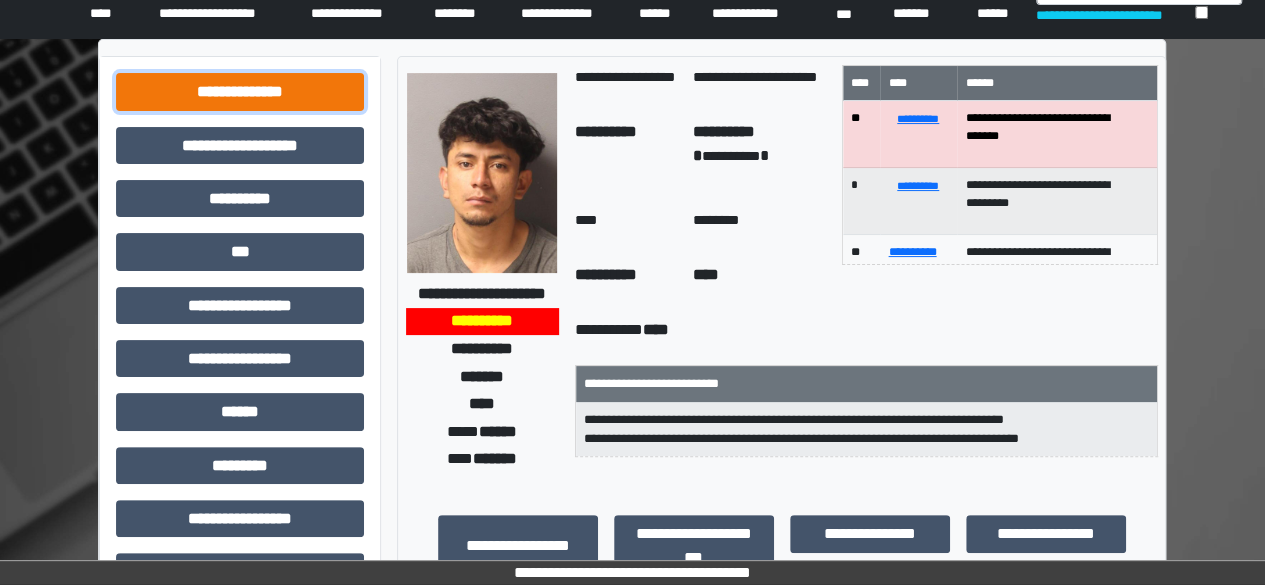 click on "**********" at bounding box center [240, 91] 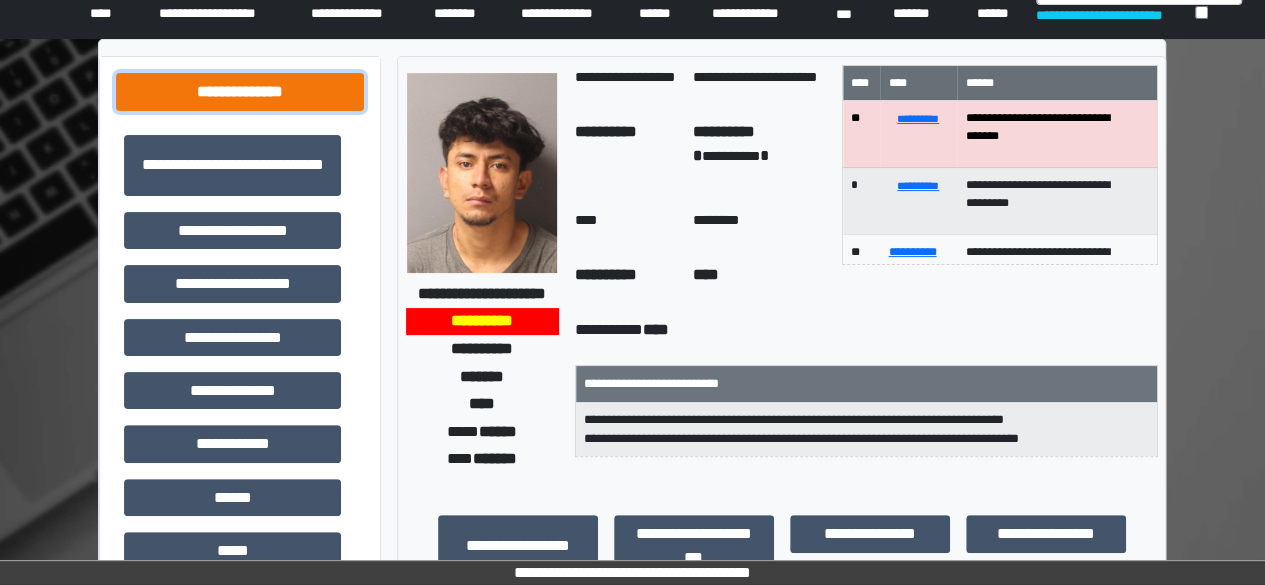 click on "**********" at bounding box center [240, 91] 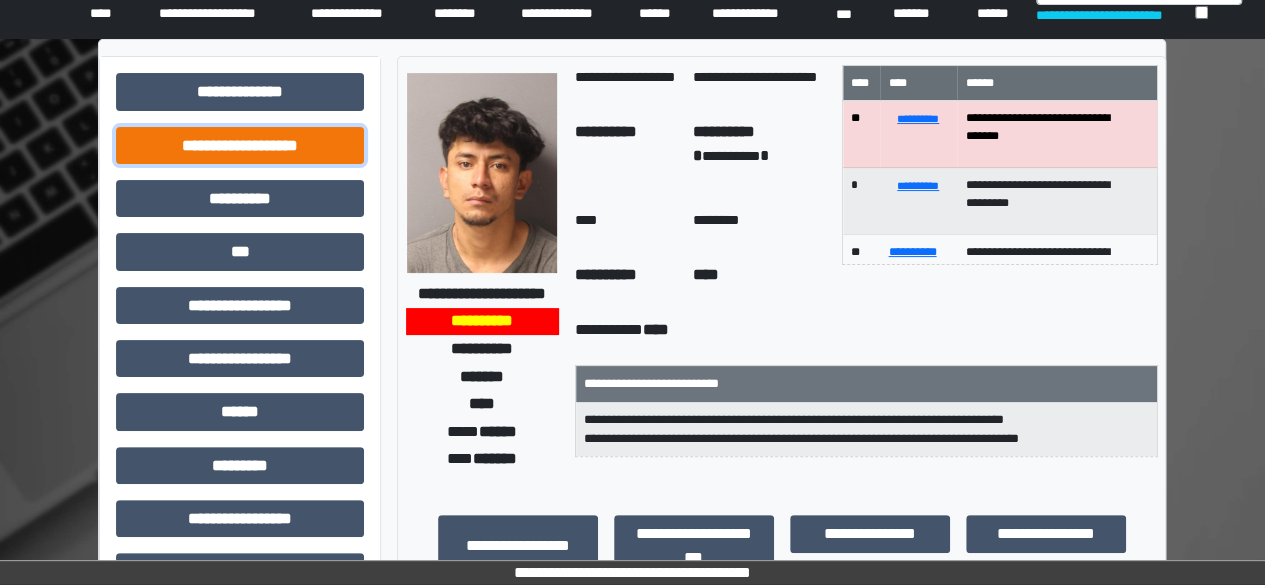 click on "**********" at bounding box center [240, 145] 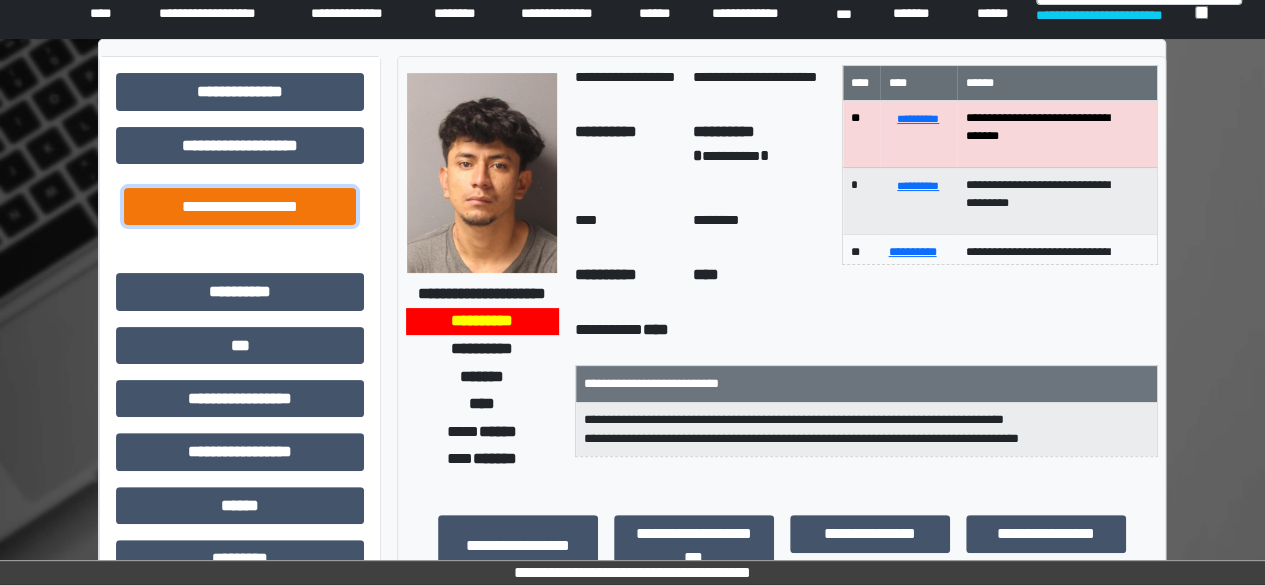click on "**********" at bounding box center (240, 206) 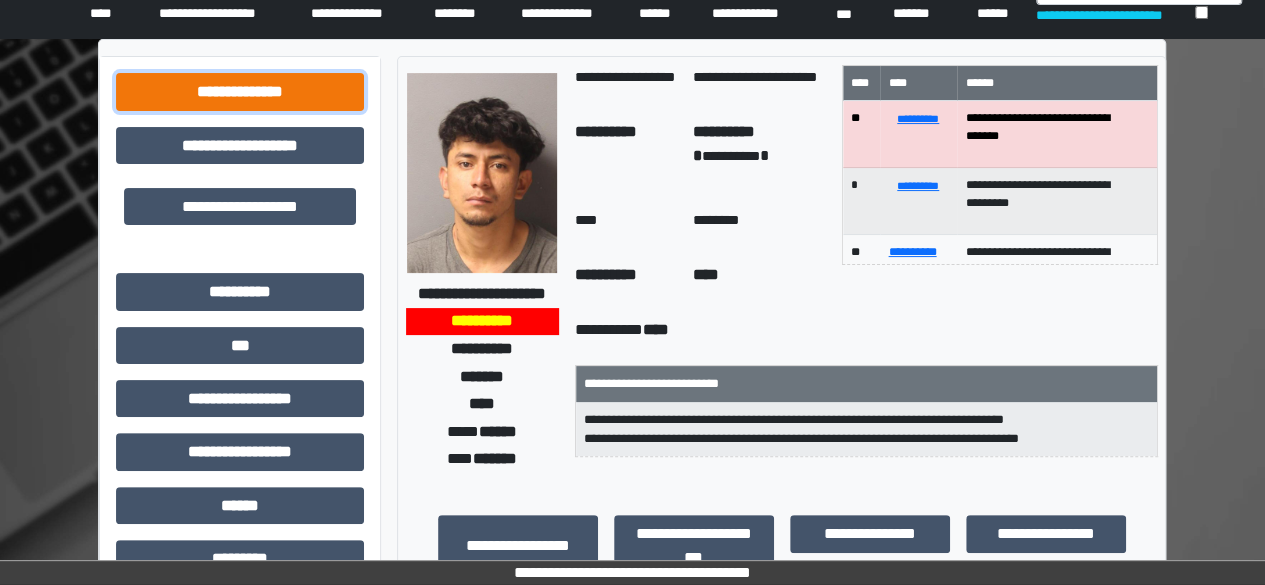 click on "**********" at bounding box center (240, 91) 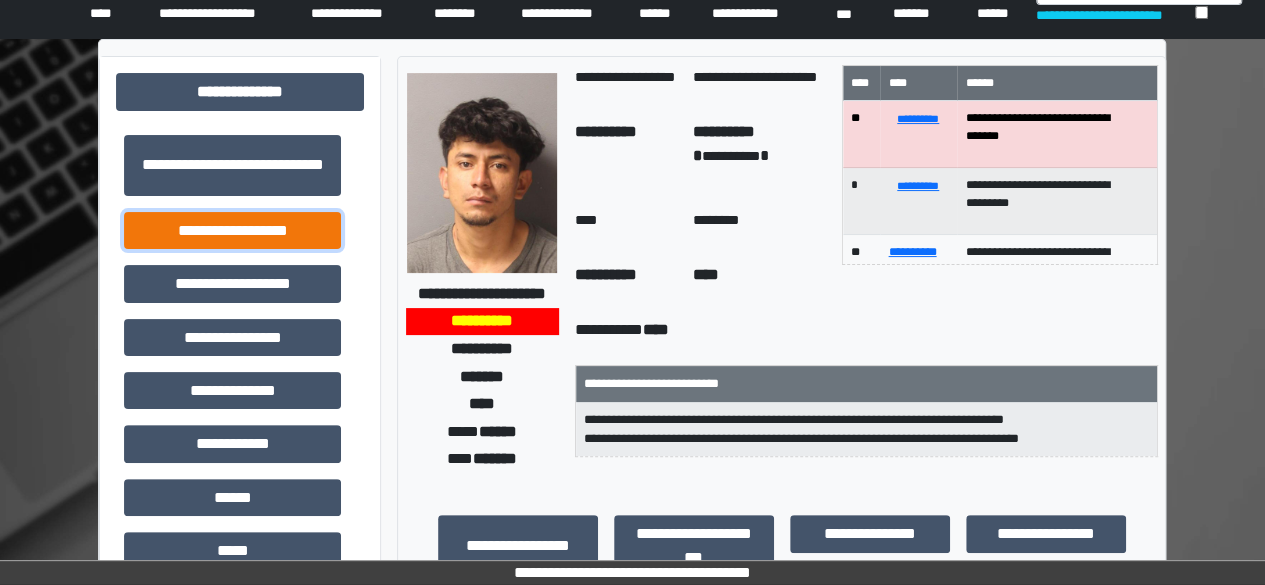click on "**********" at bounding box center [232, 230] 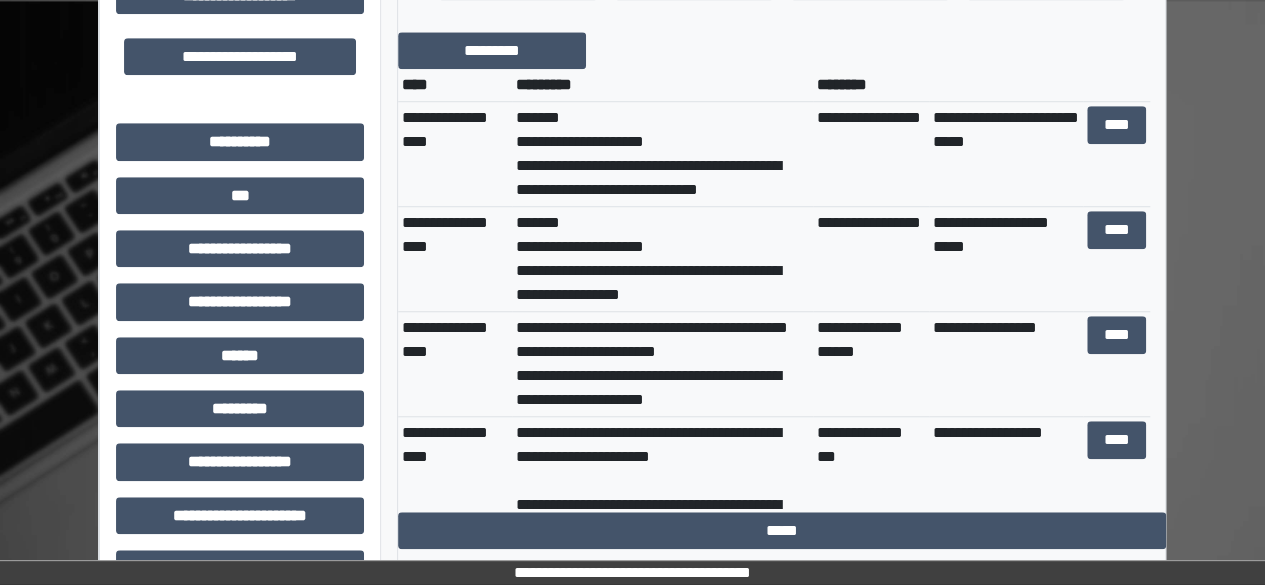 scroll, scrollTop: 697, scrollLeft: 0, axis: vertical 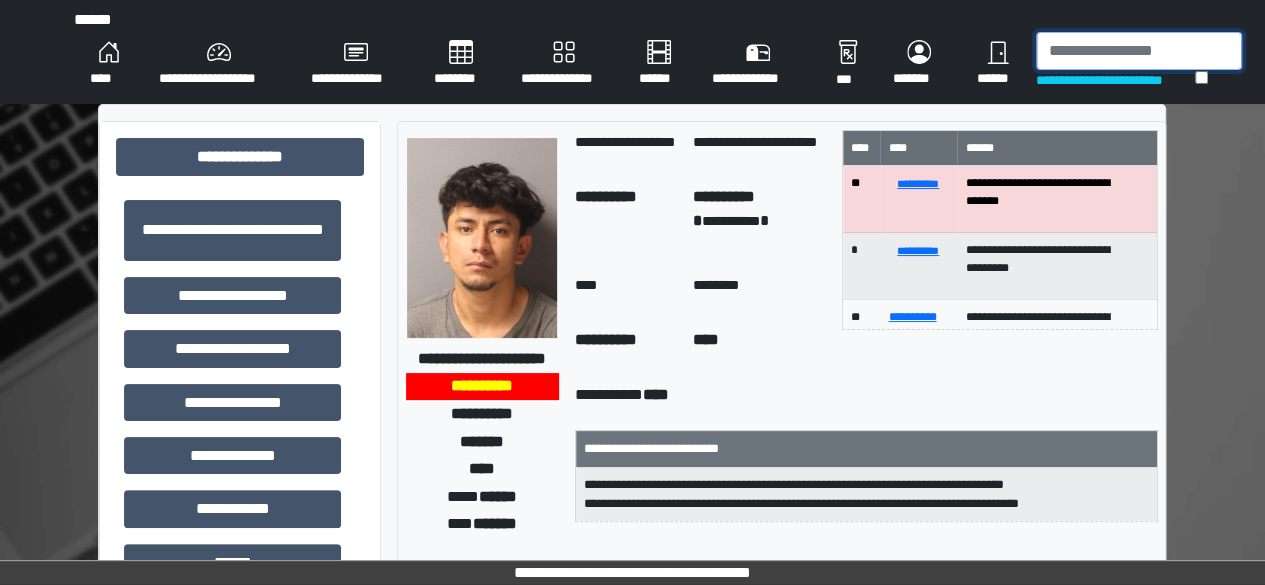 click at bounding box center [1139, 51] 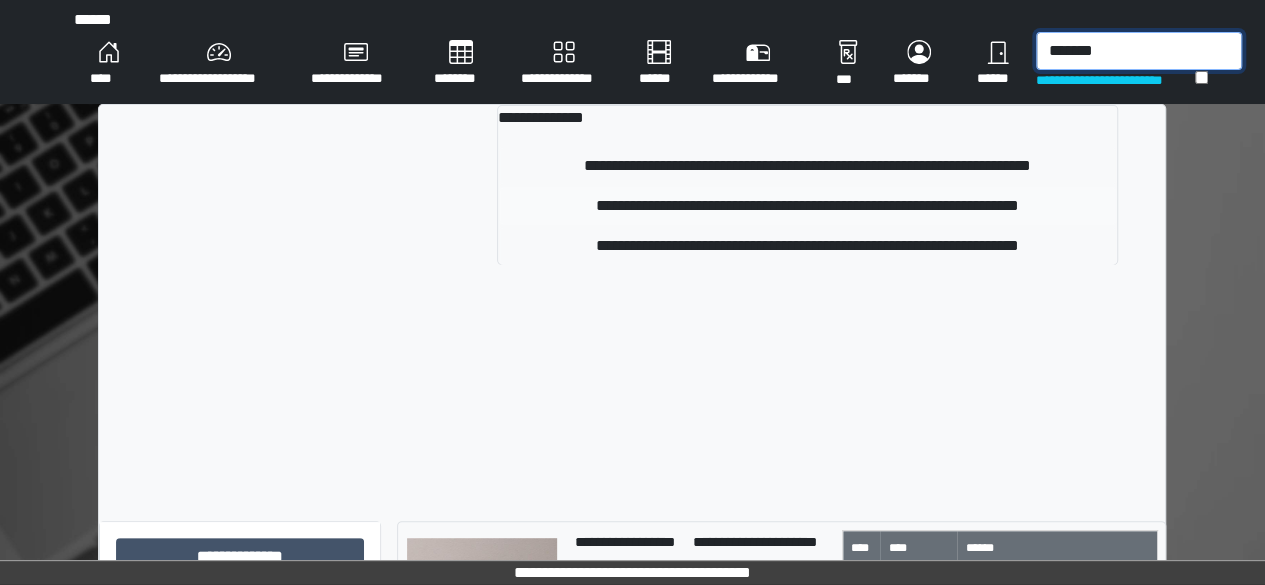 type on "*******" 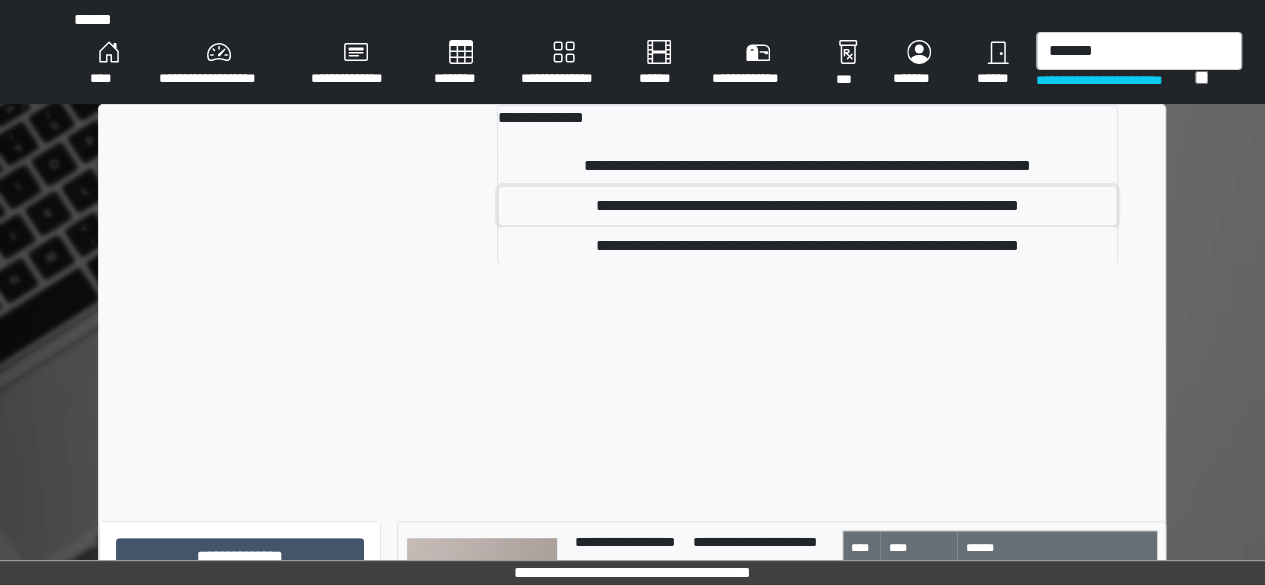 click on "**********" at bounding box center [807, 206] 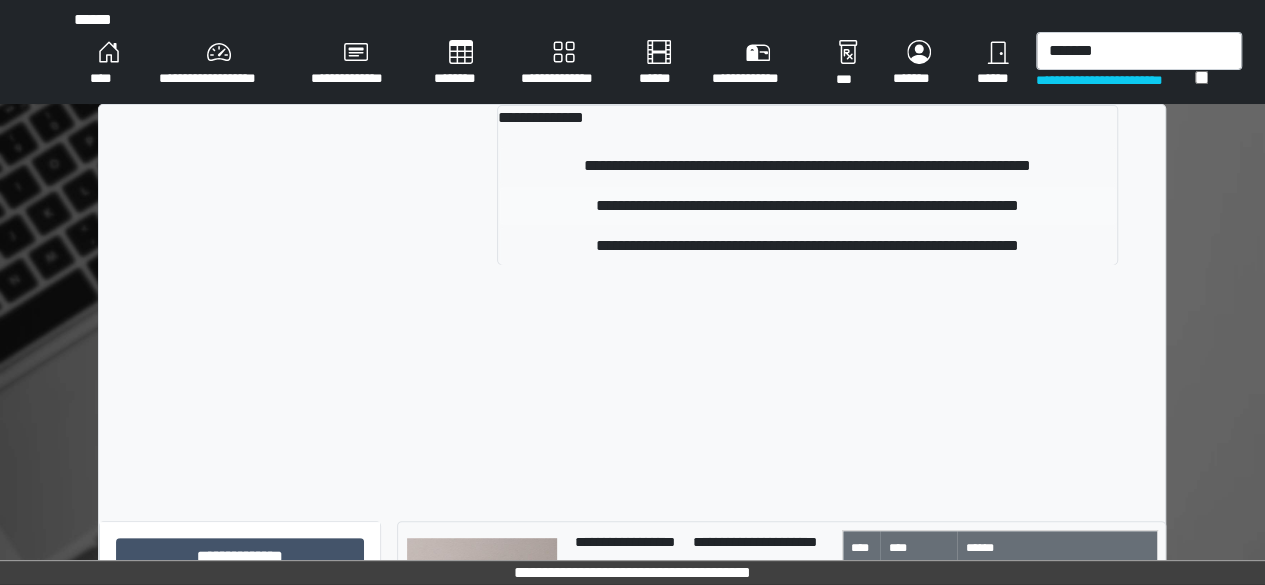 type 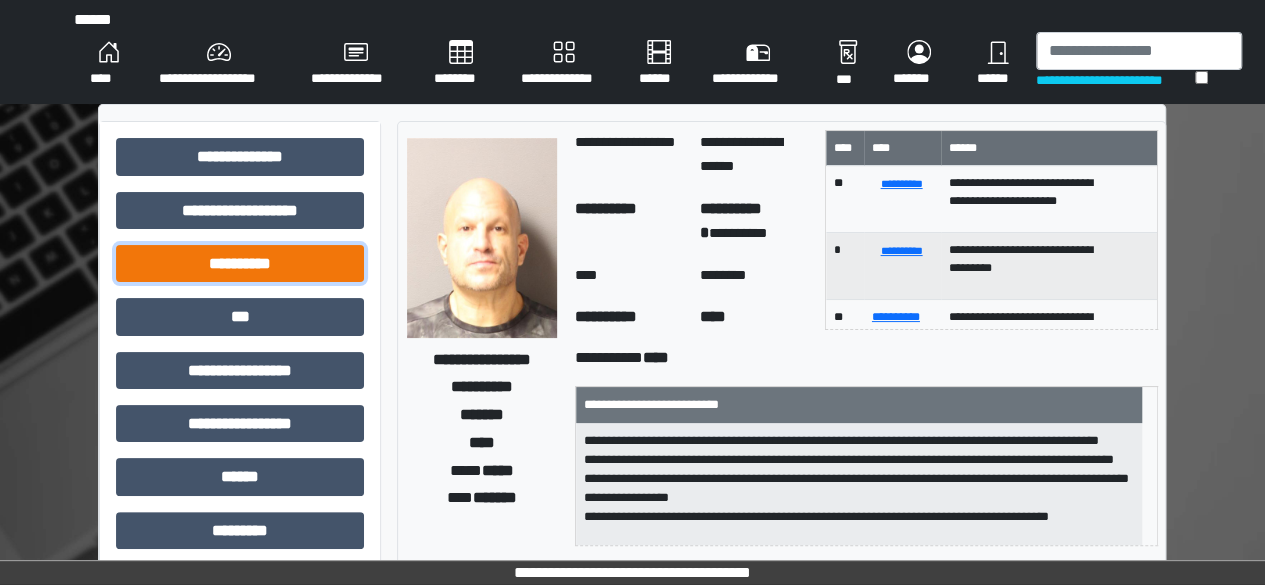 click on "**********" at bounding box center (240, 263) 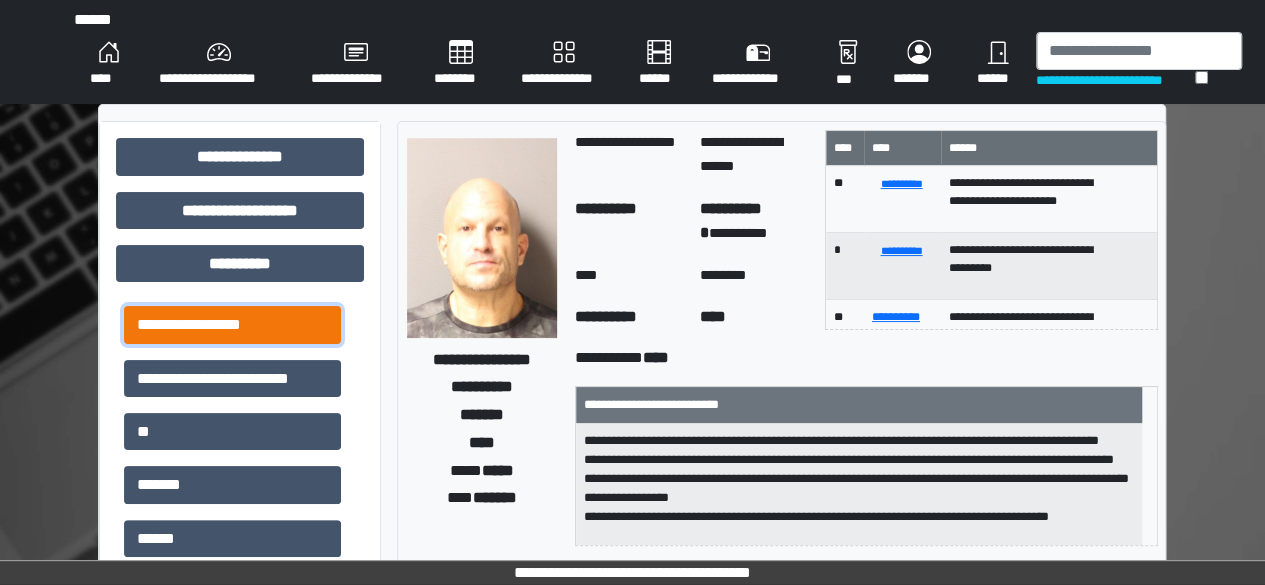 click on "**********" at bounding box center (232, 324) 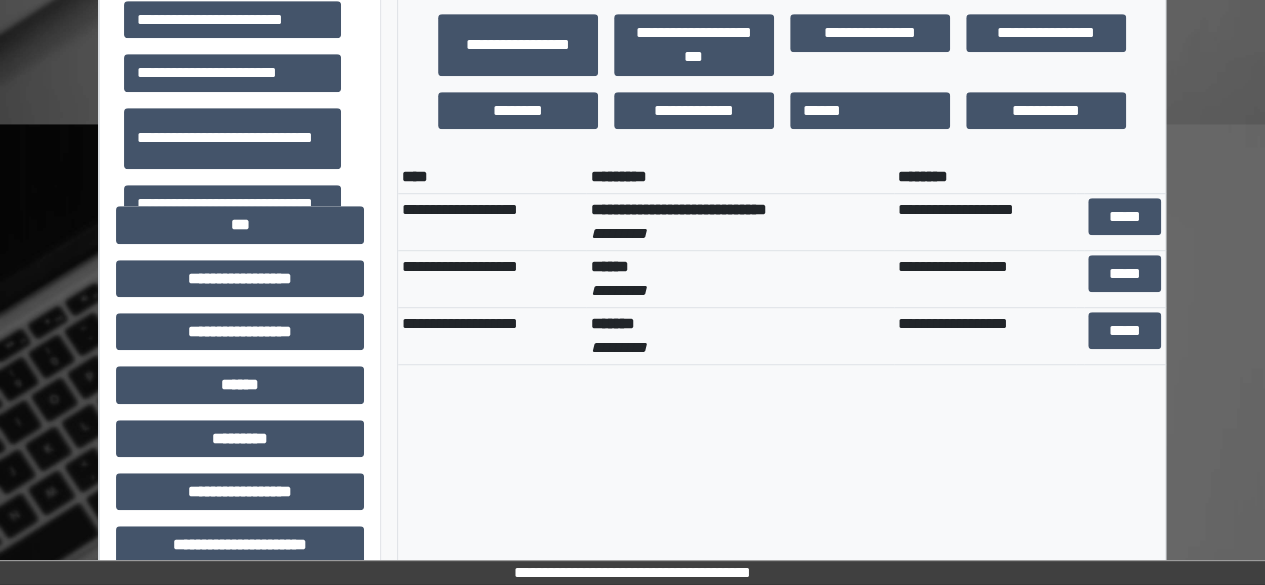 scroll, scrollTop: 573, scrollLeft: 0, axis: vertical 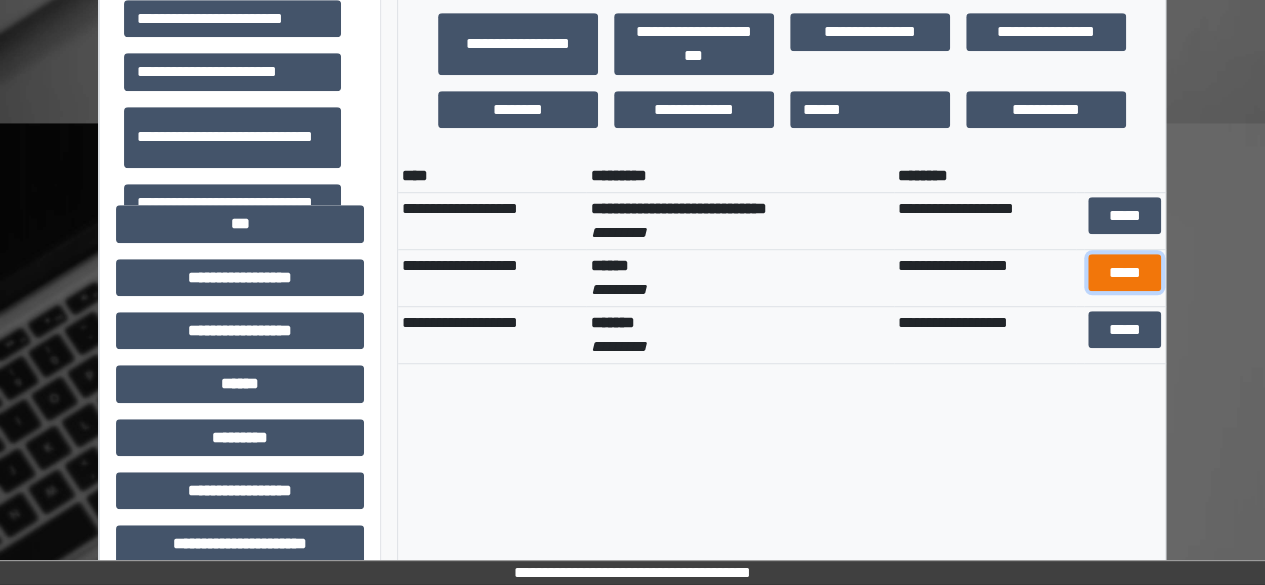 click on "*****" at bounding box center (1125, 272) 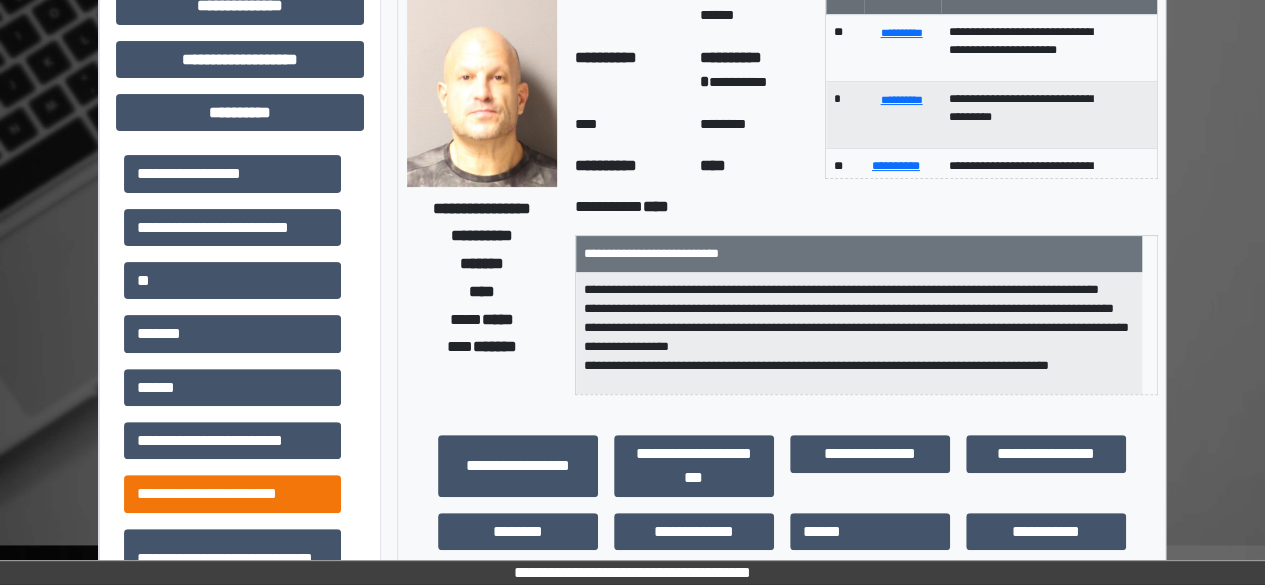 scroll, scrollTop: 146, scrollLeft: 0, axis: vertical 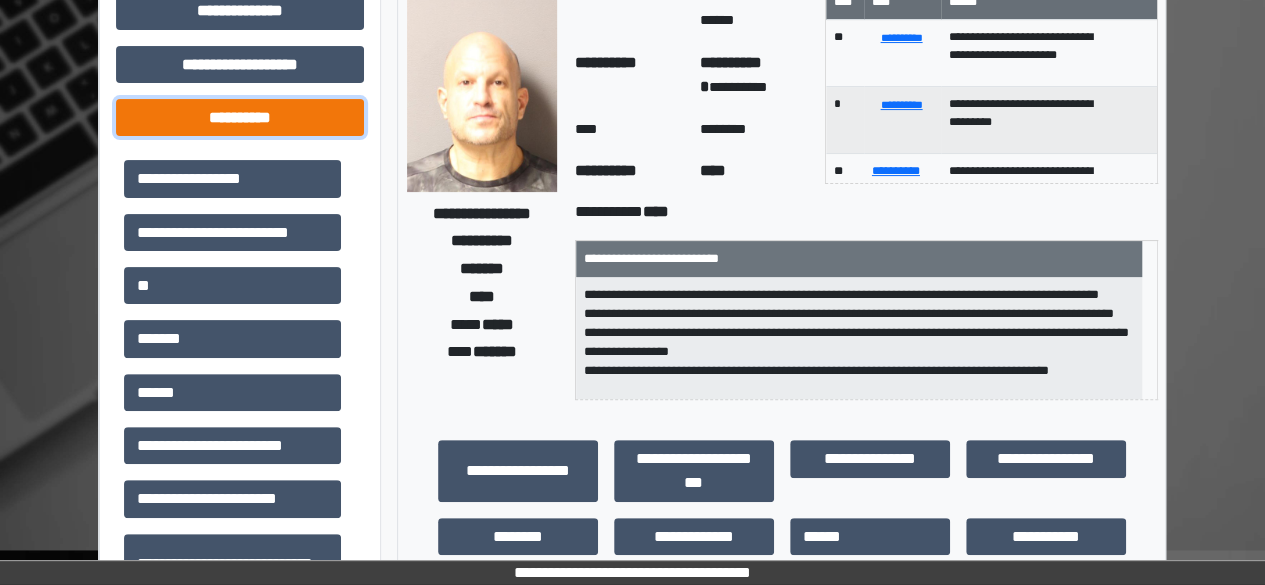 click on "**********" at bounding box center (240, 117) 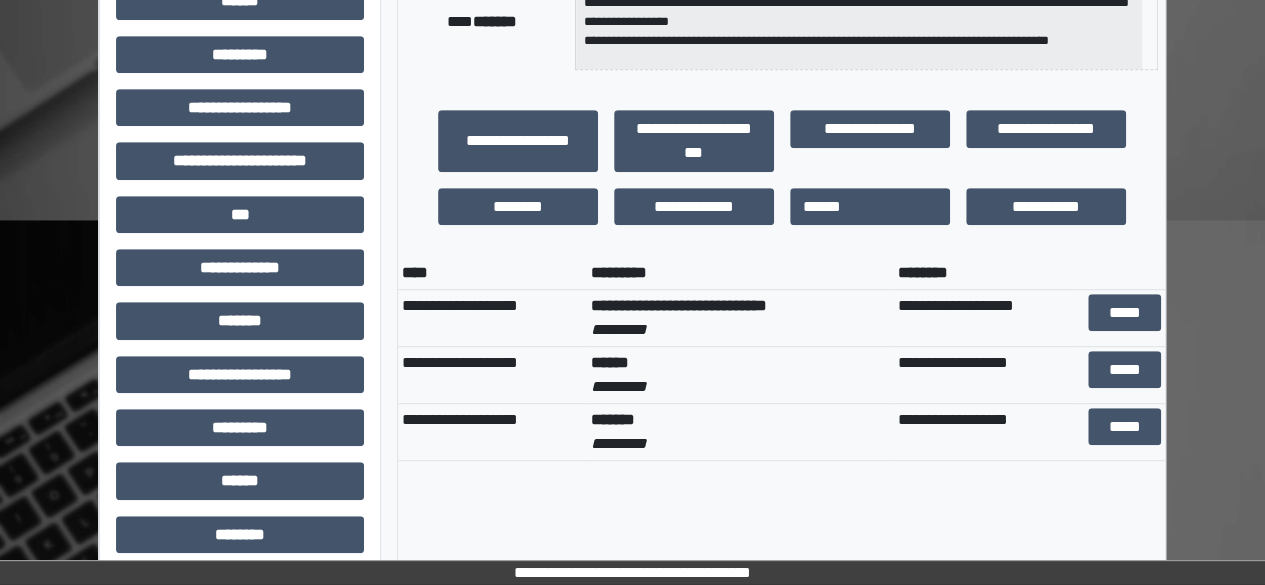 scroll, scrollTop: 682, scrollLeft: 0, axis: vertical 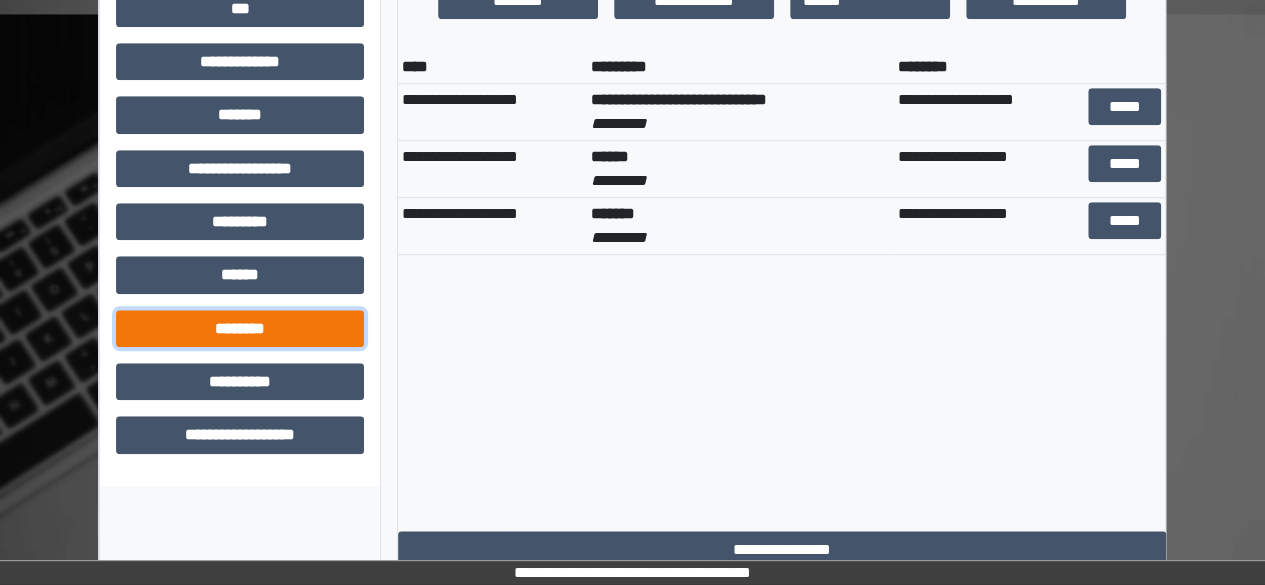 click on "********" at bounding box center [240, 328] 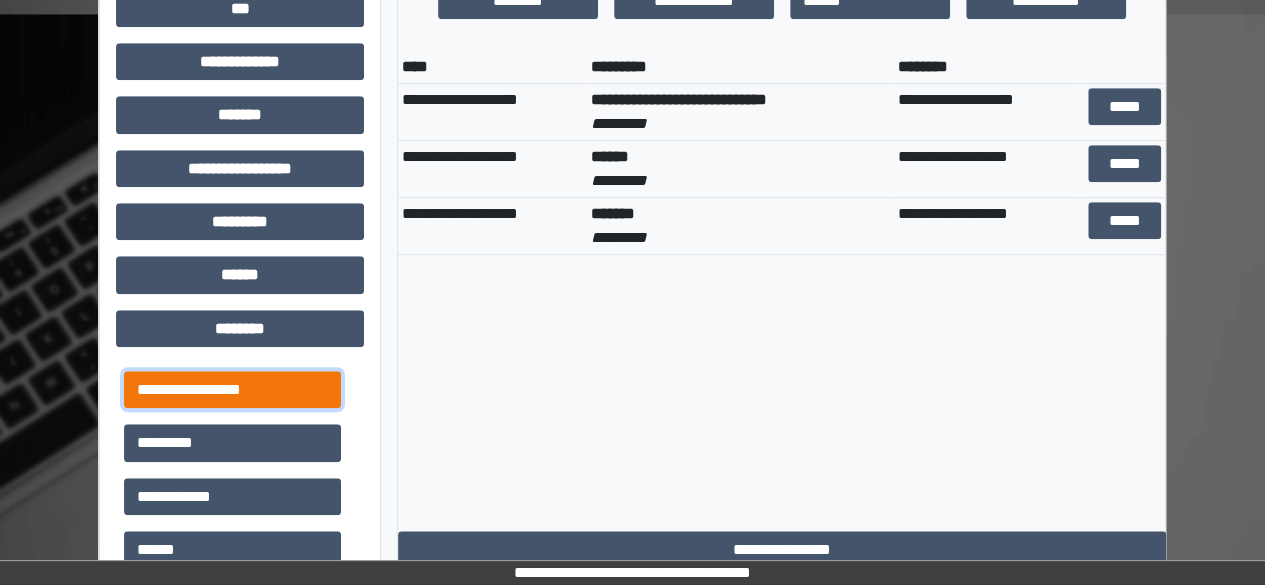 click on "**********" at bounding box center [232, 389] 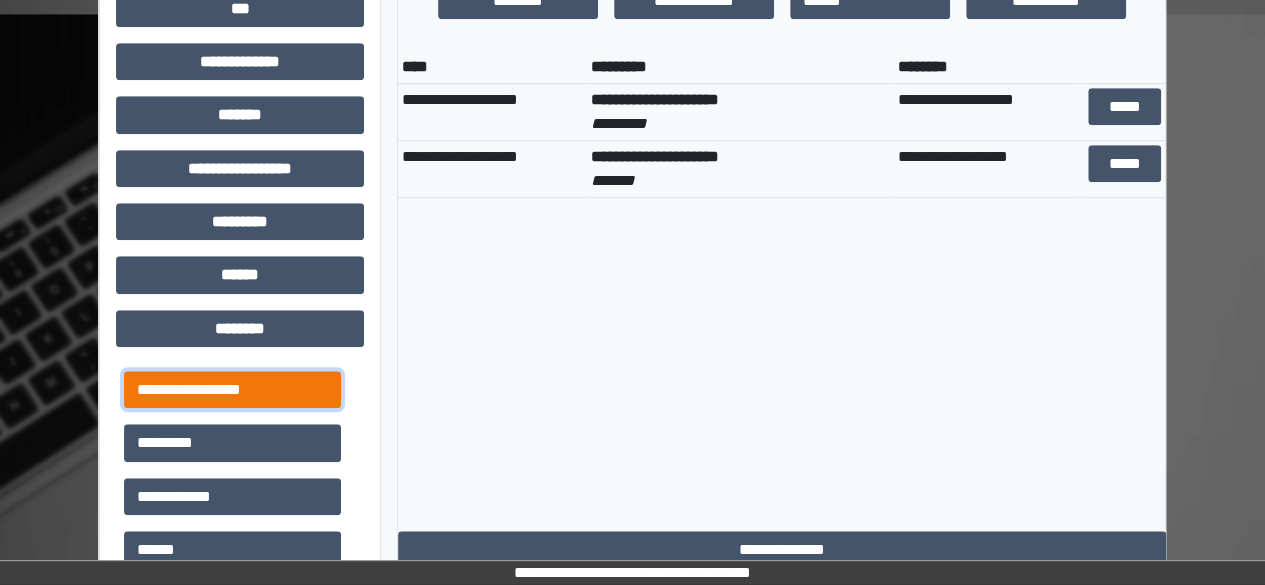 click on "**********" at bounding box center [232, 389] 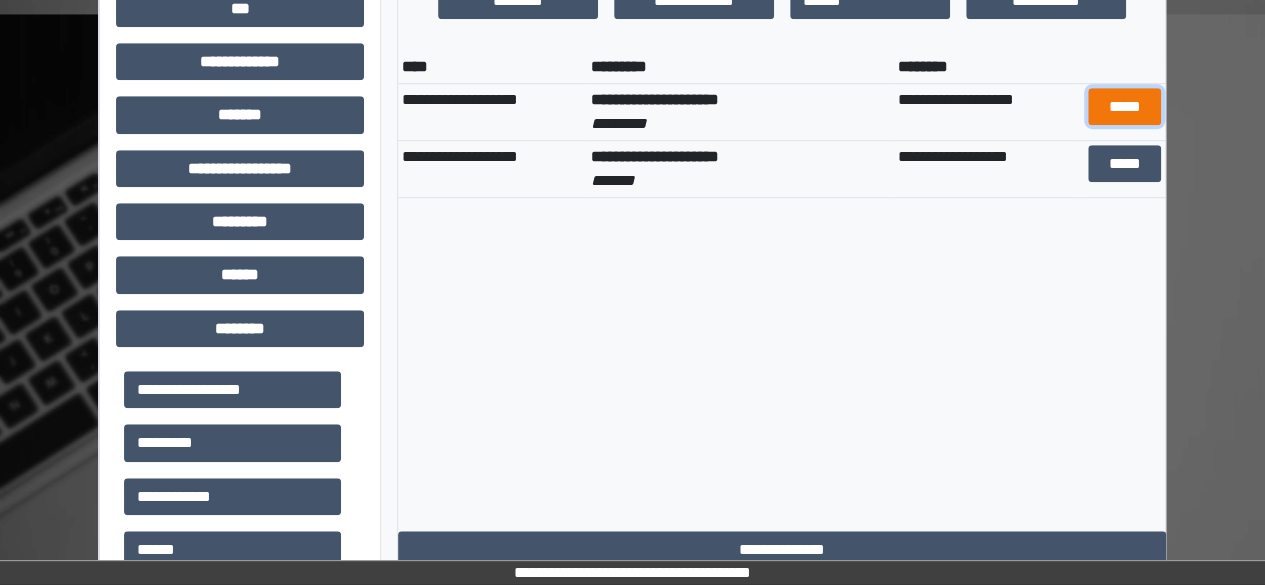 click on "*****" at bounding box center (1125, 106) 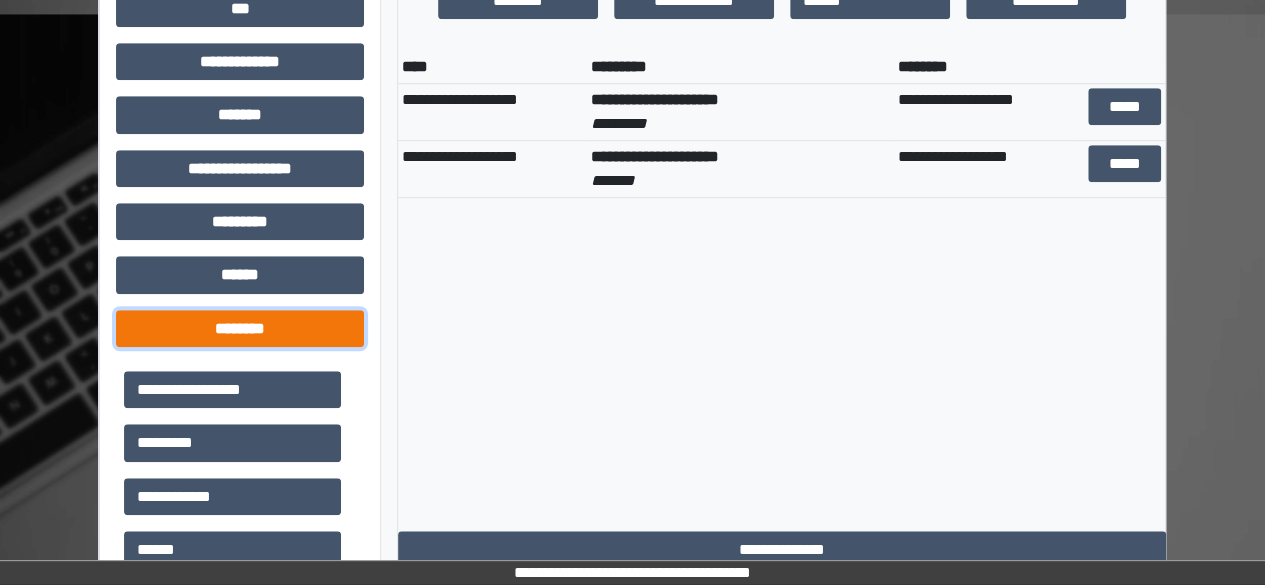 click on "********" at bounding box center (240, 328) 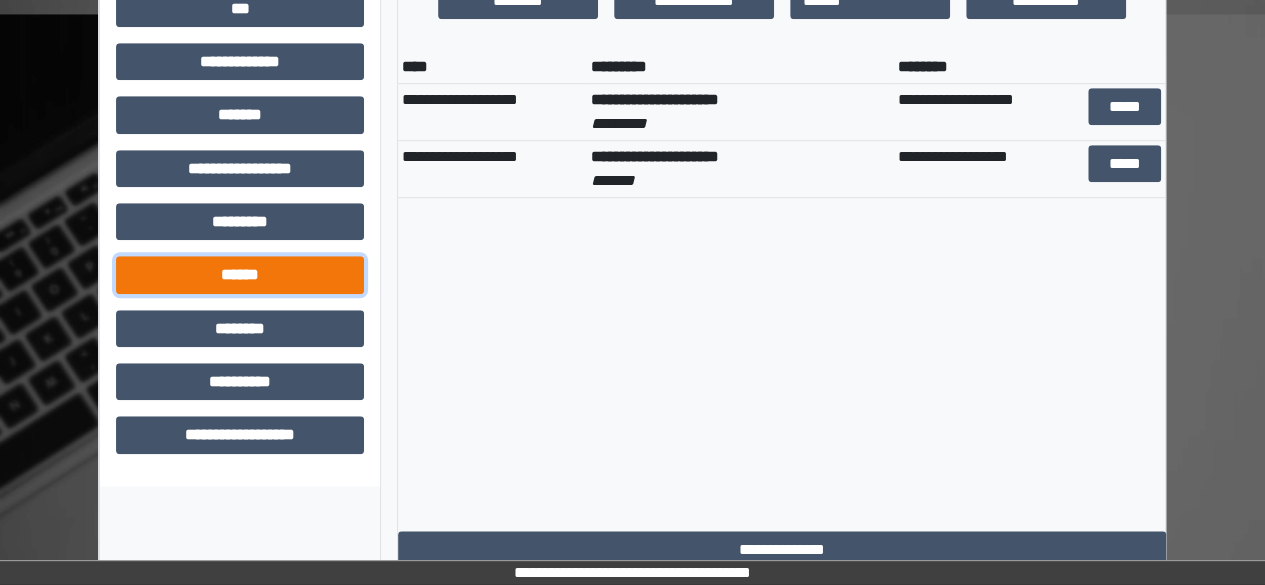 click on "******" at bounding box center [240, 274] 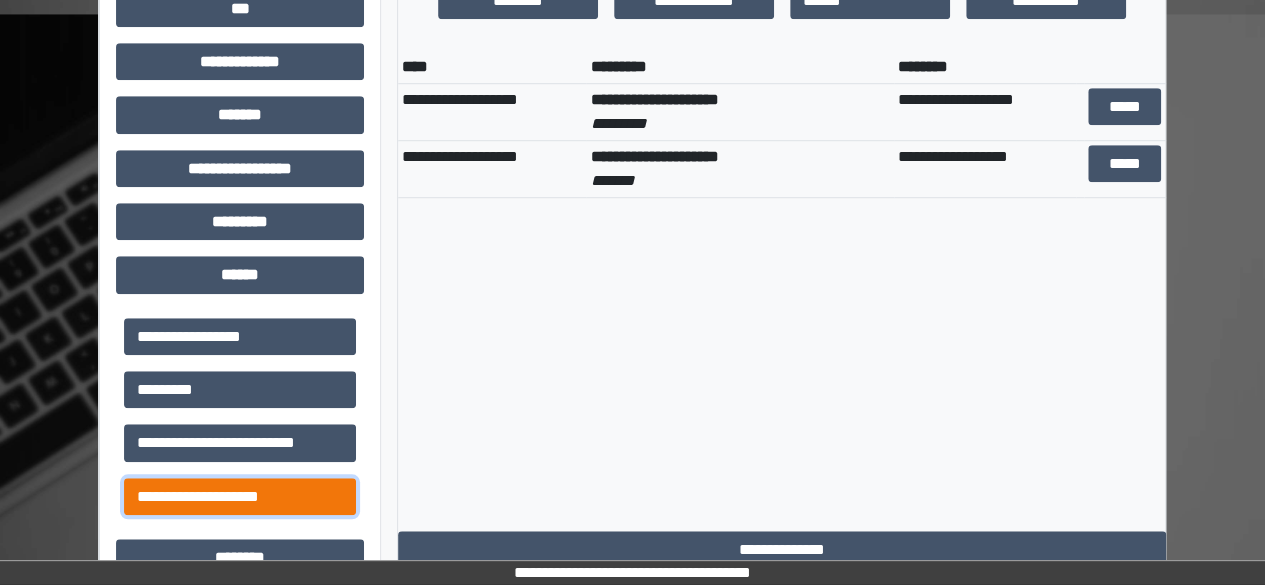 click on "**********" at bounding box center (240, 496) 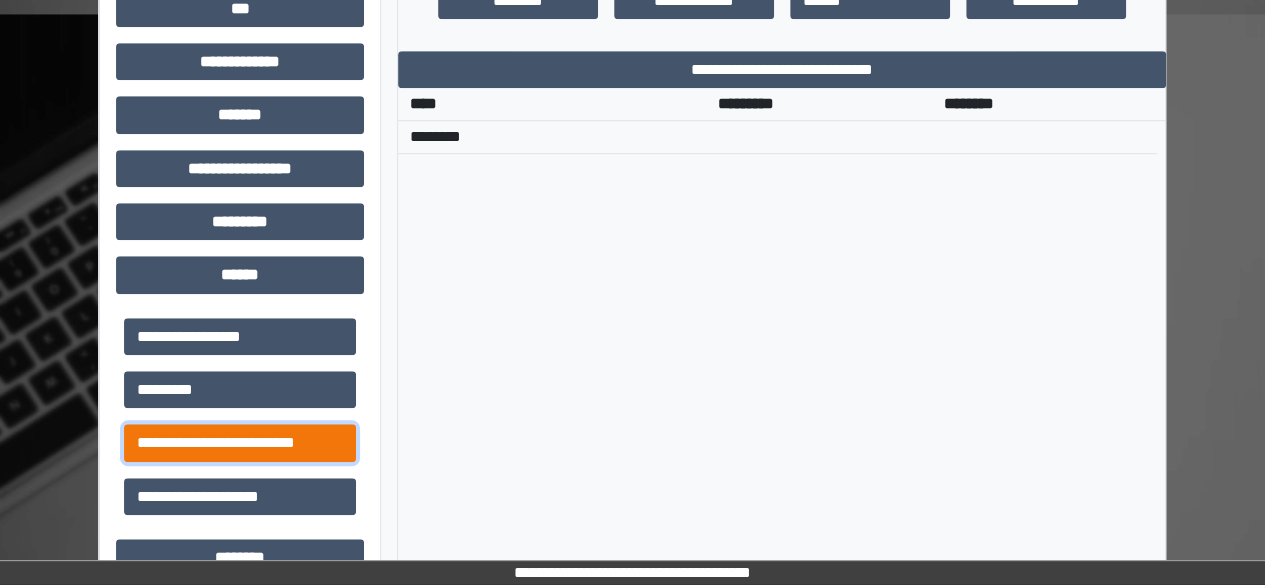 click on "**********" at bounding box center [240, 442] 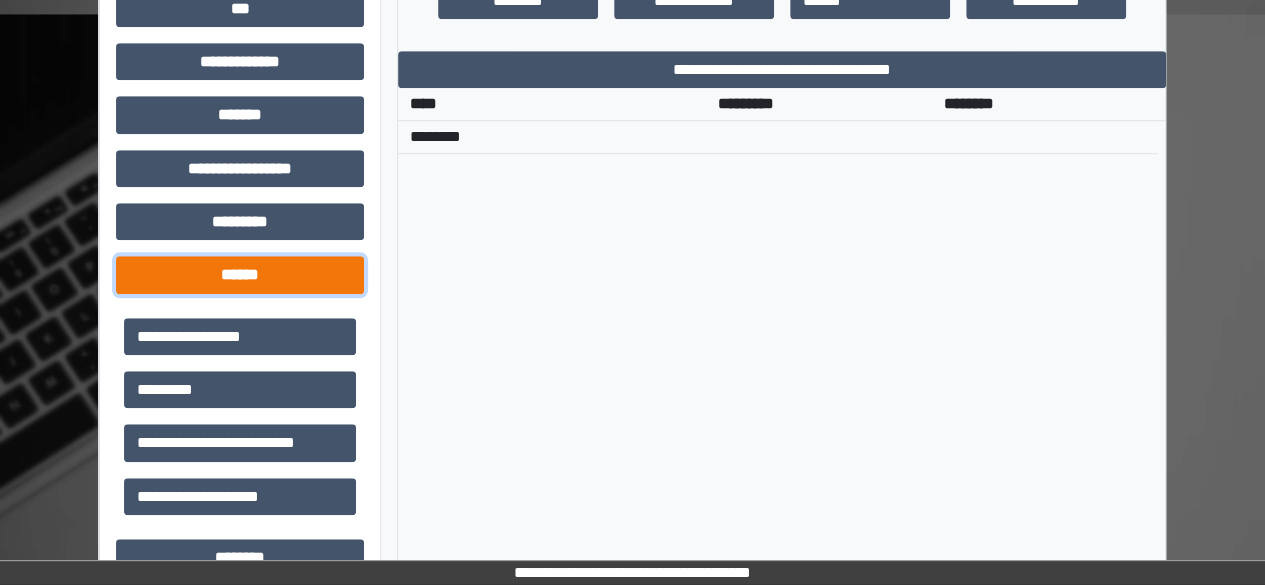 click on "******" at bounding box center (240, 274) 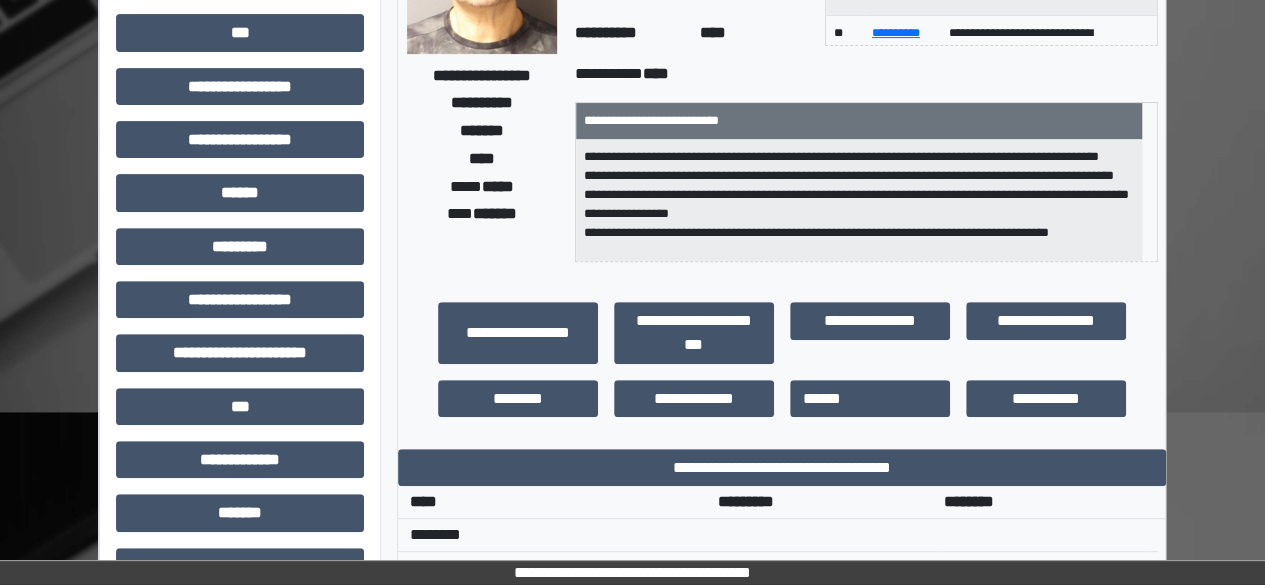 scroll, scrollTop: 0, scrollLeft: 0, axis: both 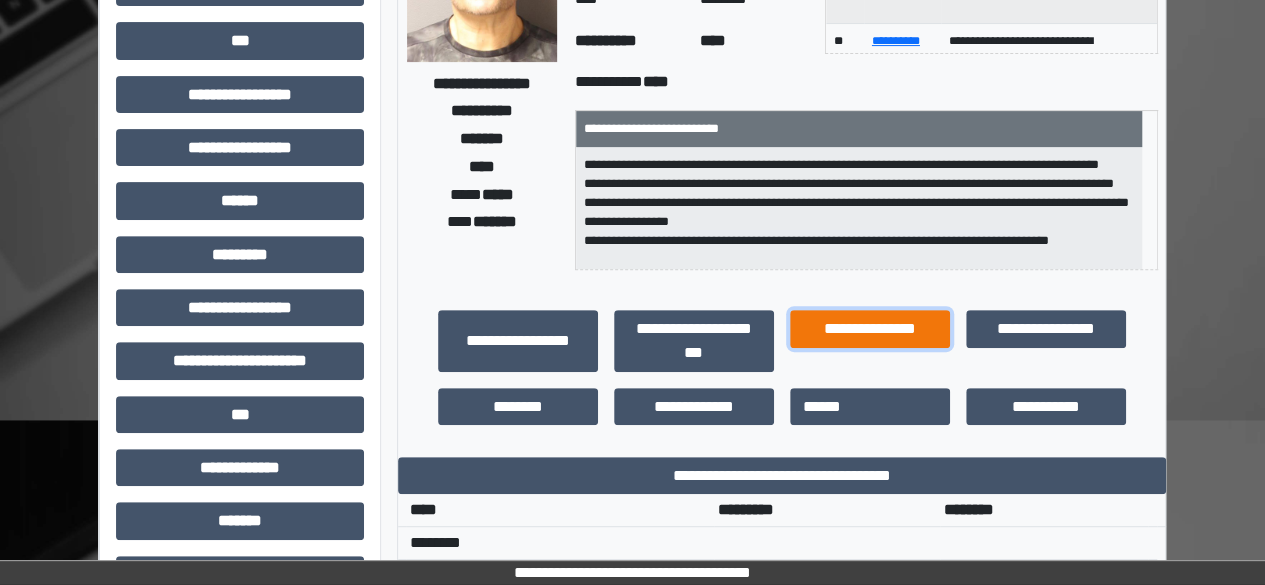 click on "**********" at bounding box center (870, 328) 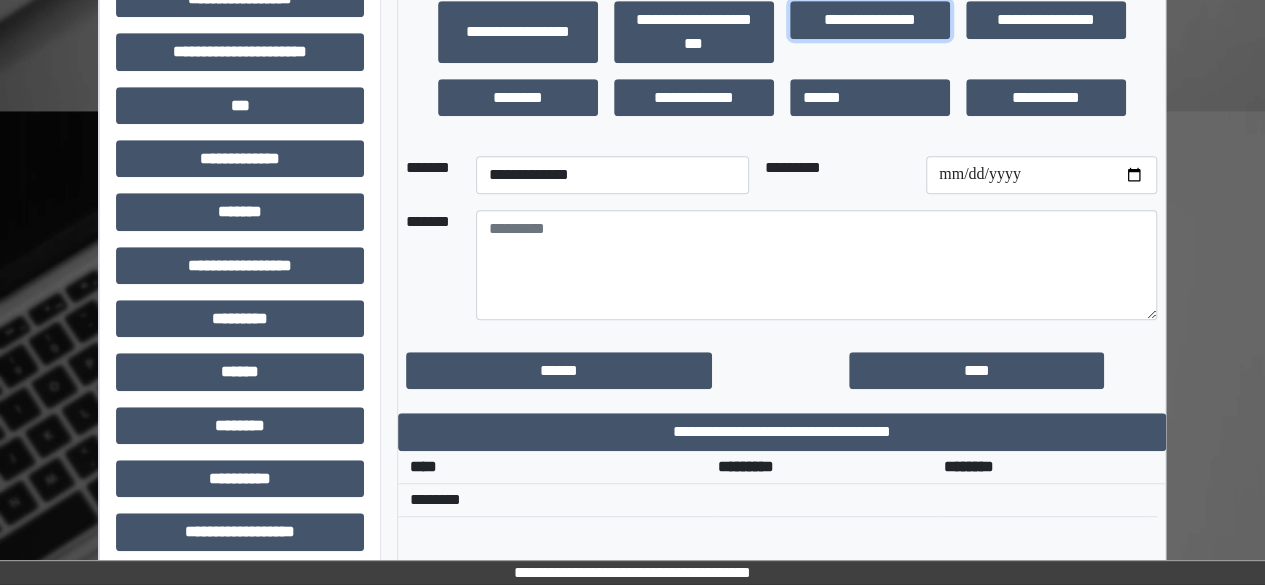 scroll, scrollTop: 586, scrollLeft: 0, axis: vertical 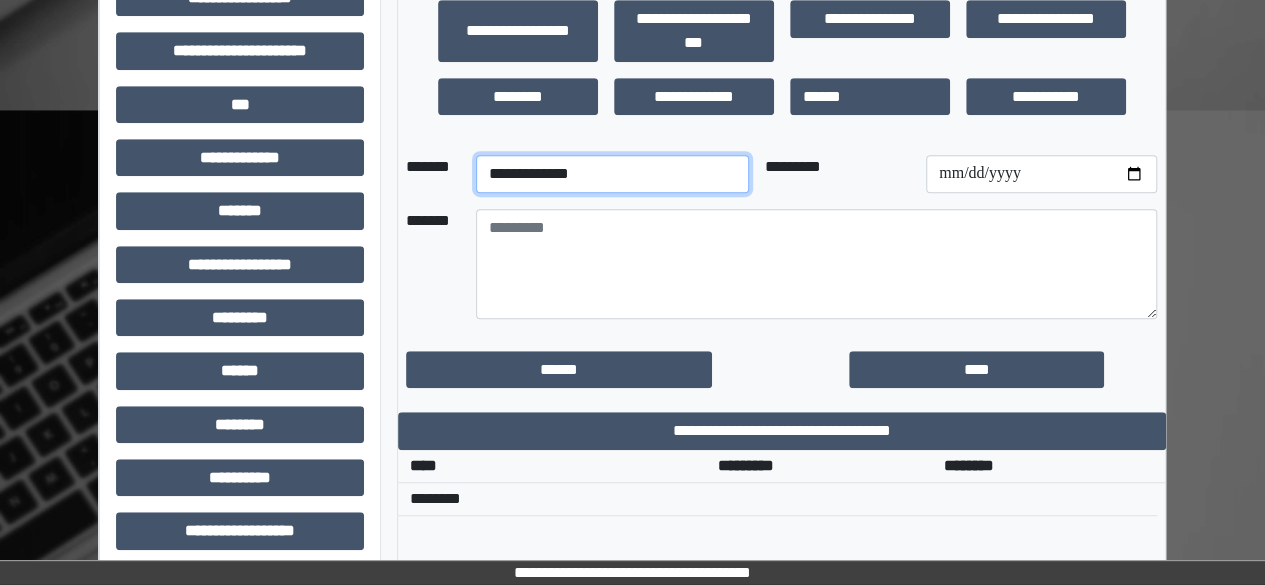 click on "**********" at bounding box center [612, 174] 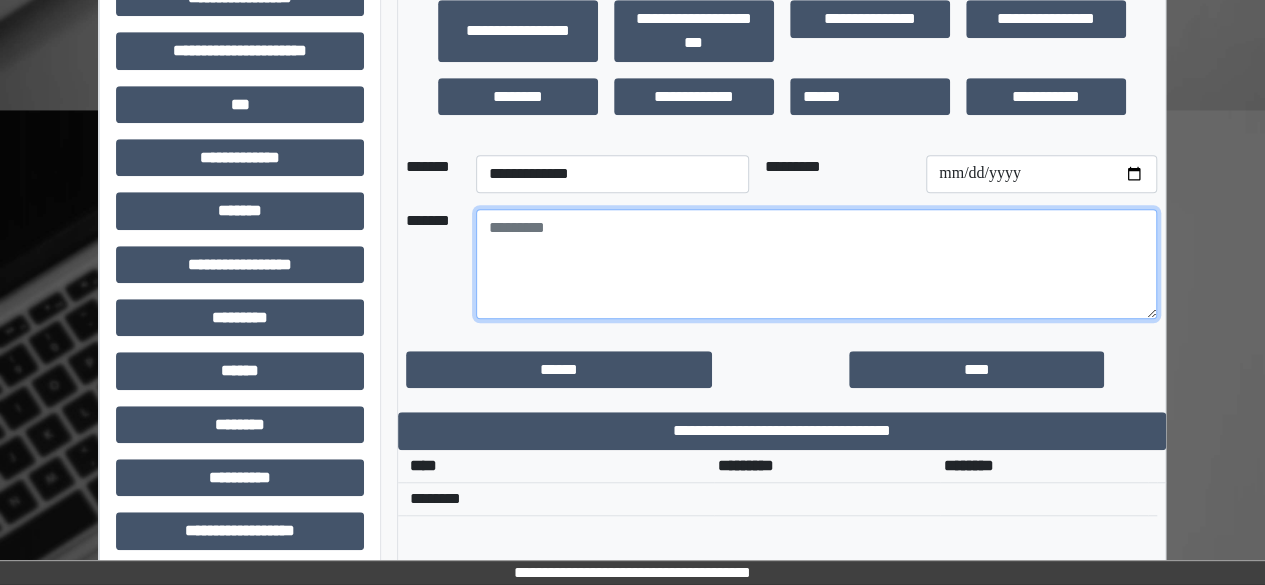 click at bounding box center [816, 264] 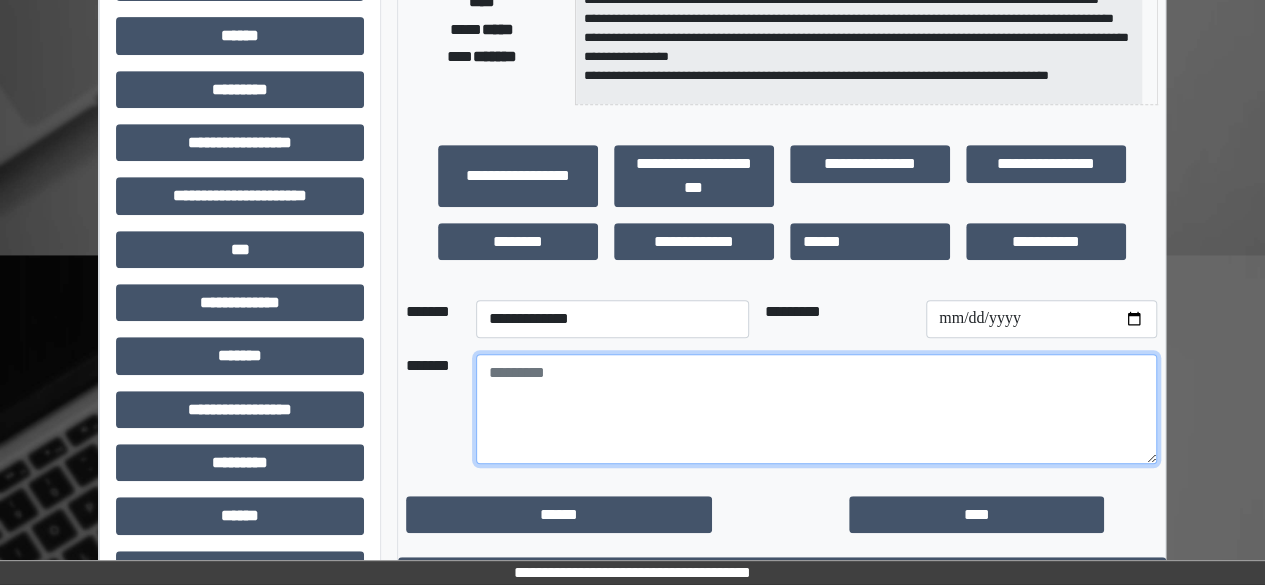 scroll, scrollTop: 420, scrollLeft: 0, axis: vertical 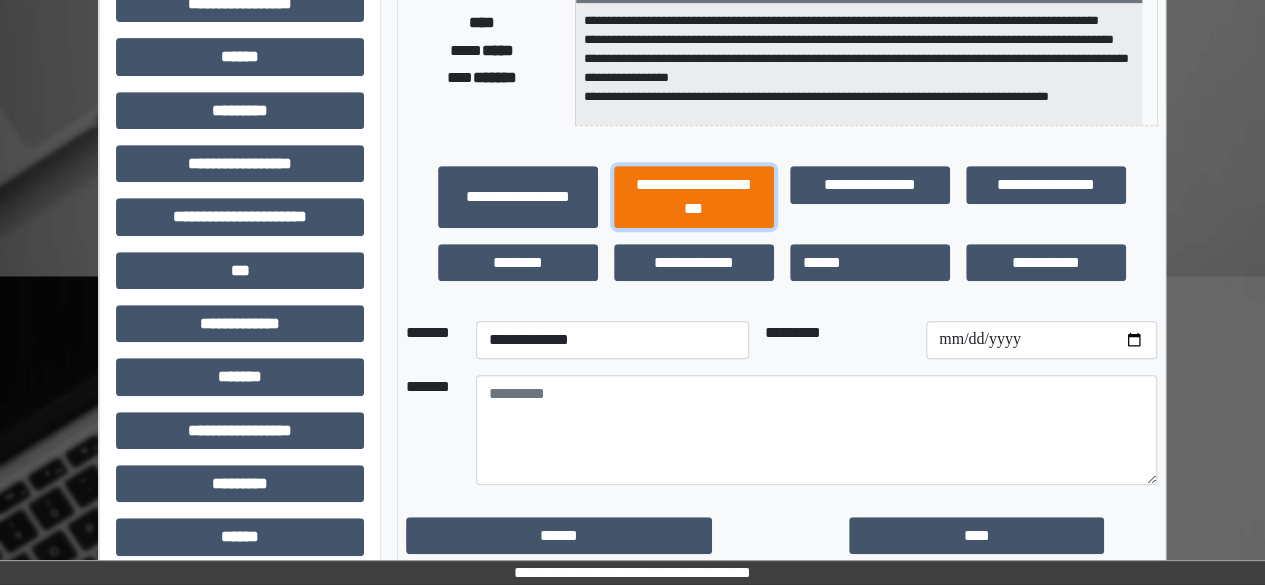click on "**********" at bounding box center (694, 196) 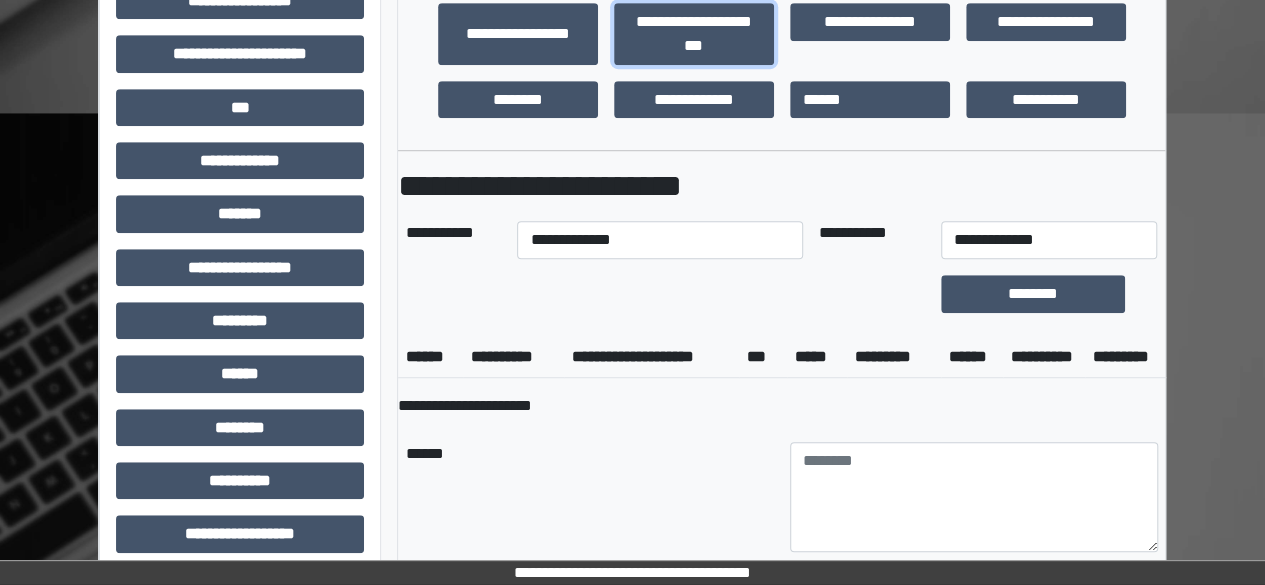 scroll, scrollTop: 623, scrollLeft: 0, axis: vertical 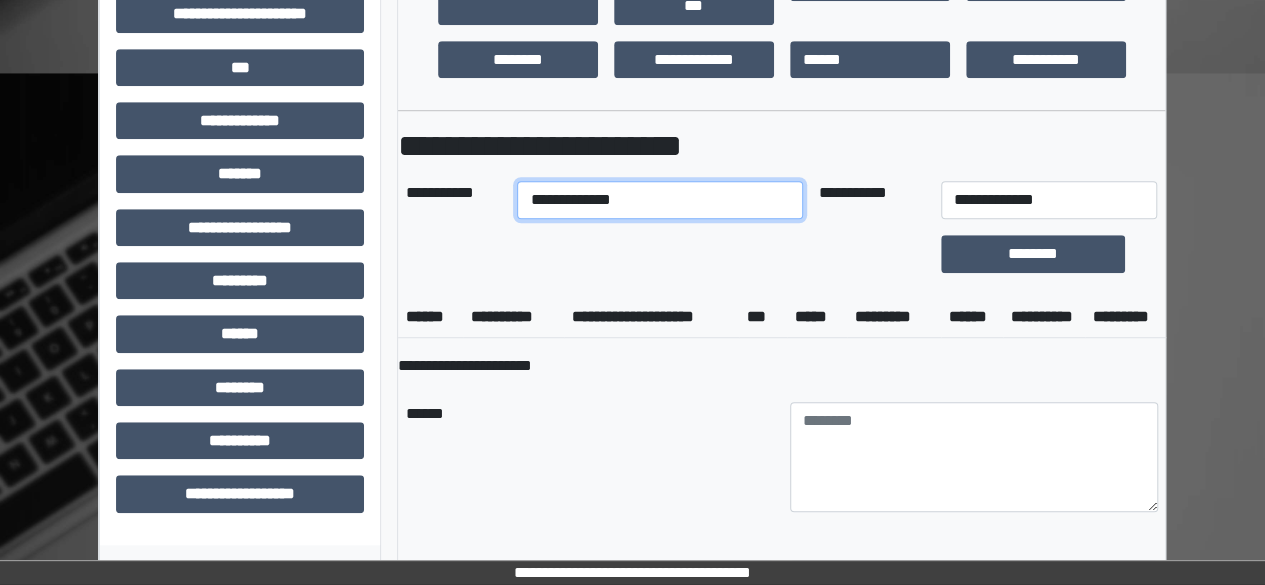 click on "**********" at bounding box center (659, 200) 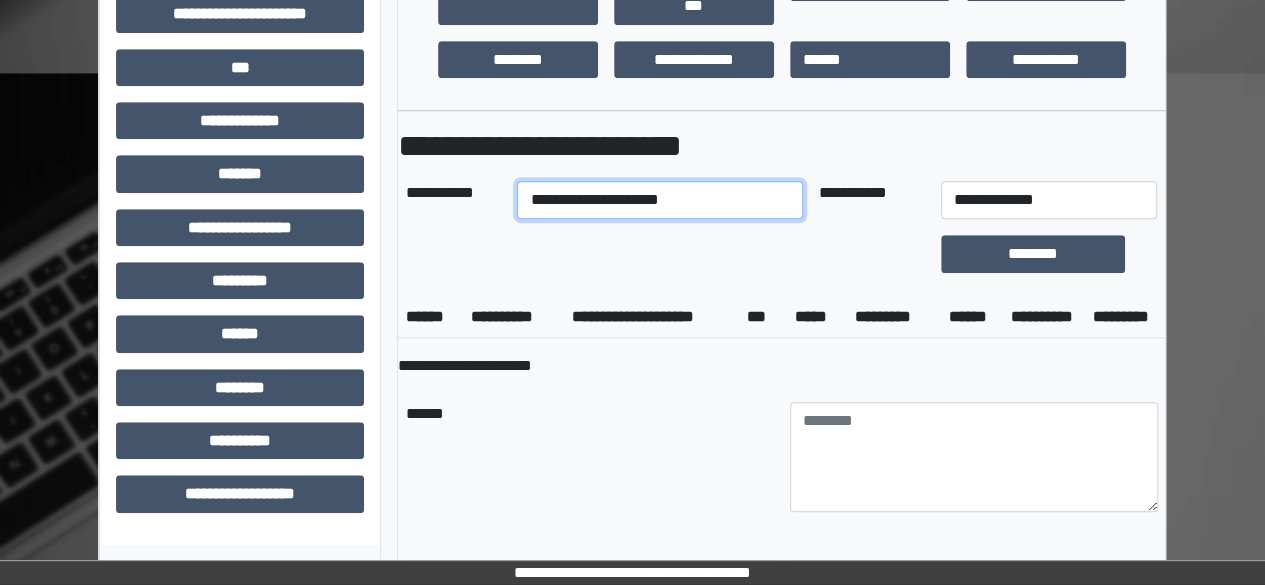 click on "**********" at bounding box center (659, 200) 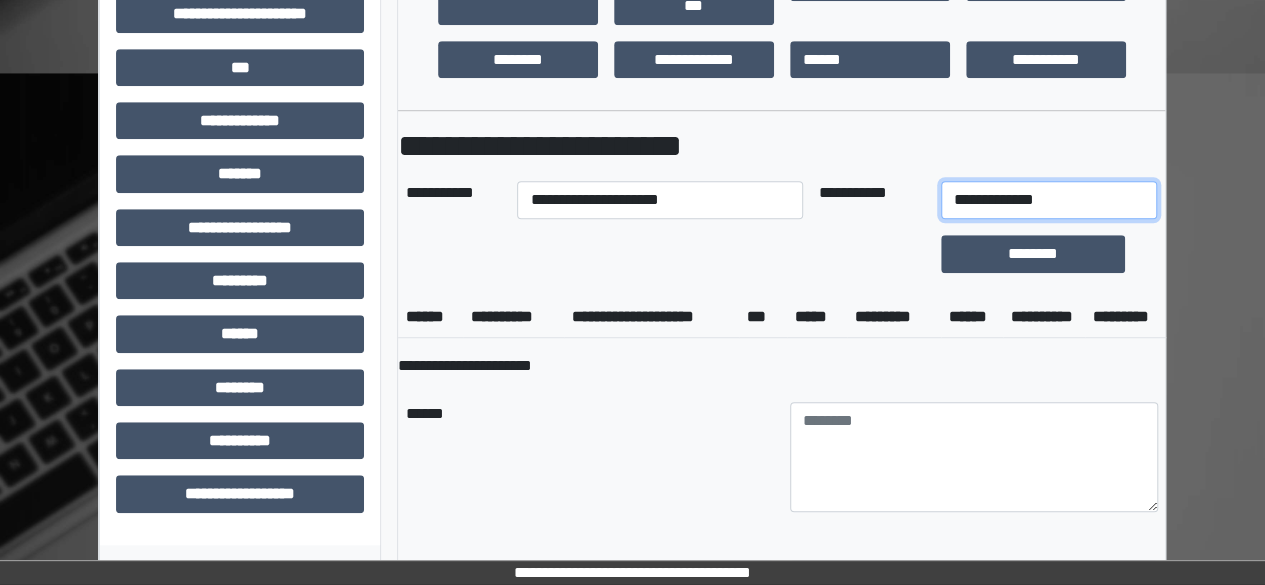 click on "**********" at bounding box center [1049, 200] 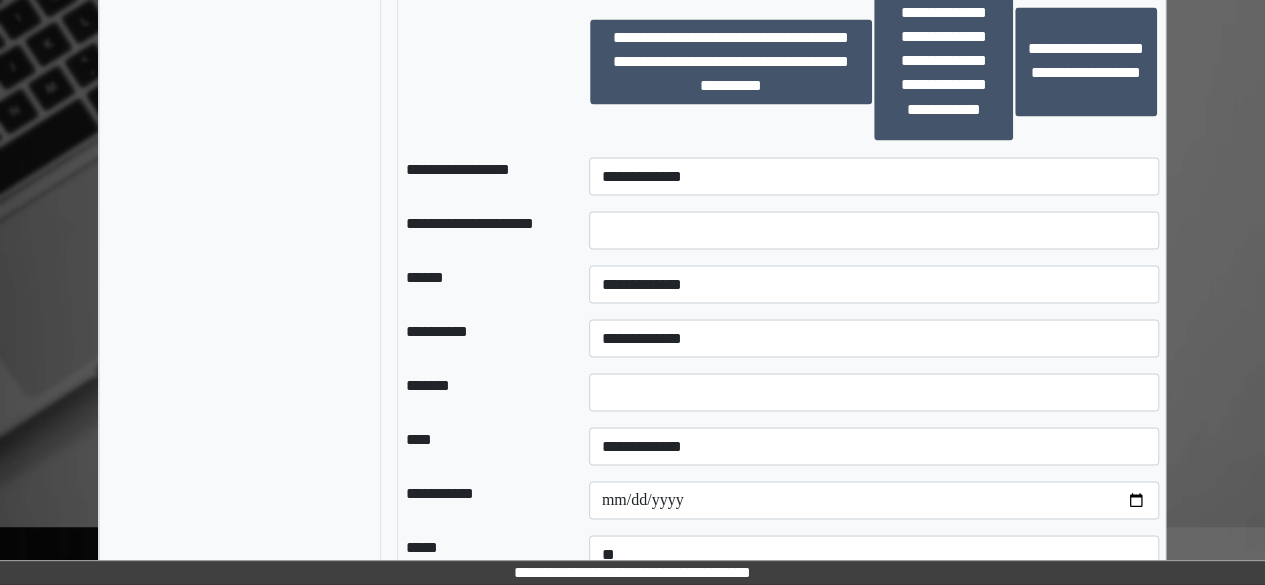 scroll, scrollTop: 1785, scrollLeft: 0, axis: vertical 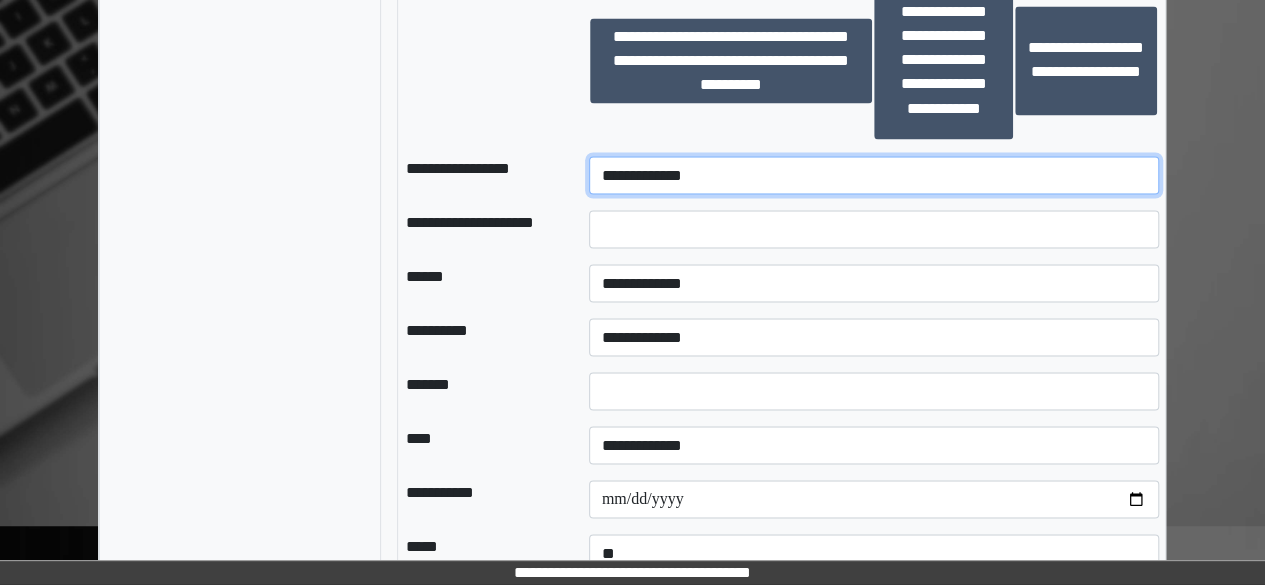 click on "**********" at bounding box center (874, 175) 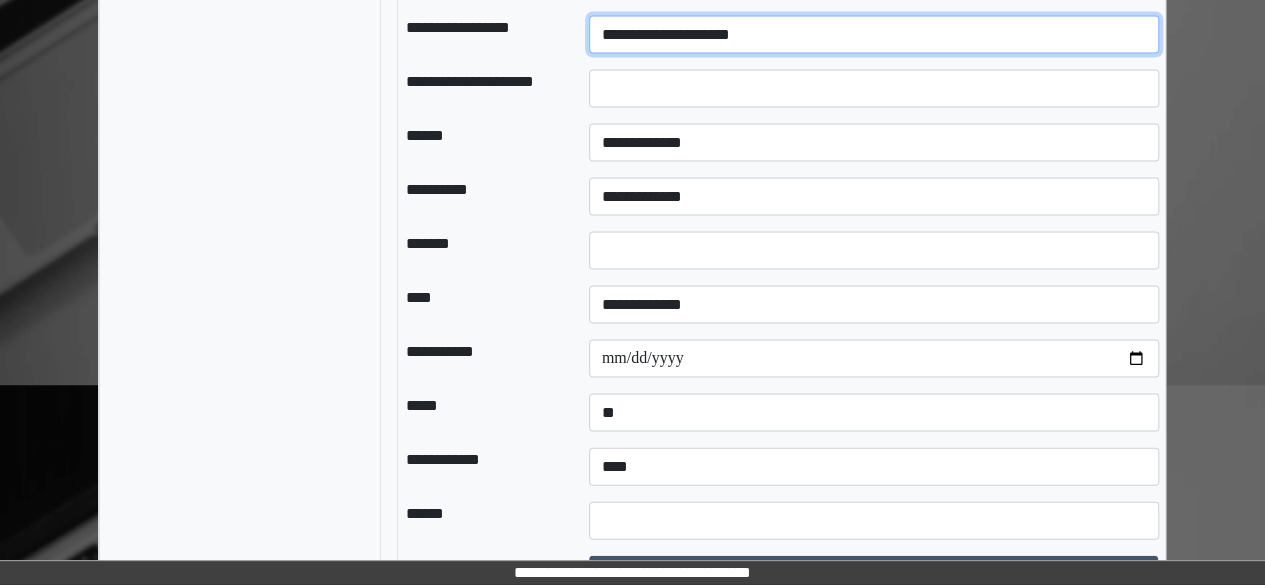 scroll, scrollTop: 1930, scrollLeft: 0, axis: vertical 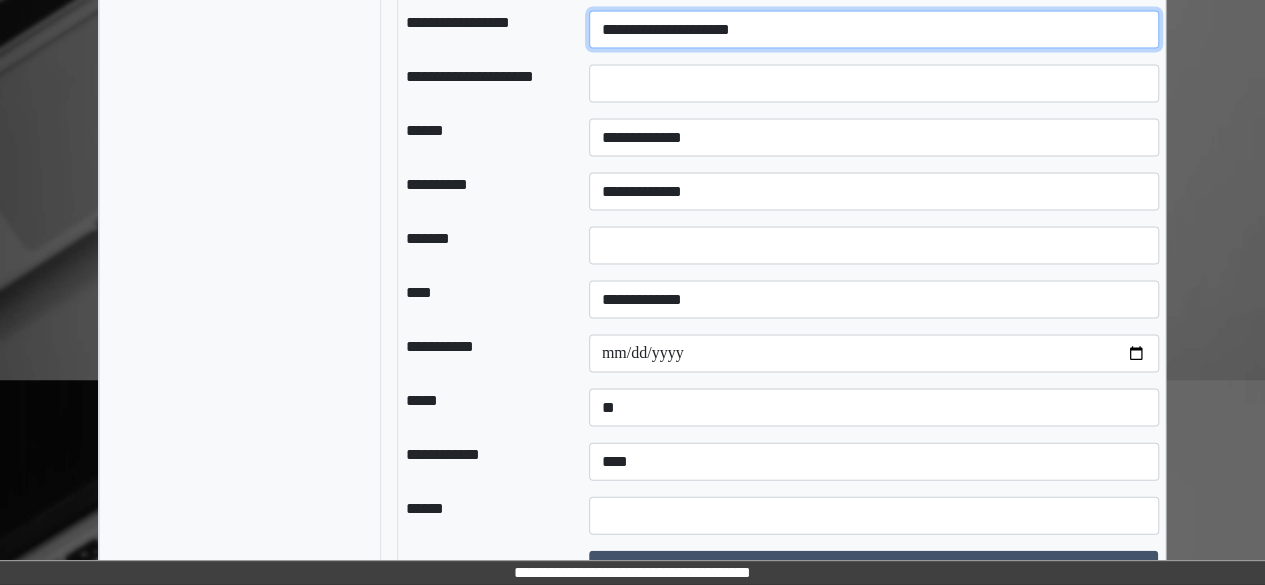 click on "**********" at bounding box center [874, 30] 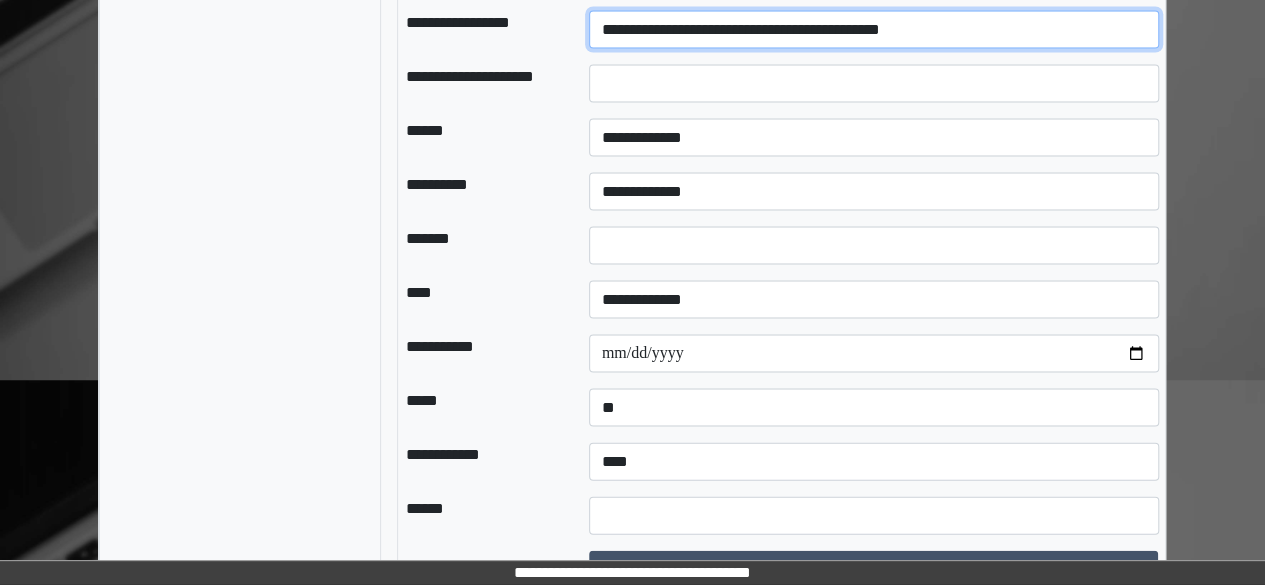 click on "**********" at bounding box center [874, 30] 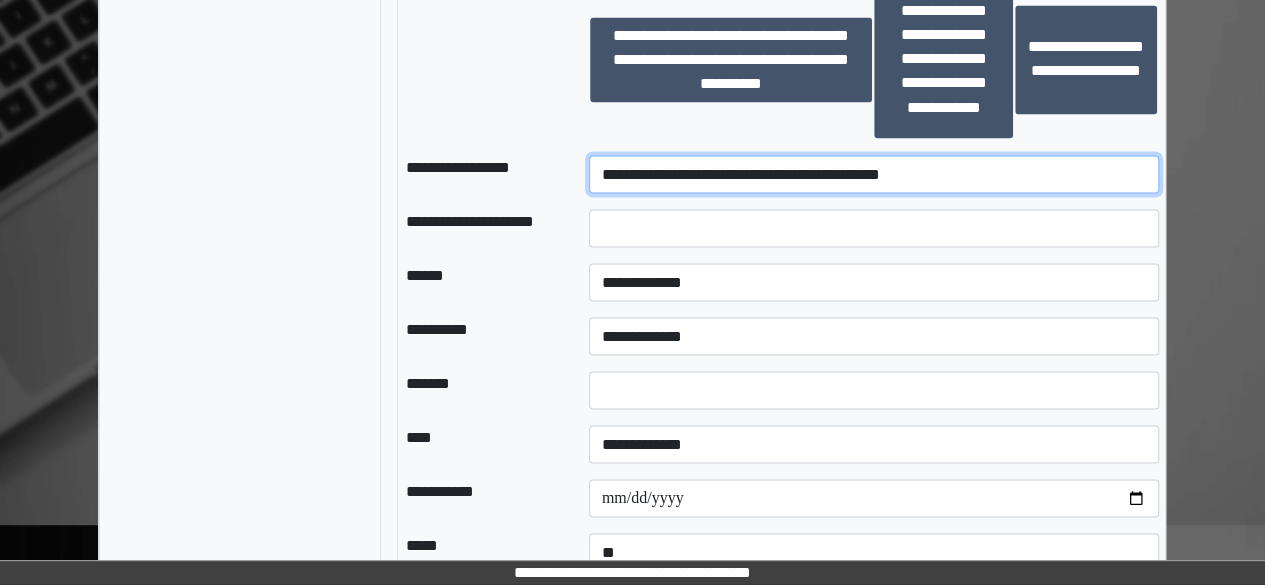 scroll, scrollTop: 1785, scrollLeft: 0, axis: vertical 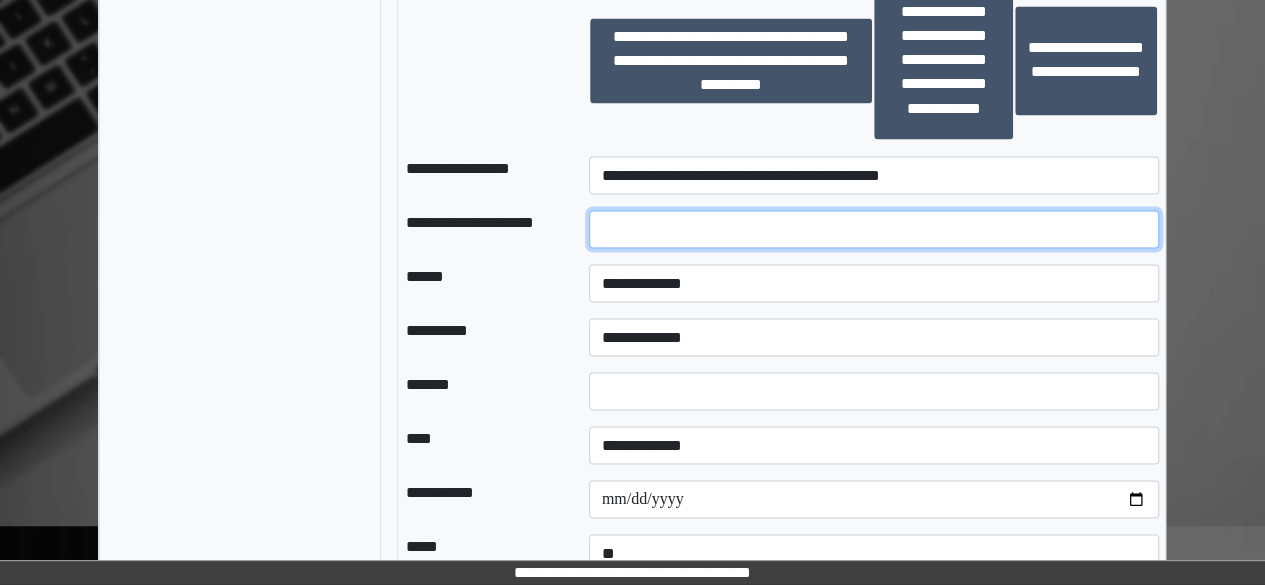 click at bounding box center (874, 229) 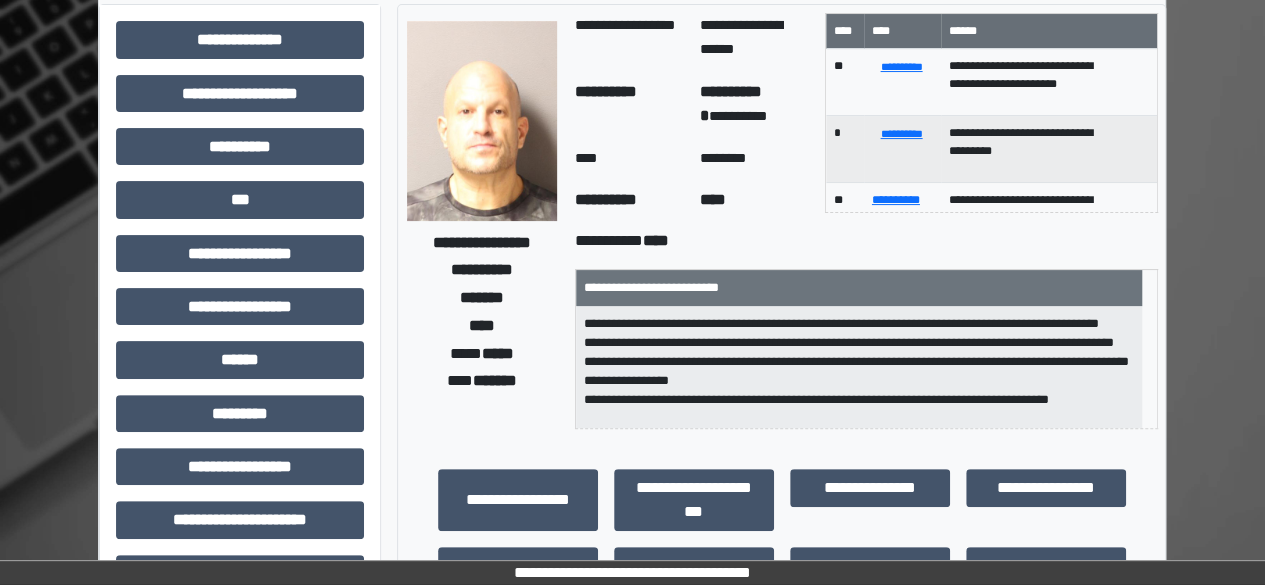 scroll, scrollTop: 116, scrollLeft: 0, axis: vertical 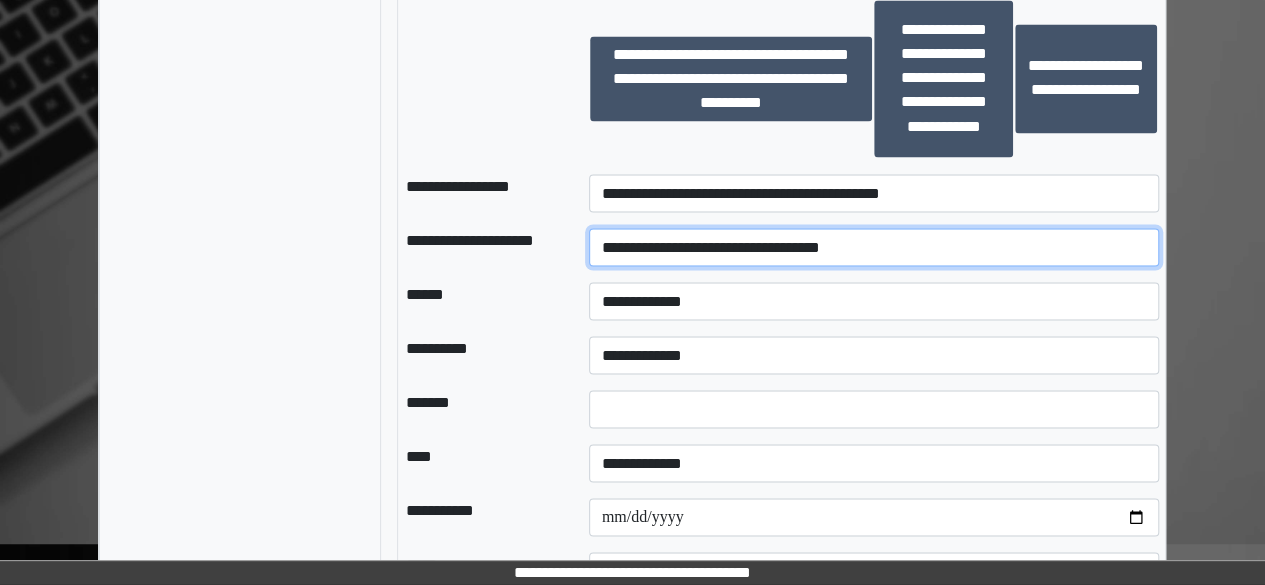 click on "**********" at bounding box center [874, 247] 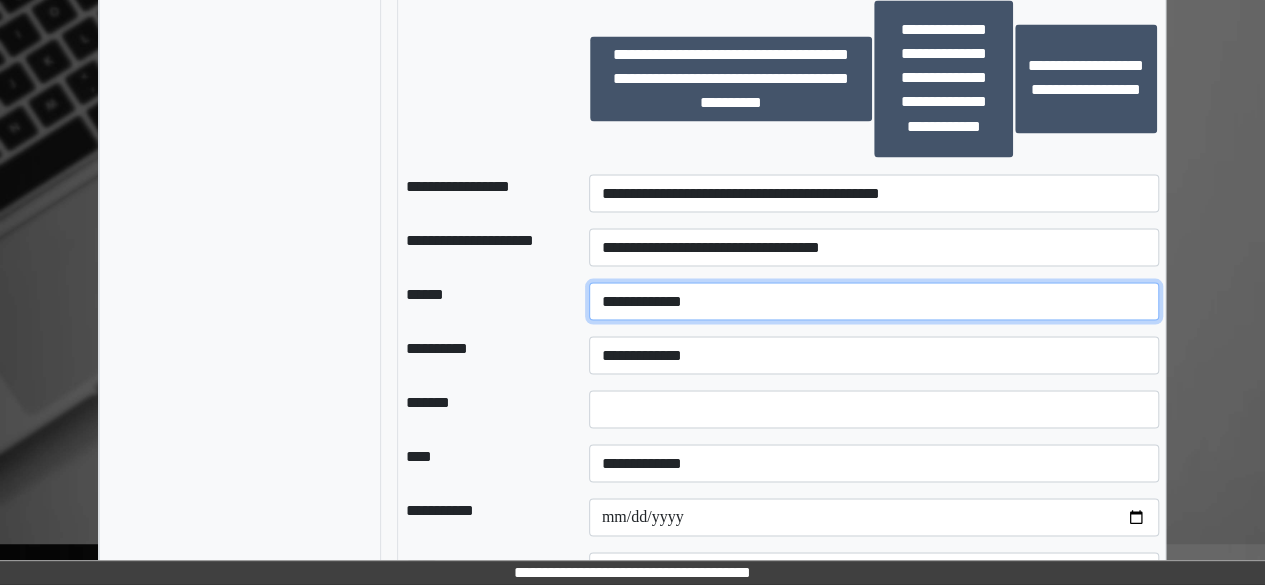 click on "**********" at bounding box center [874, 301] 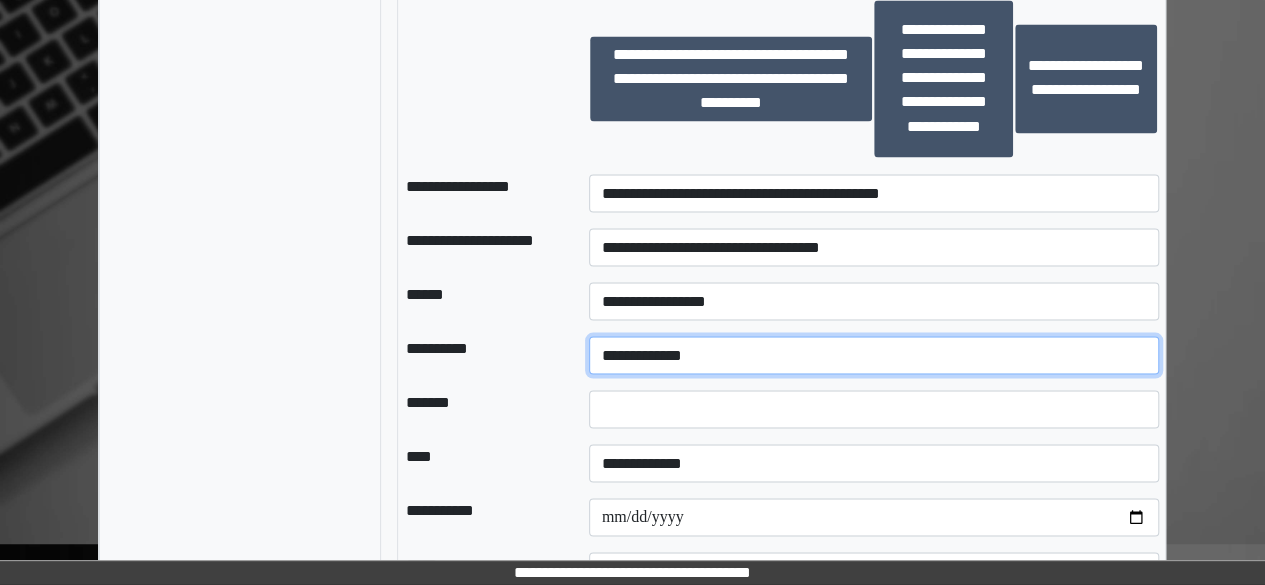click on "**********" at bounding box center (874, 355) 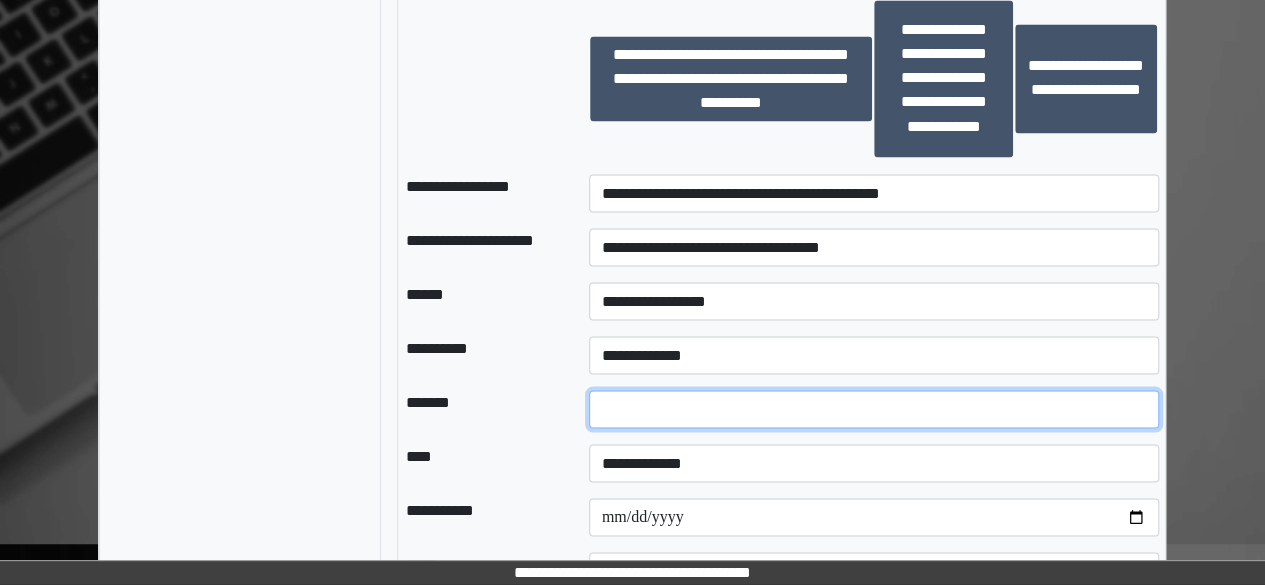 click at bounding box center (874, 409) 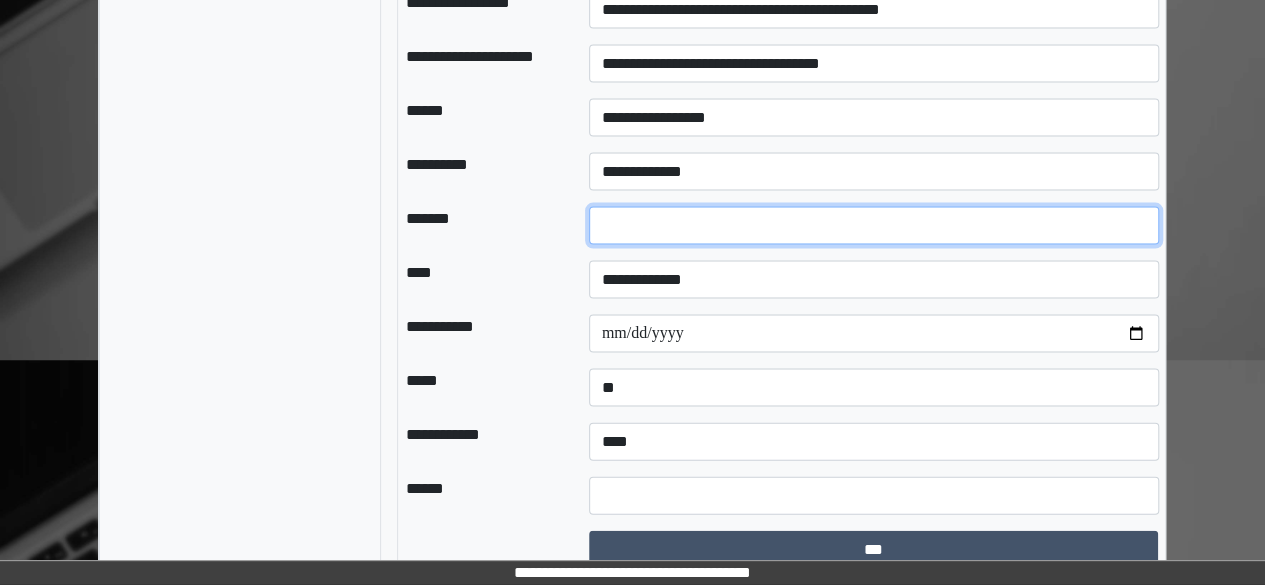 scroll, scrollTop: 1951, scrollLeft: 0, axis: vertical 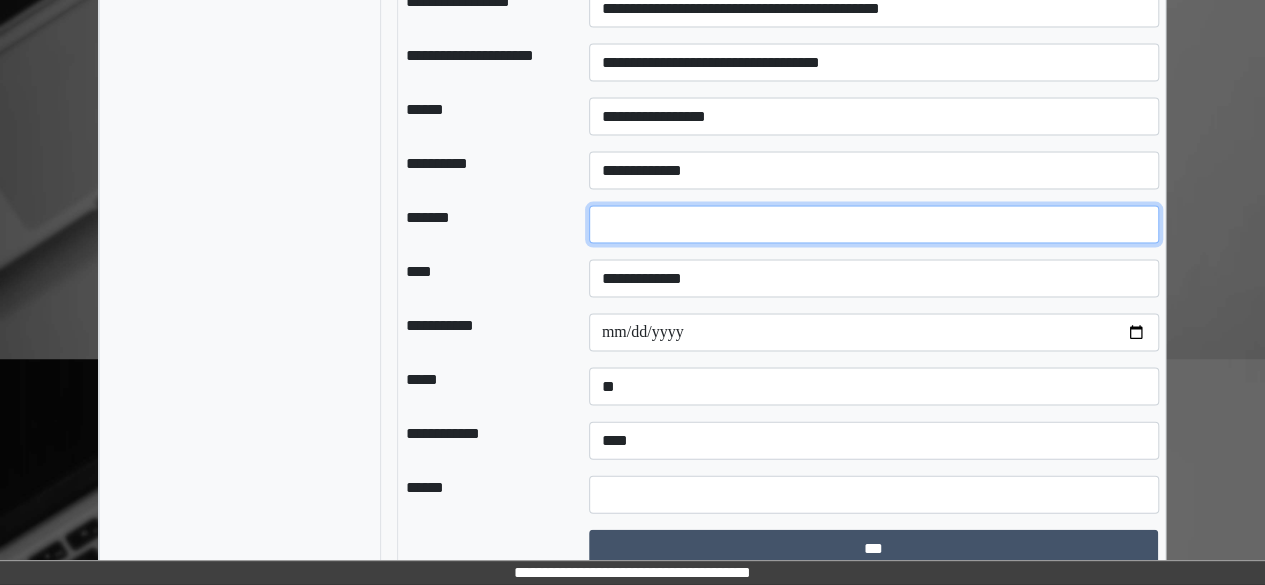 type on "*" 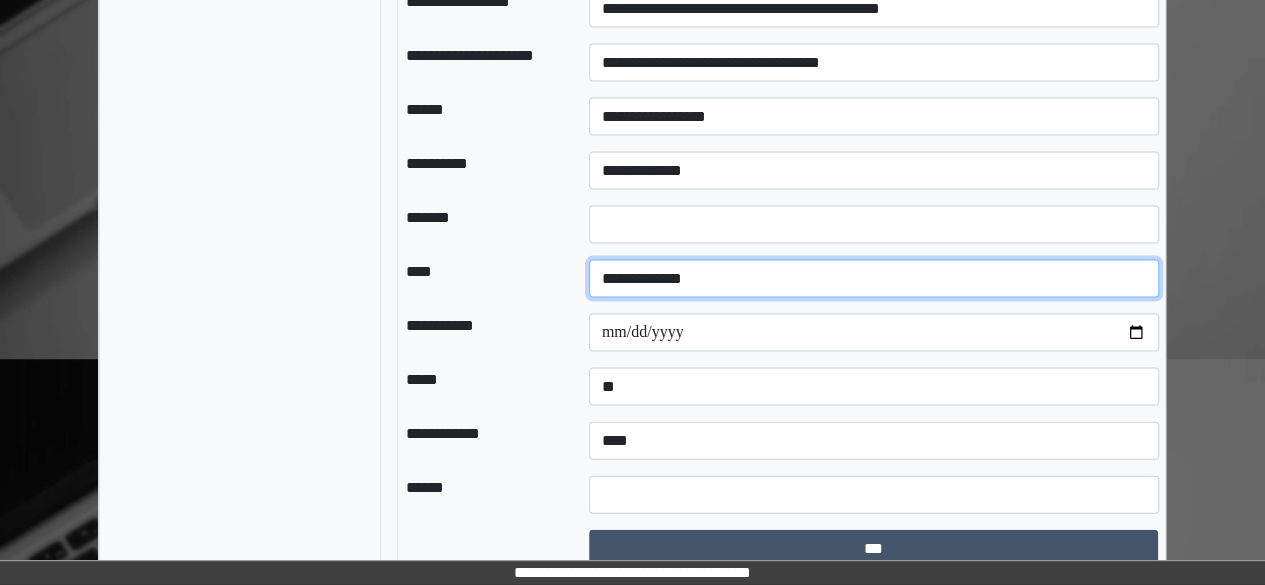 click on "**********" at bounding box center [874, 279] 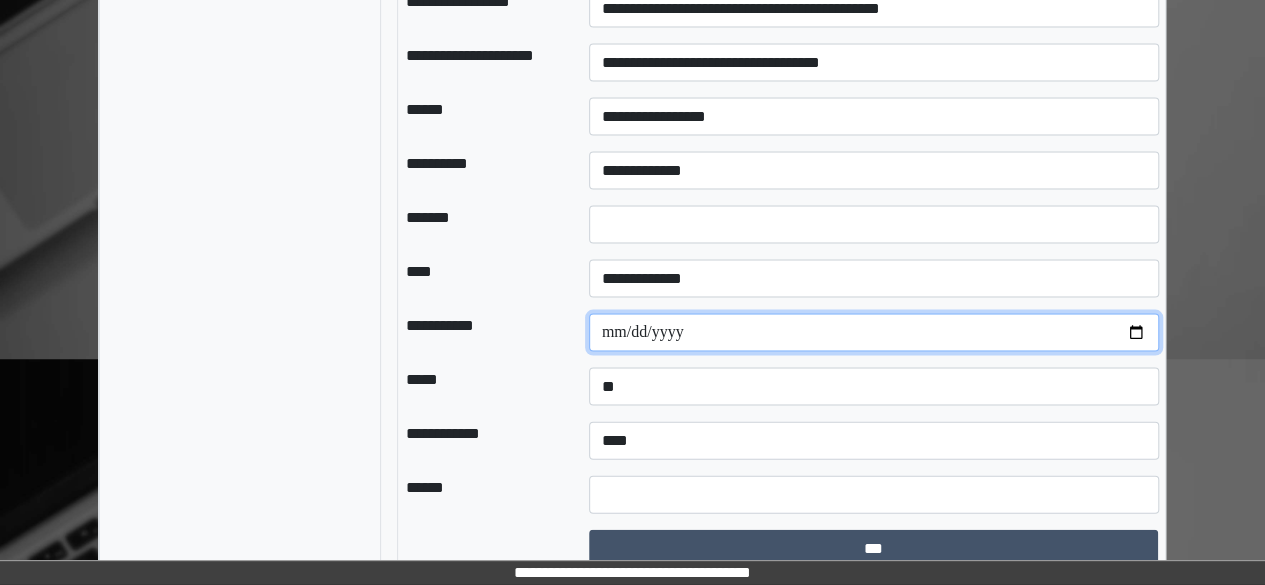 click at bounding box center [874, 333] 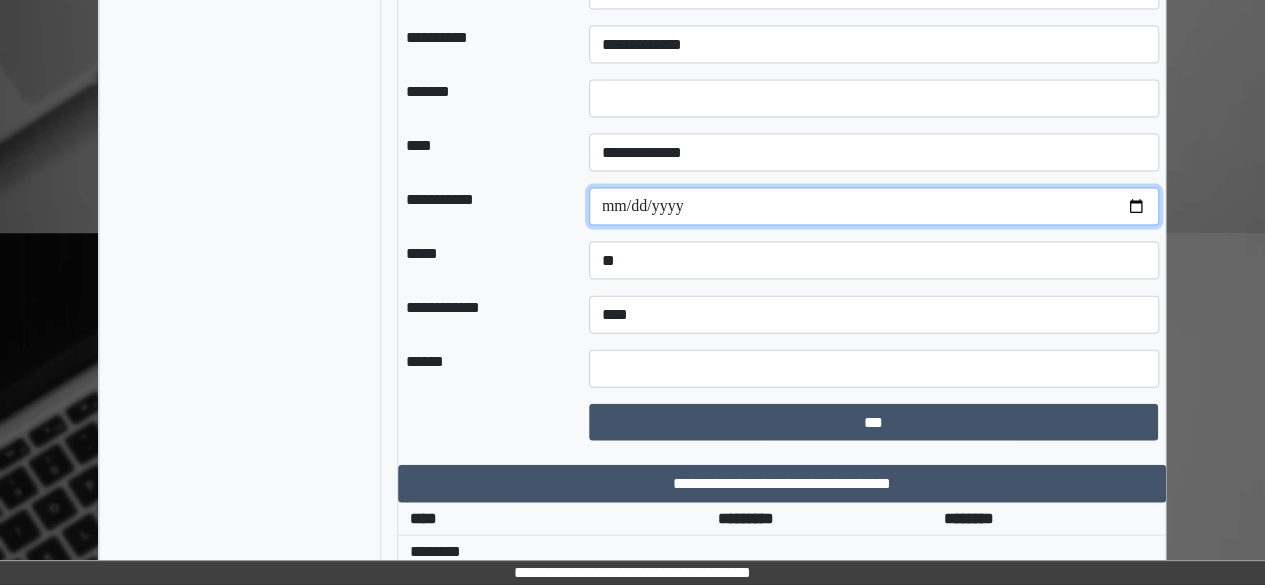 scroll, scrollTop: 2075, scrollLeft: 0, axis: vertical 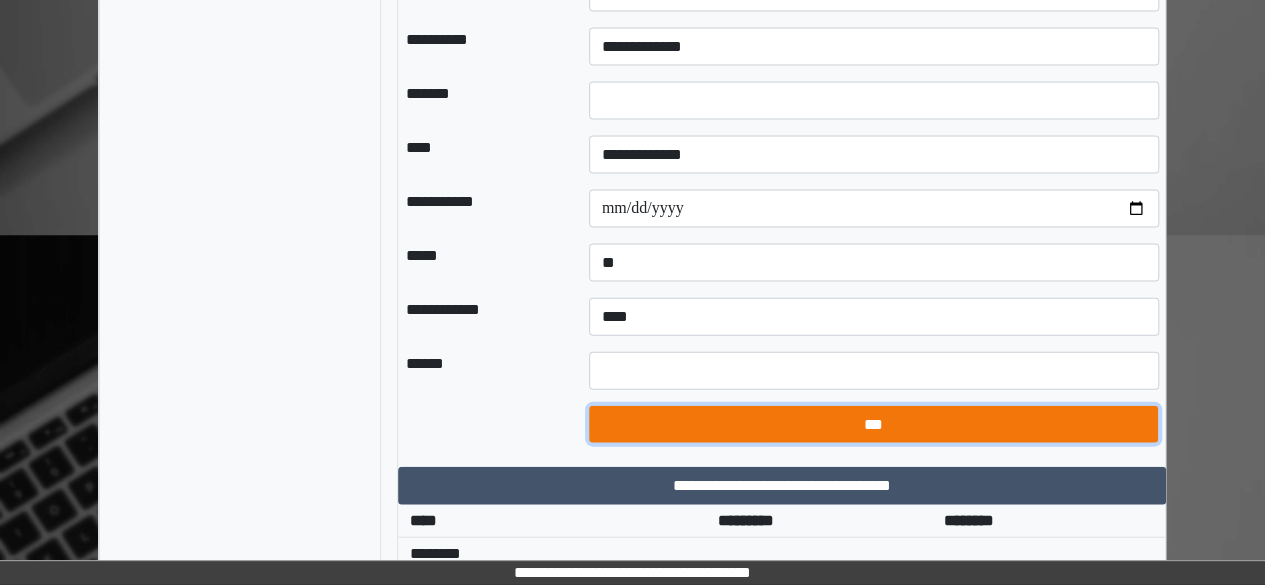 click on "***" at bounding box center [873, 424] 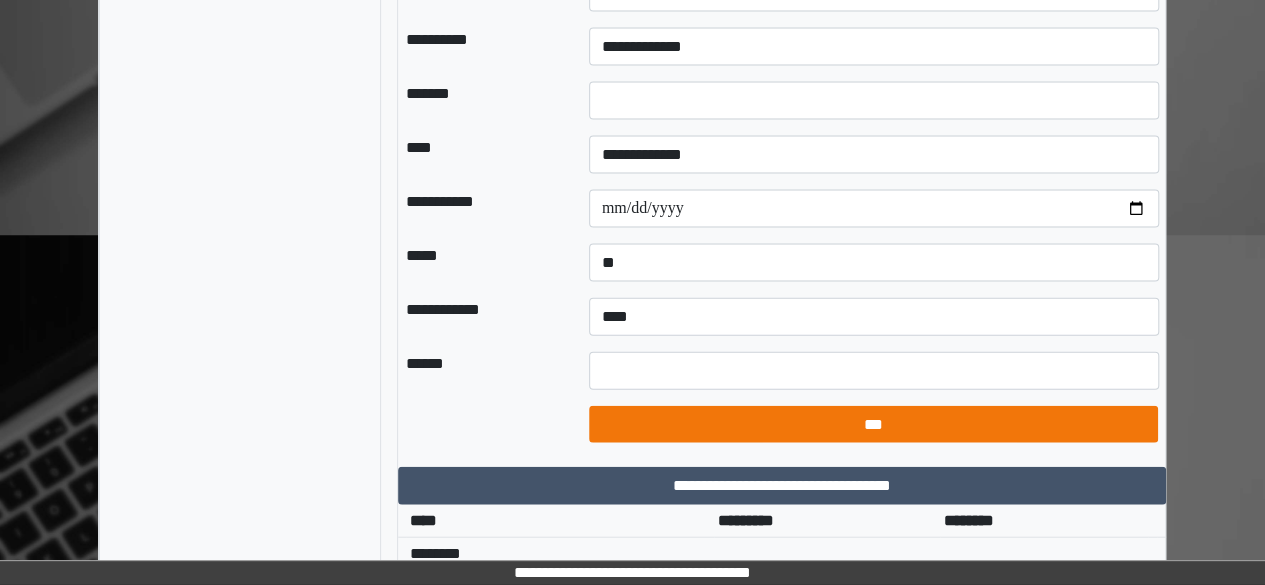 select on "*" 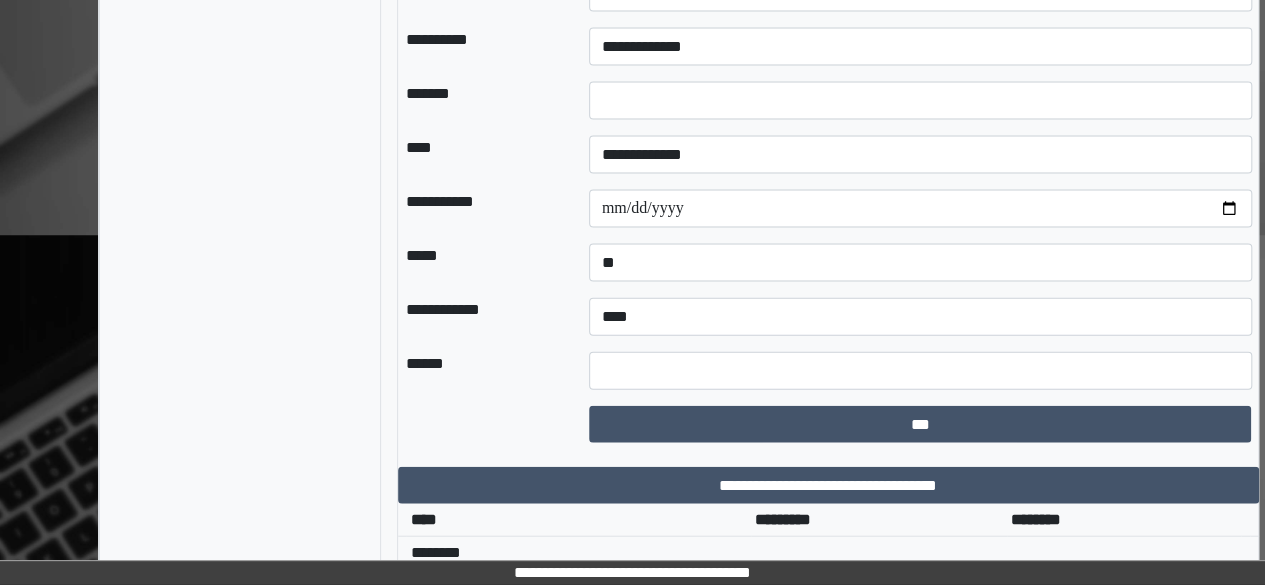 scroll, scrollTop: 0, scrollLeft: 0, axis: both 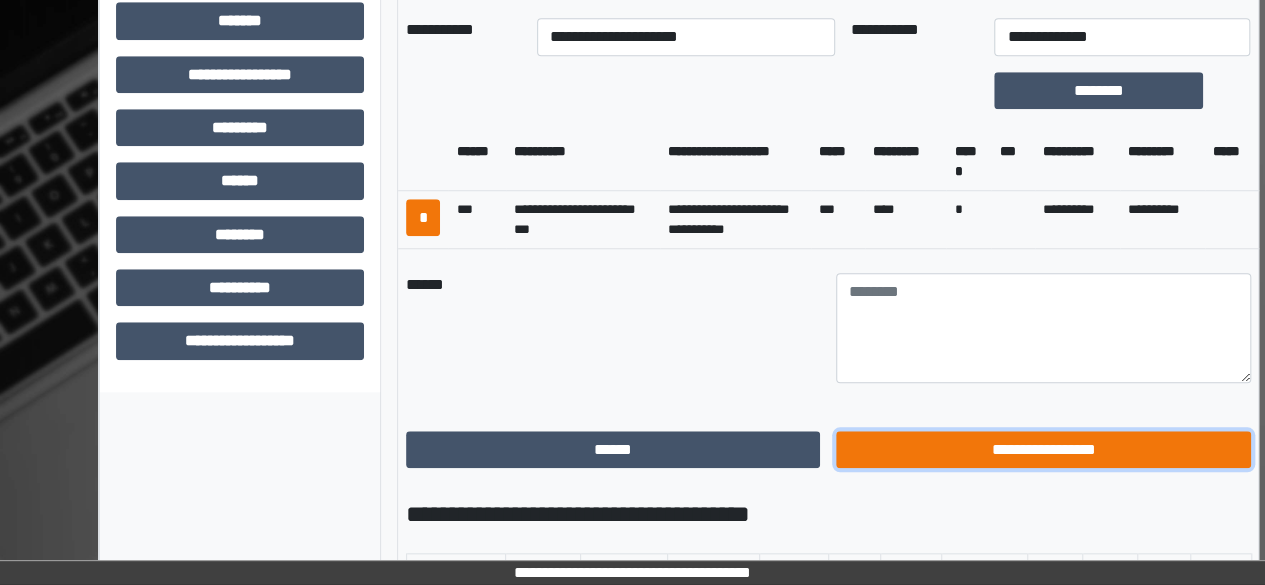 click on "**********" at bounding box center (1043, 449) 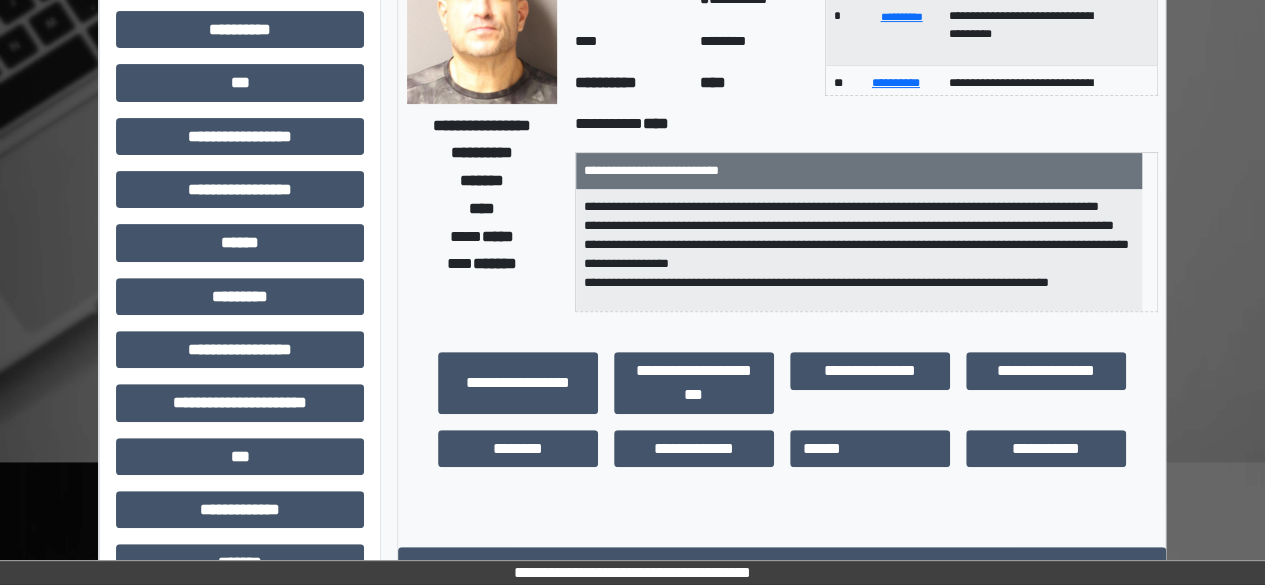 scroll, scrollTop: 0, scrollLeft: 0, axis: both 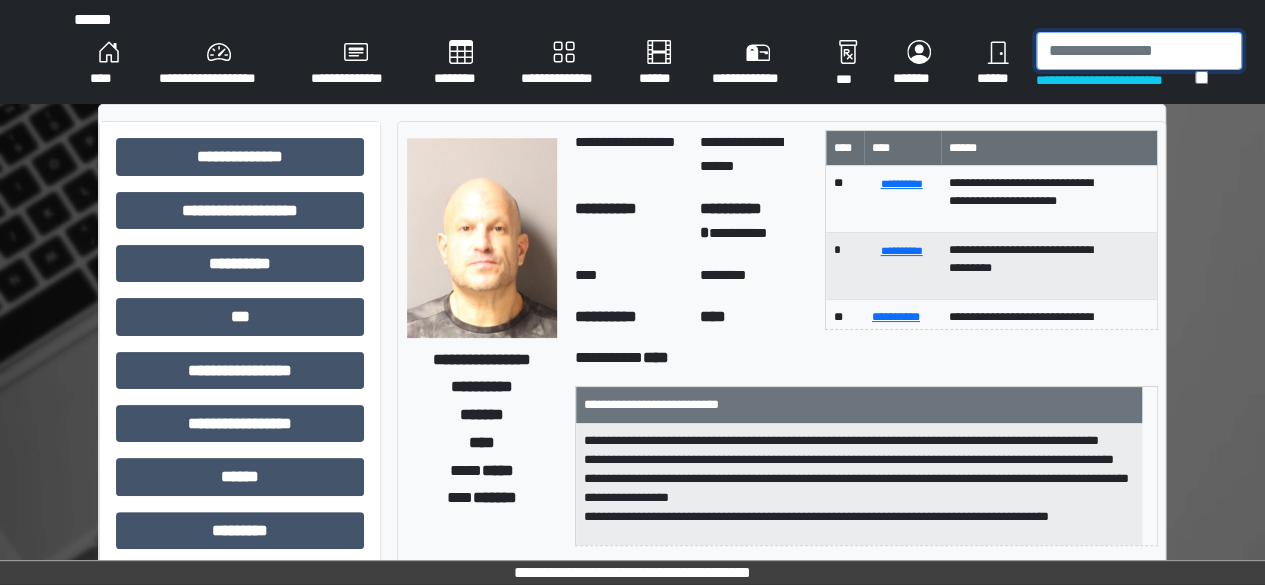 click at bounding box center (1139, 51) 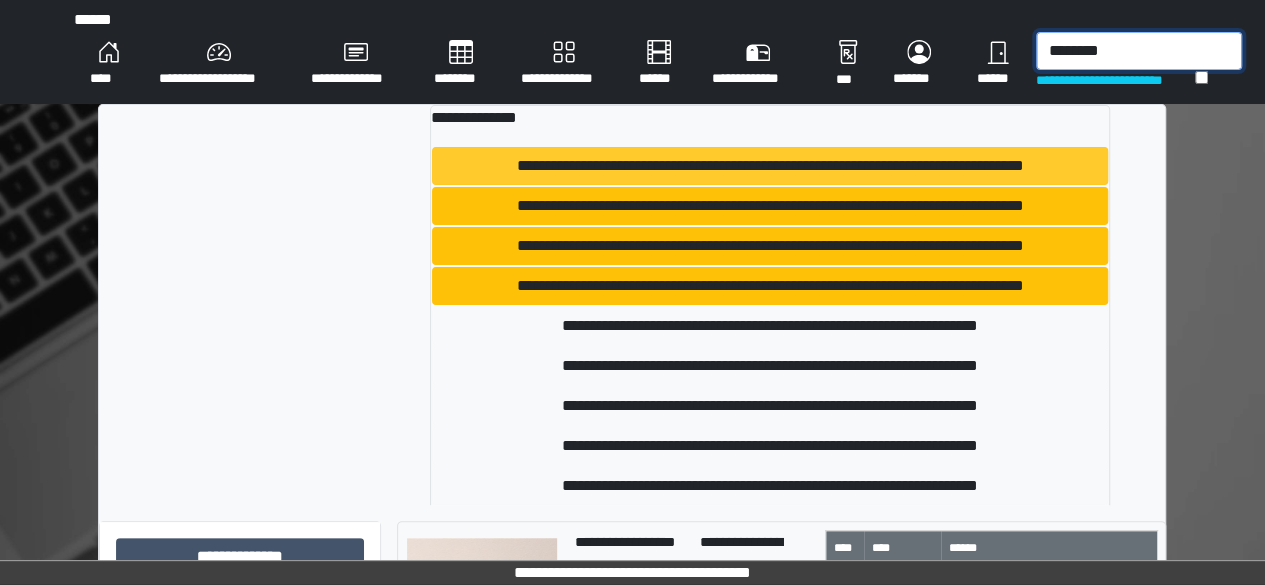 type on "********" 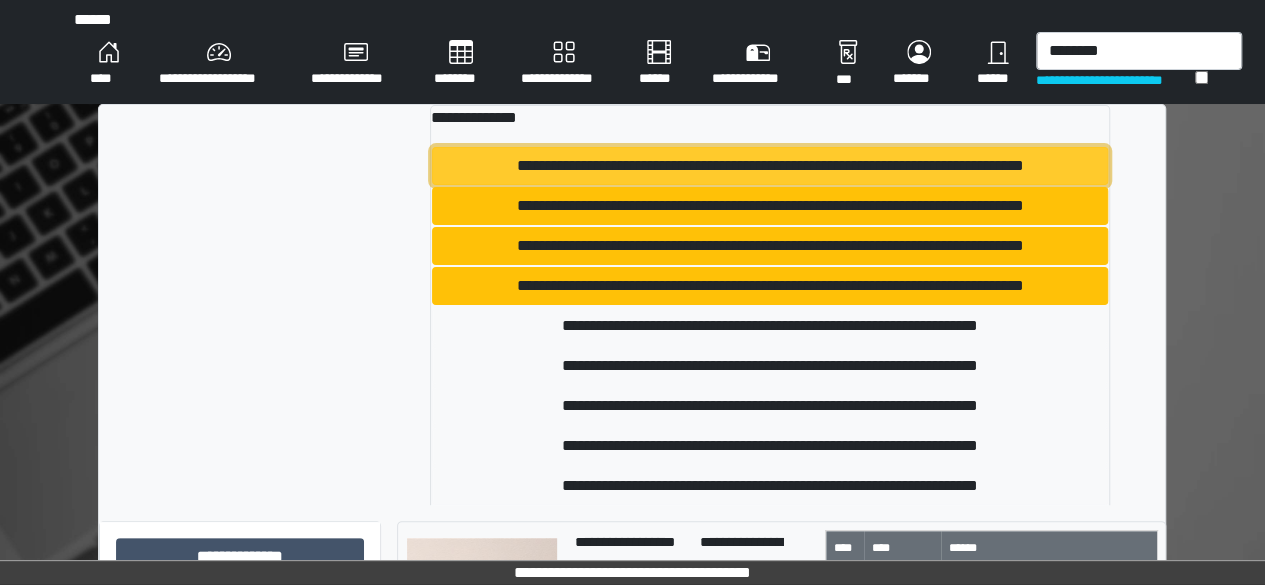 click on "**********" at bounding box center (770, 166) 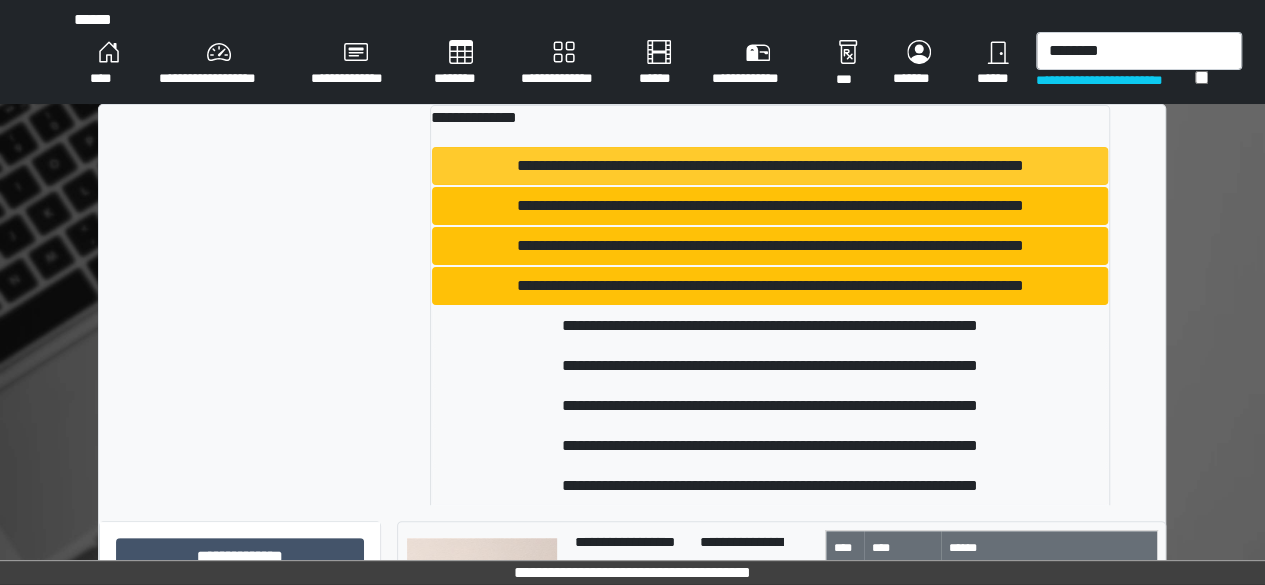 type 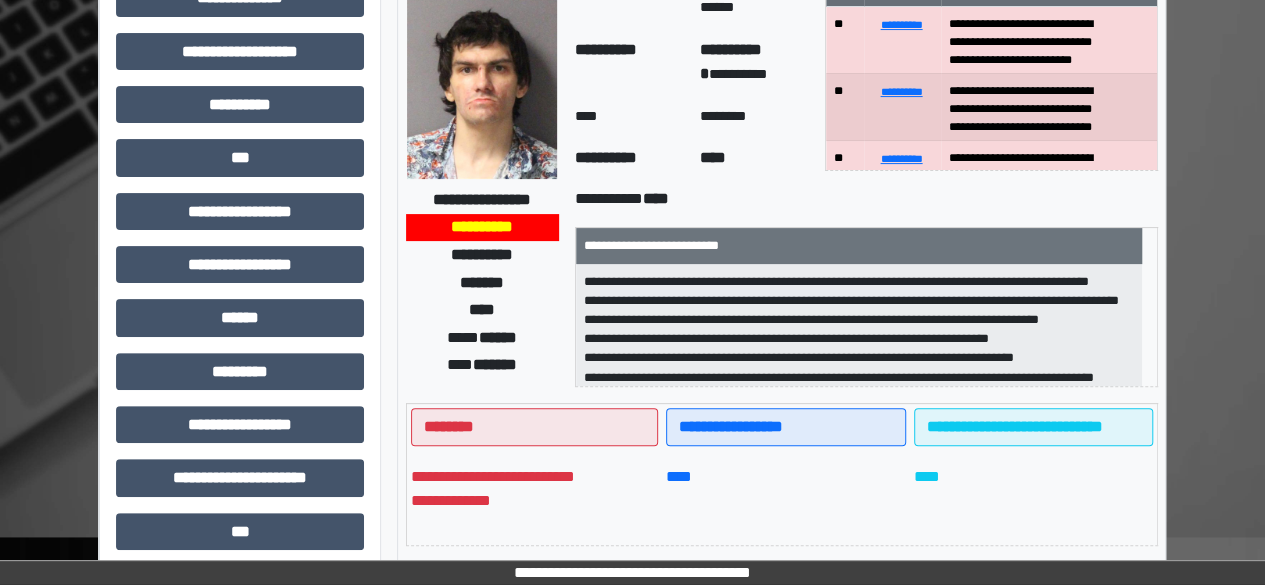 scroll, scrollTop: 160, scrollLeft: 0, axis: vertical 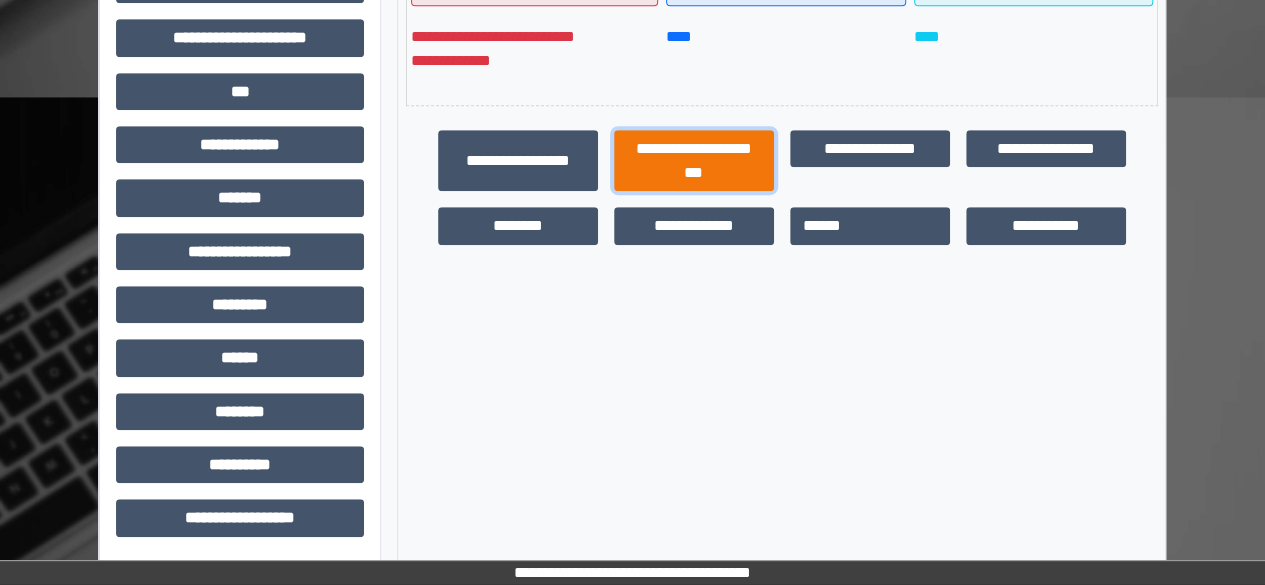 click on "**********" at bounding box center (694, 160) 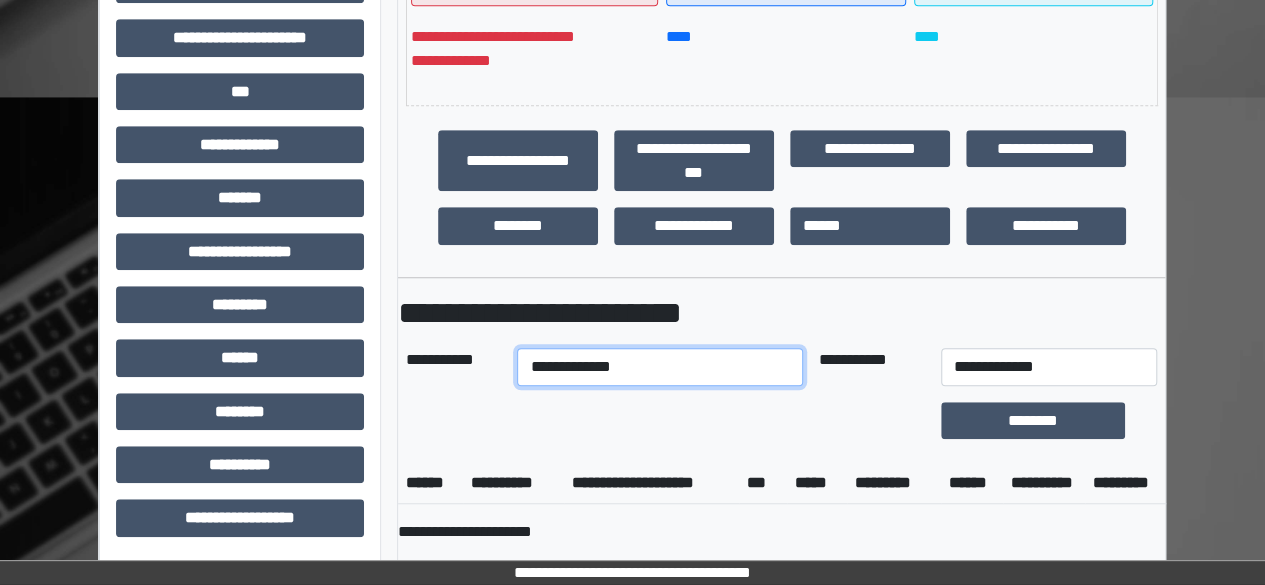 click on "**********" at bounding box center [659, 367] 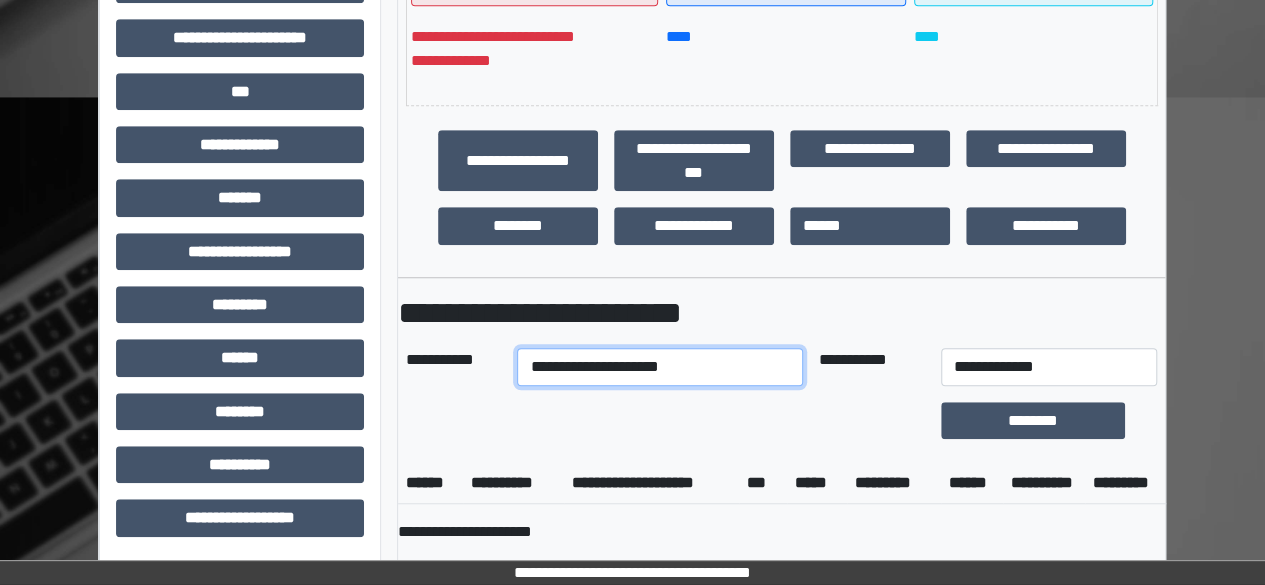 click on "**********" at bounding box center [659, 367] 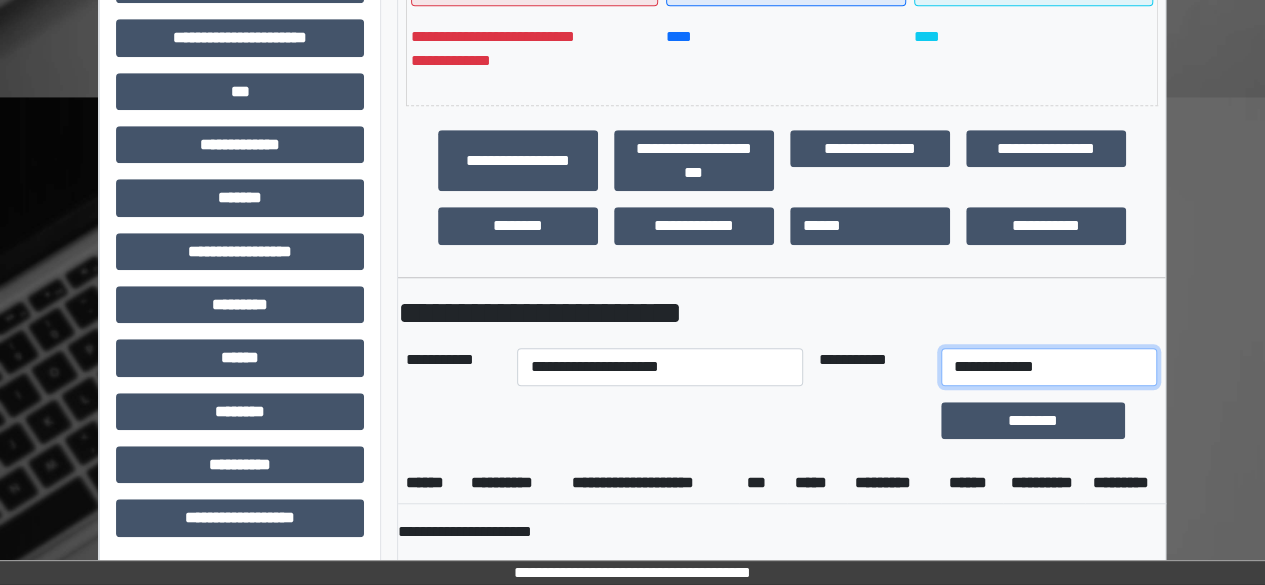 click on "**********" at bounding box center [1049, 367] 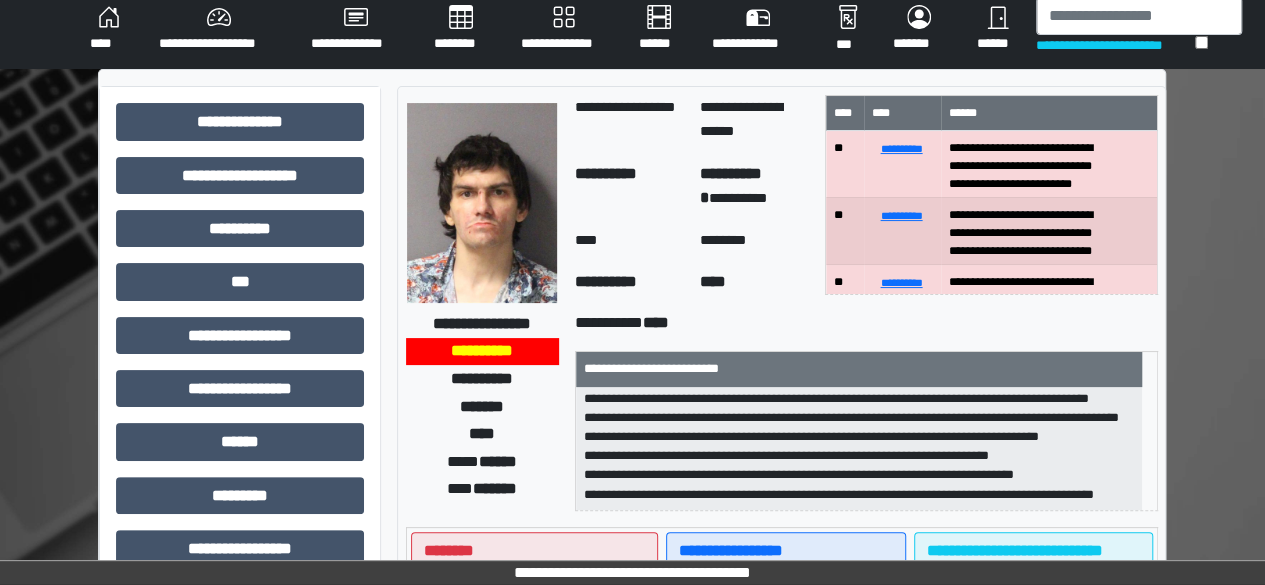 scroll, scrollTop: 0, scrollLeft: 0, axis: both 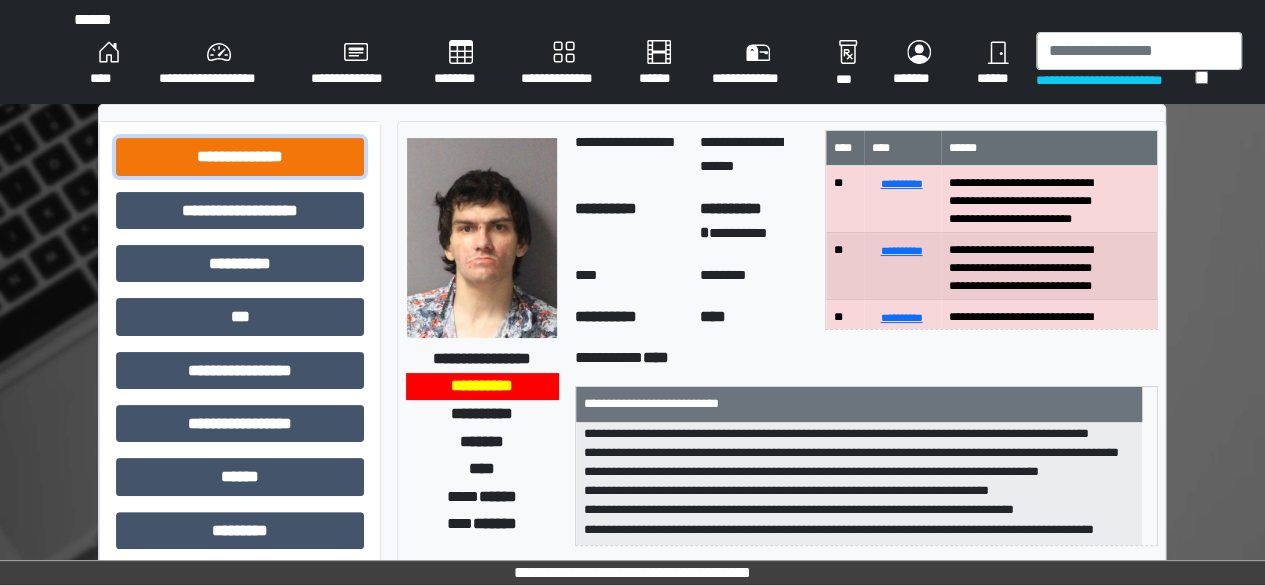 click on "**********" at bounding box center (240, 156) 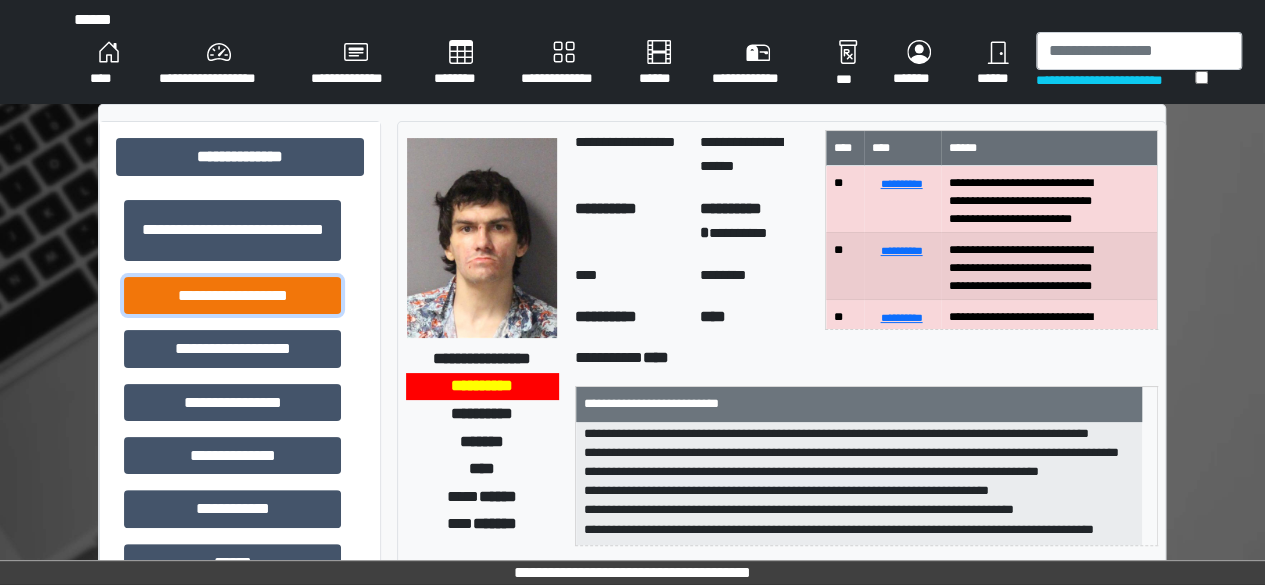 click on "**********" at bounding box center (232, 295) 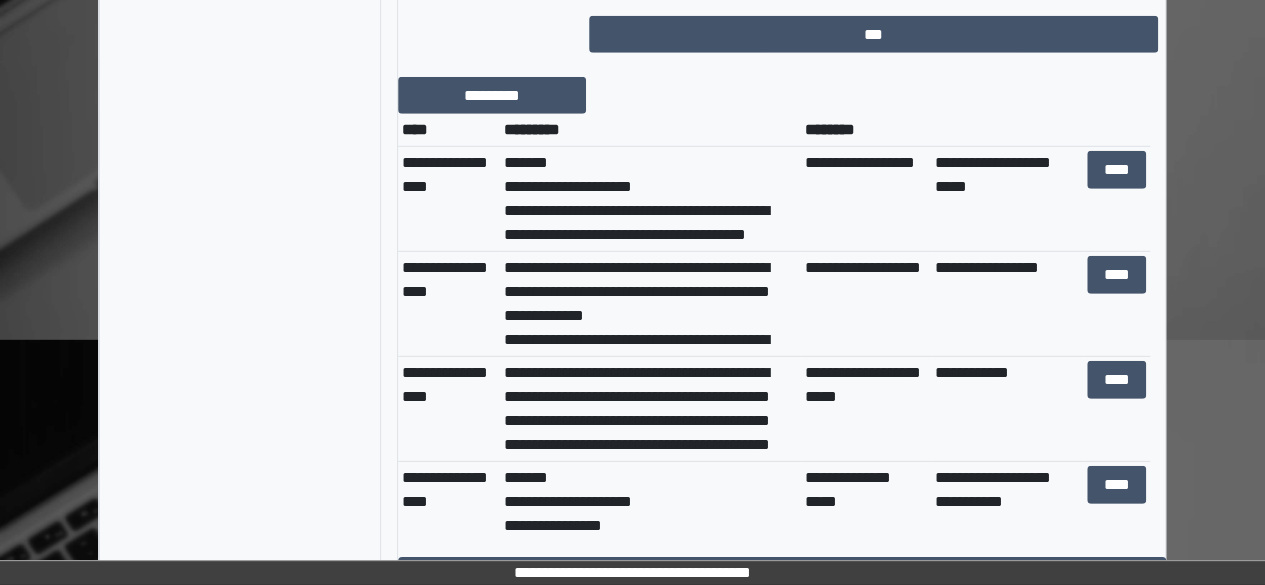 scroll, scrollTop: 2770, scrollLeft: 0, axis: vertical 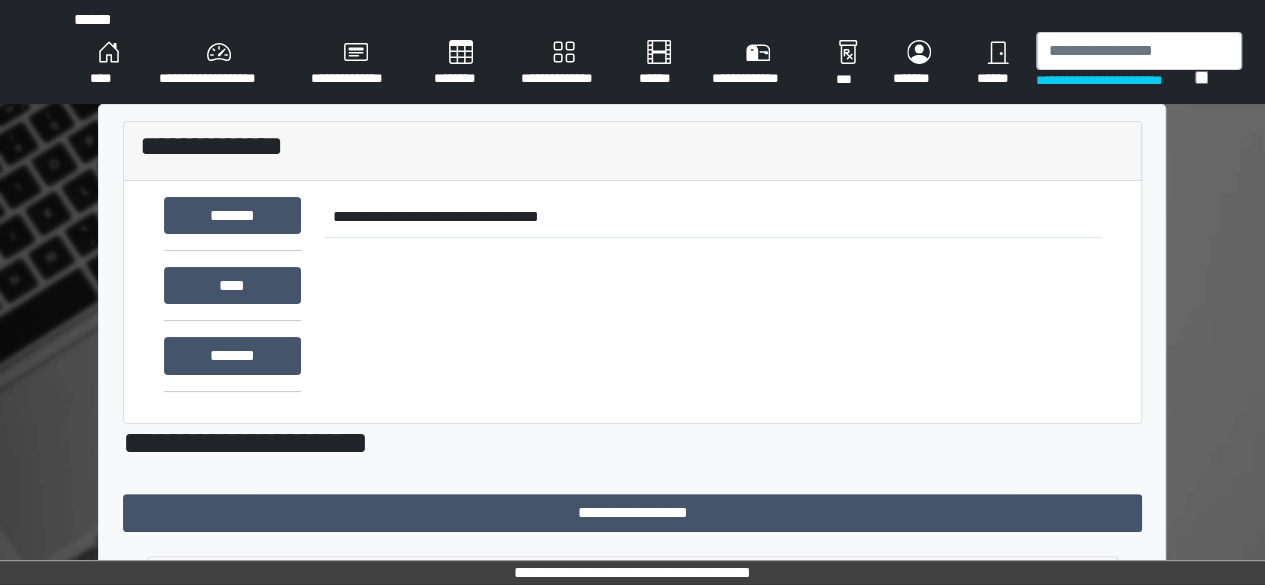 click on "**********" at bounding box center [563, 64] 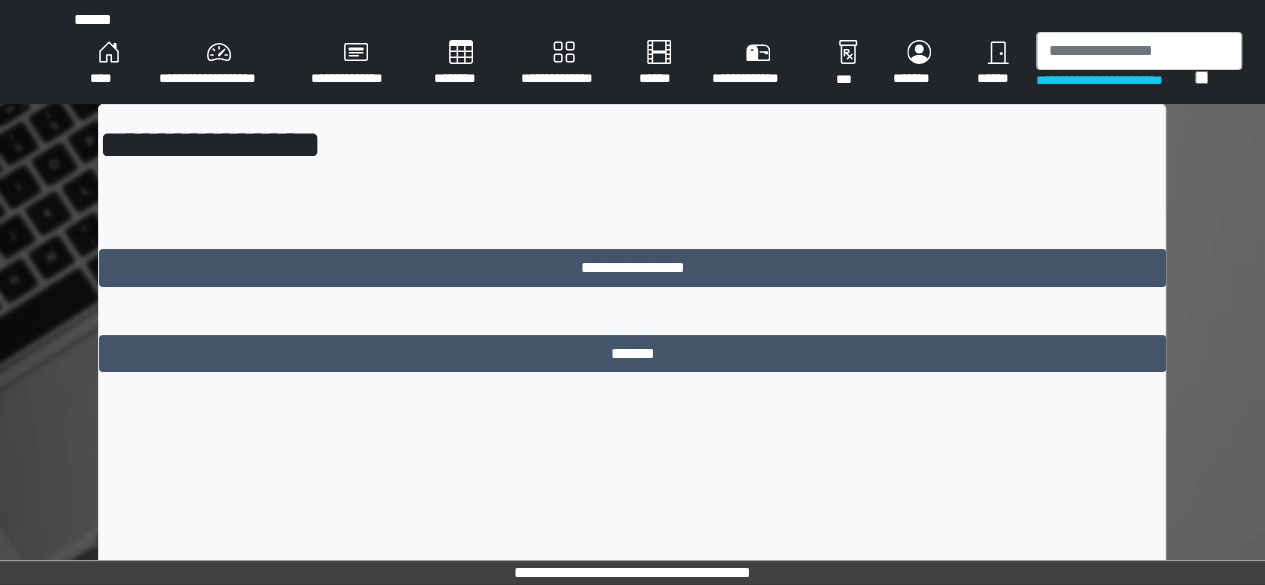 click on "**********" at bounding box center [356, 64] 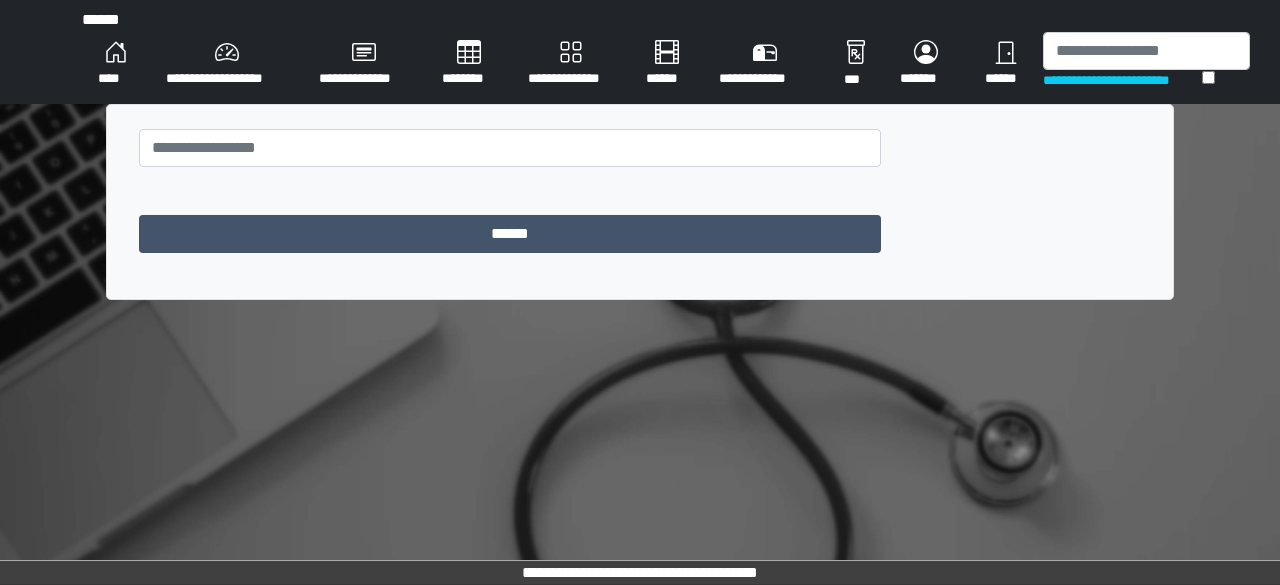 click on "**********" at bounding box center (226, 64) 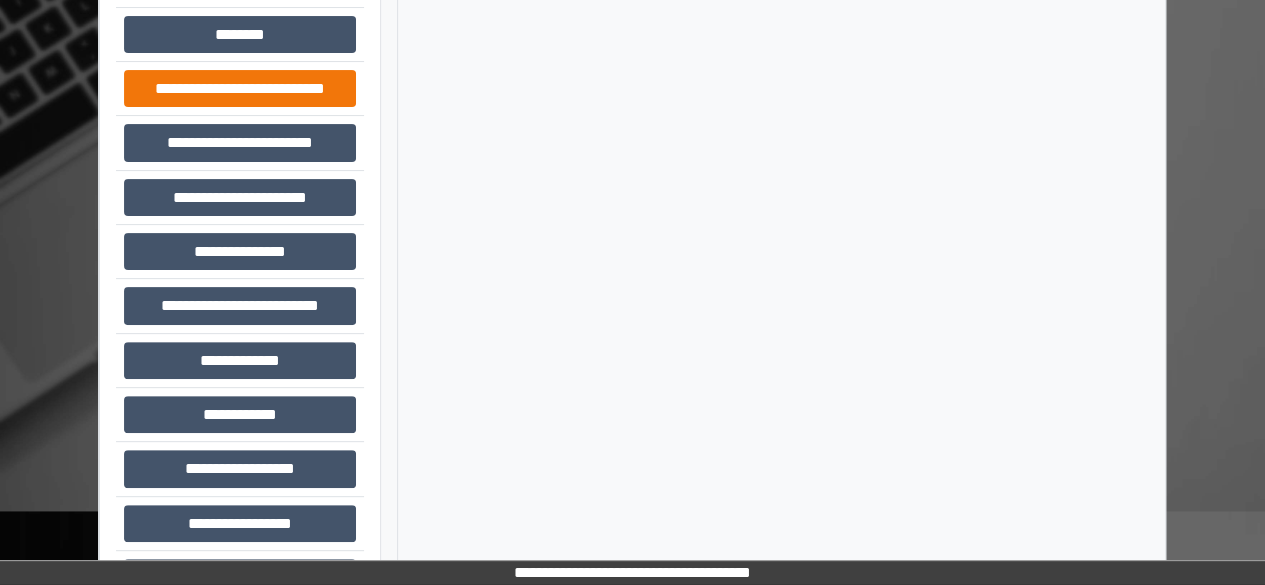 scroll, scrollTop: 250, scrollLeft: 0, axis: vertical 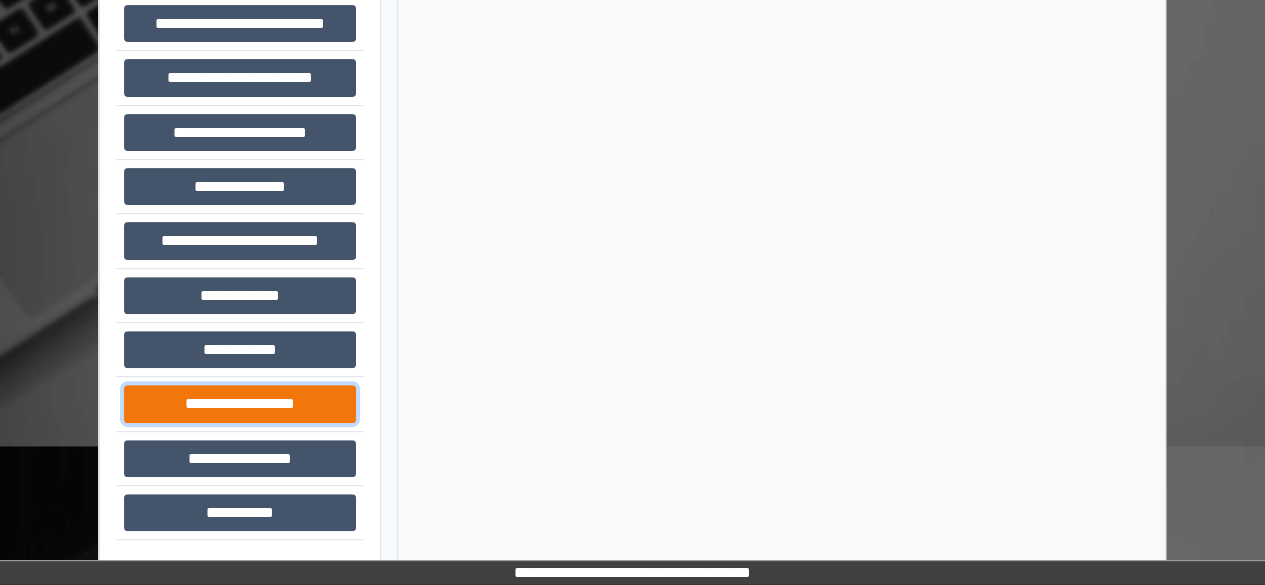 click on "**********" at bounding box center (240, 403) 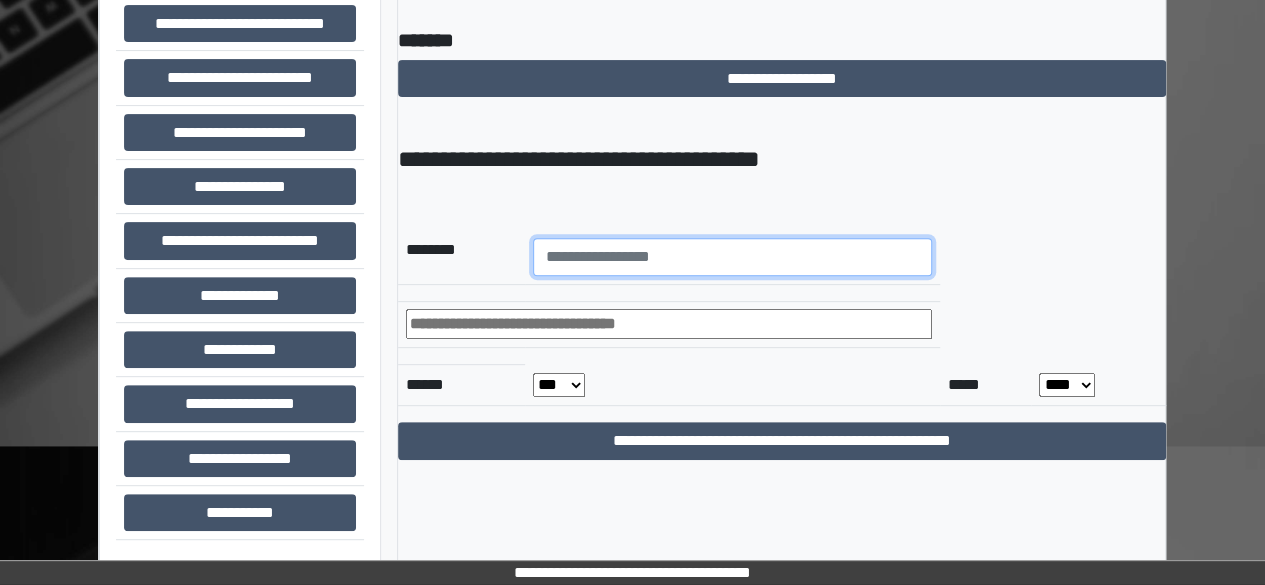click at bounding box center (732, 257) 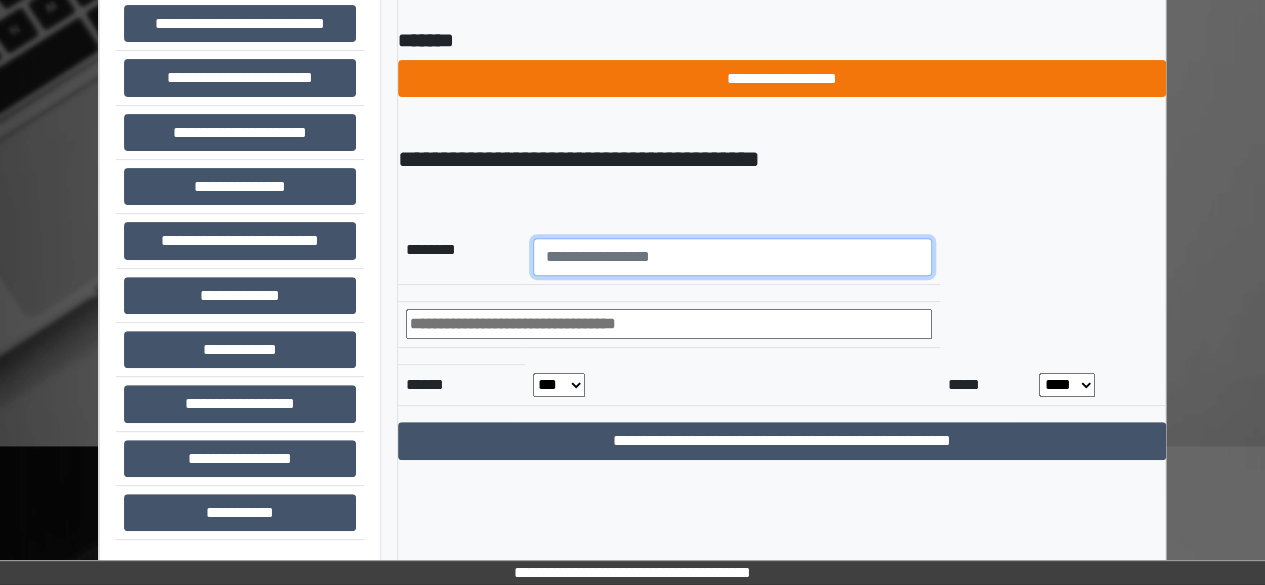scroll, scrollTop: 0, scrollLeft: 0, axis: both 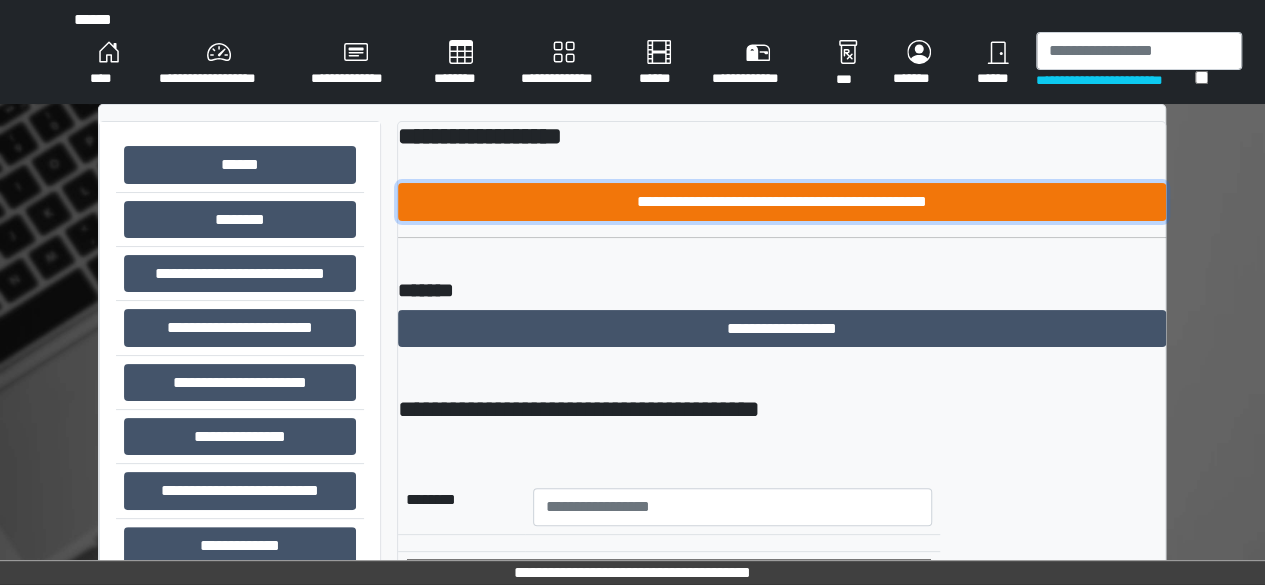 click on "**********" at bounding box center (782, 201) 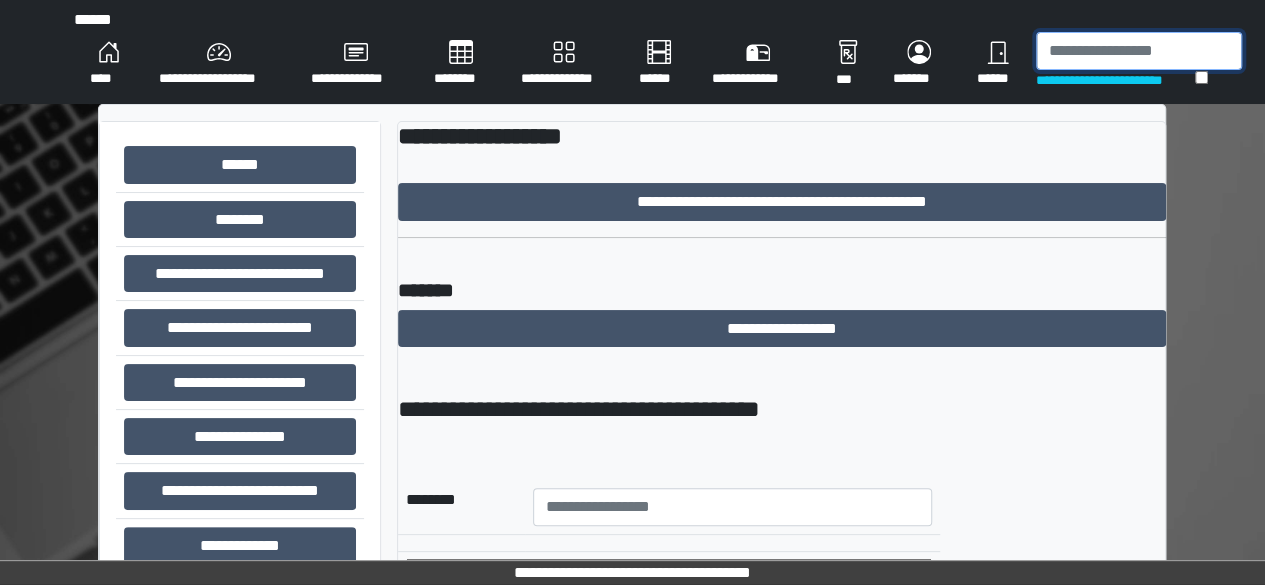 click at bounding box center [1139, 51] 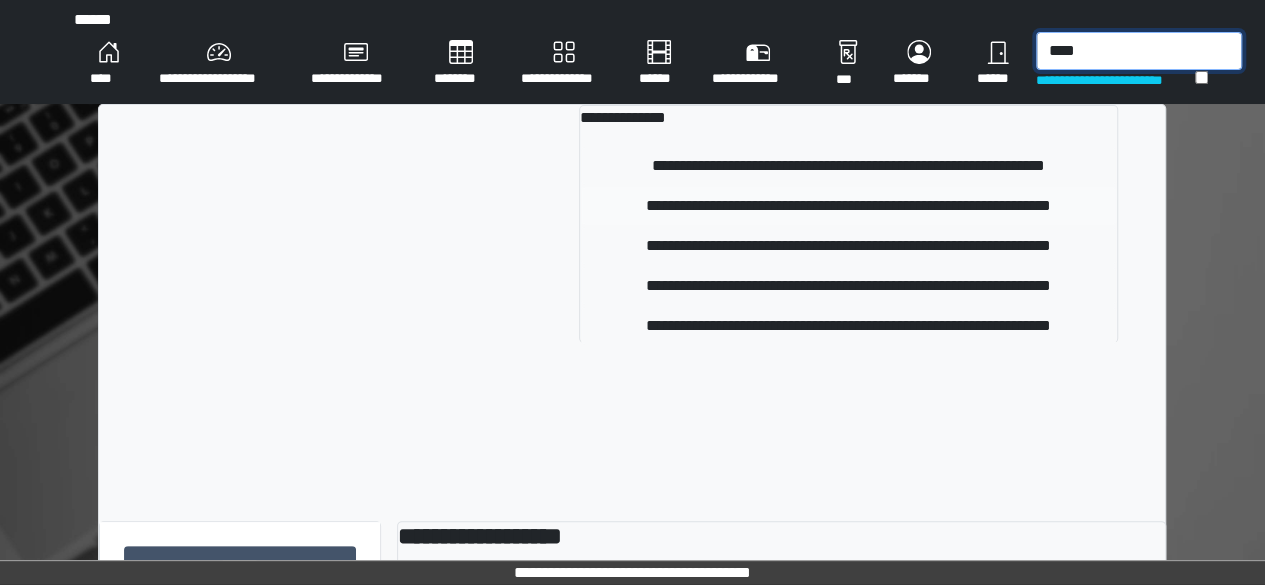 type on "****" 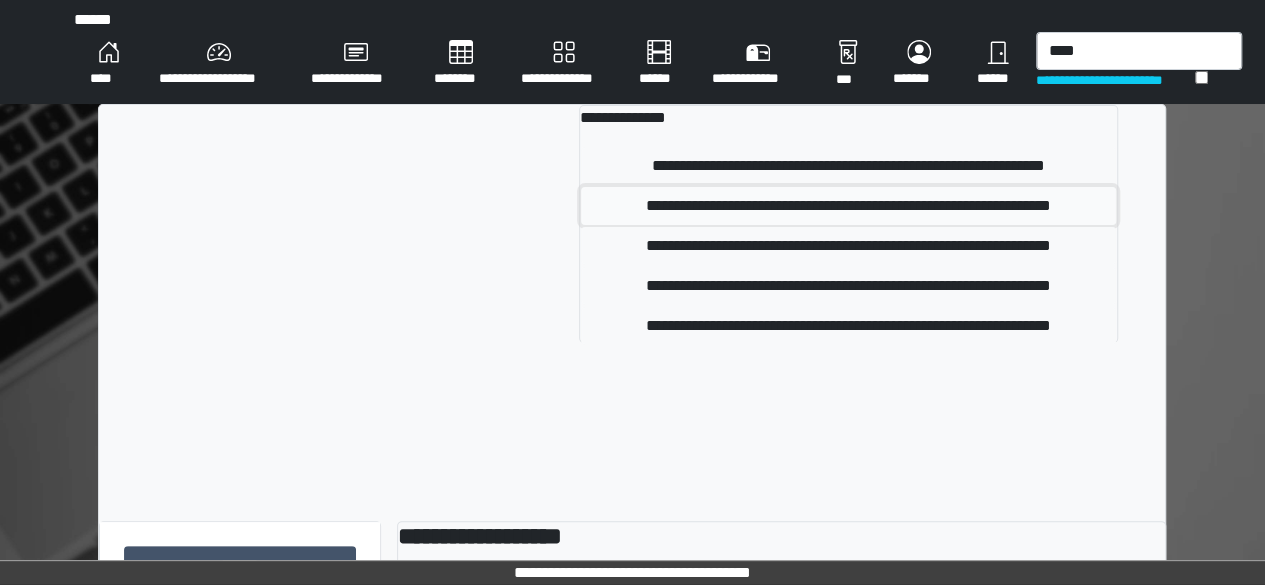 click on "**********" at bounding box center [848, 206] 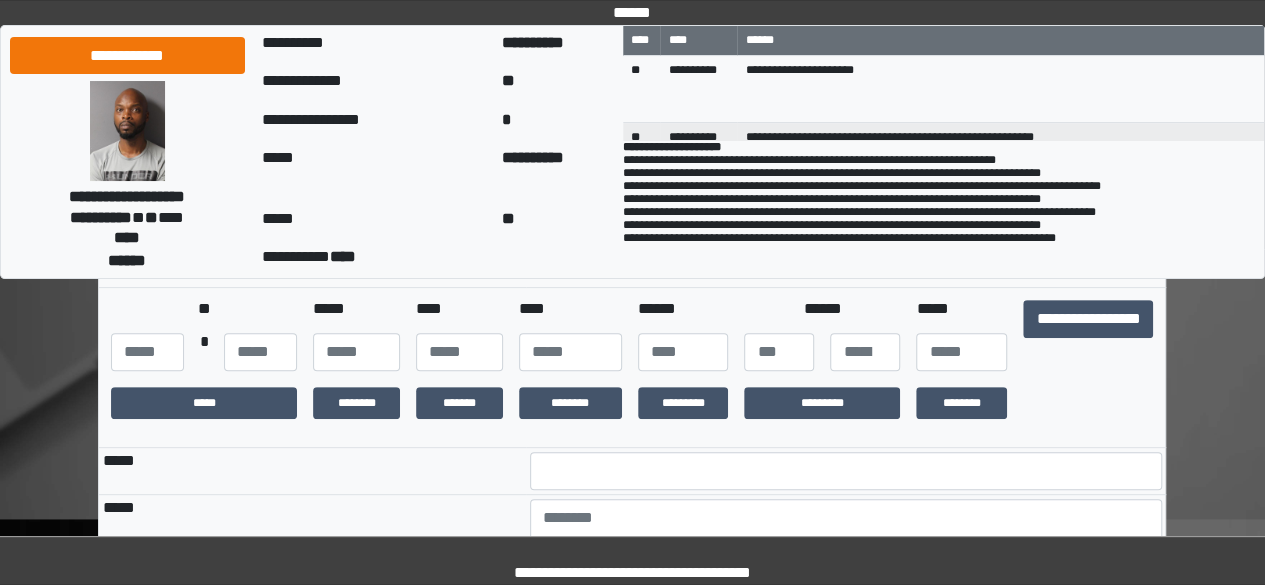 scroll, scrollTop: 176, scrollLeft: 0, axis: vertical 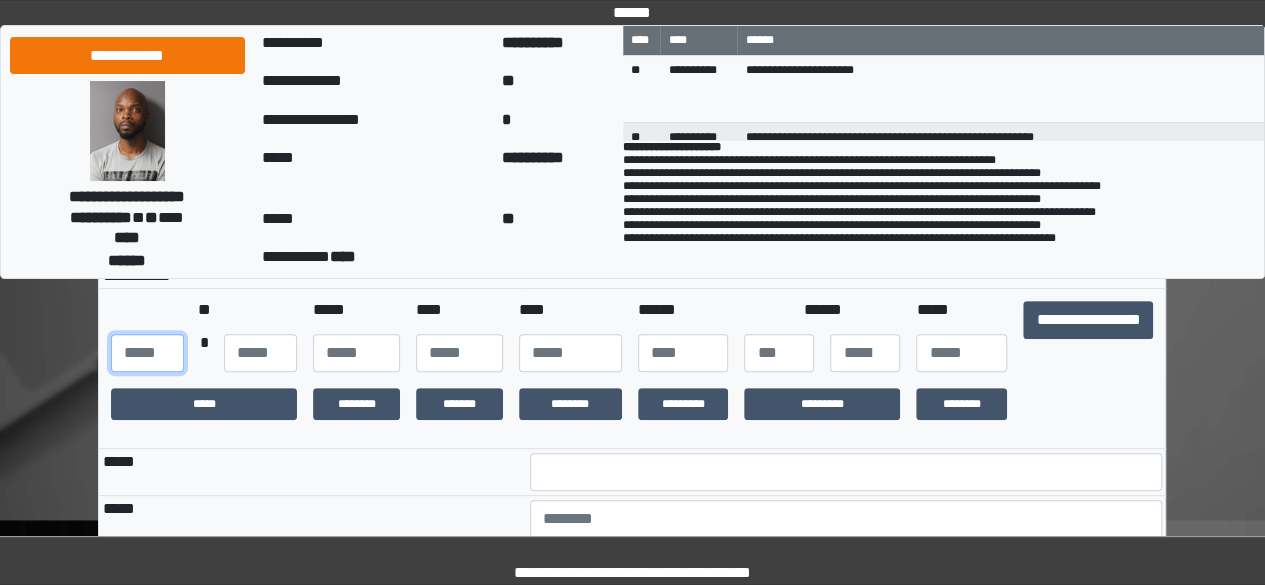 click at bounding box center [147, 353] 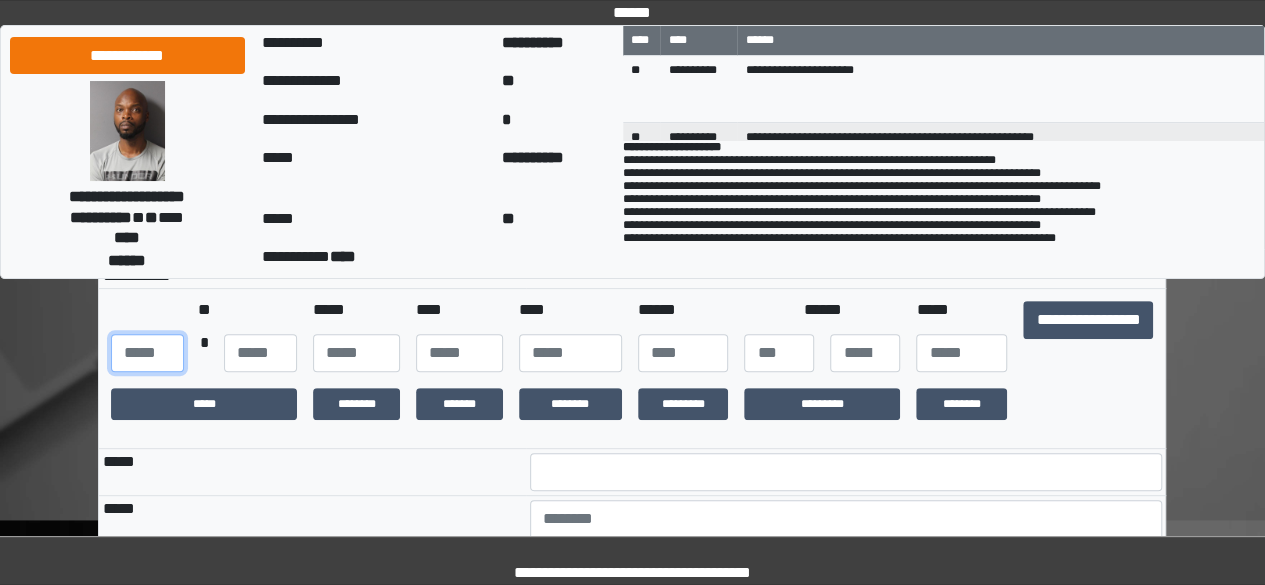 type on "***" 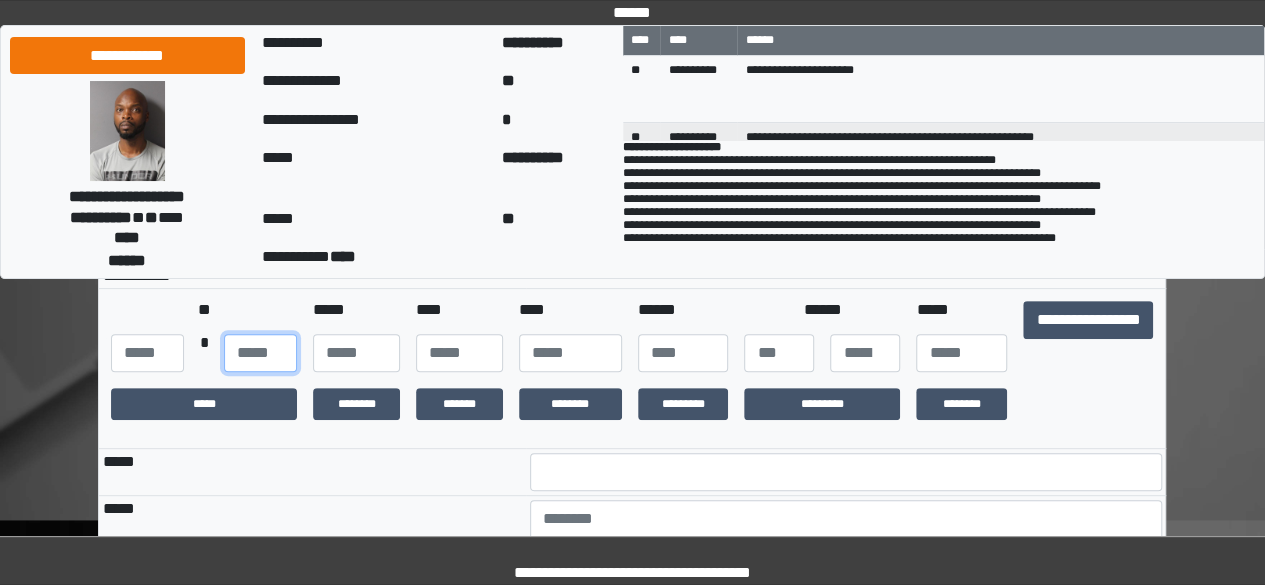 click at bounding box center (260, 353) 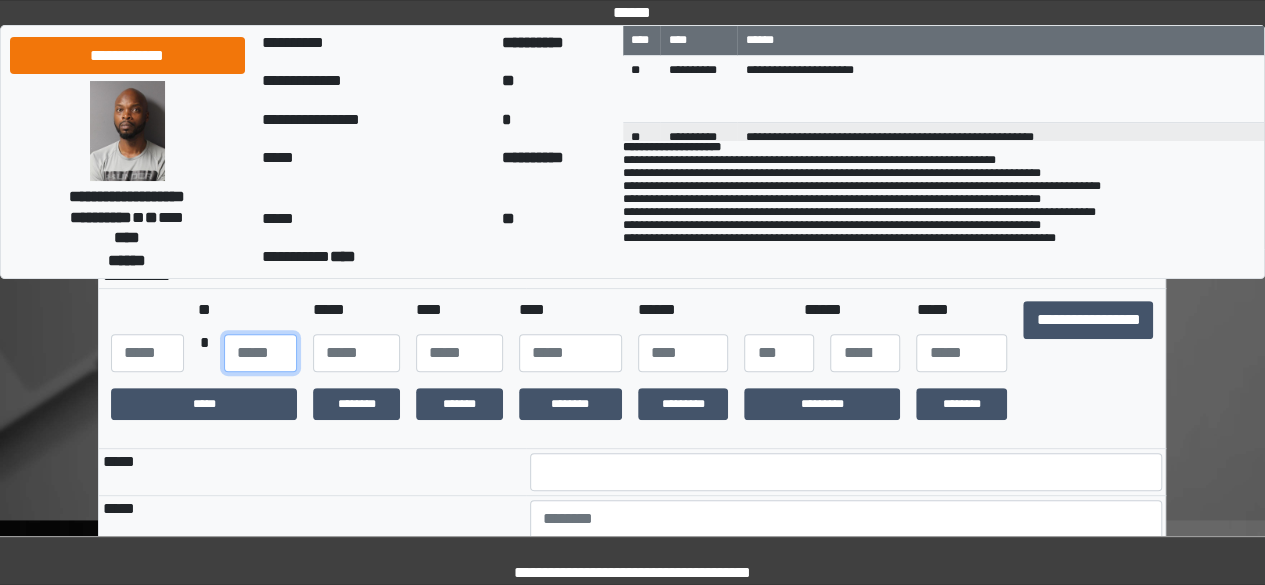 type on "**" 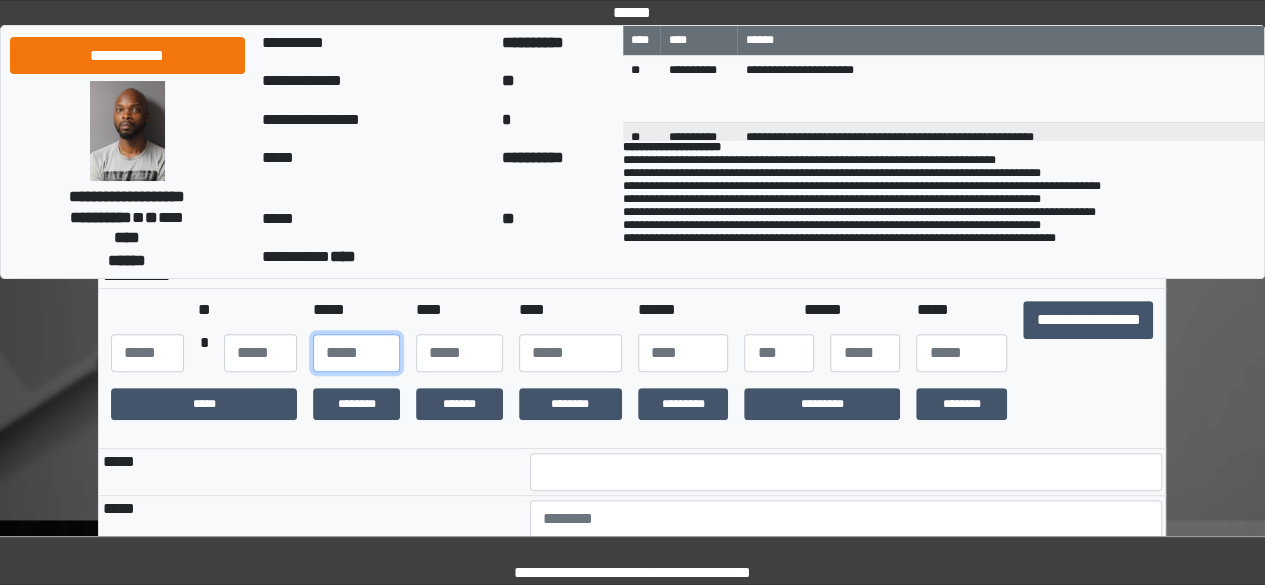 click at bounding box center (356, 353) 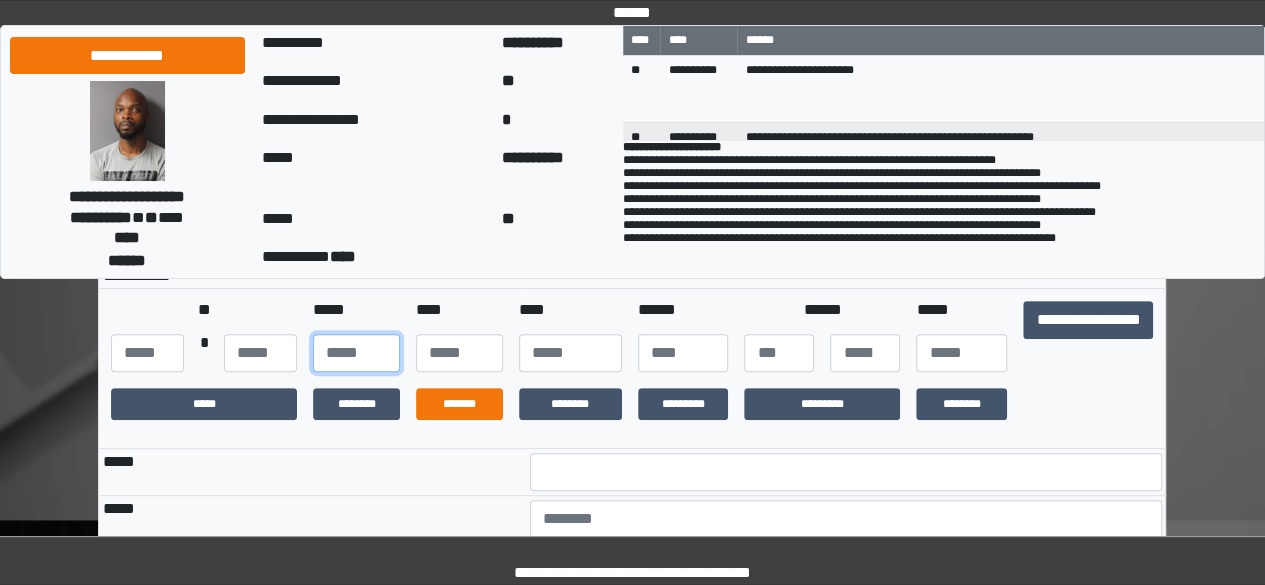 type on "**" 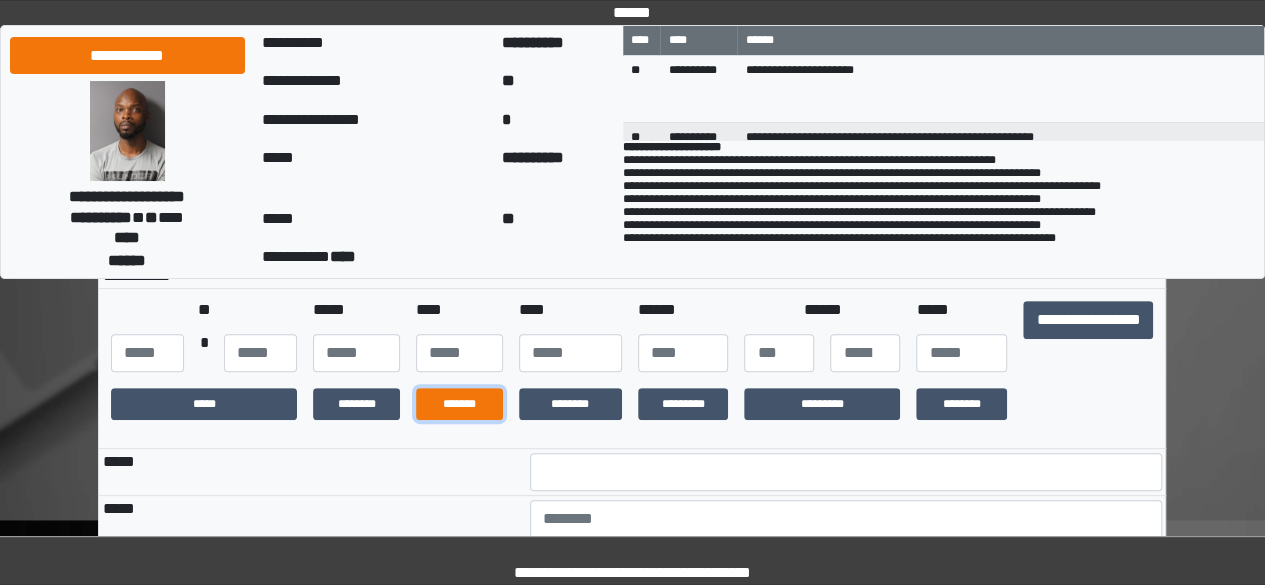 click on "*******" at bounding box center (459, 404) 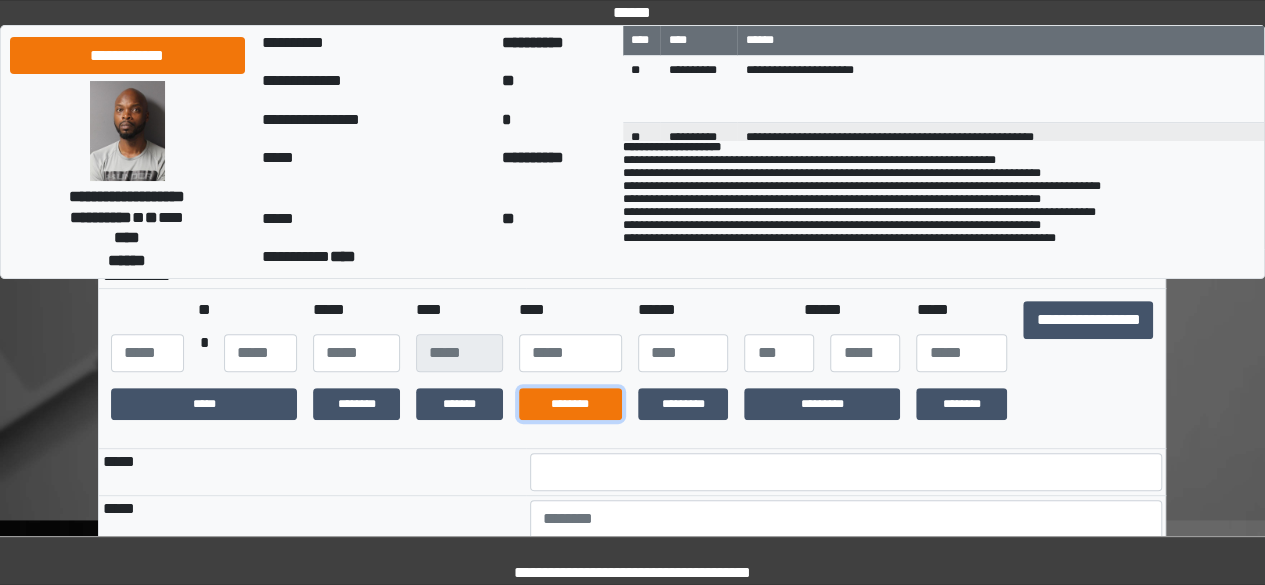 click on "********" at bounding box center [570, 404] 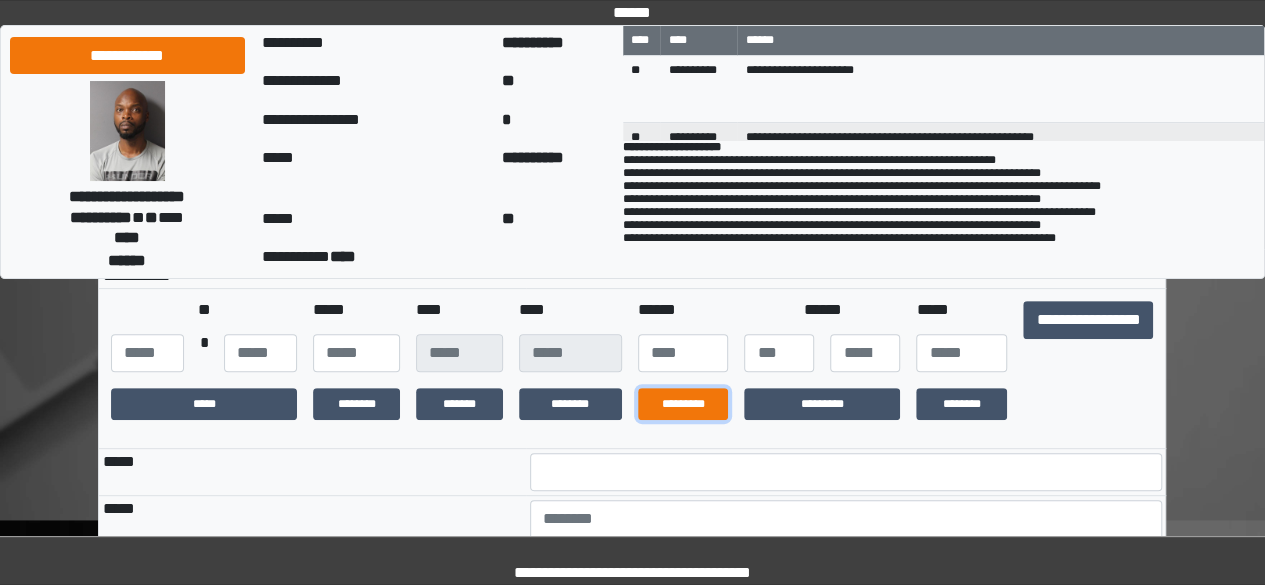 click on "*********" at bounding box center (683, 404) 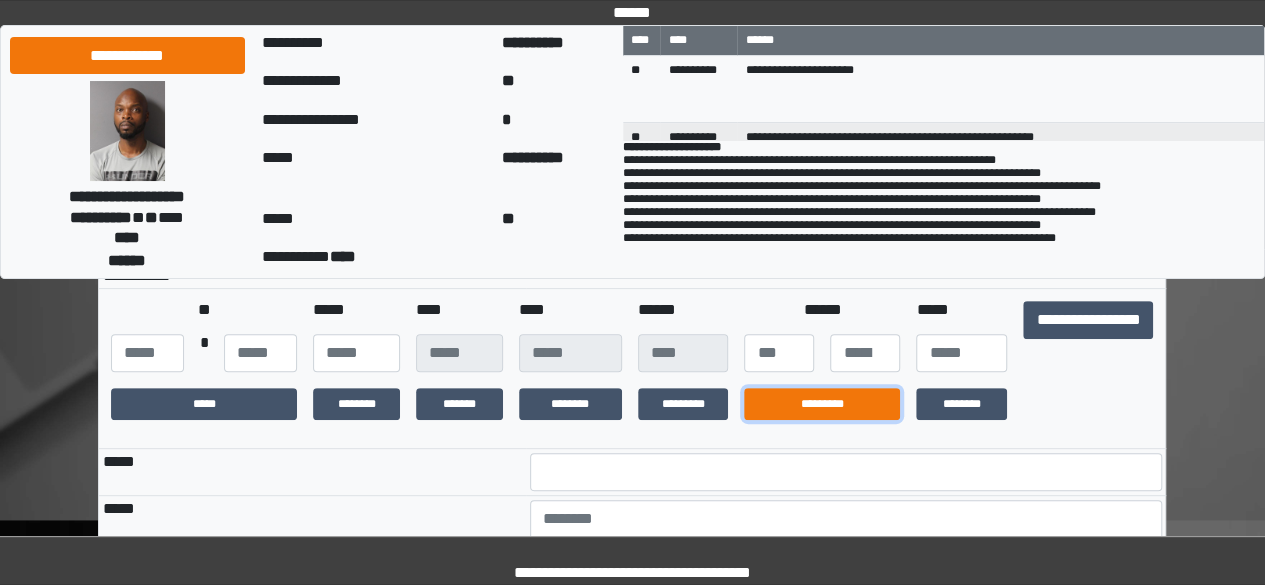 click on "*********" at bounding box center [822, 404] 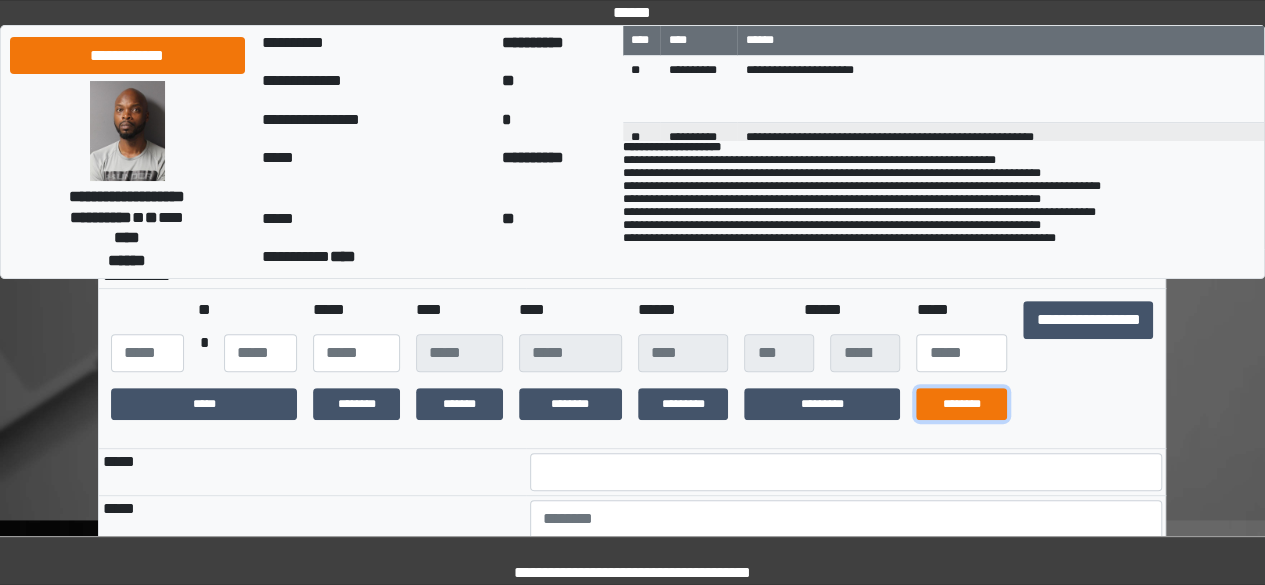 click on "********" at bounding box center [961, 404] 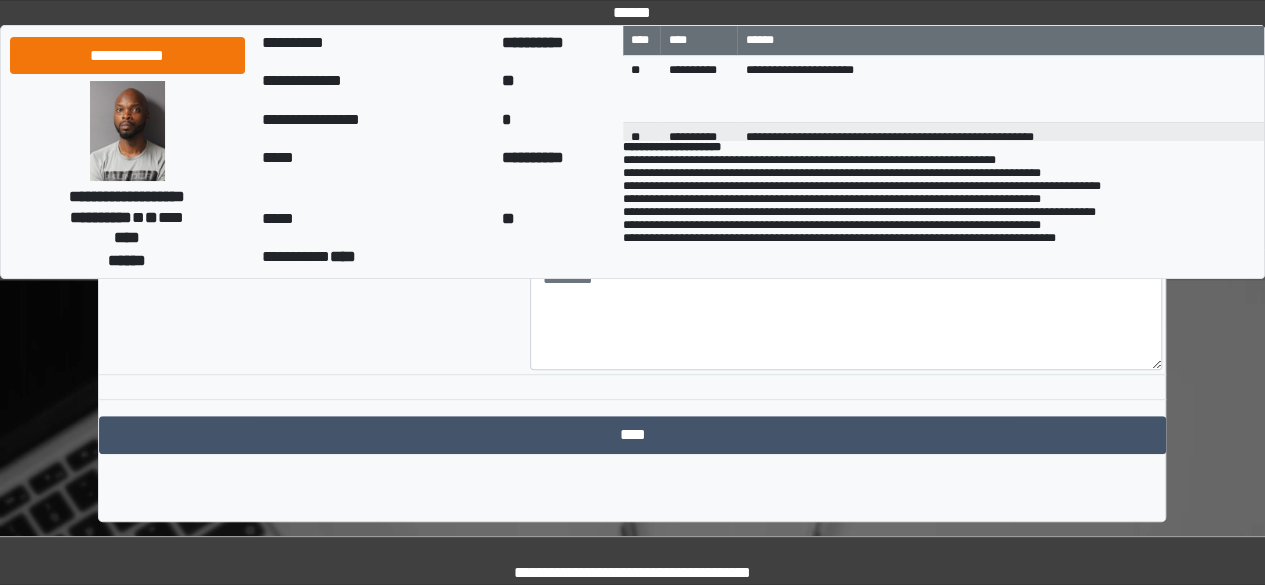 scroll, scrollTop: 417, scrollLeft: 0, axis: vertical 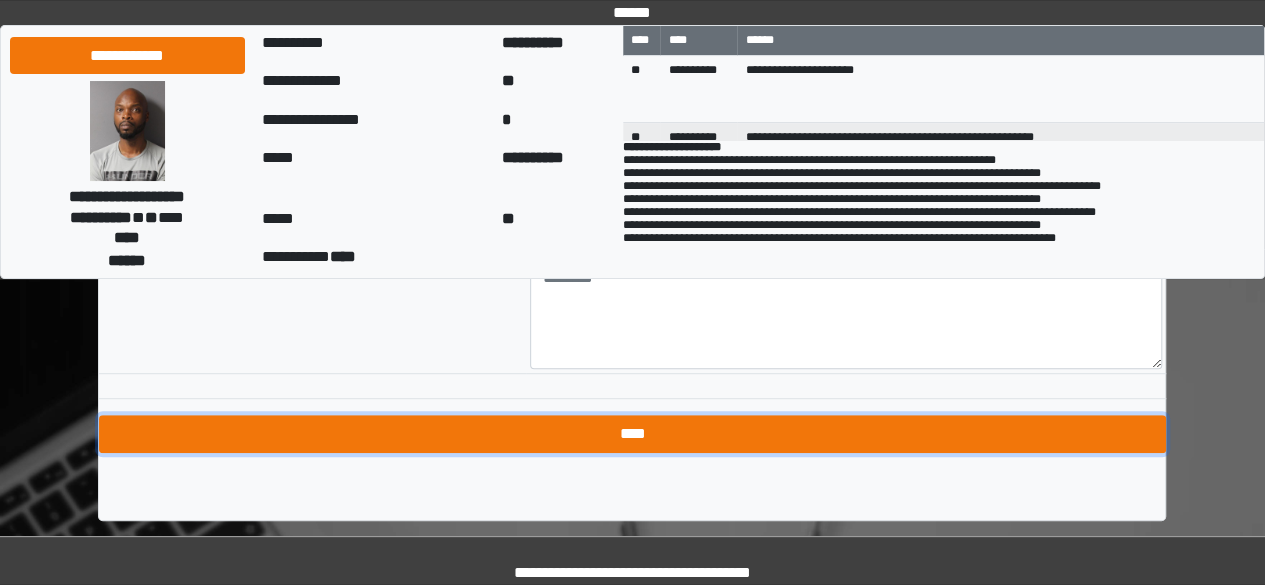 click on "****" at bounding box center [632, 434] 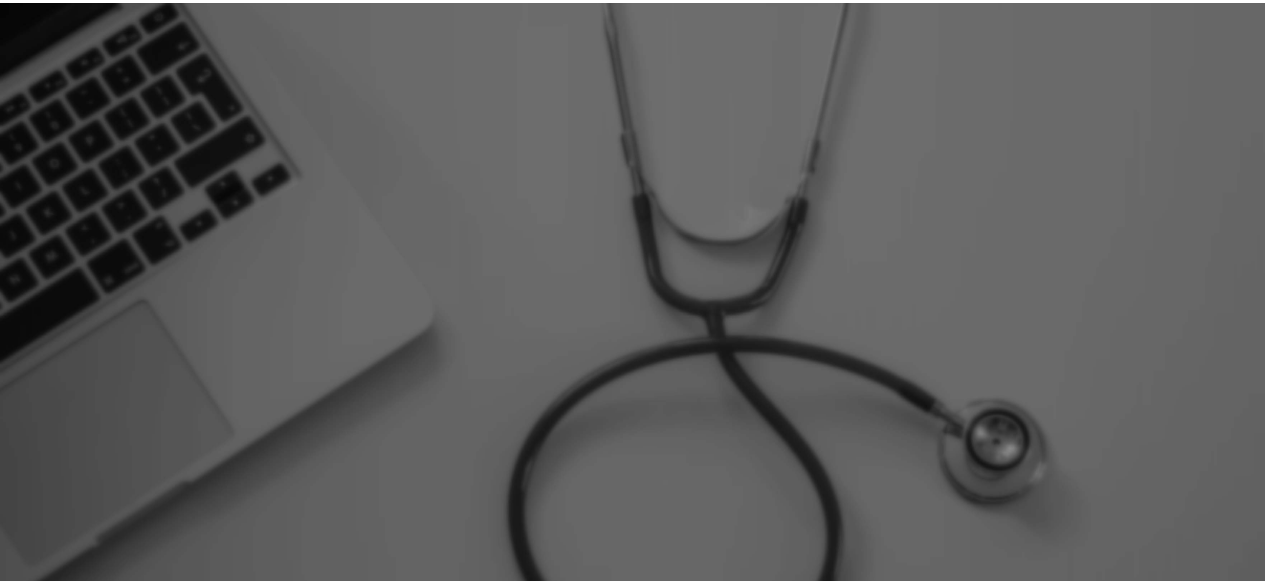 scroll, scrollTop: 0, scrollLeft: 0, axis: both 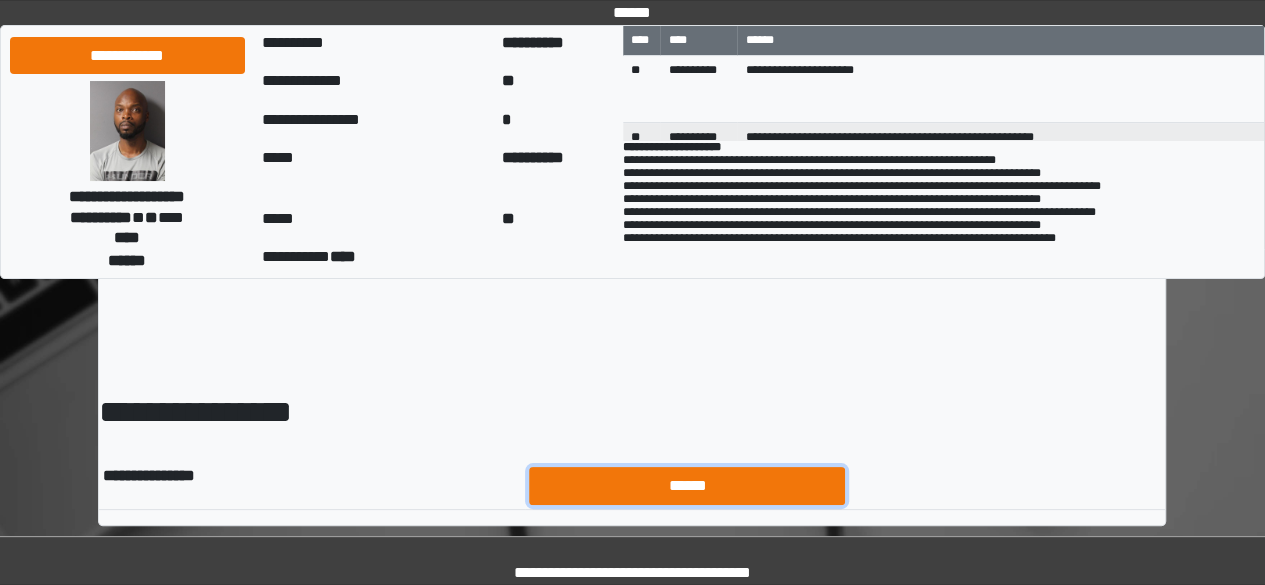click on "******" at bounding box center (687, 485) 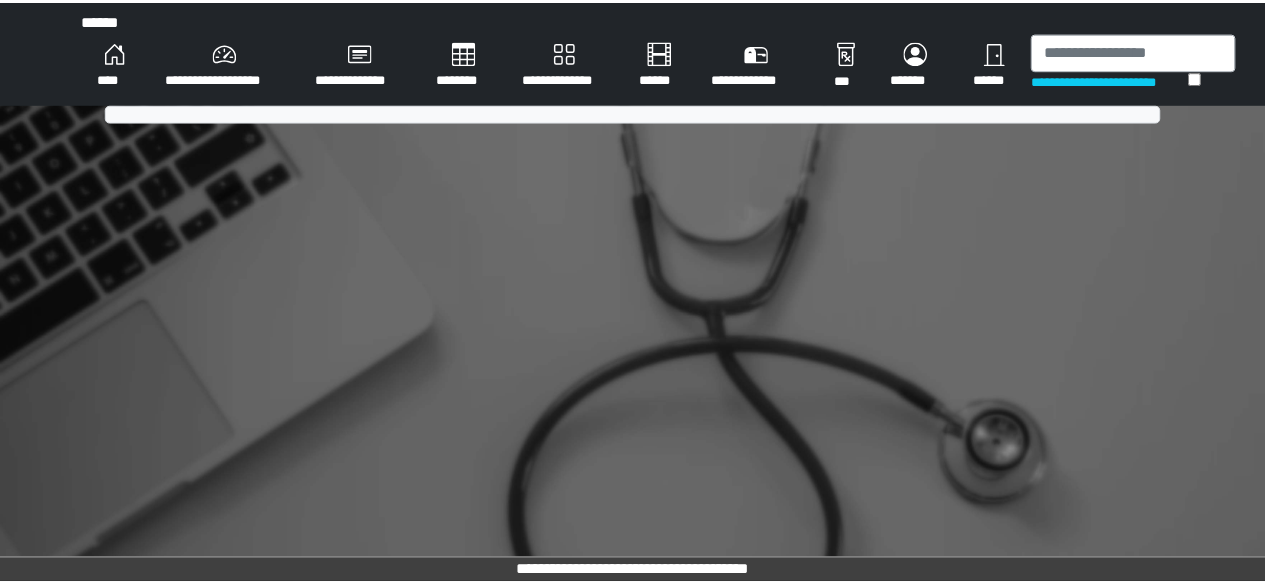 scroll, scrollTop: 0, scrollLeft: 0, axis: both 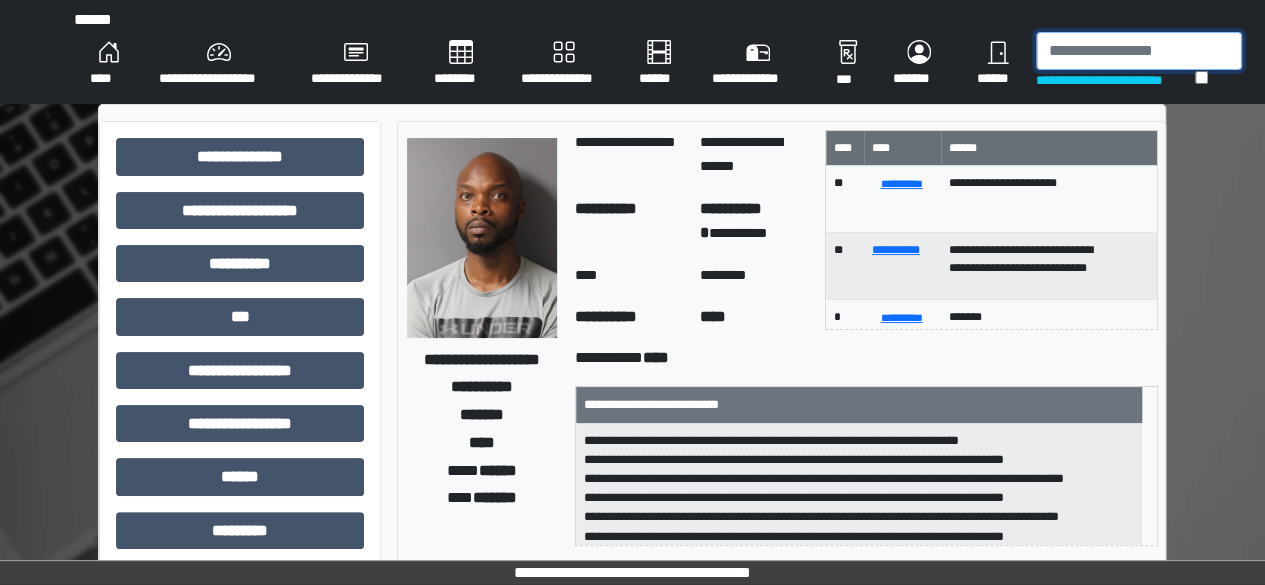 click at bounding box center (1139, 51) 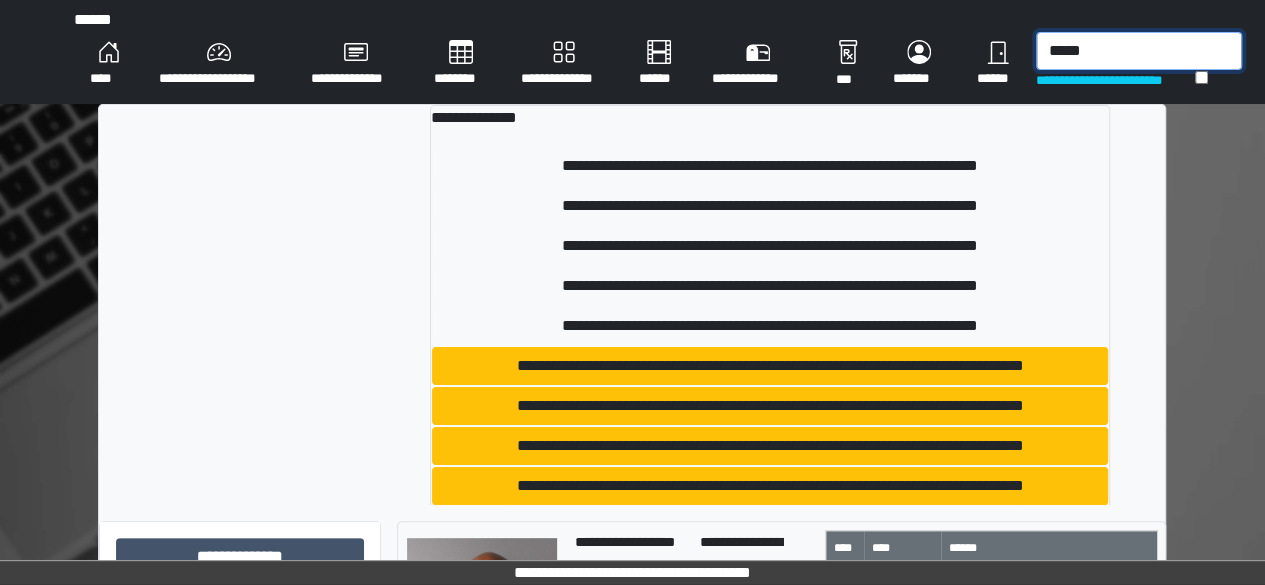 drag, startPoint x: 1127, startPoint y: 40, endPoint x: 953, endPoint y: 40, distance: 174 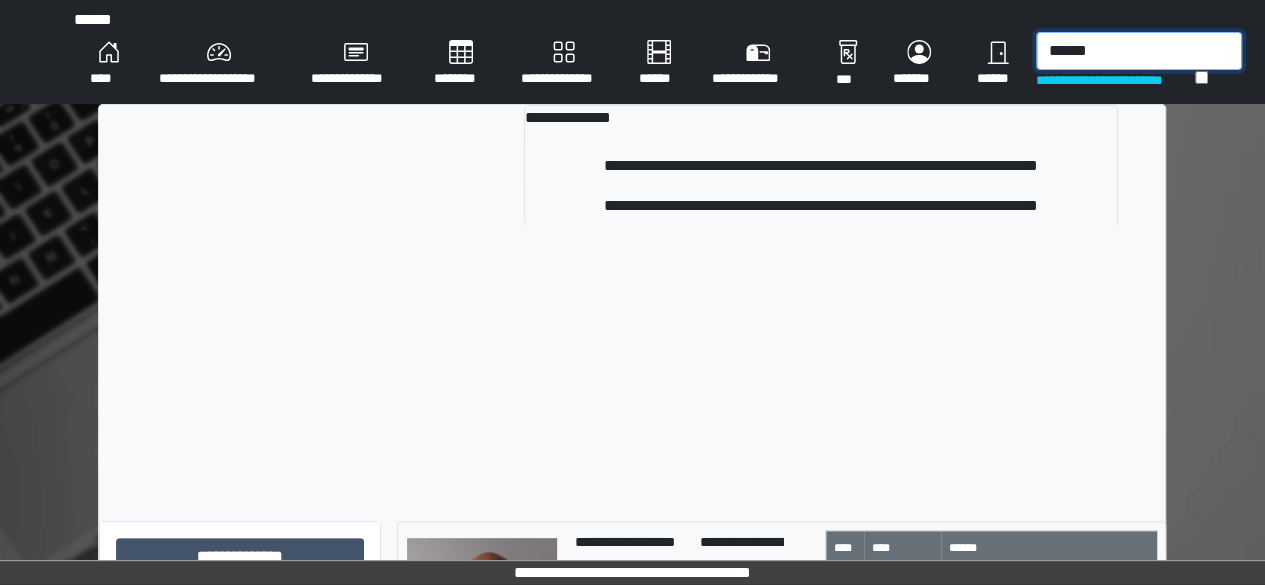 type on "******" 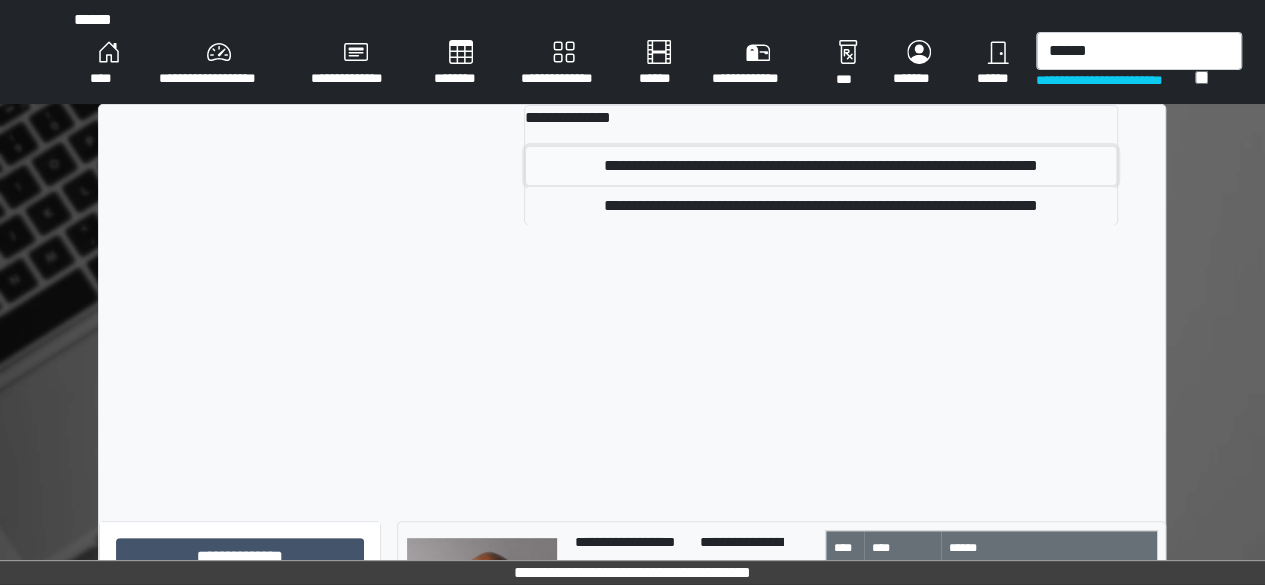 click on "**********" at bounding box center [821, 166] 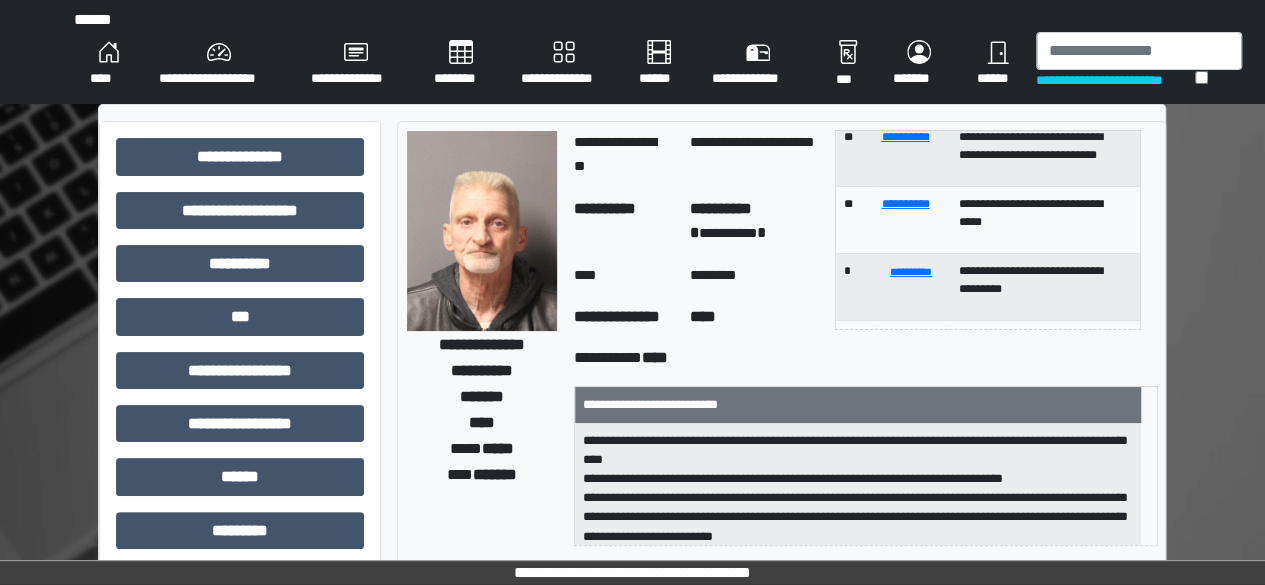 scroll, scrollTop: 118, scrollLeft: 0, axis: vertical 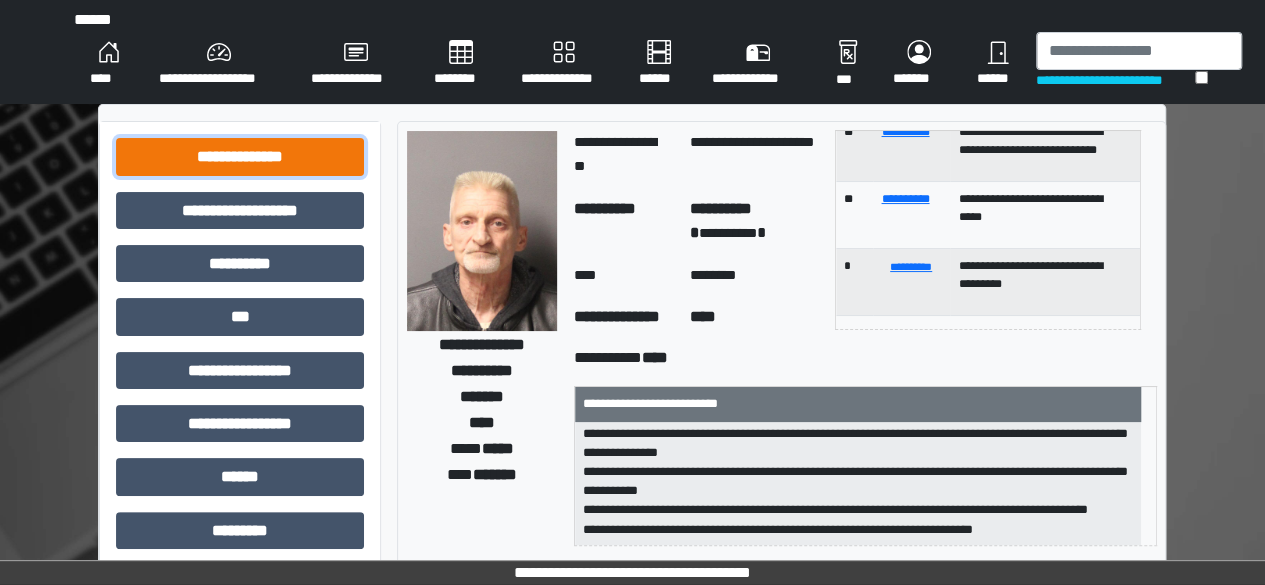 click on "**********" at bounding box center [240, 156] 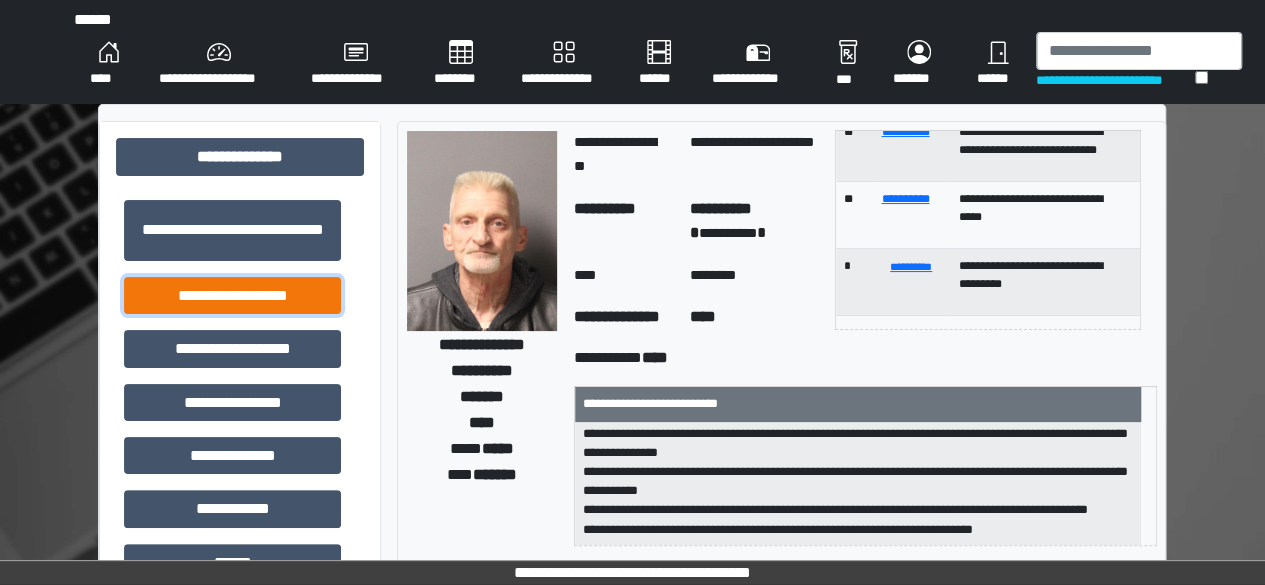 click on "**********" at bounding box center [232, 295] 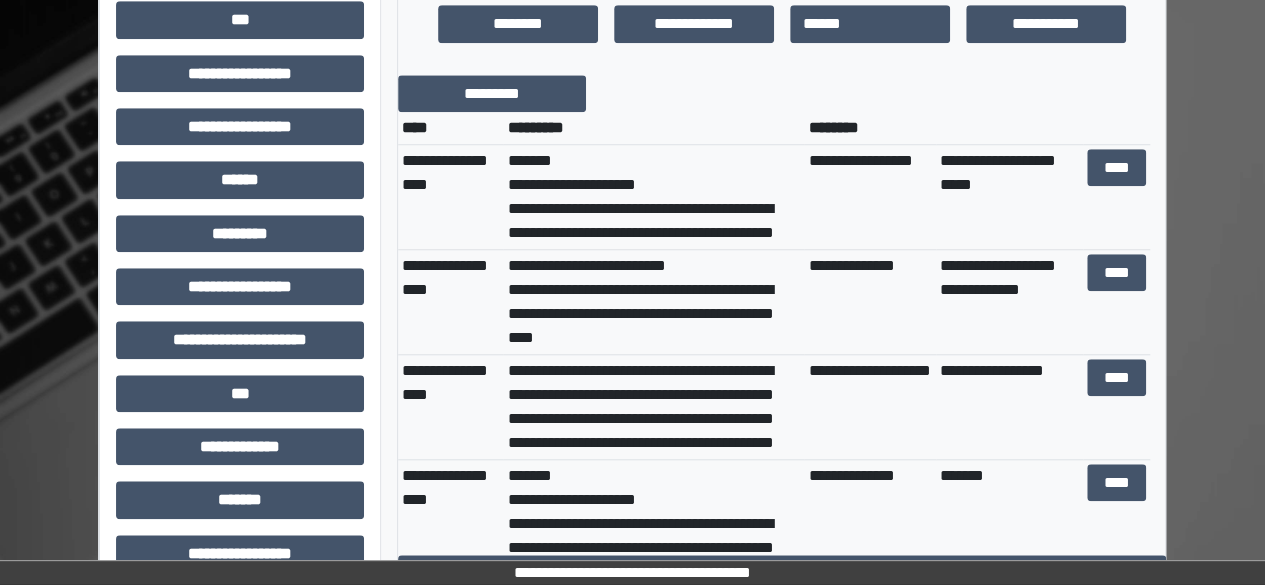 scroll, scrollTop: 778, scrollLeft: 0, axis: vertical 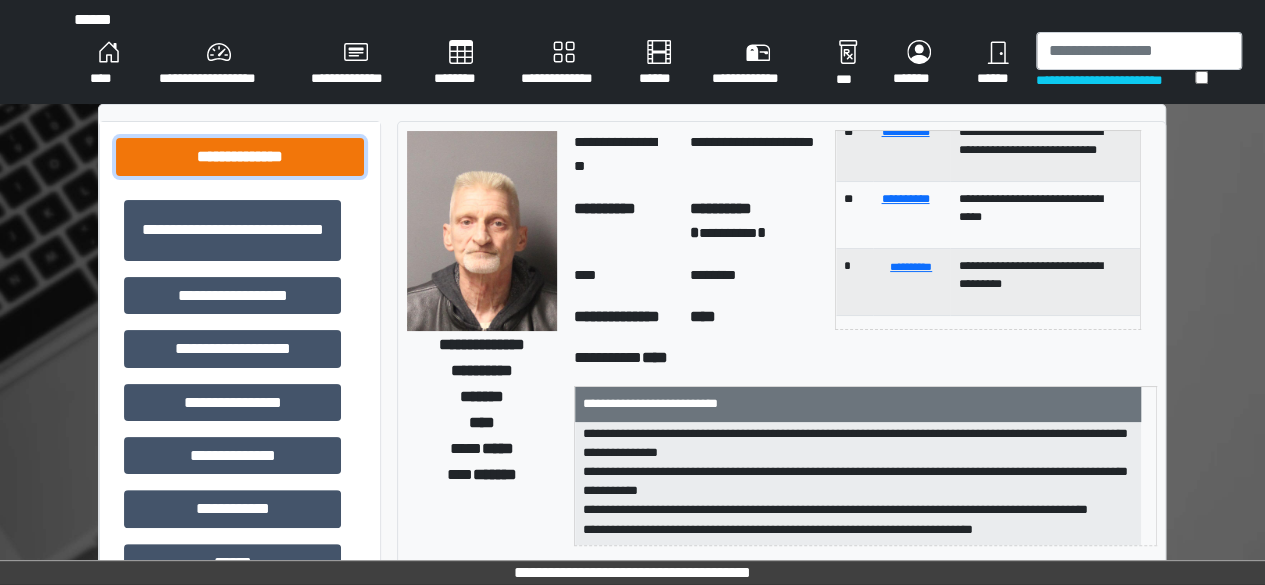 click on "**********" at bounding box center (240, 156) 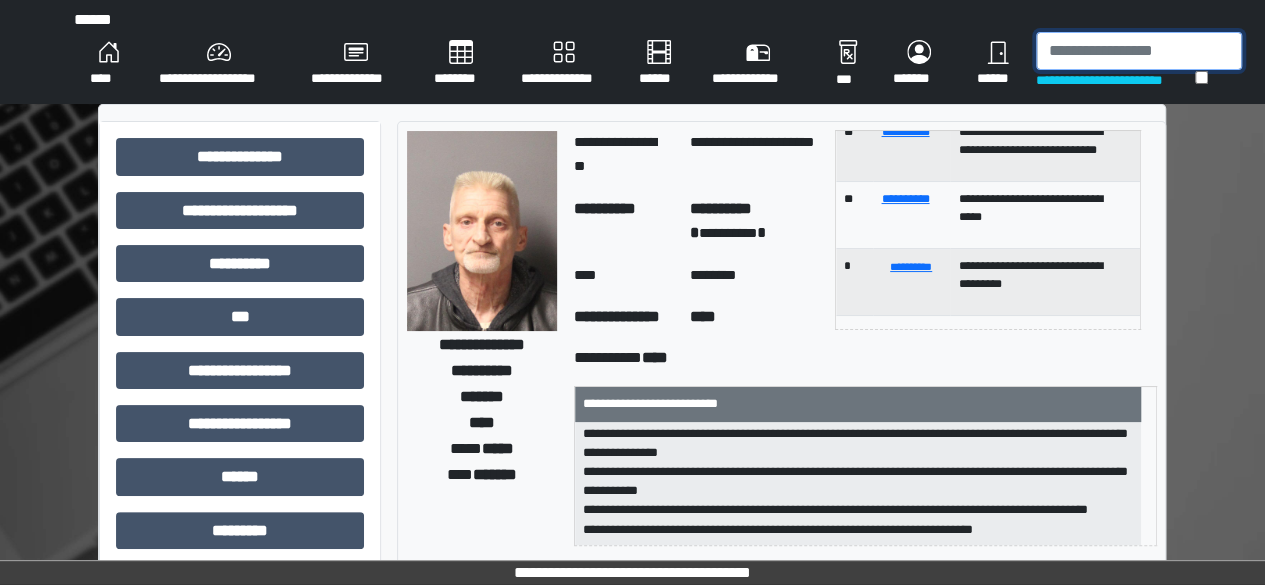 click at bounding box center (1139, 51) 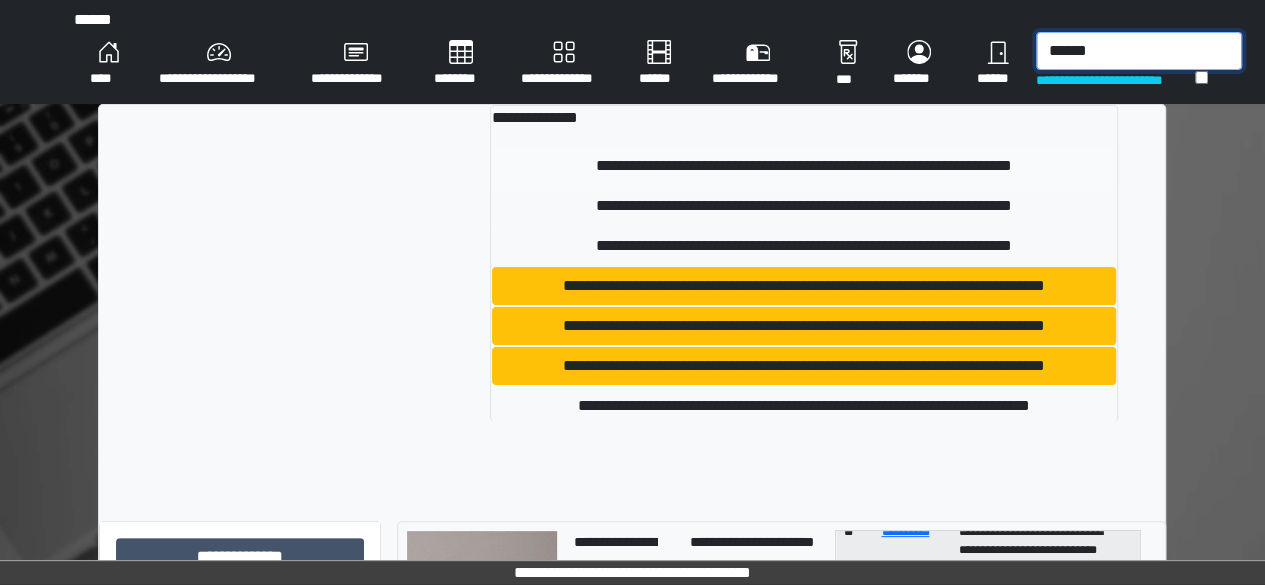 type on "******" 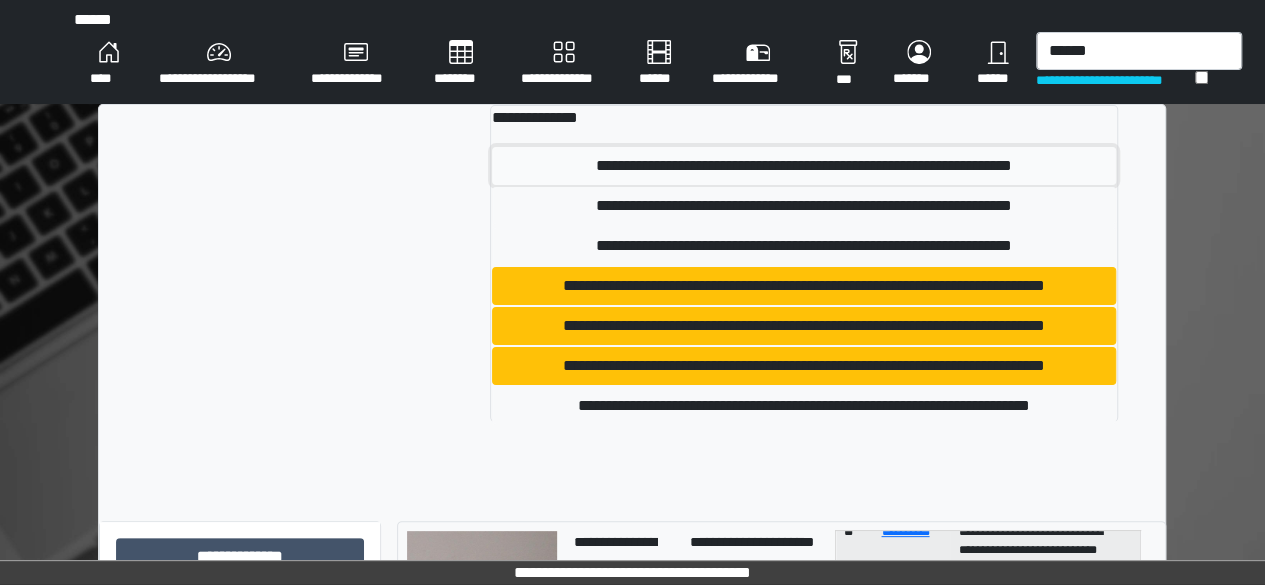 click on "**********" at bounding box center (804, 166) 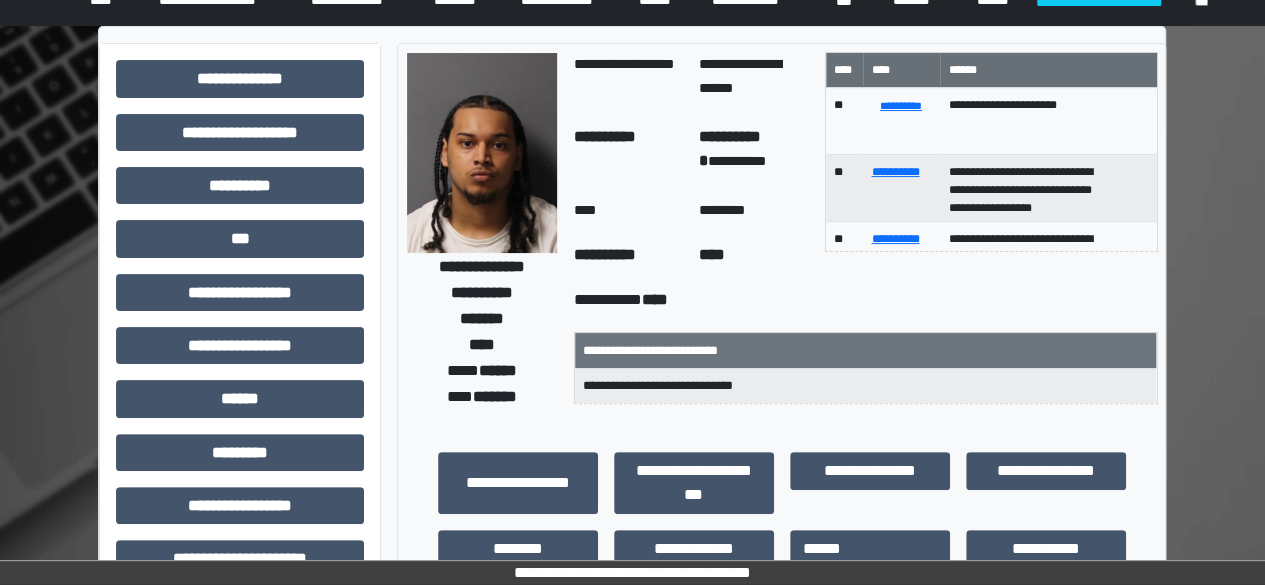 scroll, scrollTop: 0, scrollLeft: 0, axis: both 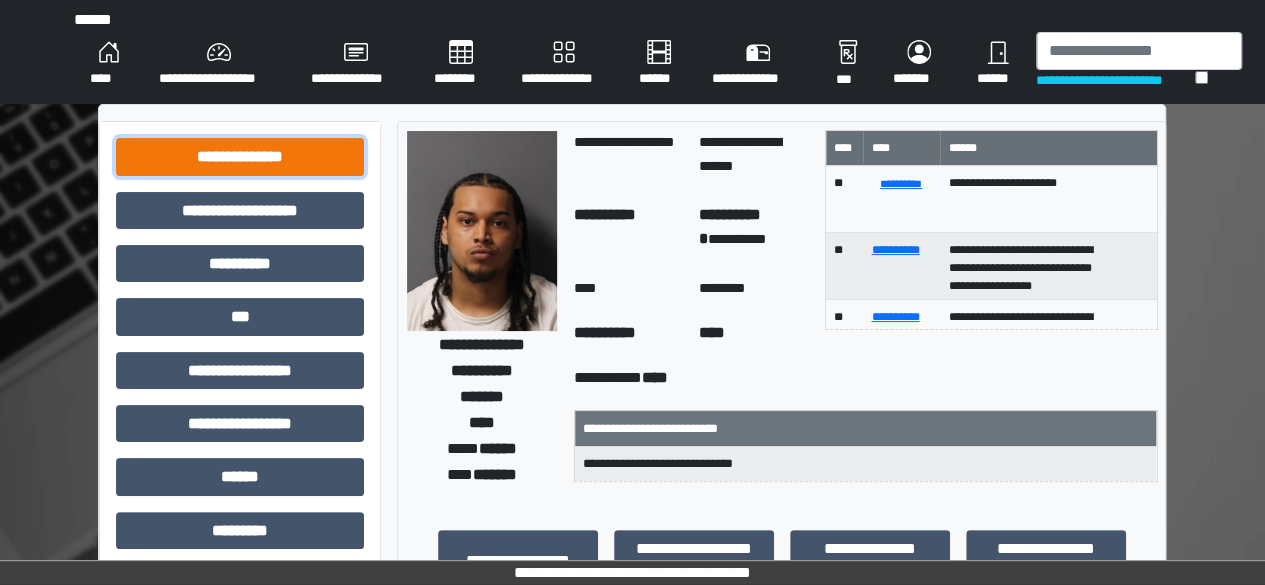 click on "**********" at bounding box center [240, 156] 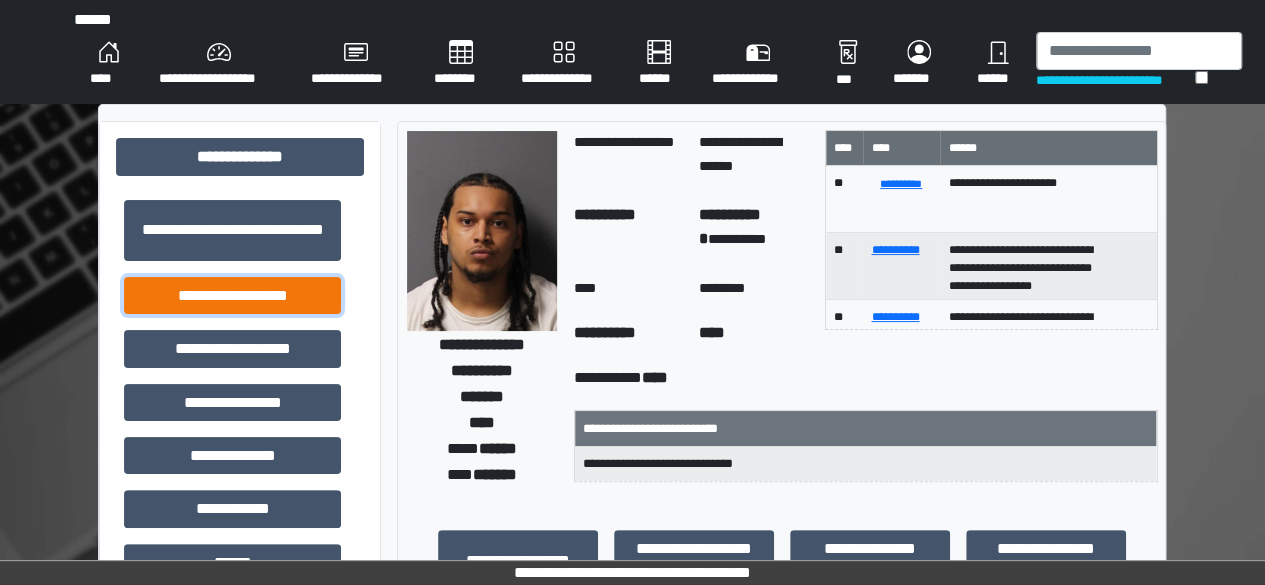 click on "**********" at bounding box center [232, 295] 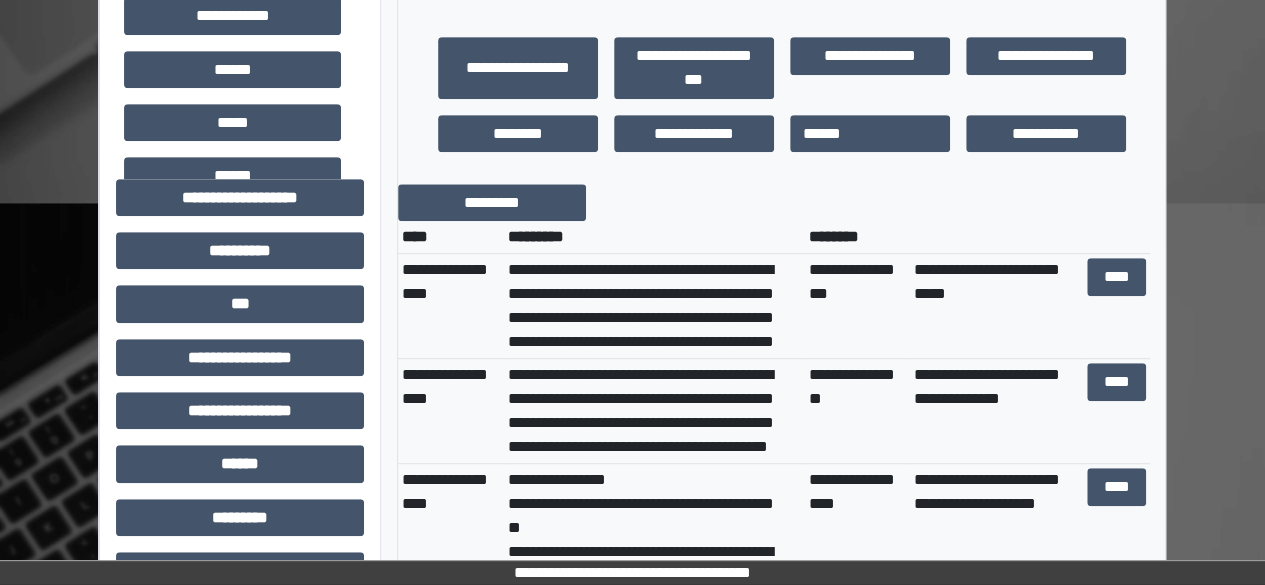 scroll, scrollTop: 495, scrollLeft: 0, axis: vertical 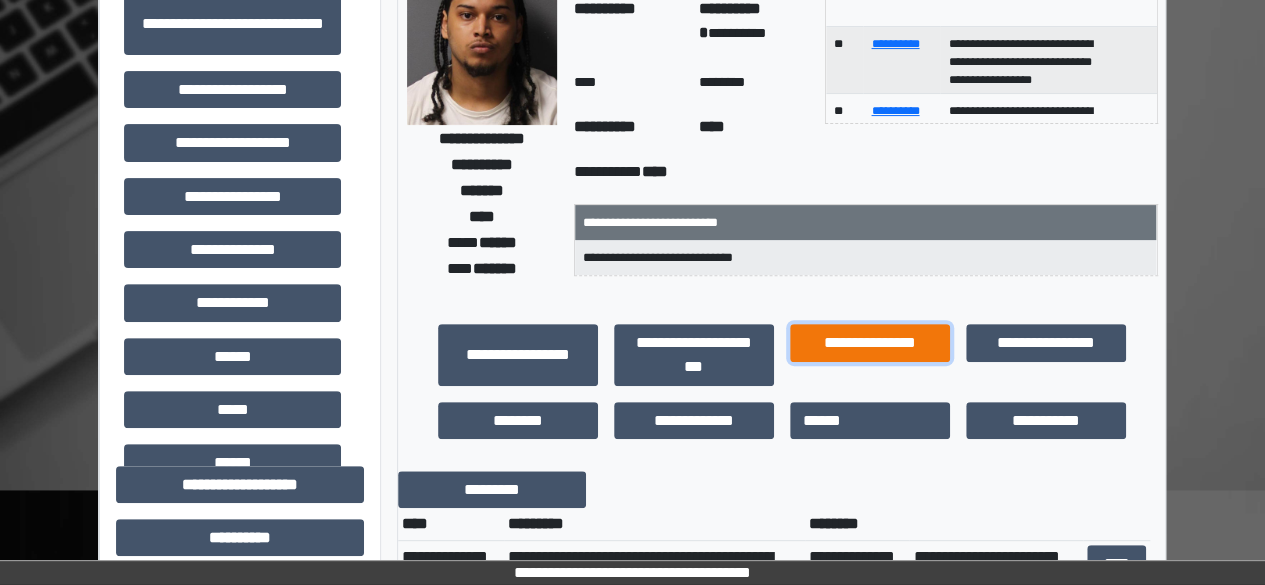 click on "**********" at bounding box center (870, 342) 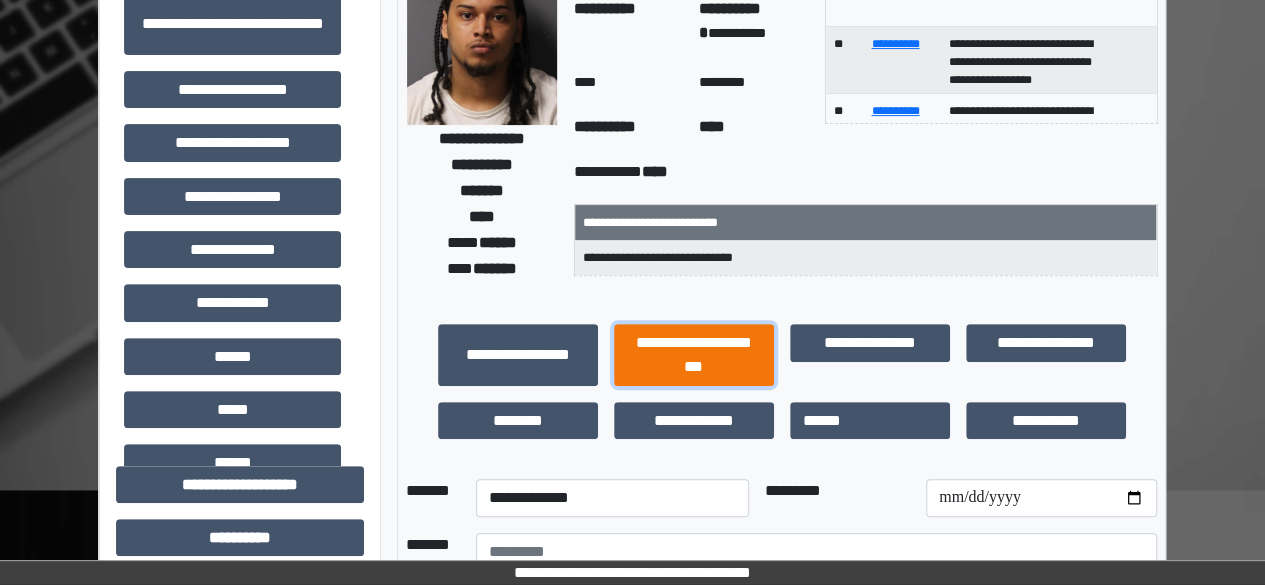 click on "**********" at bounding box center [694, 354] 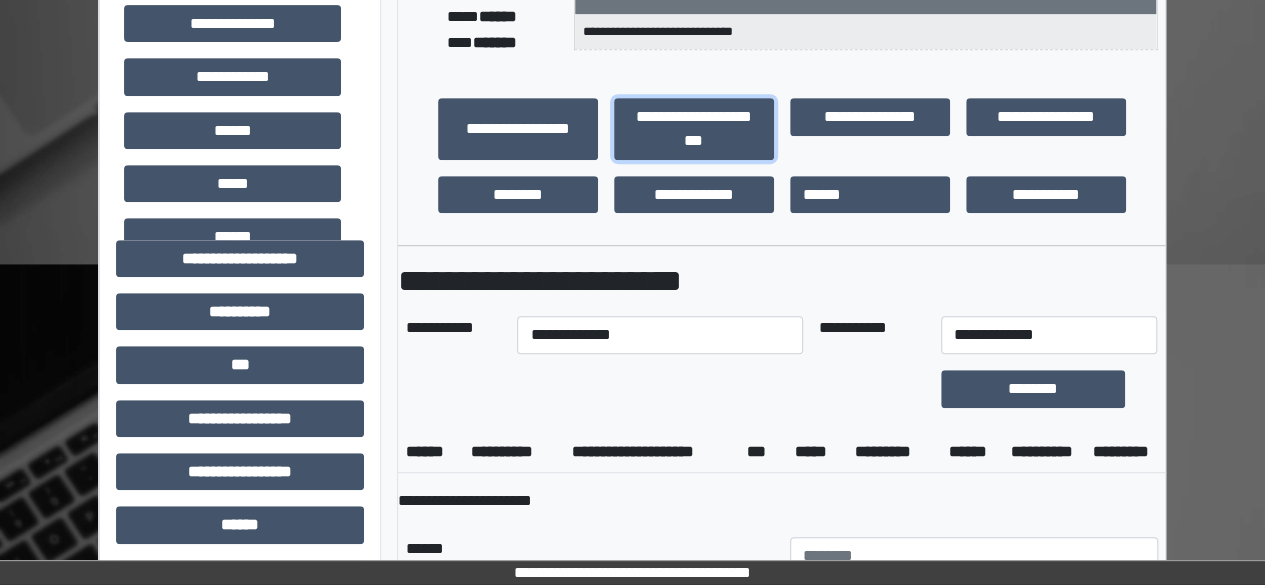 scroll, scrollTop: 438, scrollLeft: 0, axis: vertical 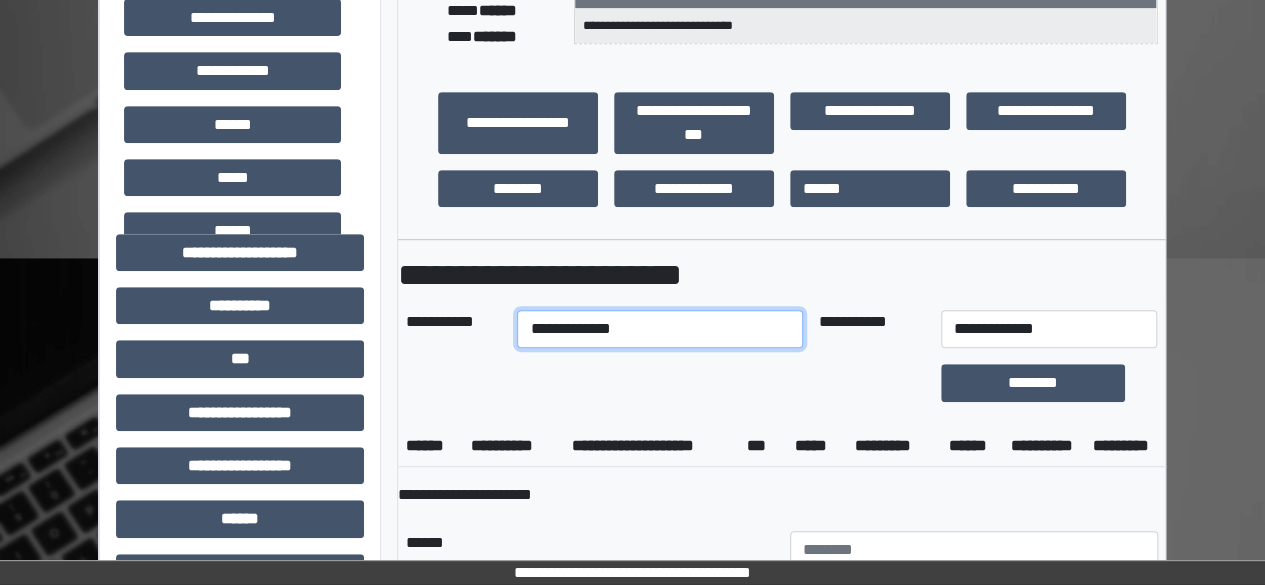click on "**********" at bounding box center (659, 329) 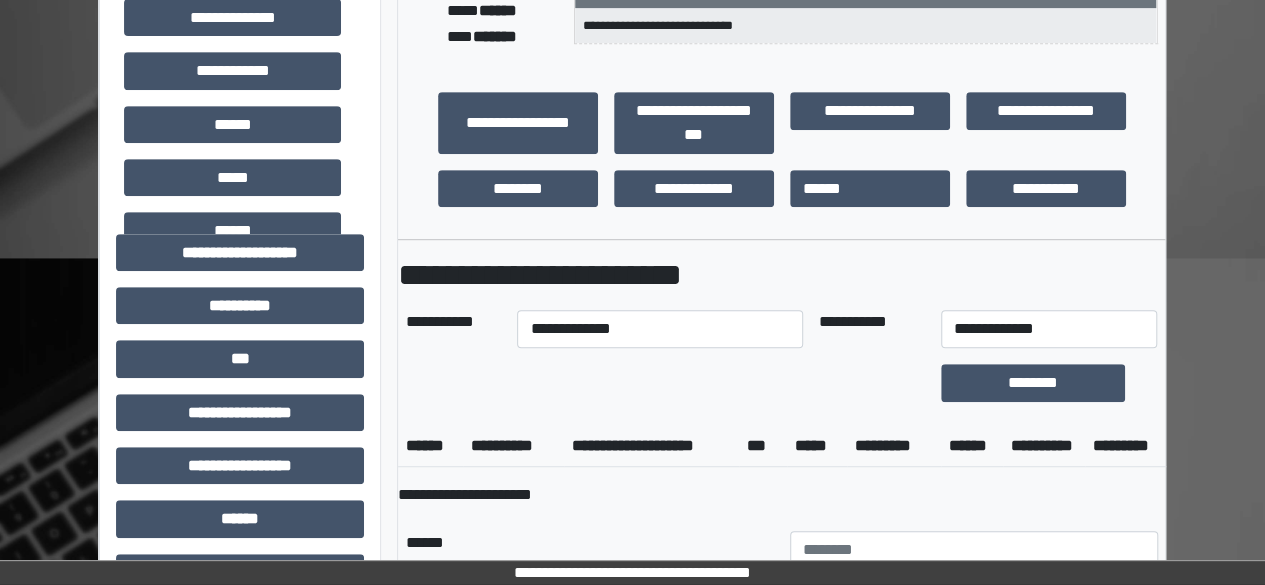 click on "**********" at bounding box center (782, 275) 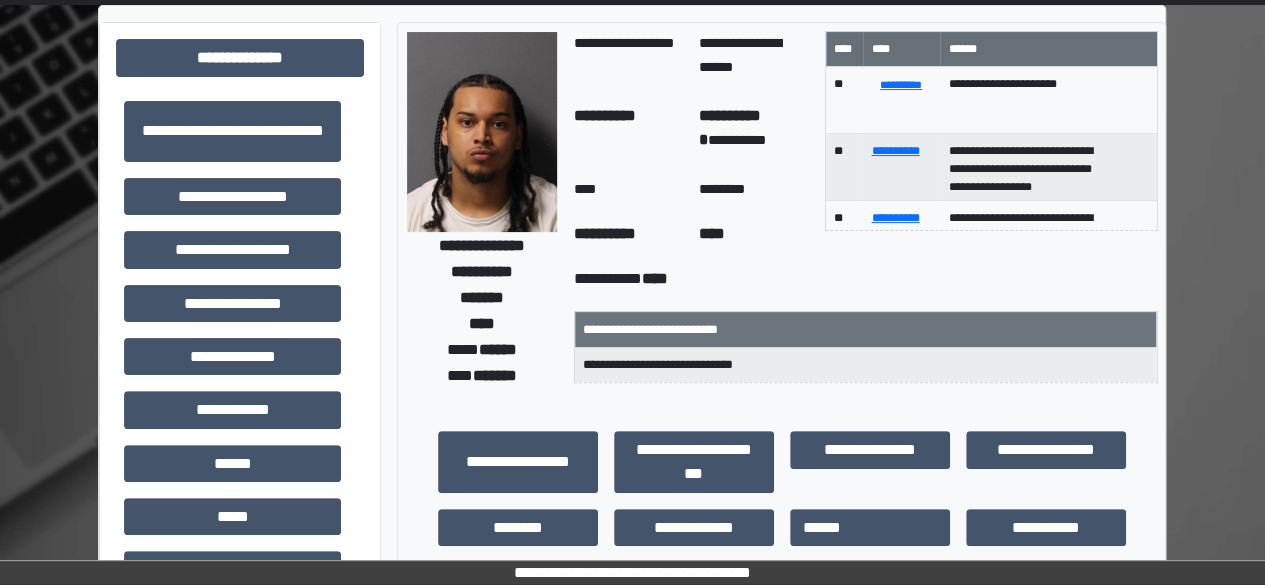 scroll, scrollTop: 0, scrollLeft: 0, axis: both 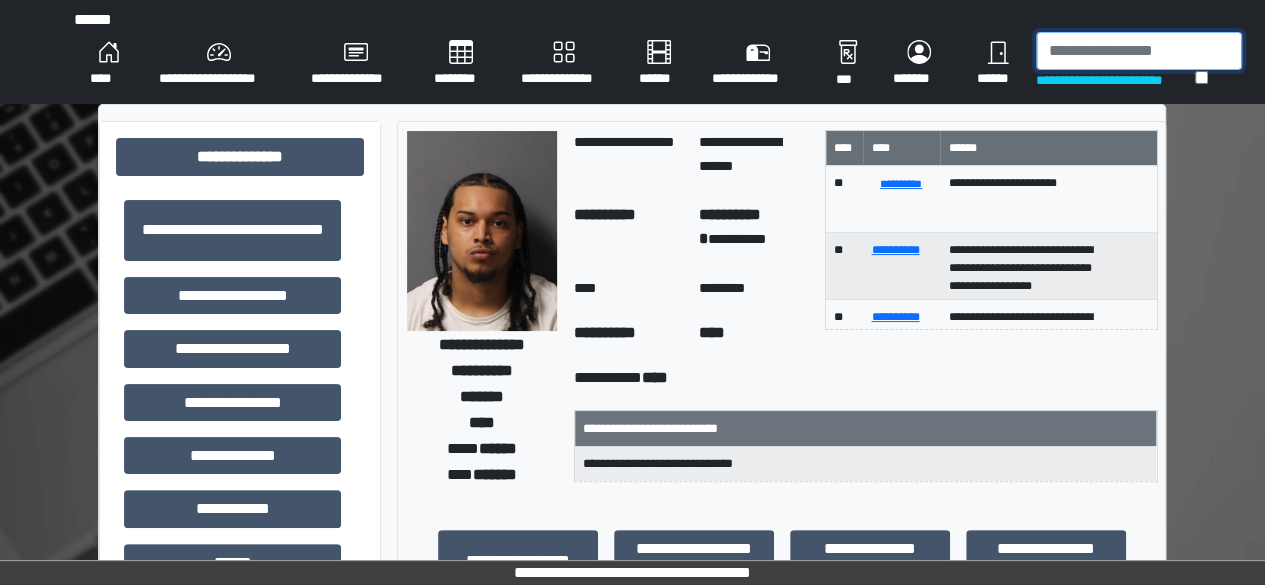 click at bounding box center (1139, 51) 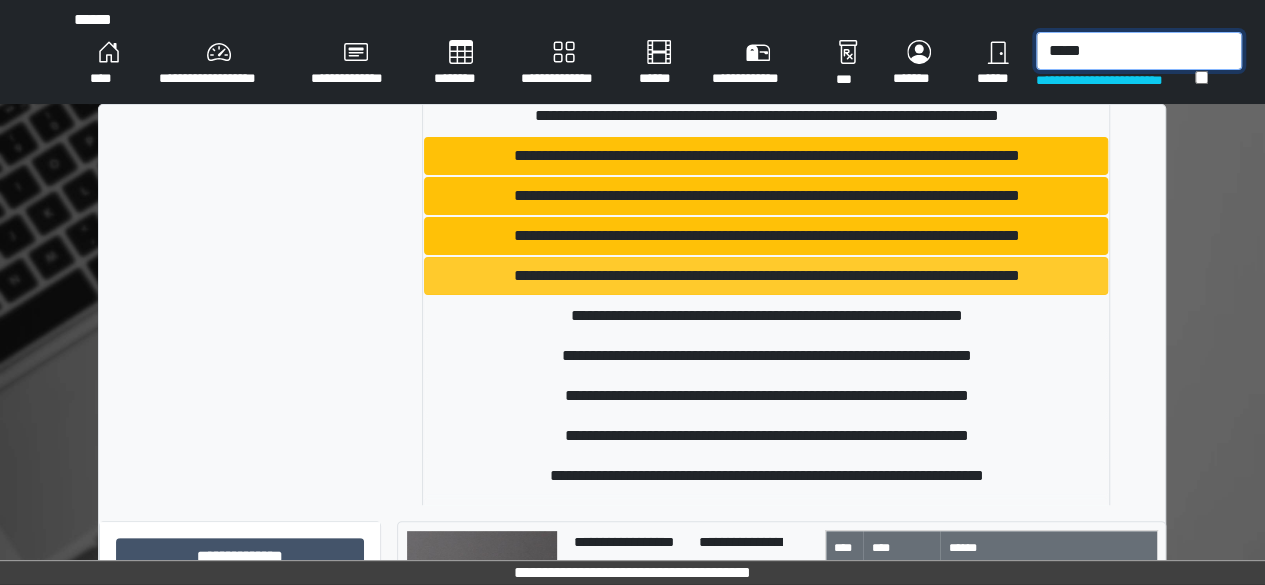 scroll, scrollTop: 134, scrollLeft: 0, axis: vertical 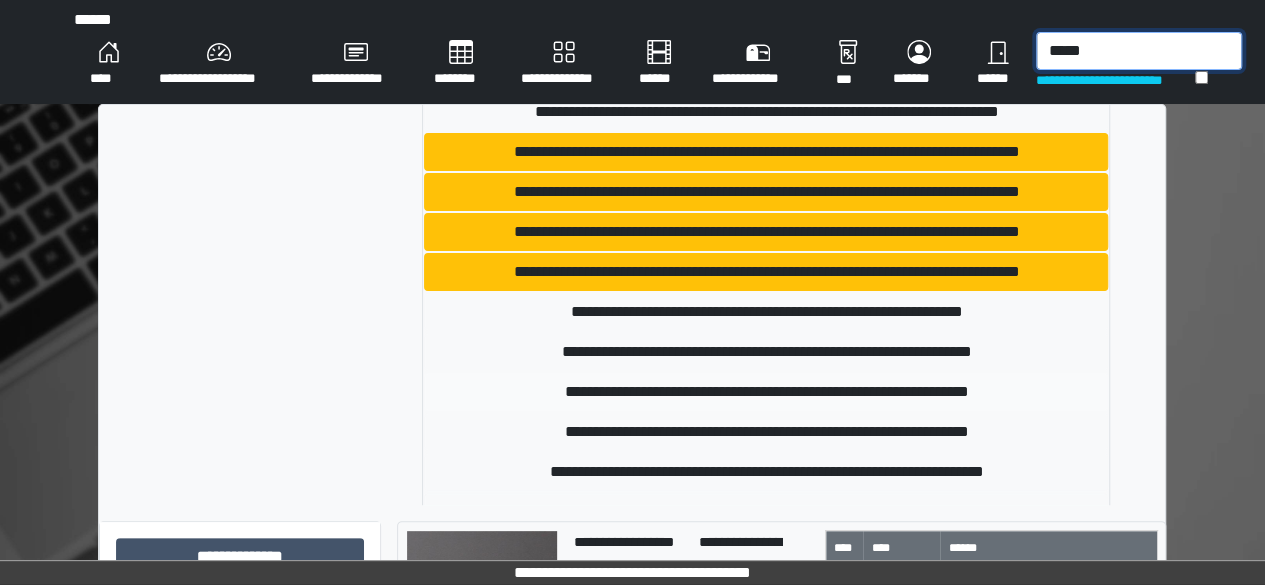 type on "*****" 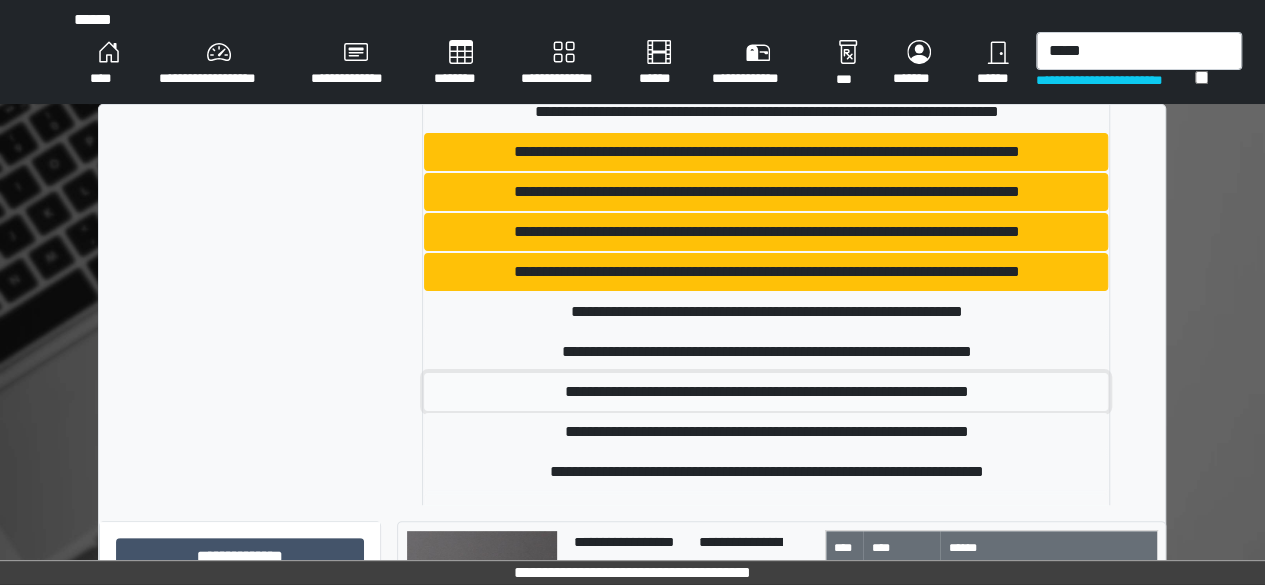 click on "**********" at bounding box center (766, 392) 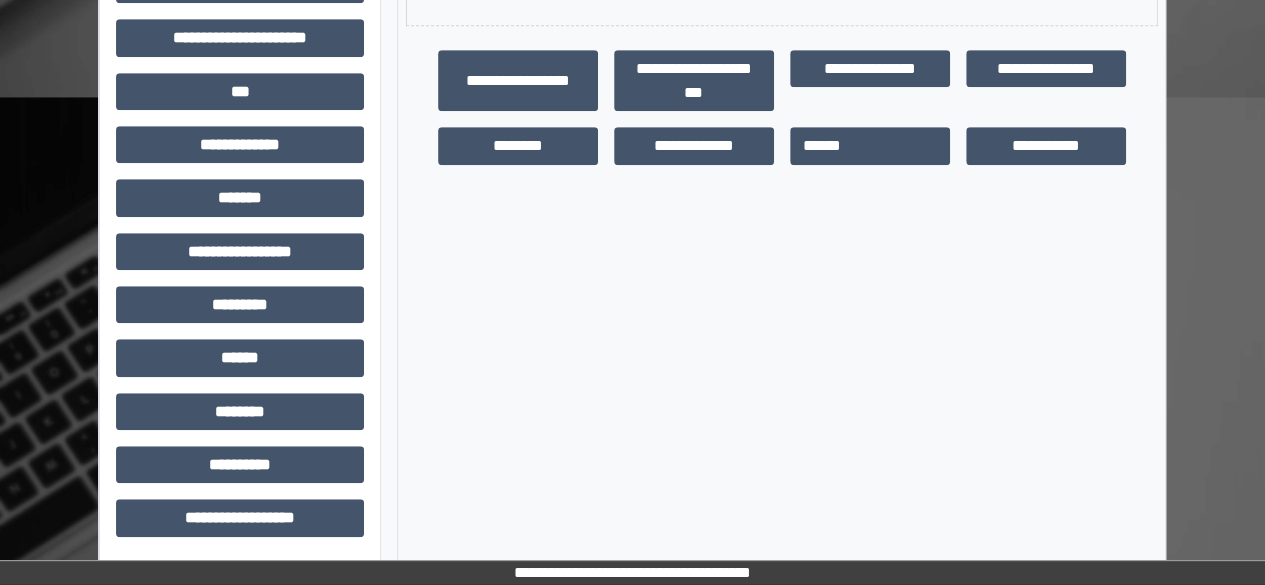 scroll, scrollTop: 0, scrollLeft: 0, axis: both 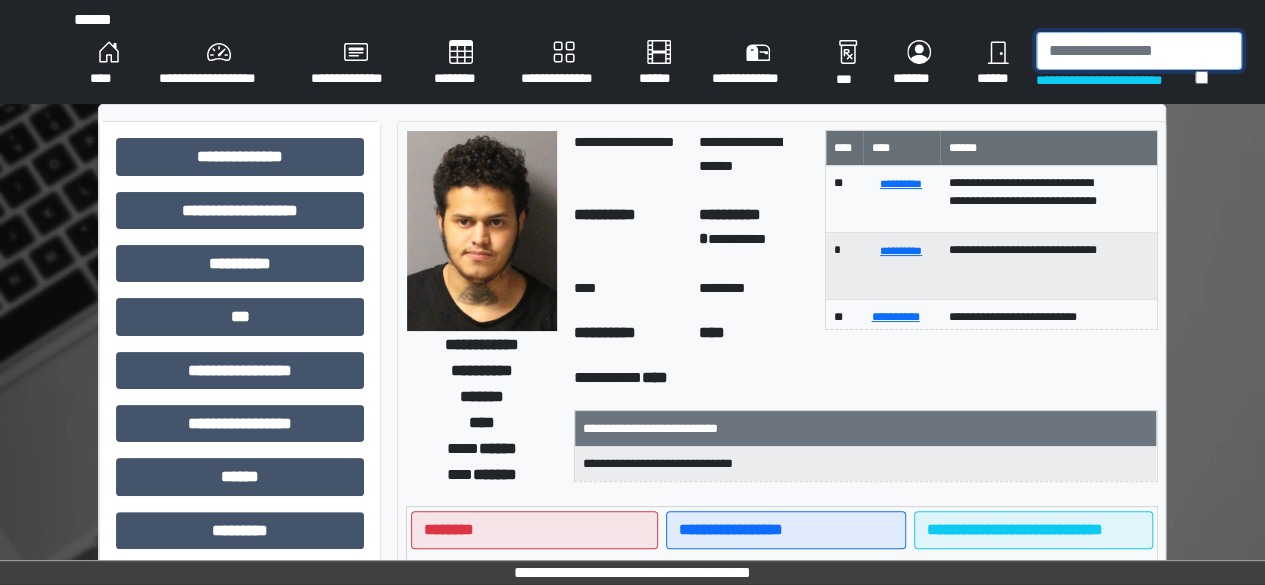 click at bounding box center (1139, 51) 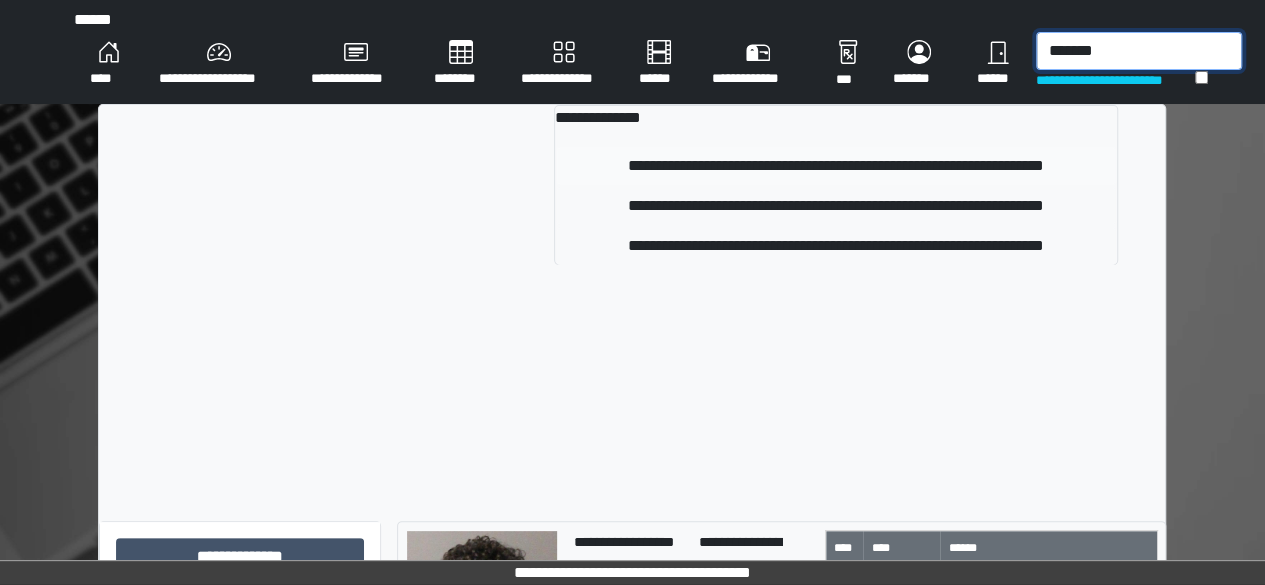 type on "*******" 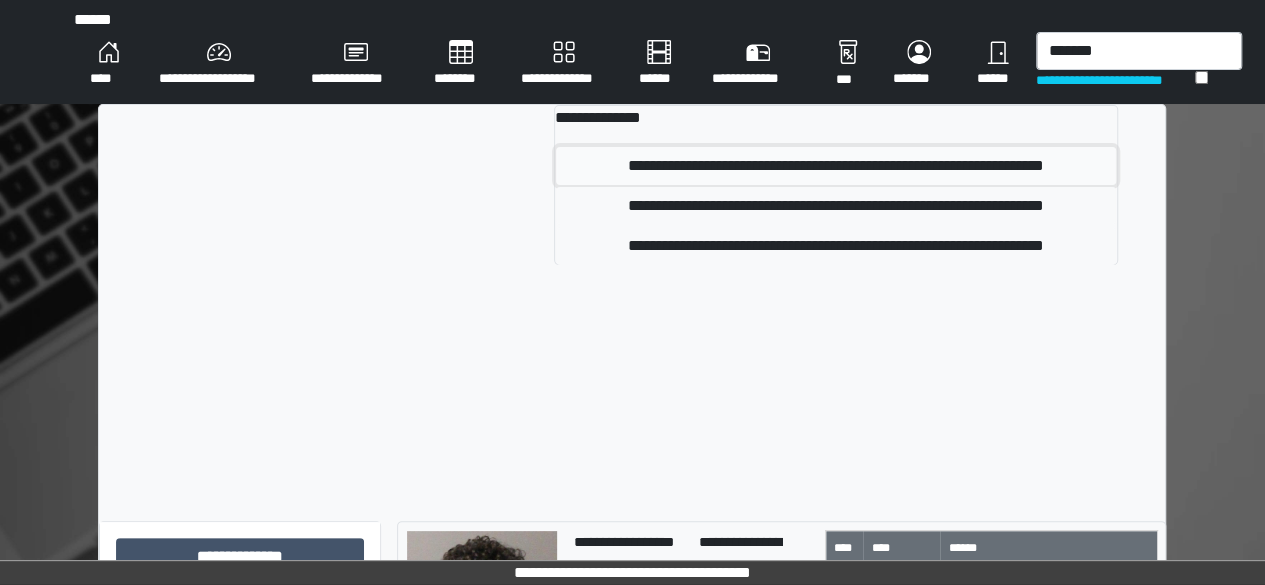 click on "**********" at bounding box center (836, 166) 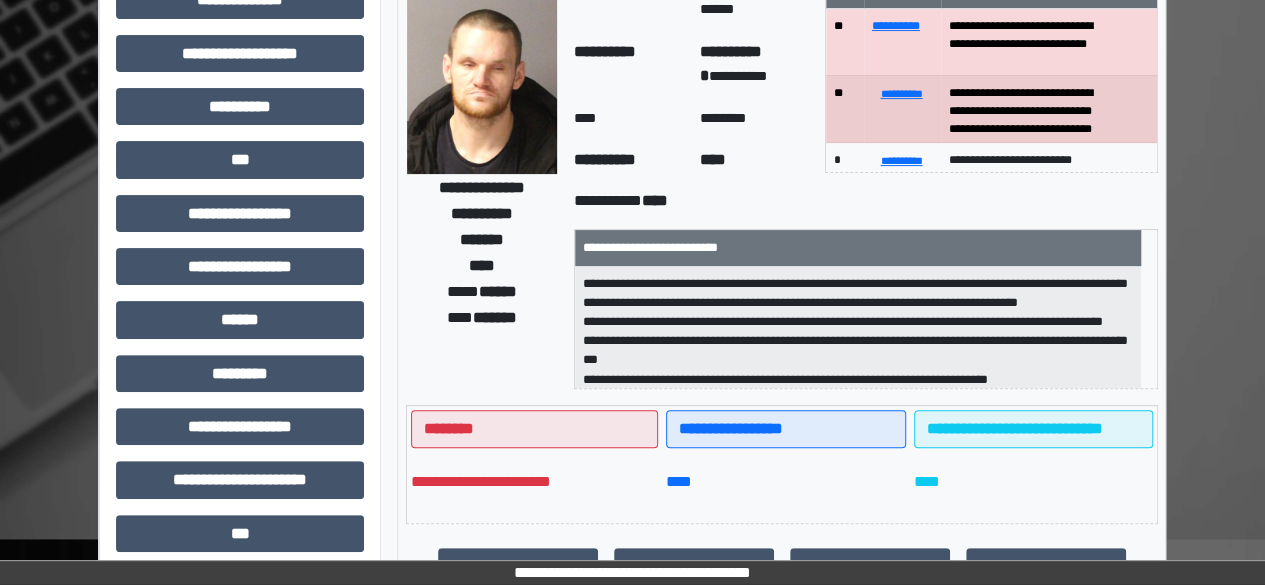 scroll, scrollTop: 158, scrollLeft: 0, axis: vertical 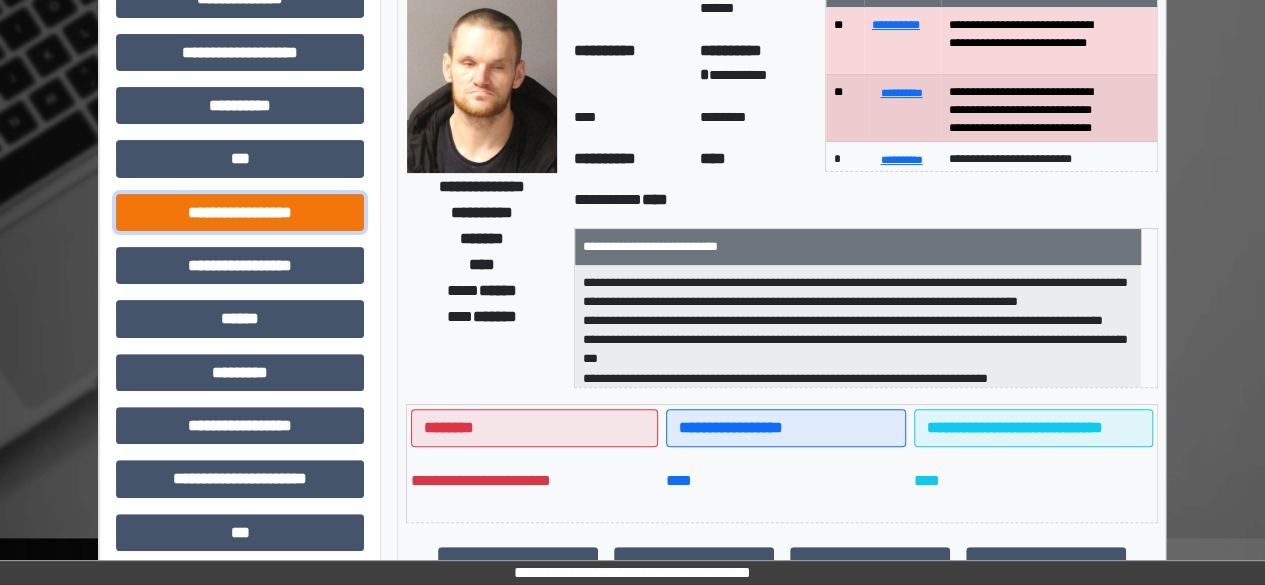 click on "**********" at bounding box center [240, 212] 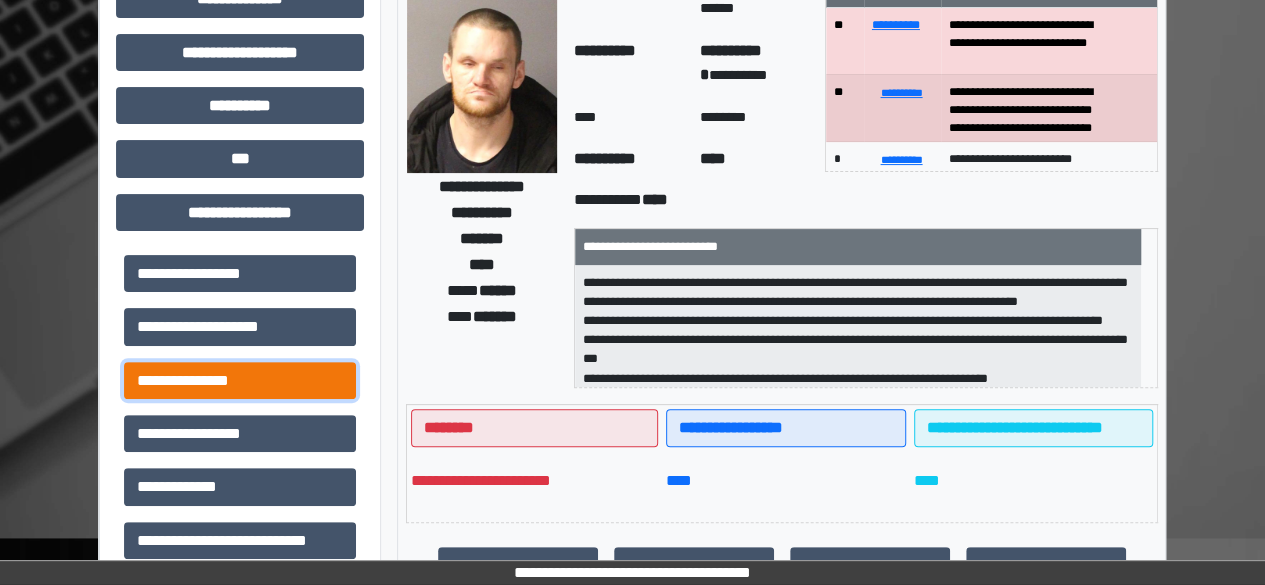 click on "**********" at bounding box center [240, 380] 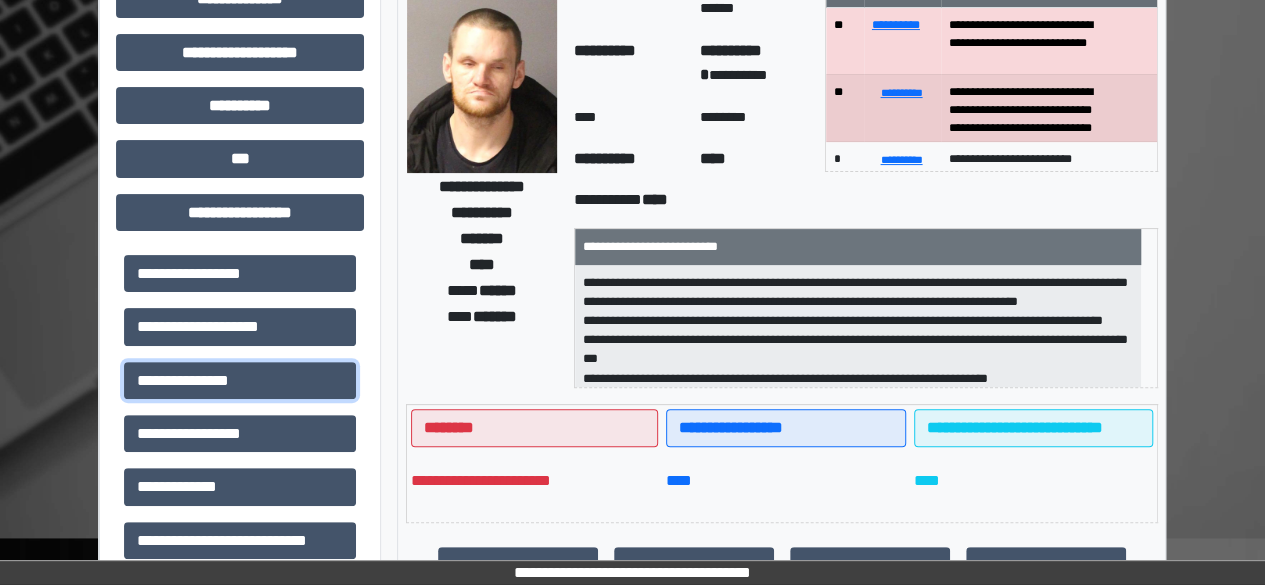 scroll, scrollTop: 102, scrollLeft: 0, axis: vertical 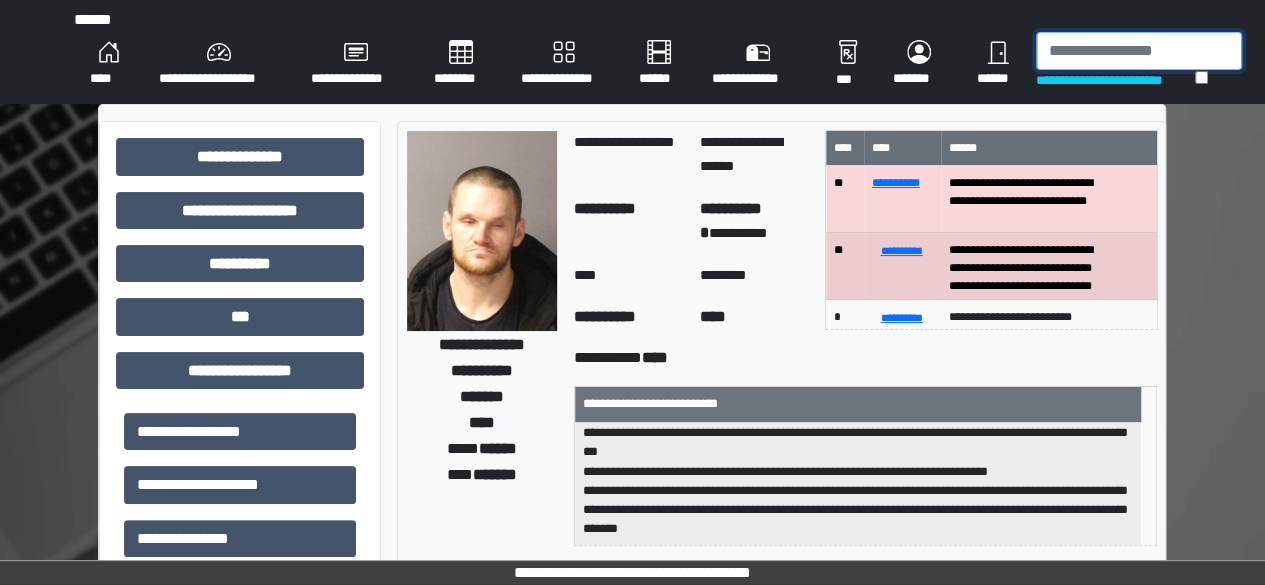 click at bounding box center (1139, 51) 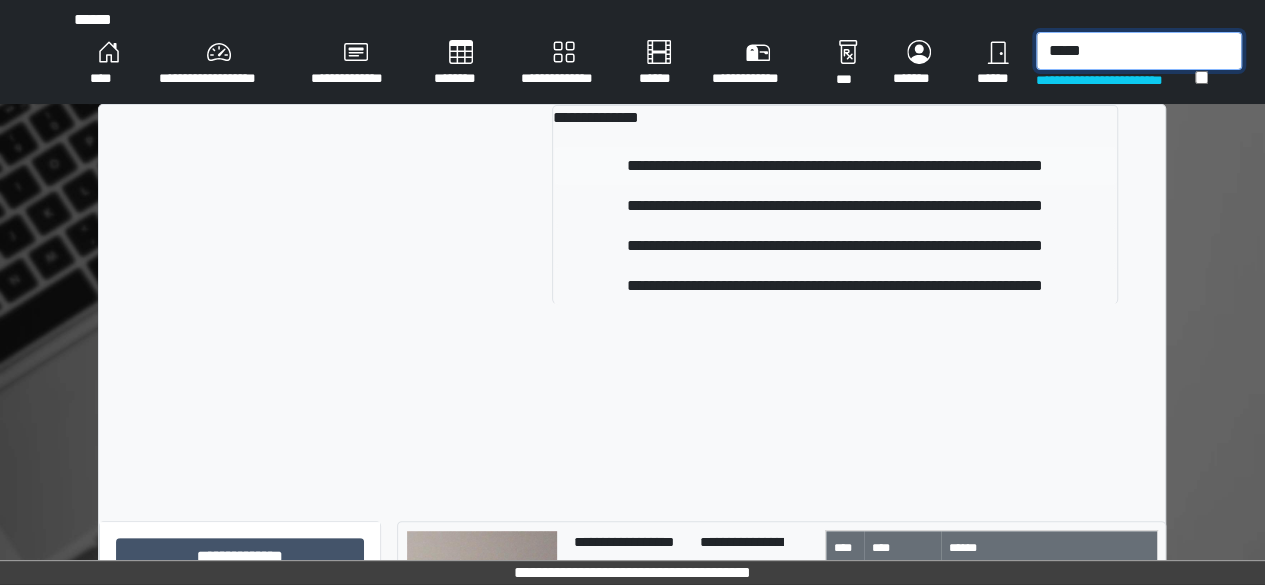 type on "*****" 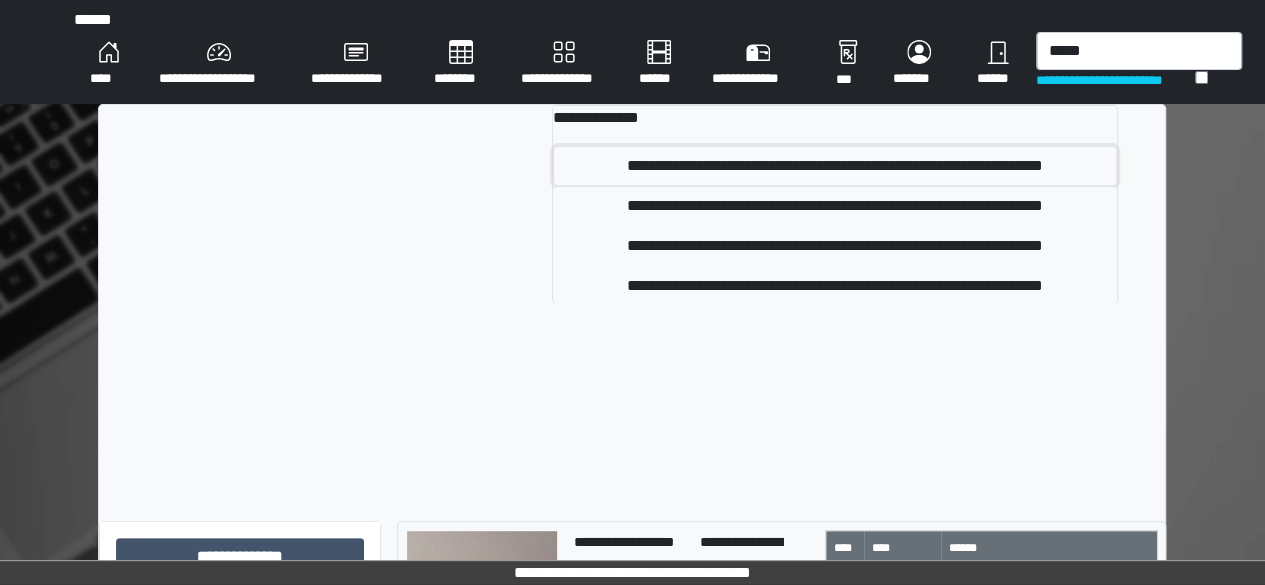 click on "**********" at bounding box center (835, 166) 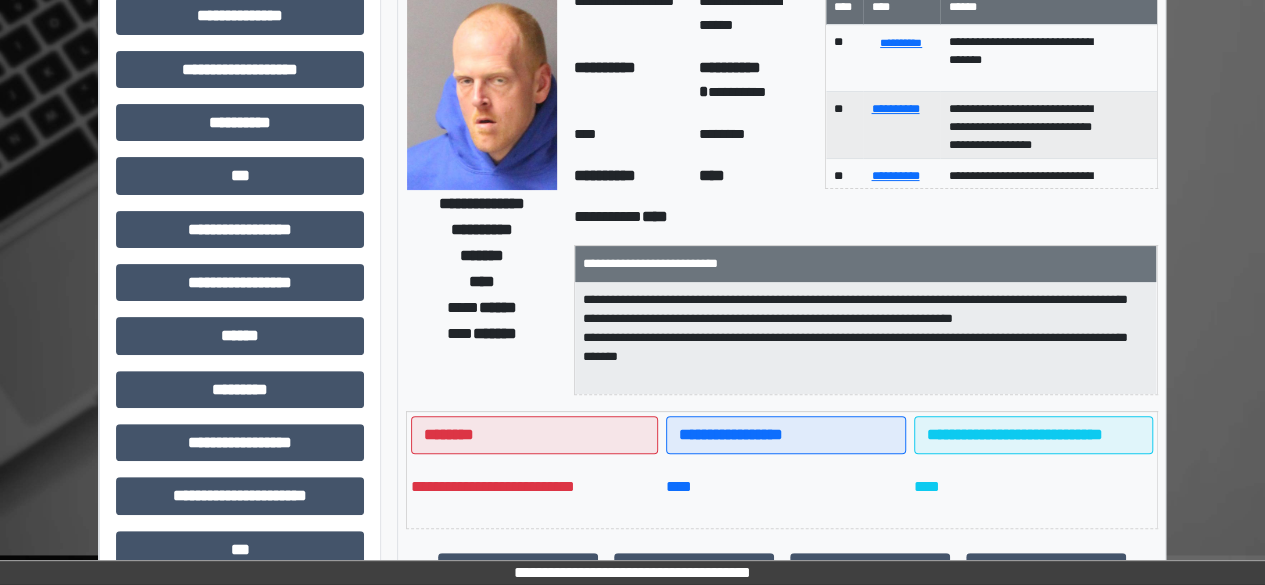 scroll, scrollTop: 142, scrollLeft: 0, axis: vertical 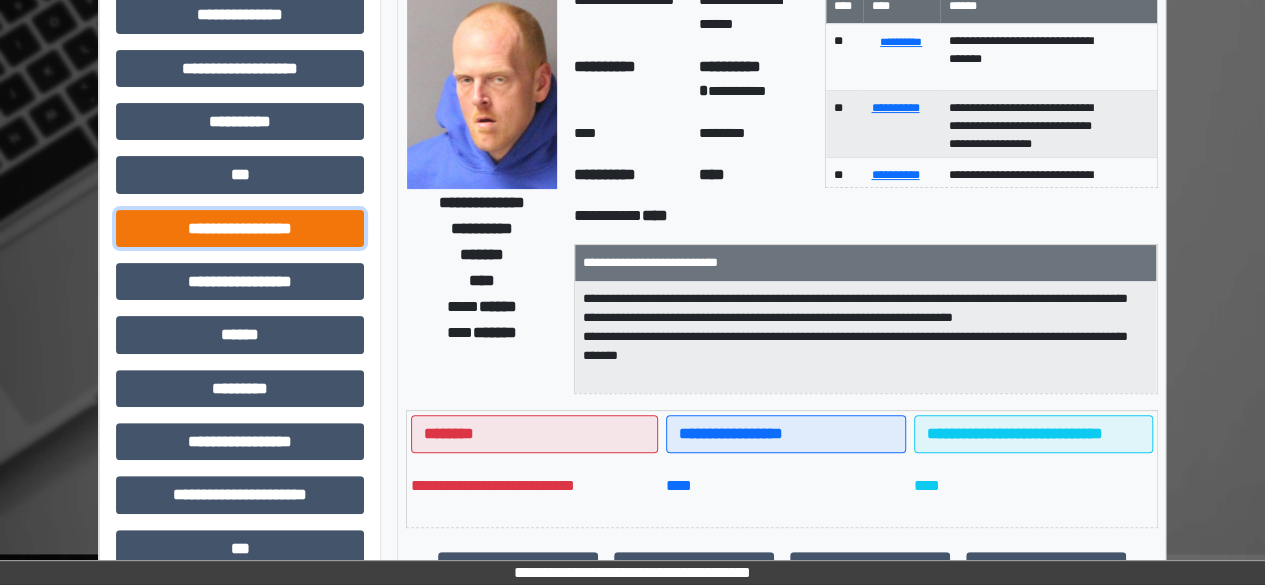 click on "**********" at bounding box center (240, 228) 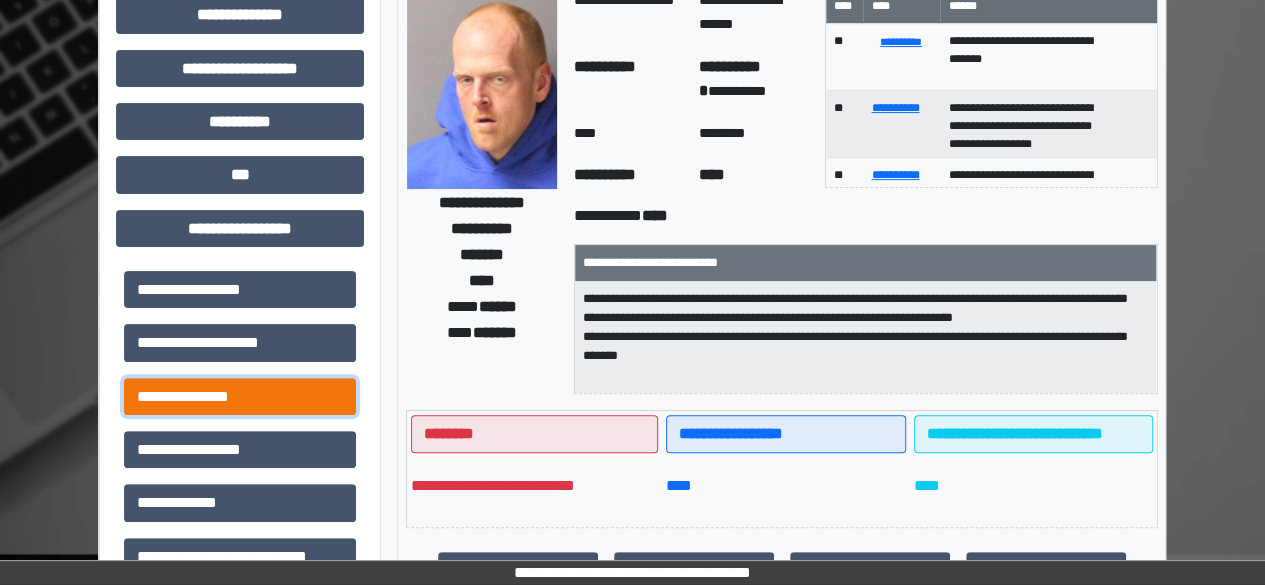 click on "**********" at bounding box center (240, 396) 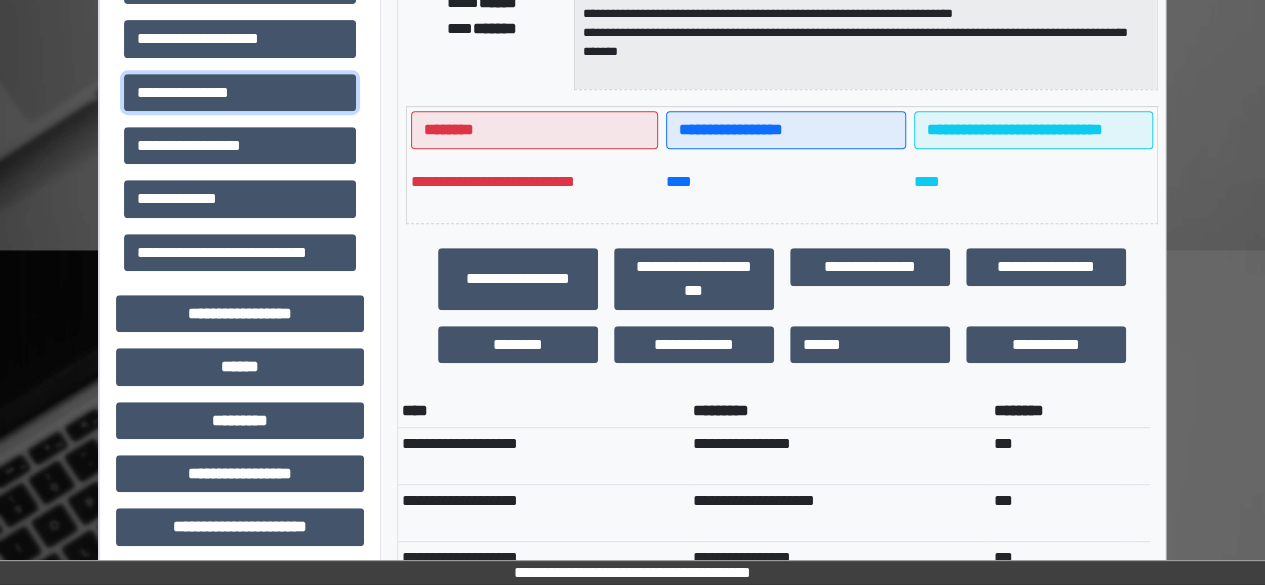 scroll, scrollTop: 0, scrollLeft: 0, axis: both 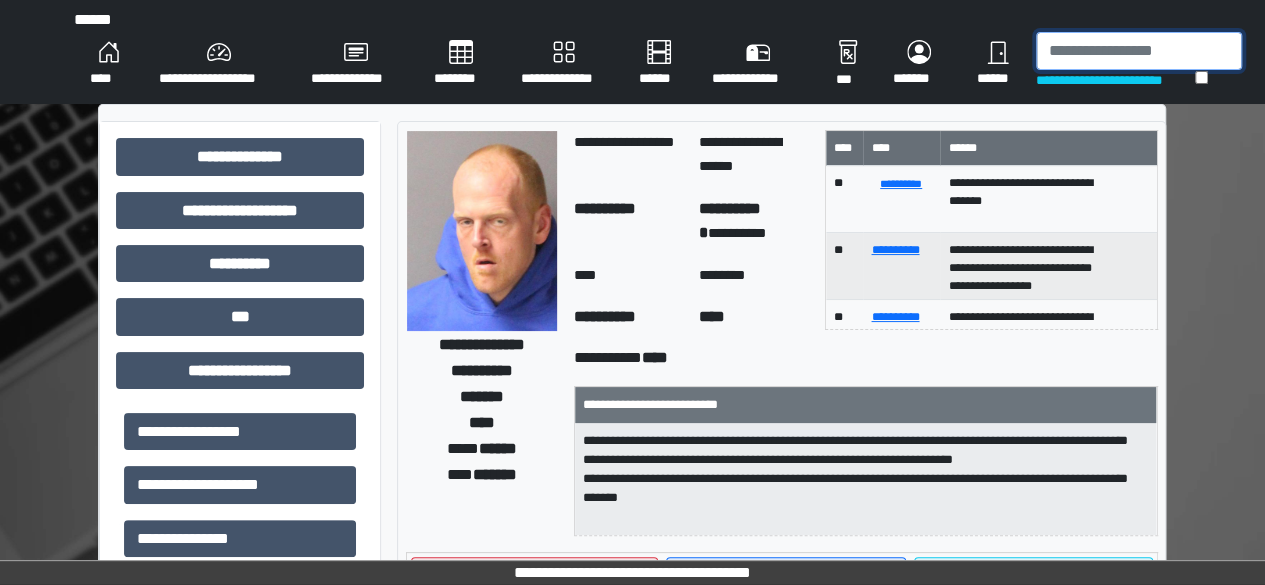 click at bounding box center (1139, 51) 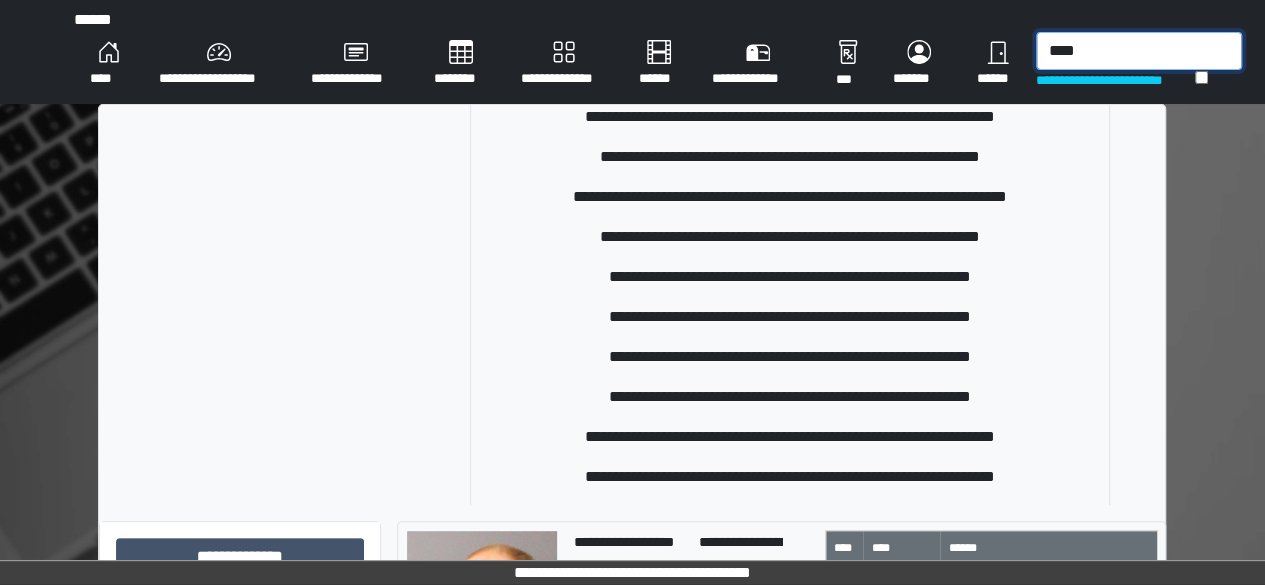 scroll, scrollTop: 391, scrollLeft: 0, axis: vertical 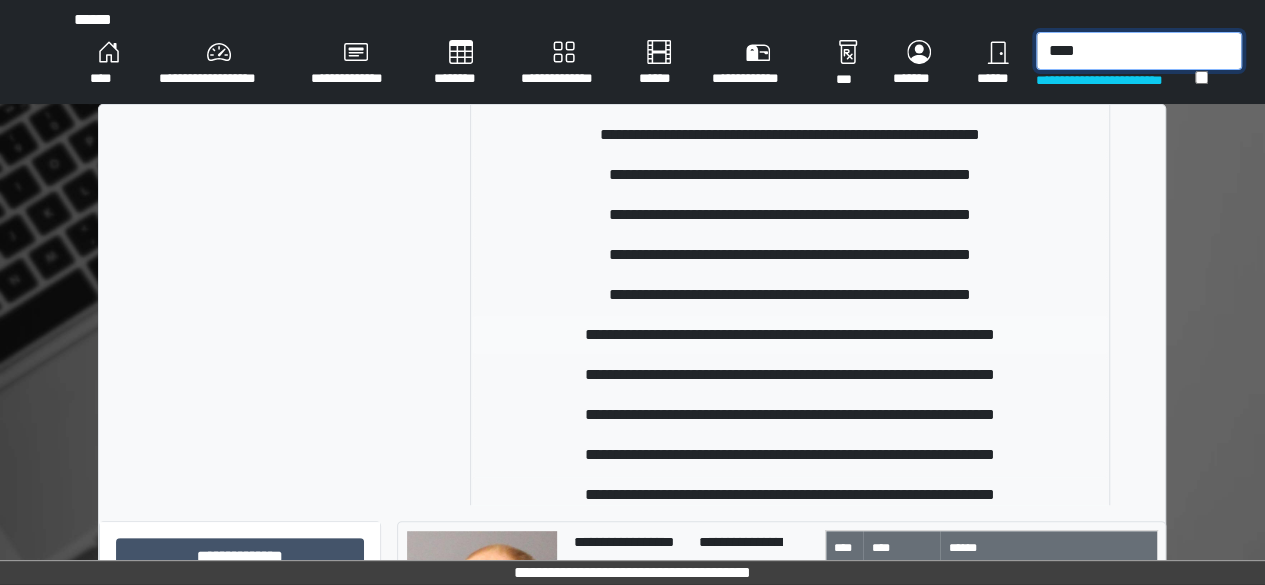 type on "****" 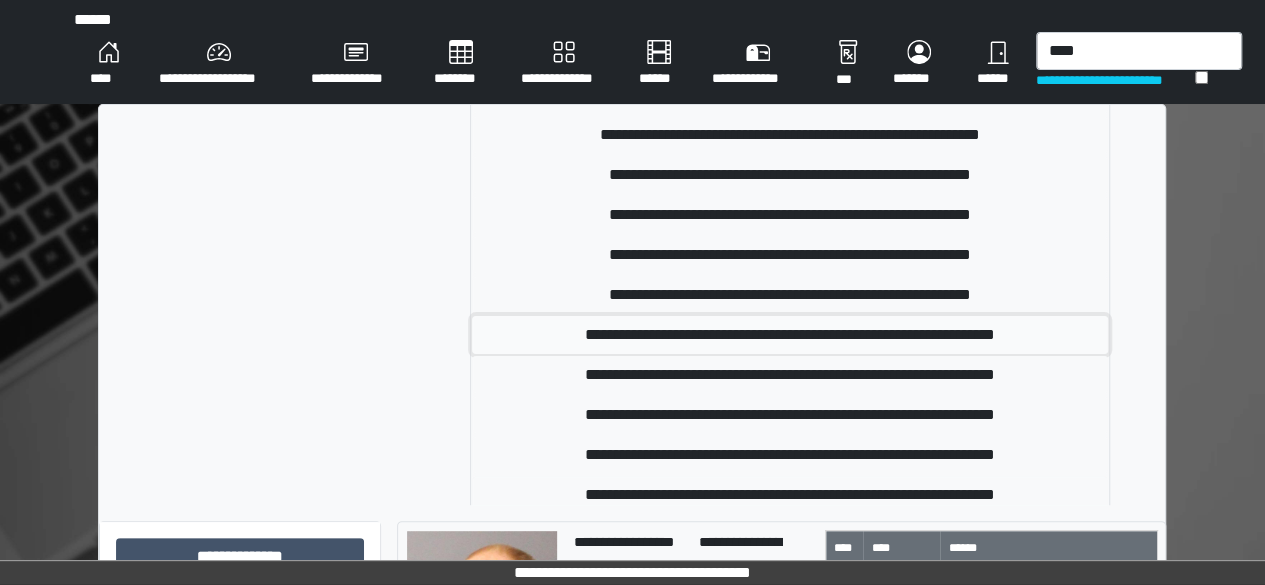 click on "**********" at bounding box center [790, 335] 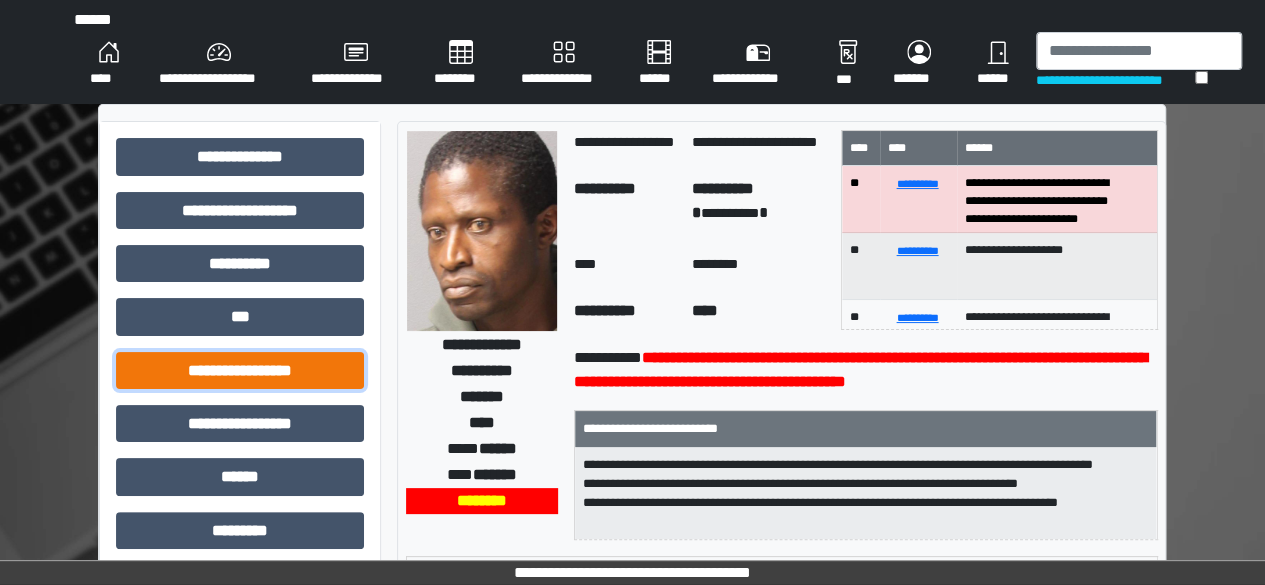 click on "**********" at bounding box center [240, 370] 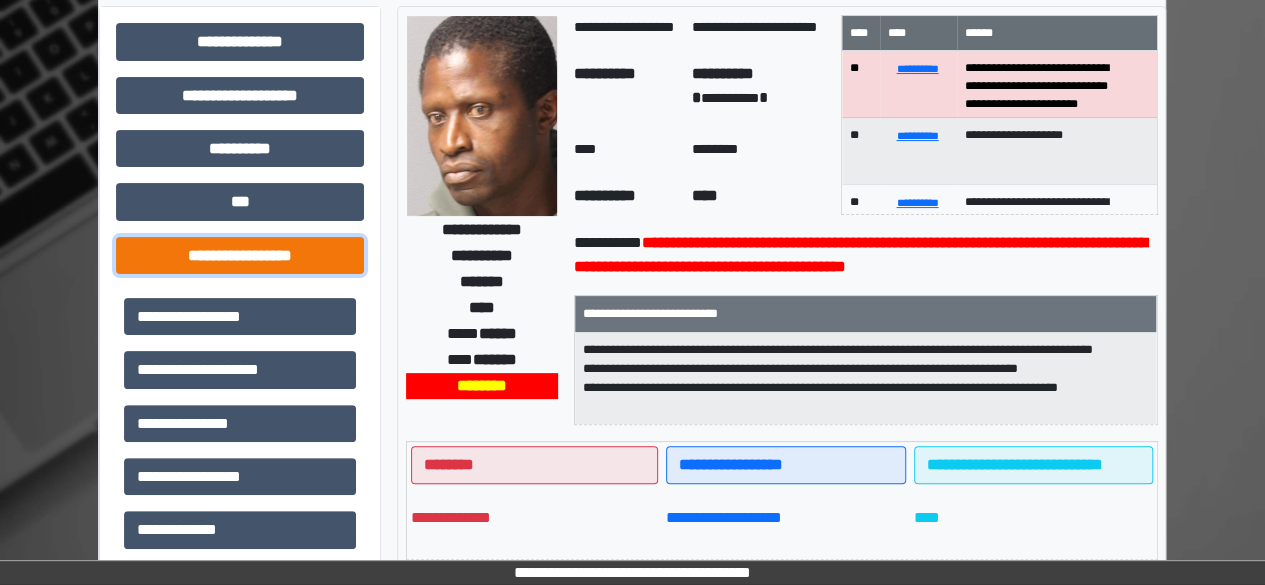 scroll, scrollTop: 120, scrollLeft: 0, axis: vertical 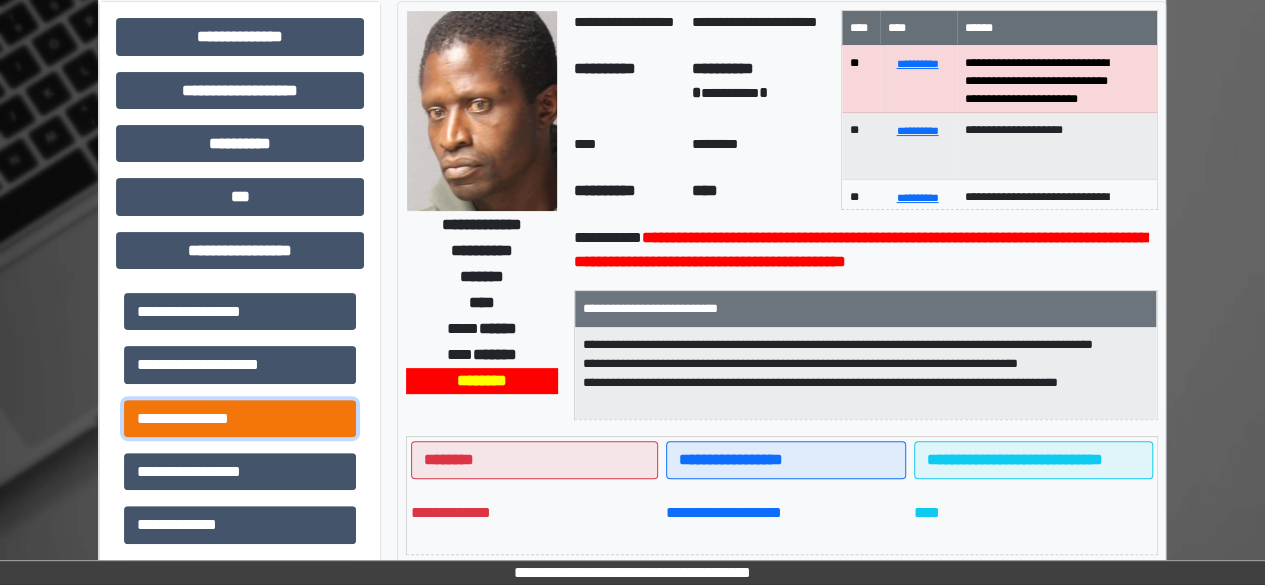 click on "**********" at bounding box center (240, 418) 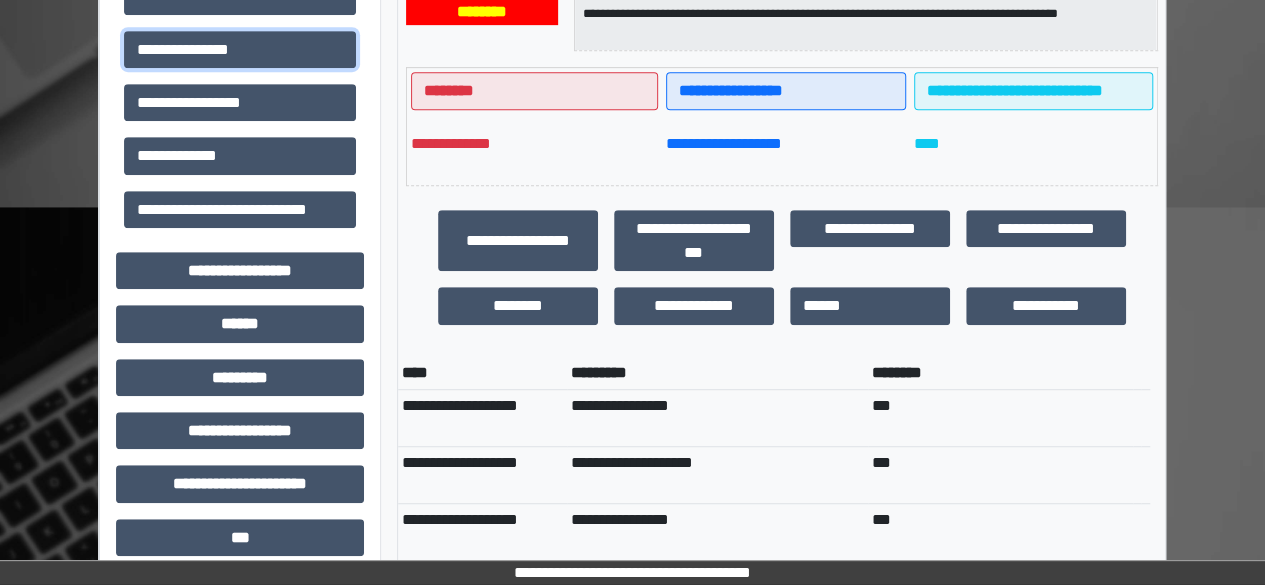 scroll, scrollTop: 490, scrollLeft: 0, axis: vertical 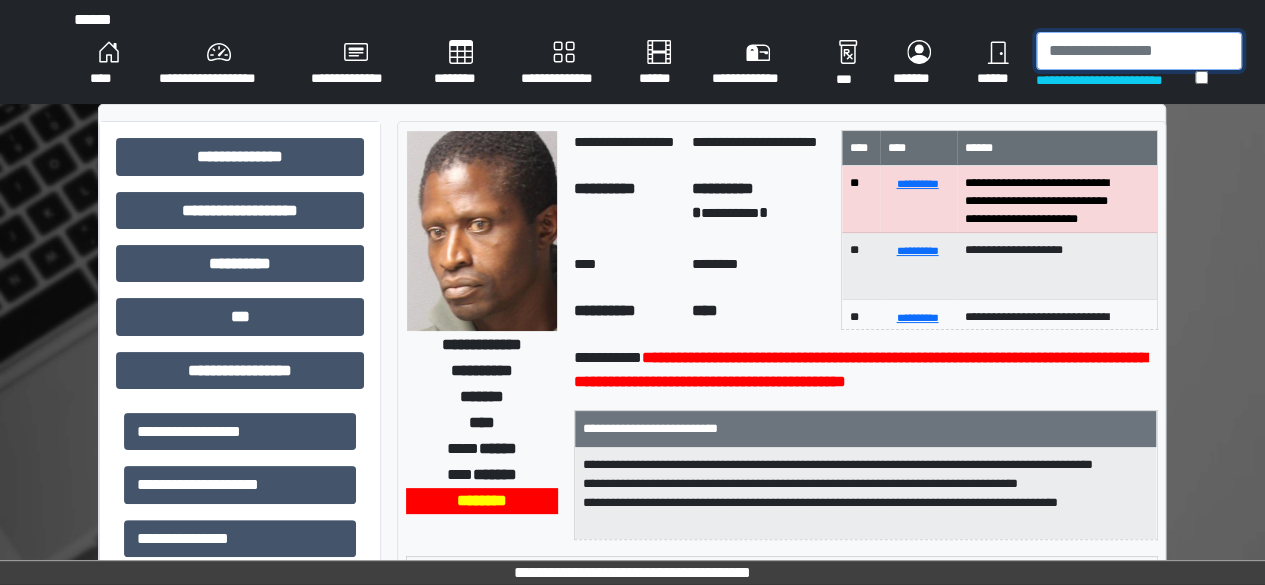 click at bounding box center [1139, 51] 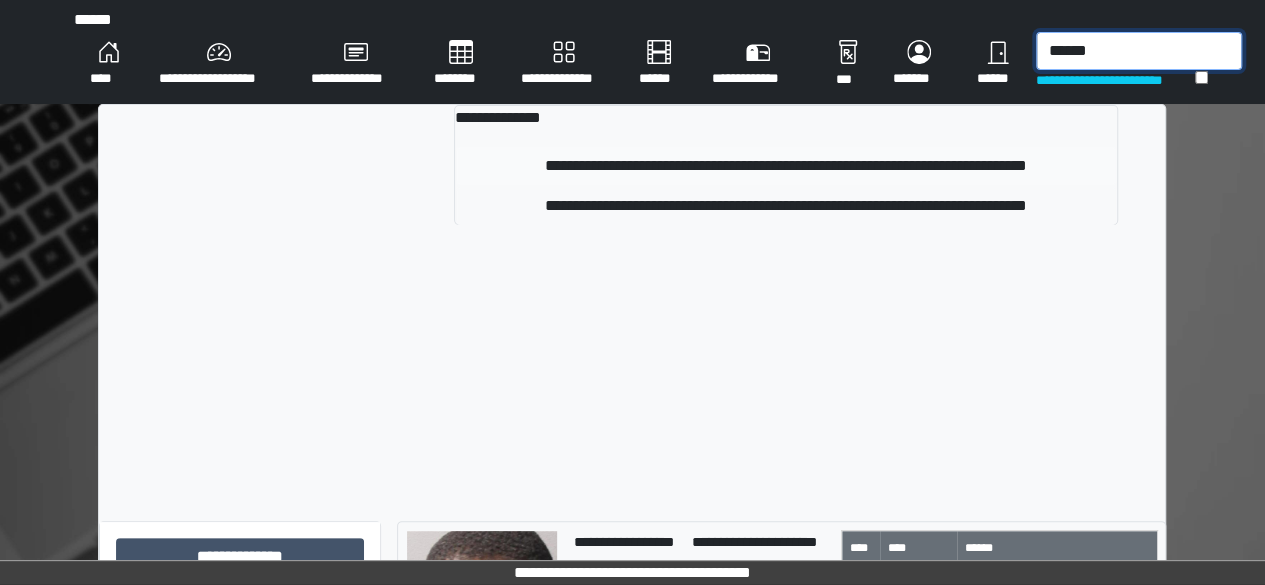 type on "******" 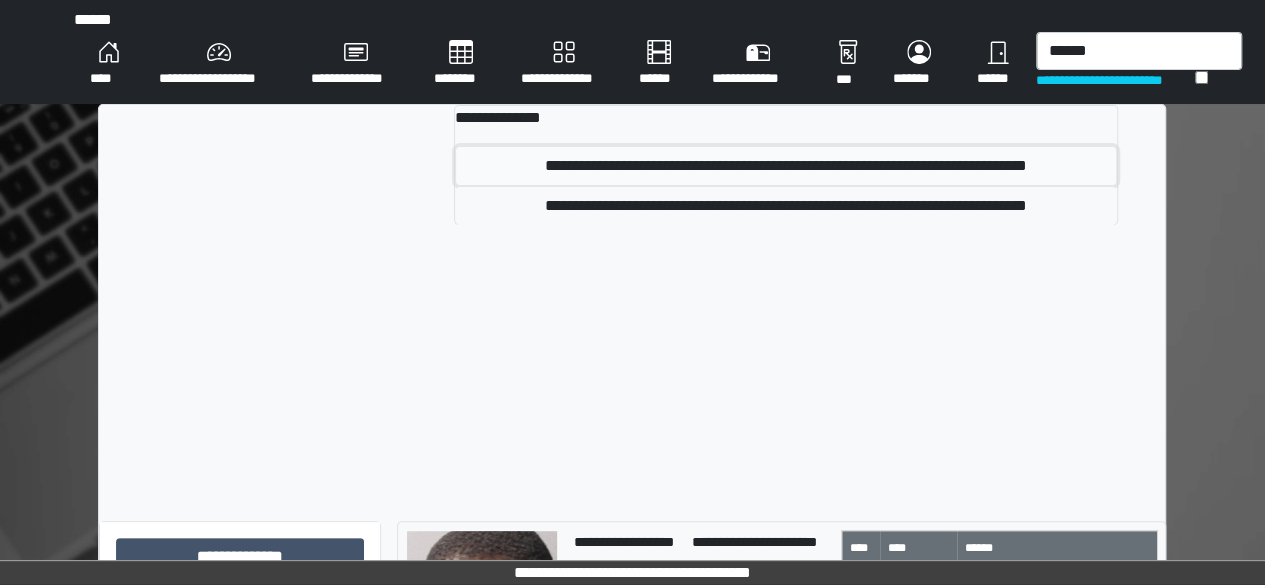 click on "**********" at bounding box center (786, 166) 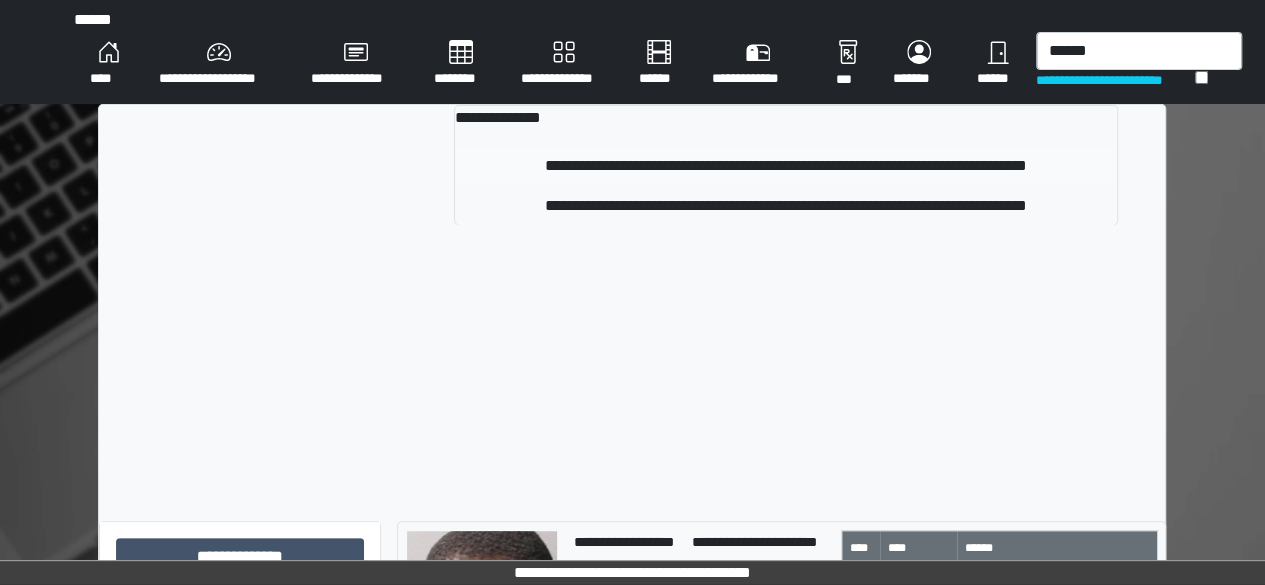 type 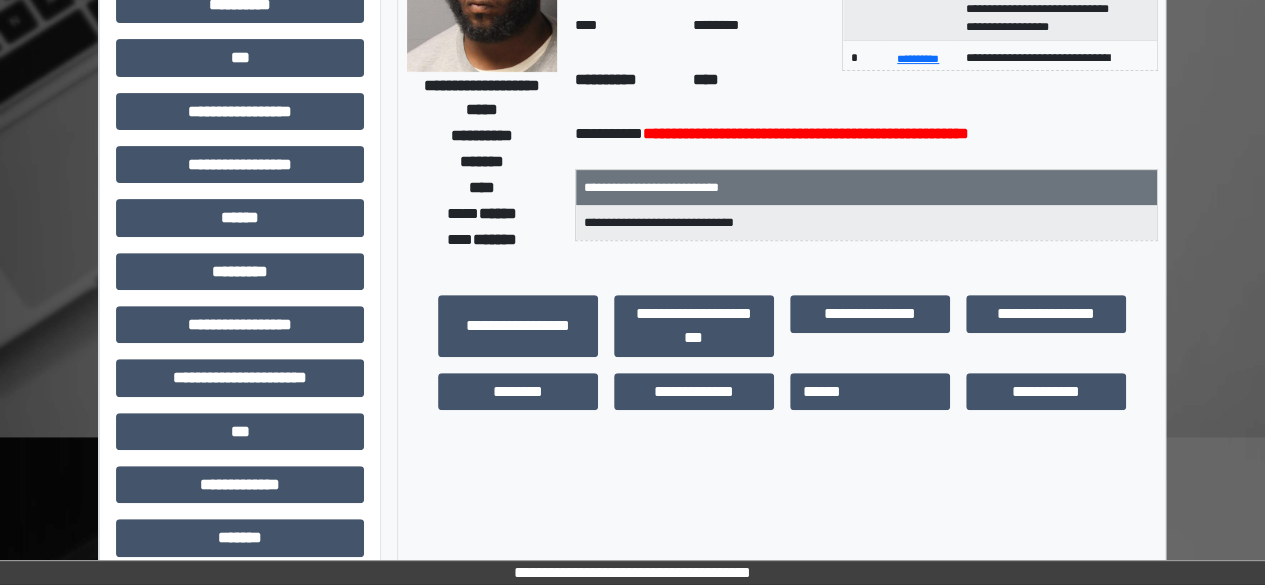 scroll, scrollTop: 298, scrollLeft: 0, axis: vertical 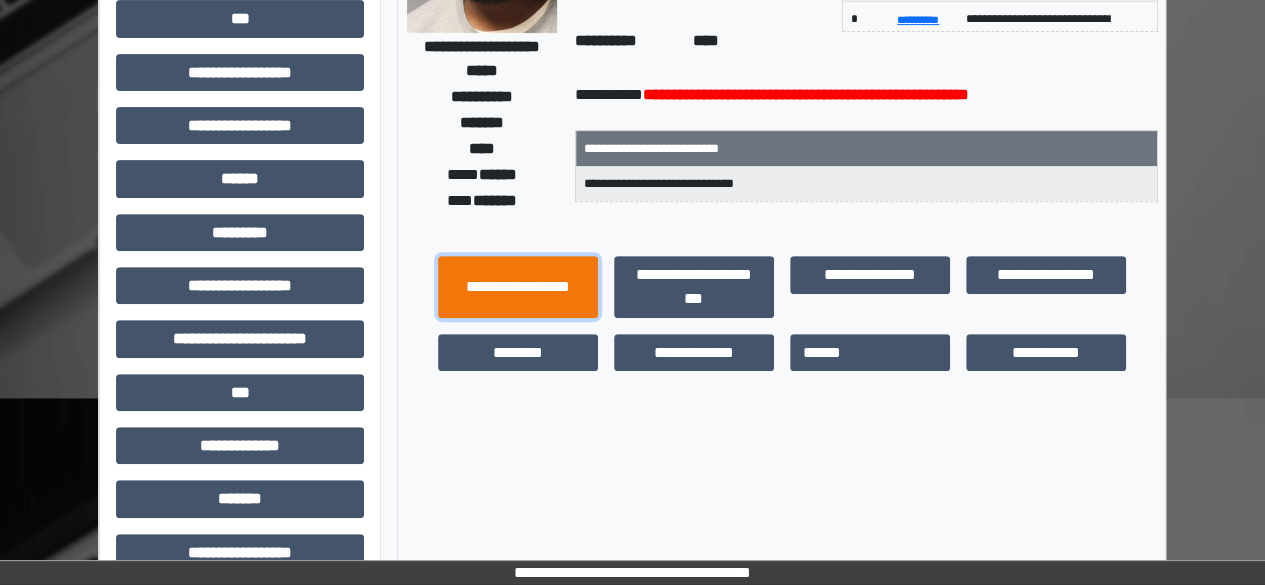 click on "**********" at bounding box center (518, 286) 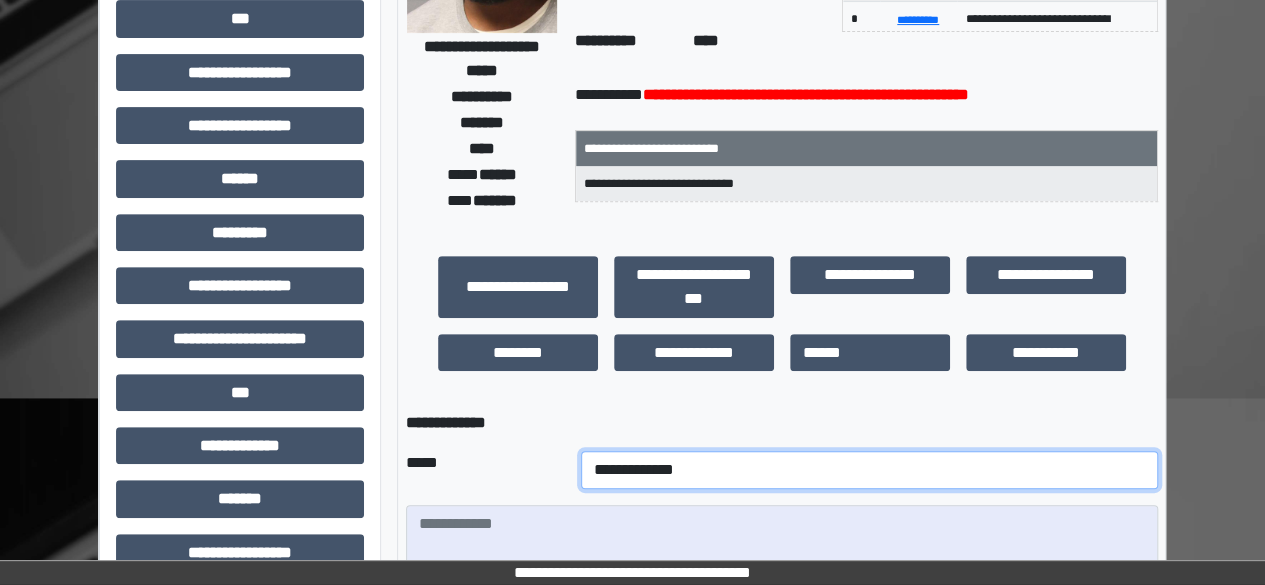click on "**********" at bounding box center [869, 470] 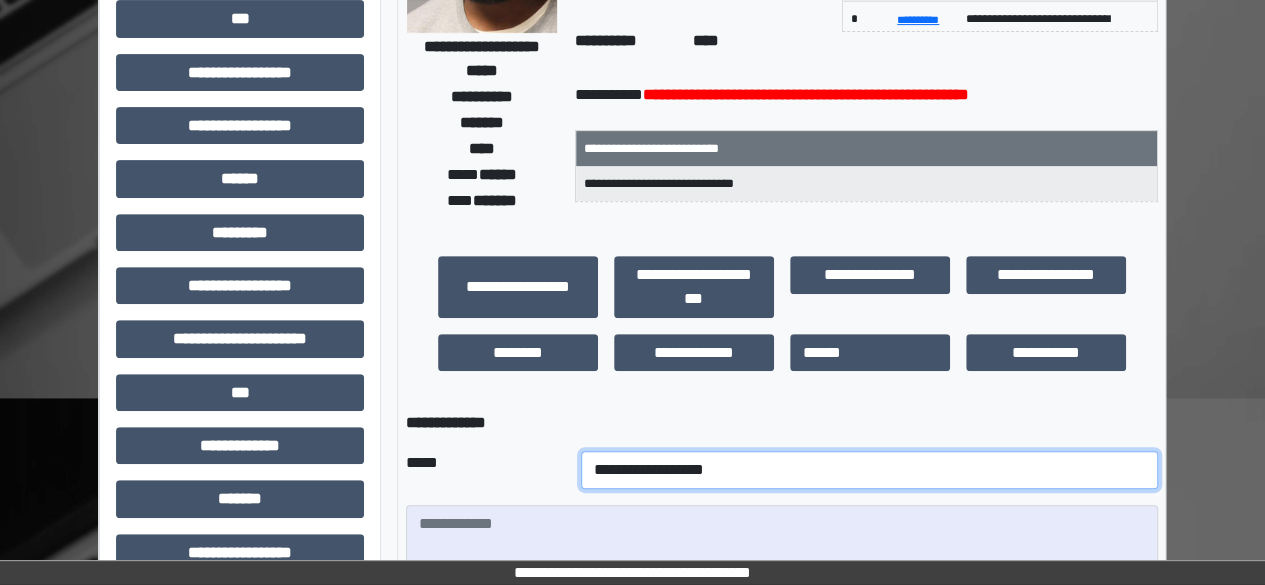 click on "**********" at bounding box center (869, 470) 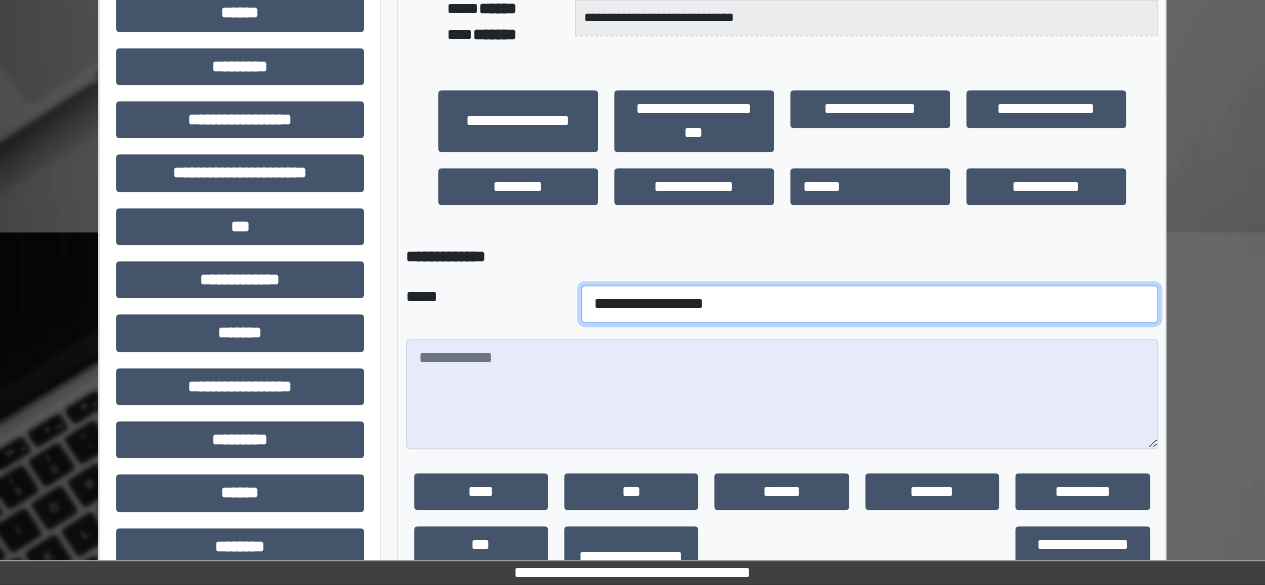 scroll, scrollTop: 472, scrollLeft: 0, axis: vertical 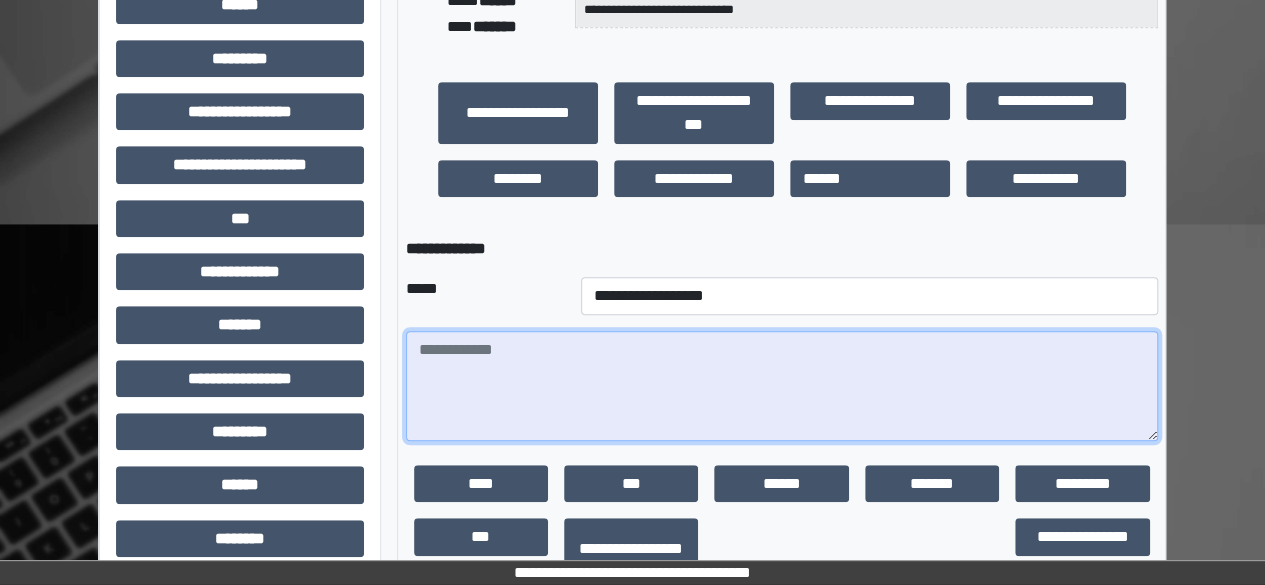 click at bounding box center [782, 386] 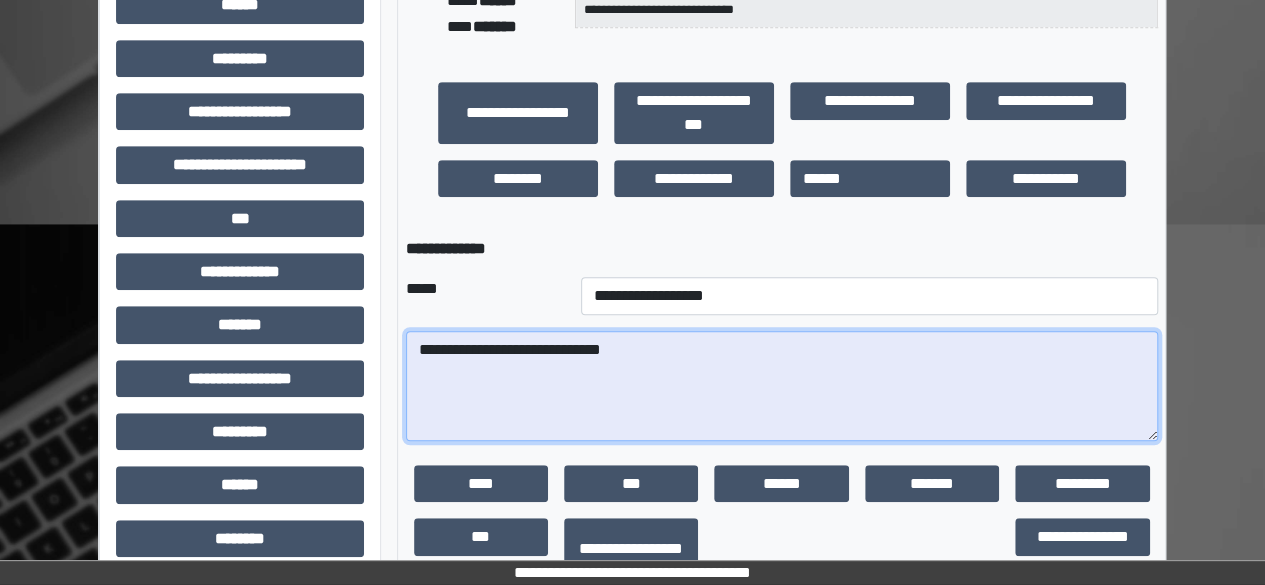 click on "**********" at bounding box center (782, 386) 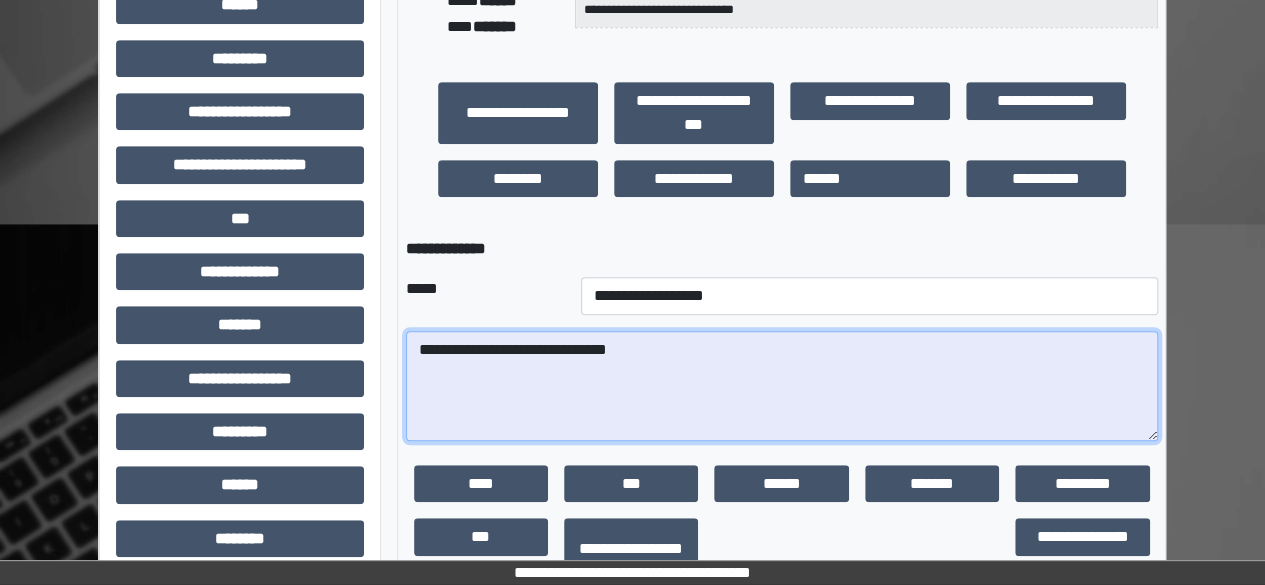 click on "**********" at bounding box center [782, 386] 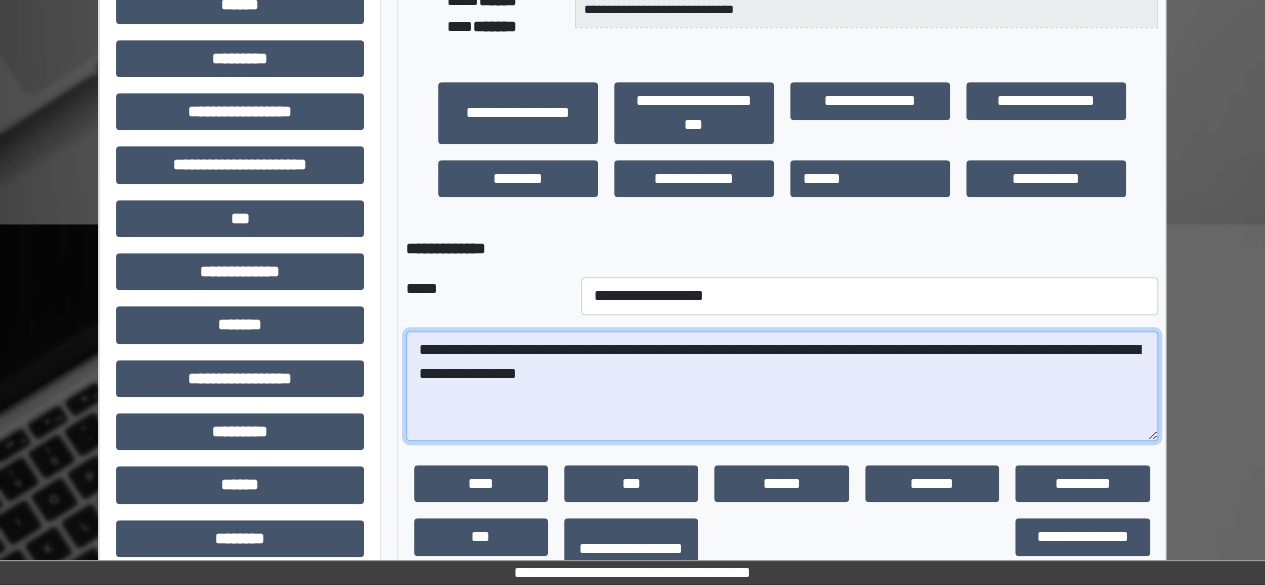 click on "**********" at bounding box center (782, 386) 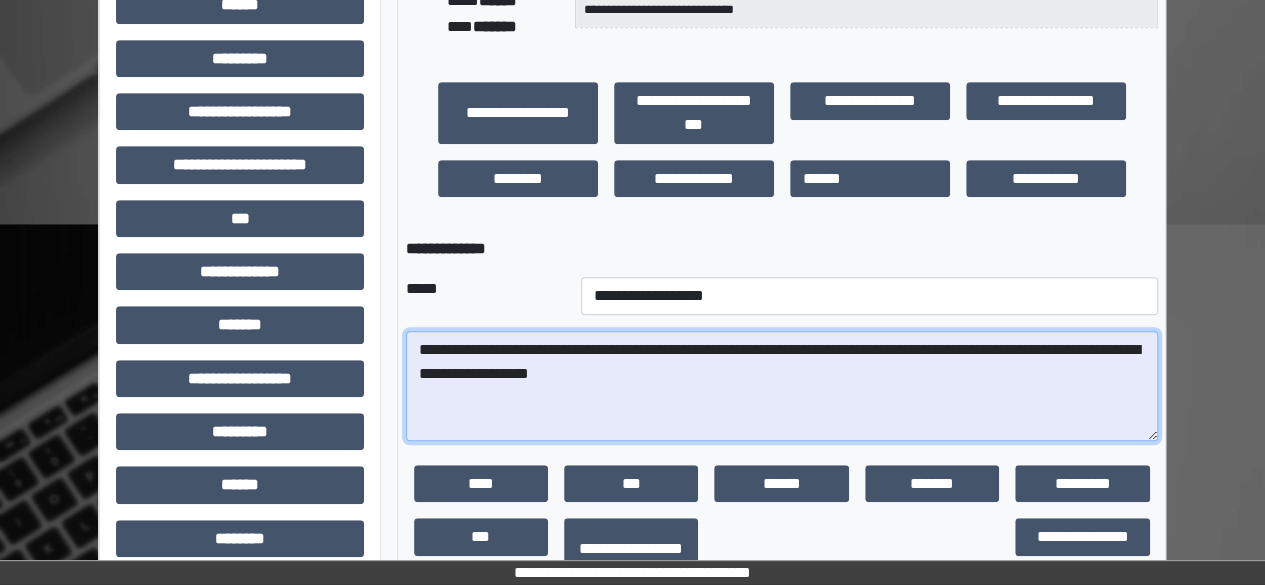 click on "**********" at bounding box center [782, 386] 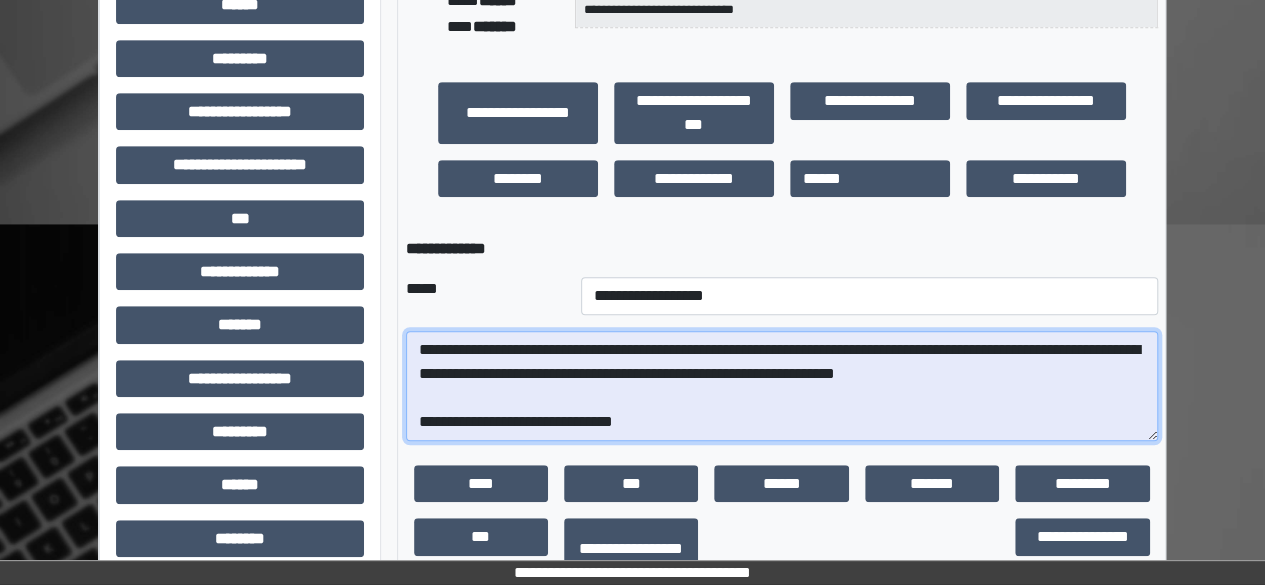 click on "**********" at bounding box center (782, 386) 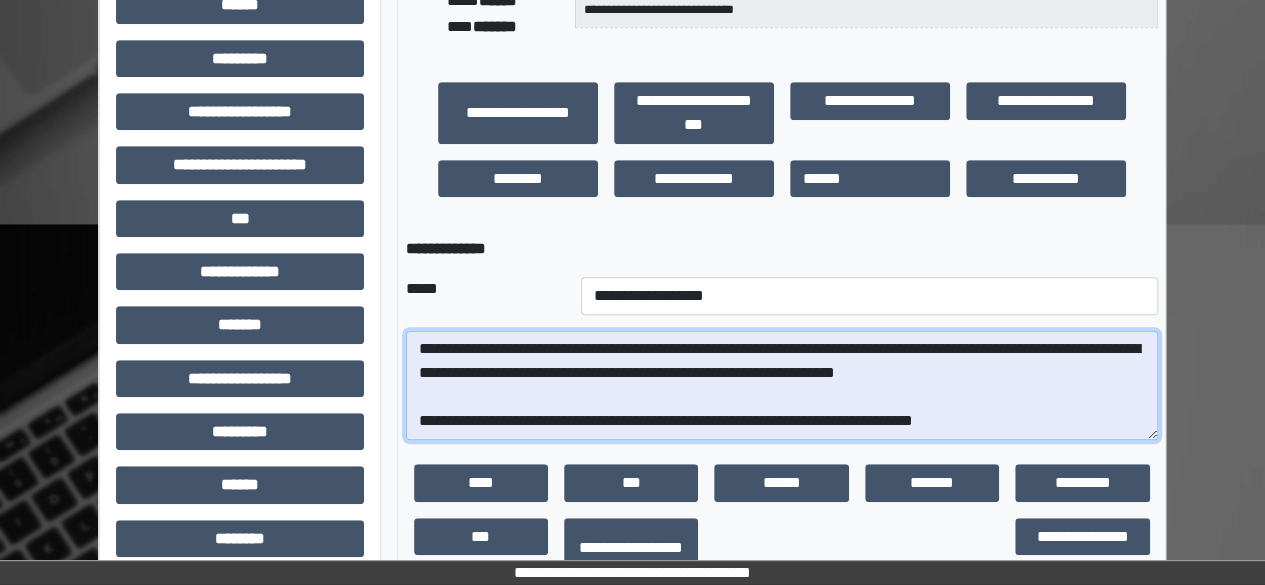 scroll, scrollTop: 0, scrollLeft: 0, axis: both 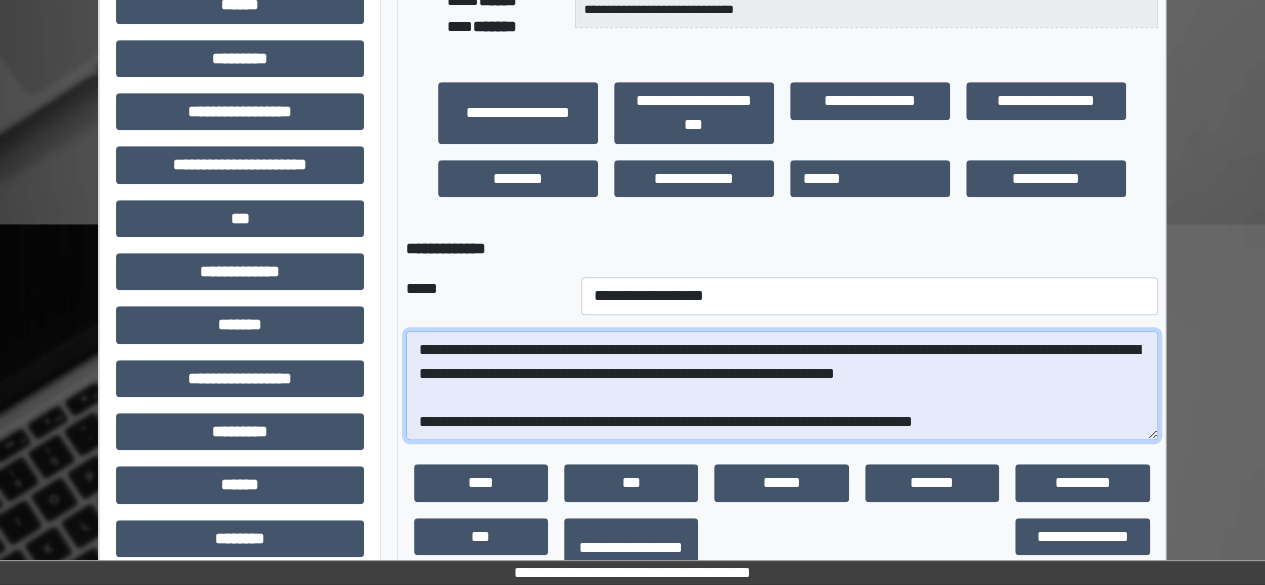 click on "**********" at bounding box center (782, 385) 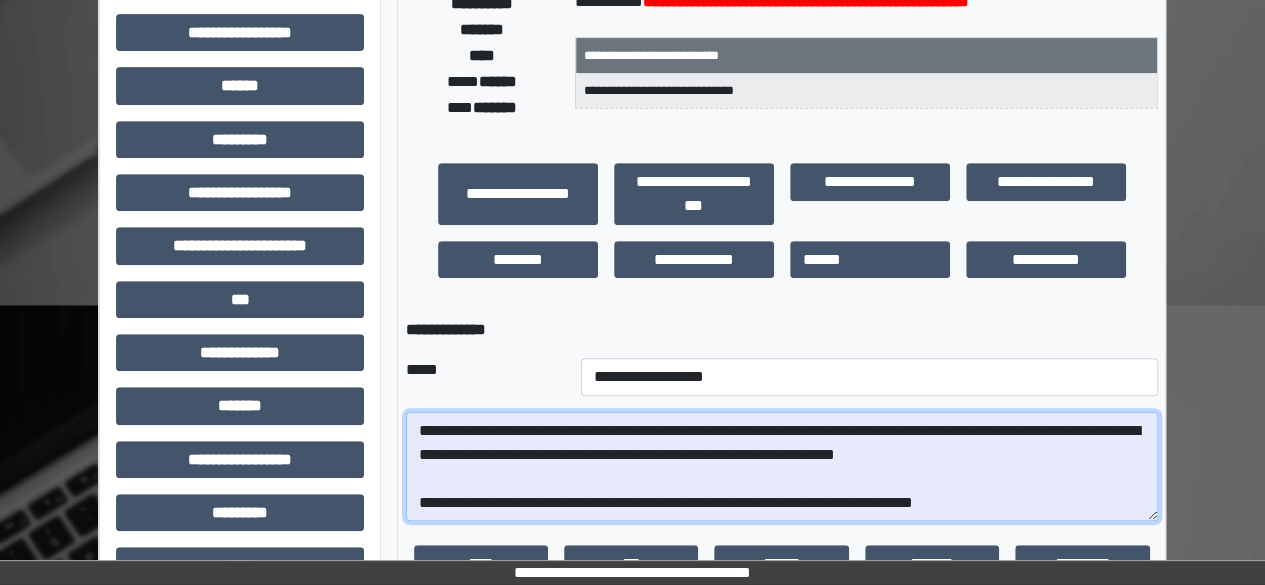 scroll, scrollTop: 390, scrollLeft: 0, axis: vertical 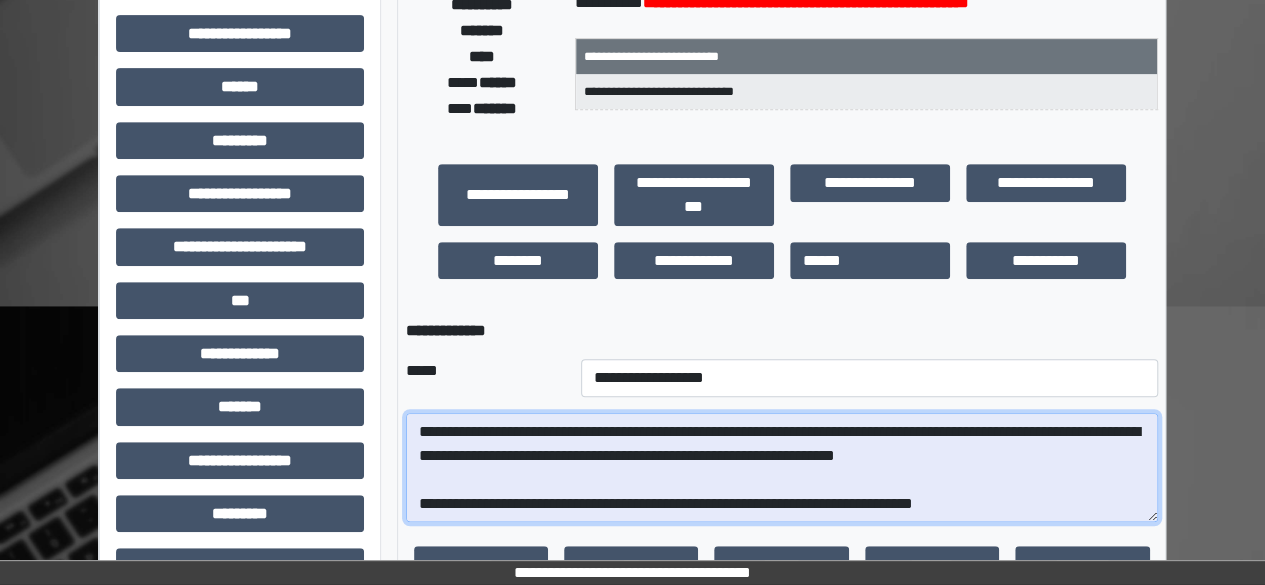 drag, startPoint x: 1018, startPoint y: 454, endPoint x: 926, endPoint y: 459, distance: 92.13577 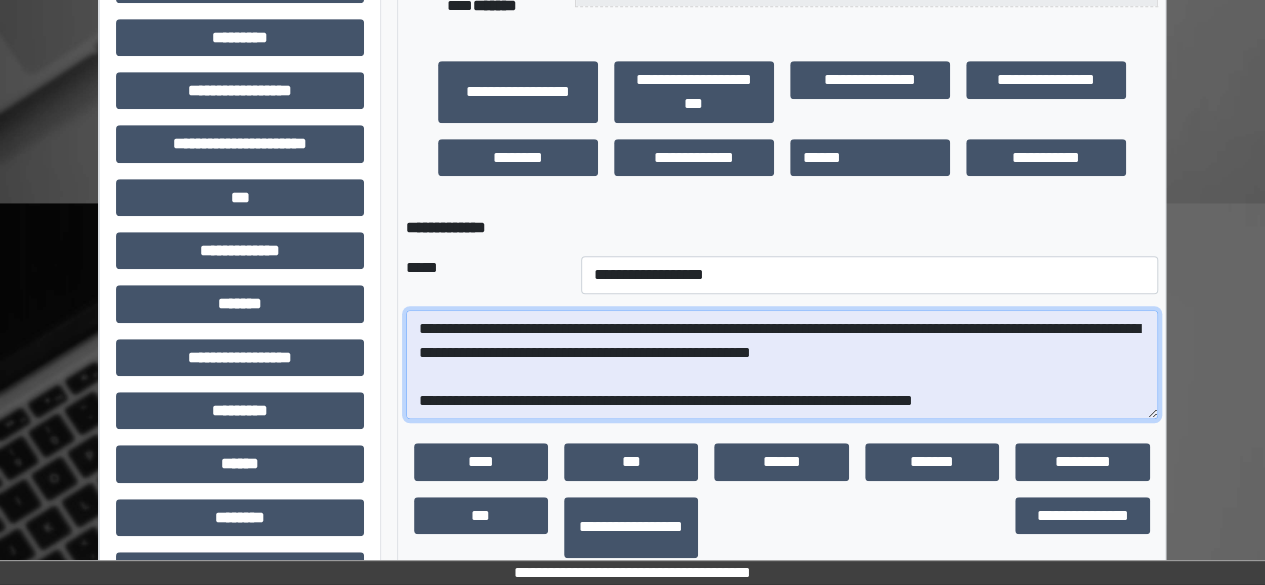 scroll, scrollTop: 494, scrollLeft: 0, axis: vertical 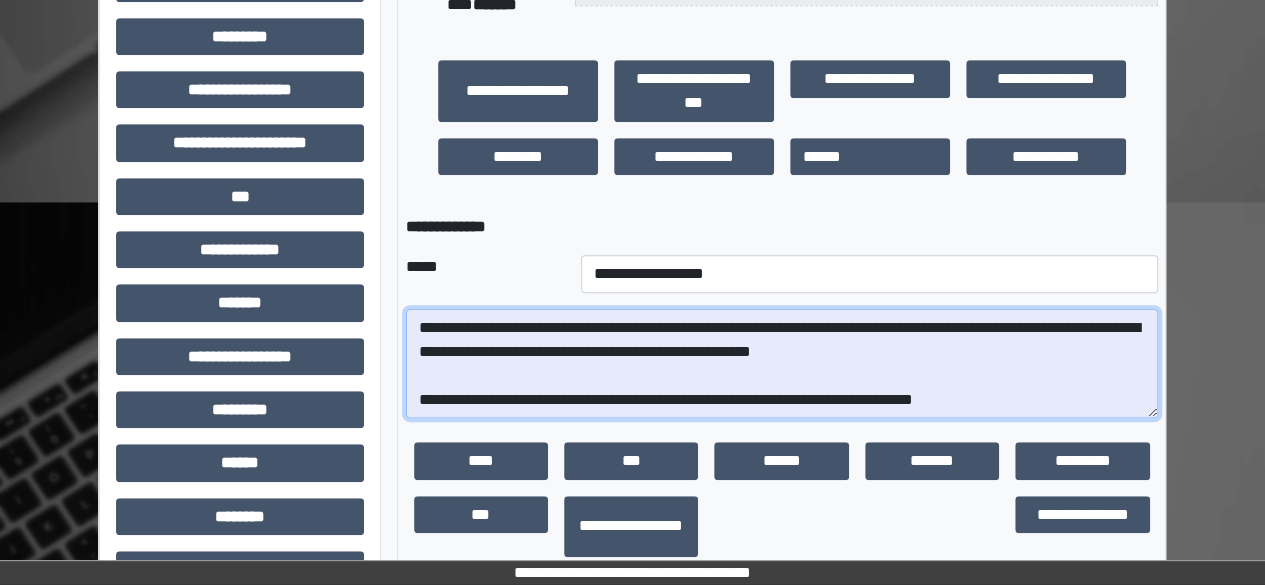 click on "**********" at bounding box center (782, 363) 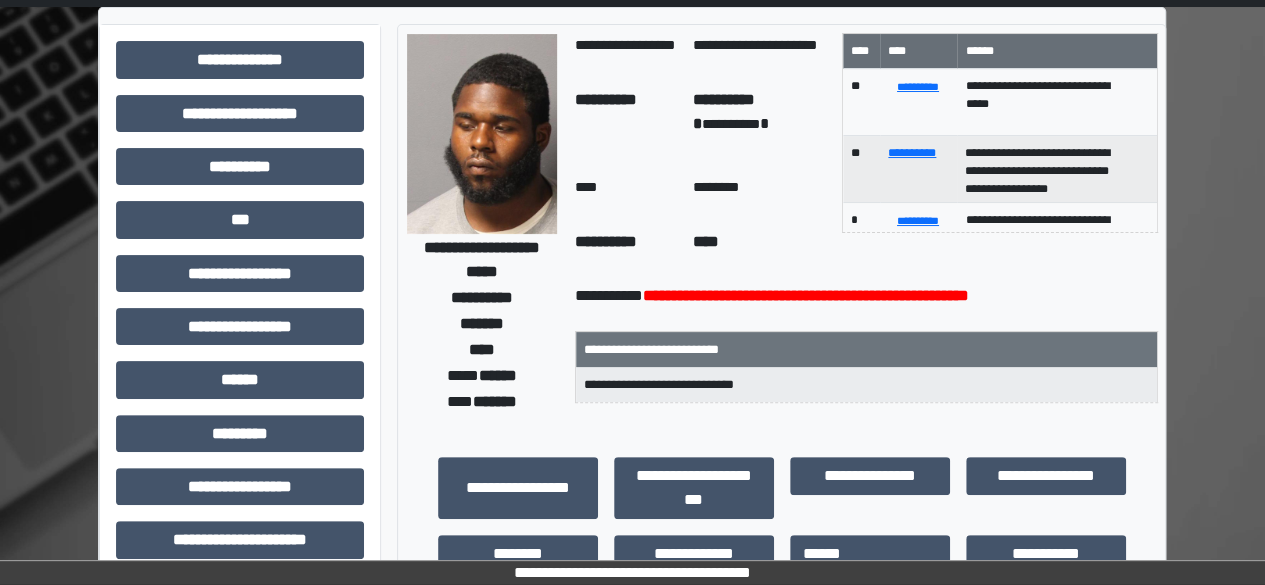 scroll, scrollTop: 599, scrollLeft: 0, axis: vertical 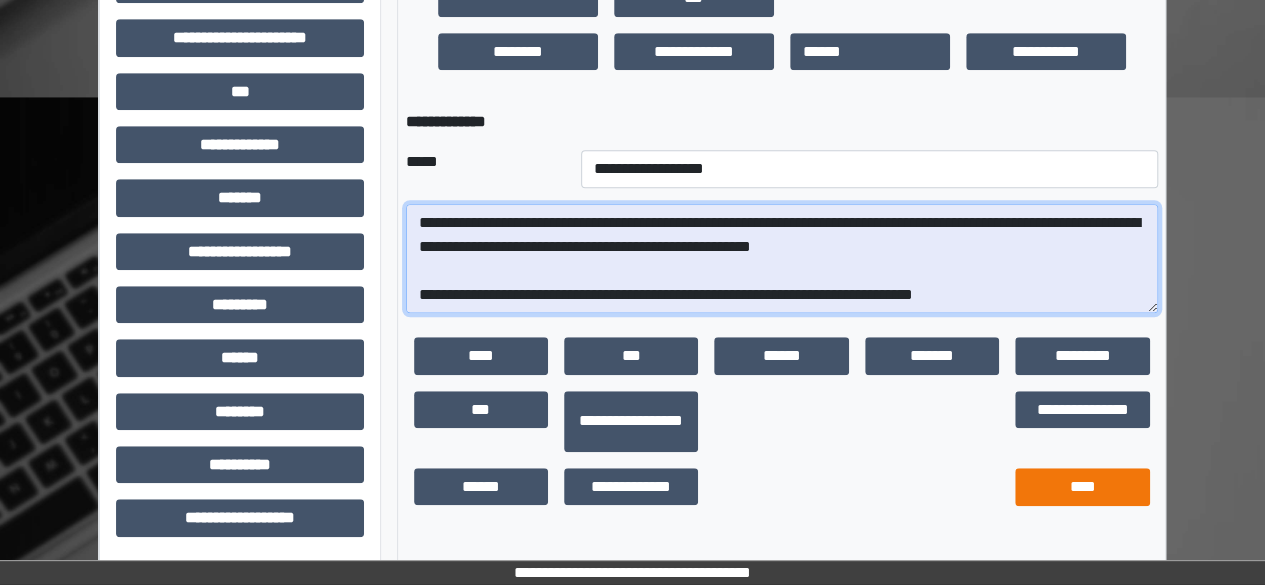 type on "**********" 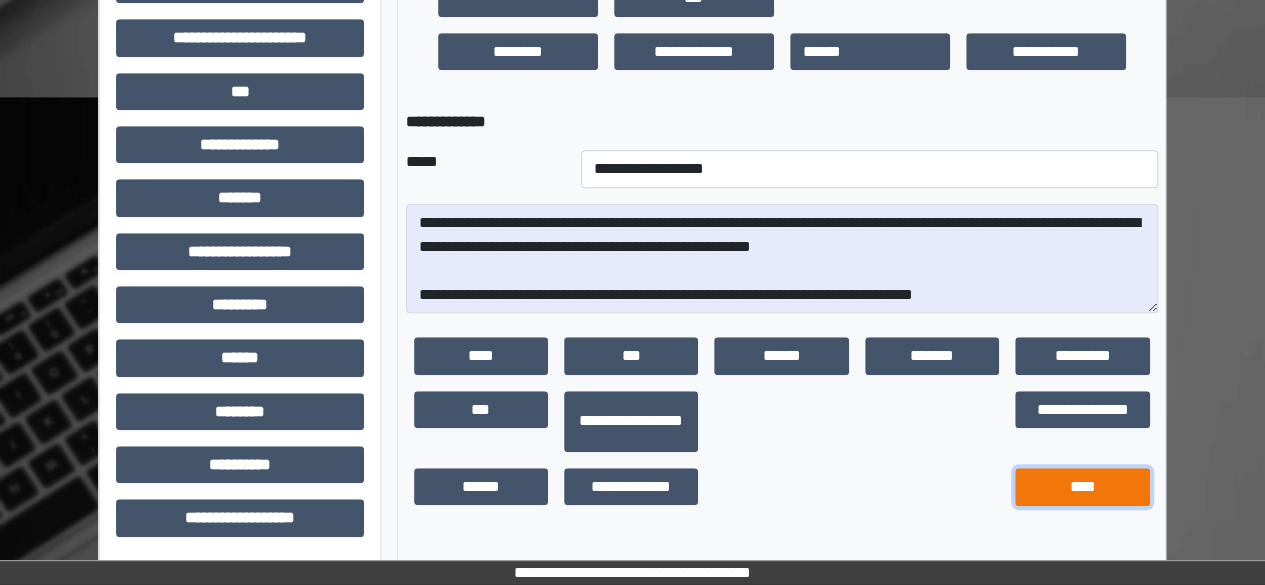 click on "****" at bounding box center (1082, 487) 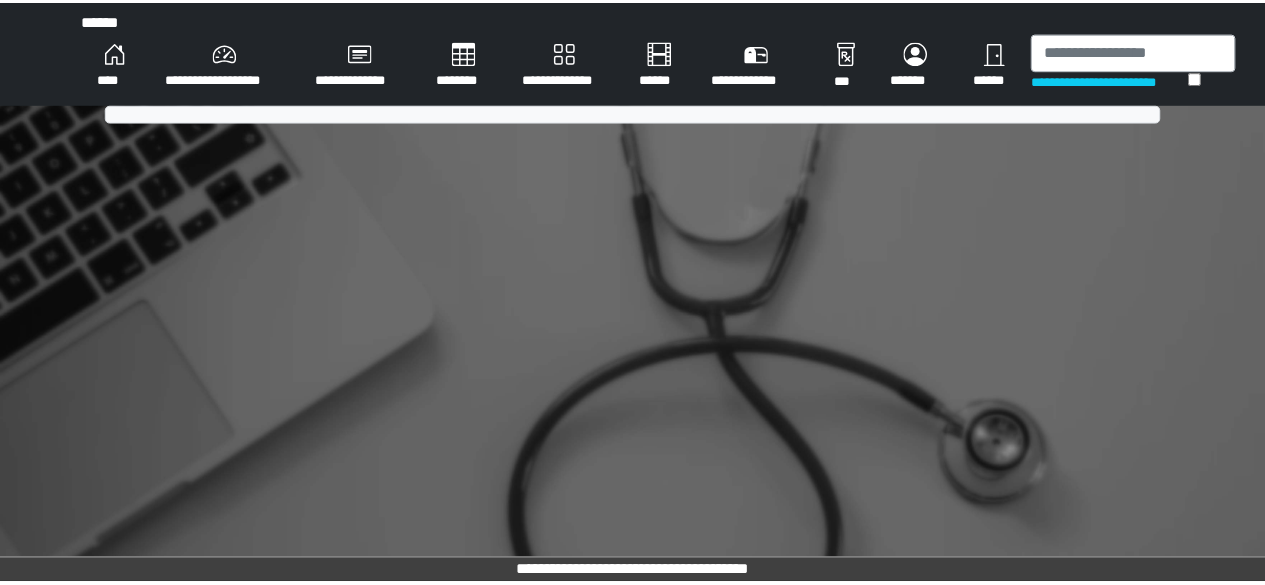 scroll, scrollTop: 0, scrollLeft: 0, axis: both 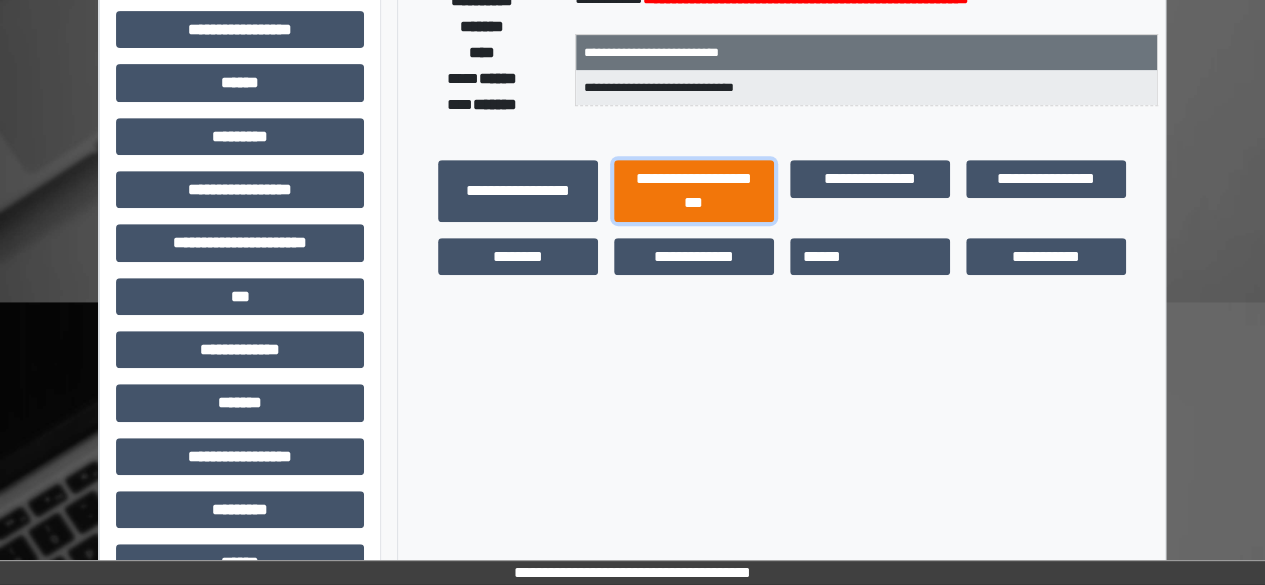 click on "**********" at bounding box center [694, 190] 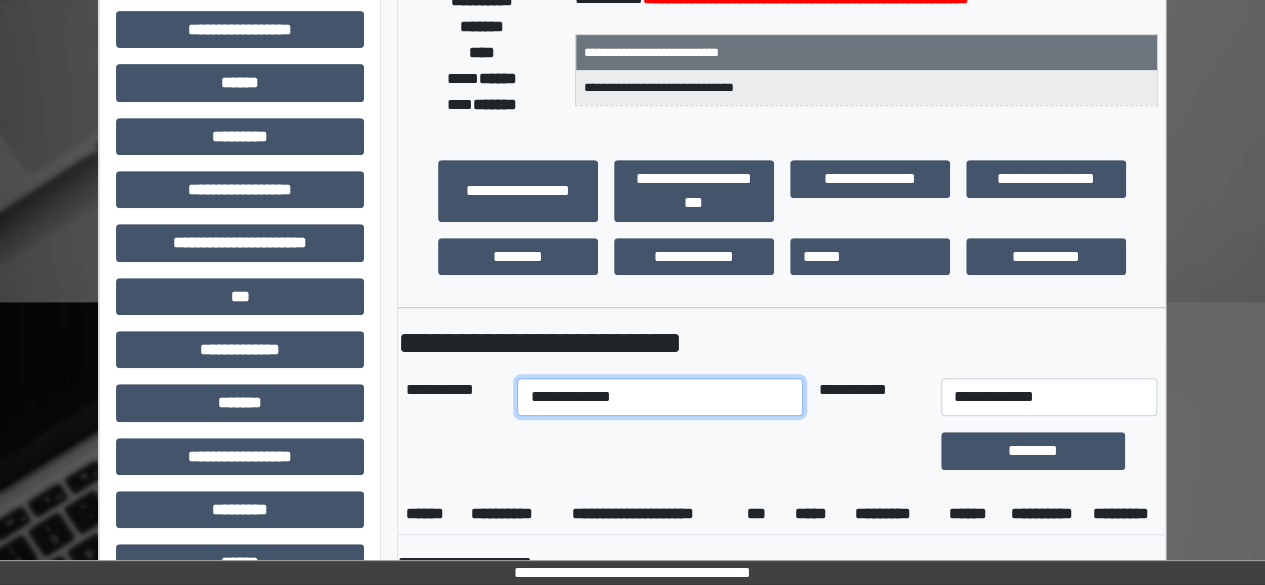 click on "**********" at bounding box center (659, 397) 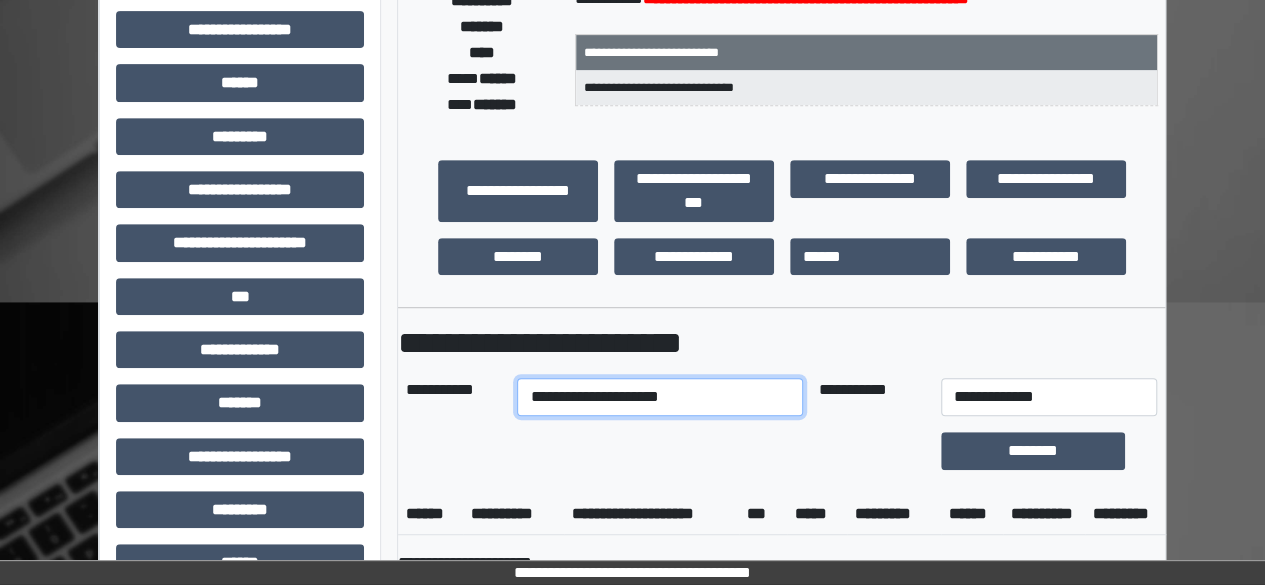 click on "**********" at bounding box center [659, 397] 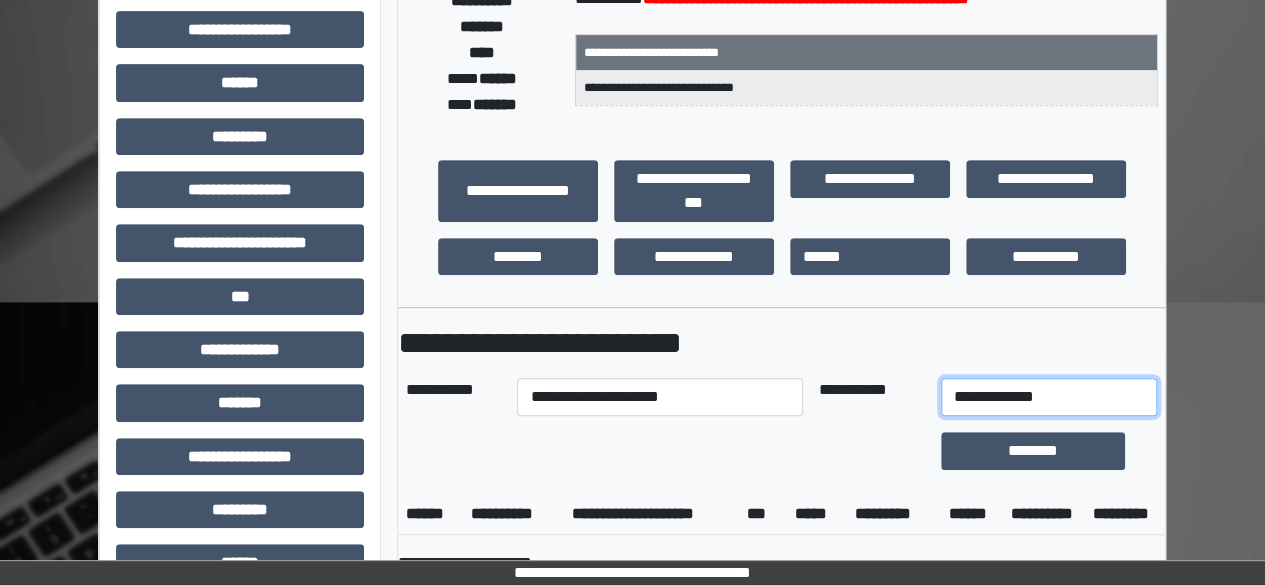 click on "**********" at bounding box center [1049, 397] 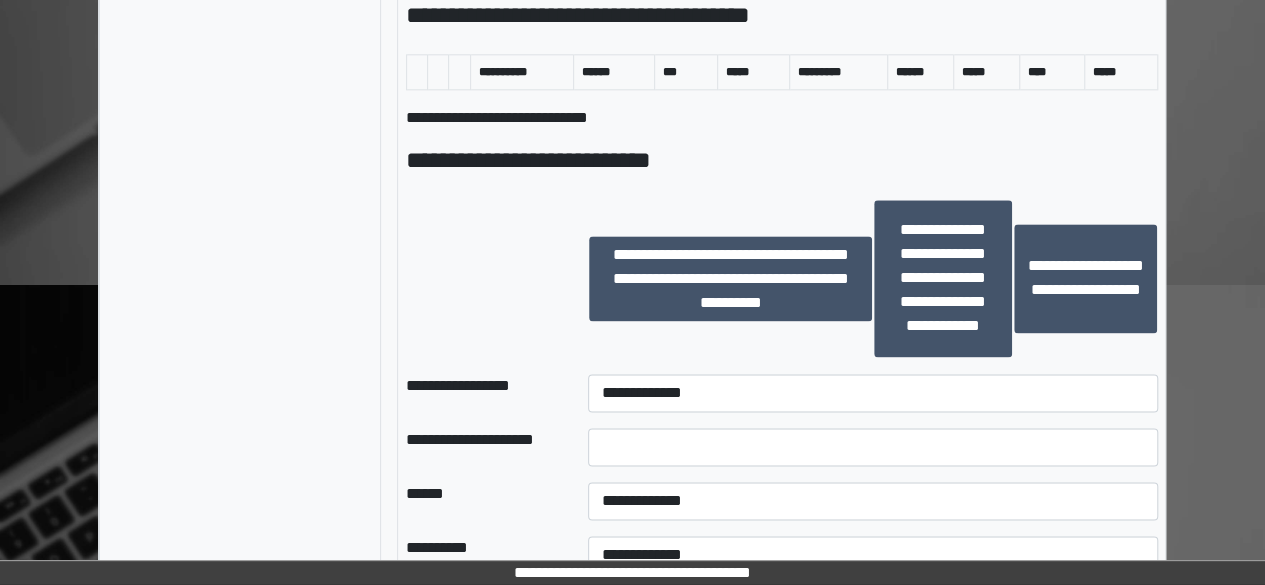 scroll, scrollTop: 1227, scrollLeft: 0, axis: vertical 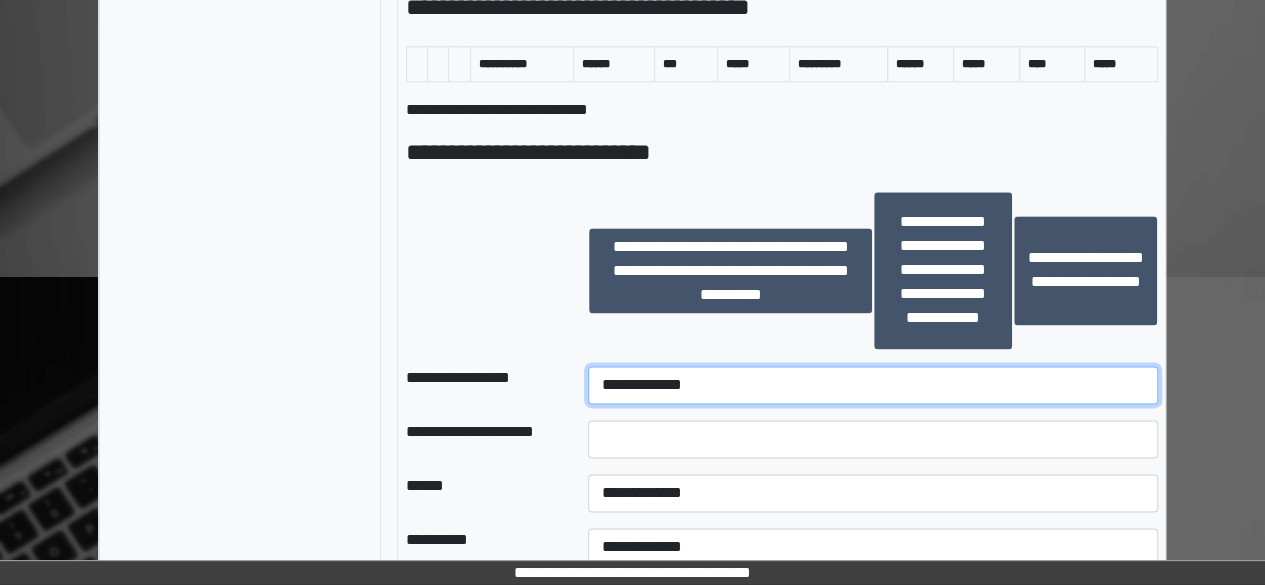 drag, startPoint x: 692, startPoint y: 417, endPoint x: 676, endPoint y: 415, distance: 16.124516 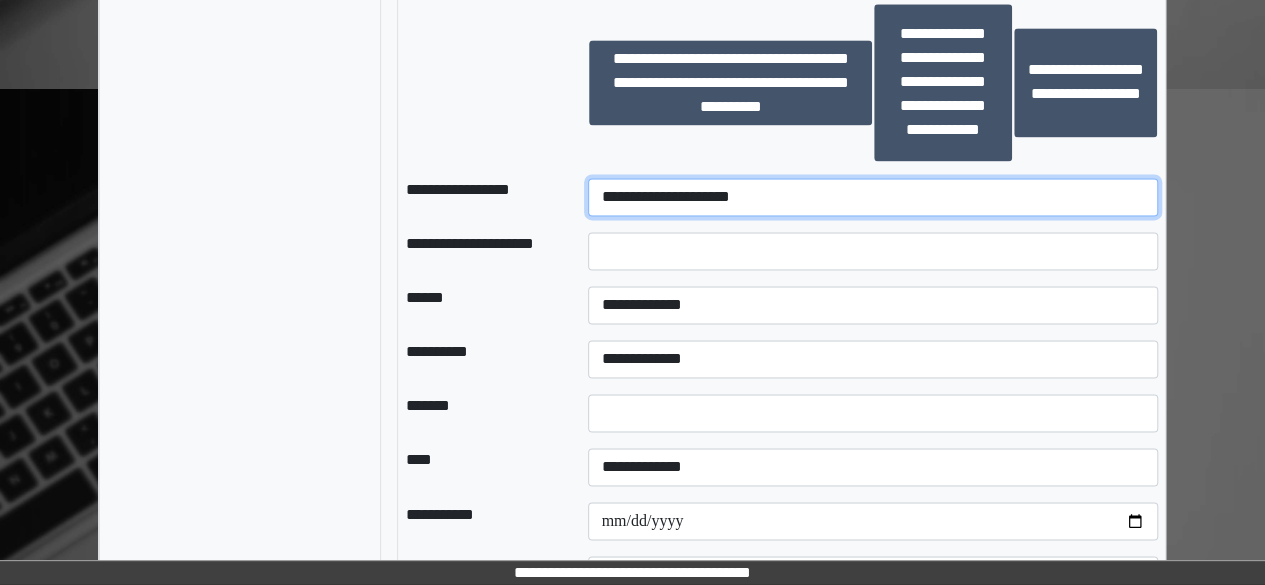 scroll, scrollTop: 1418, scrollLeft: 0, axis: vertical 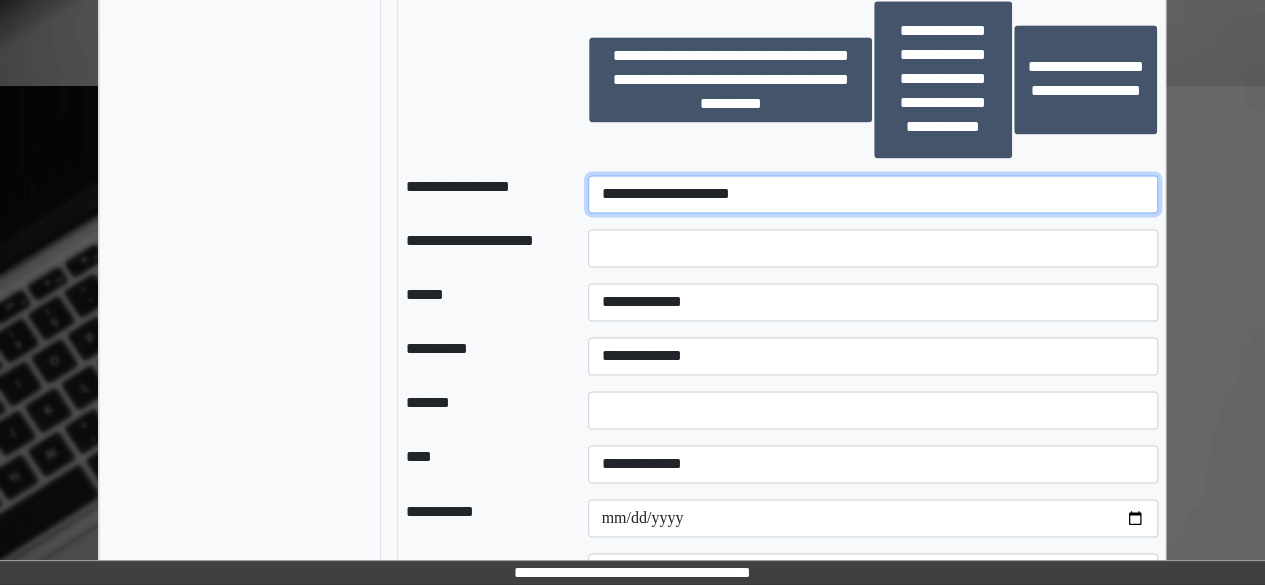click on "**********" at bounding box center (872, 194) 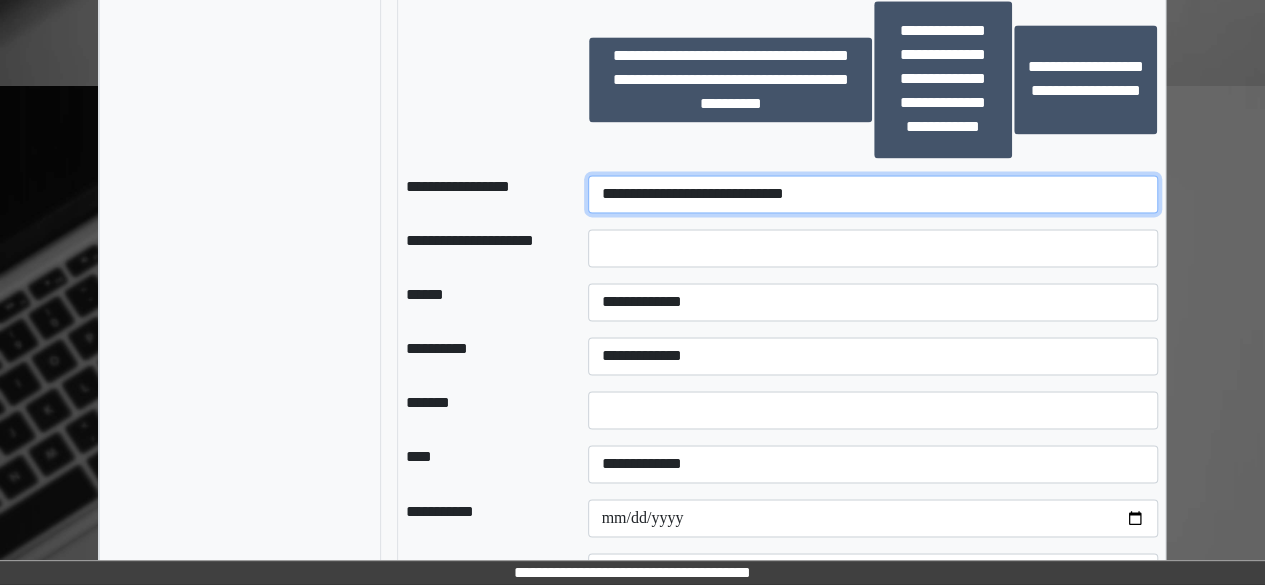 click on "**********" at bounding box center [872, 194] 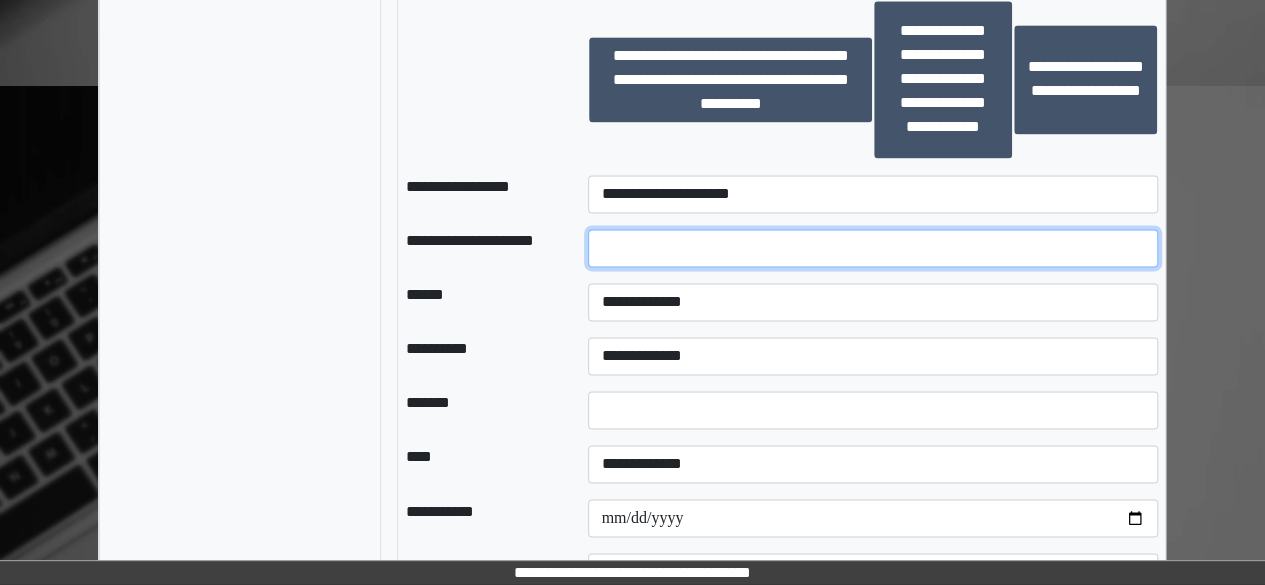 click at bounding box center [872, 248] 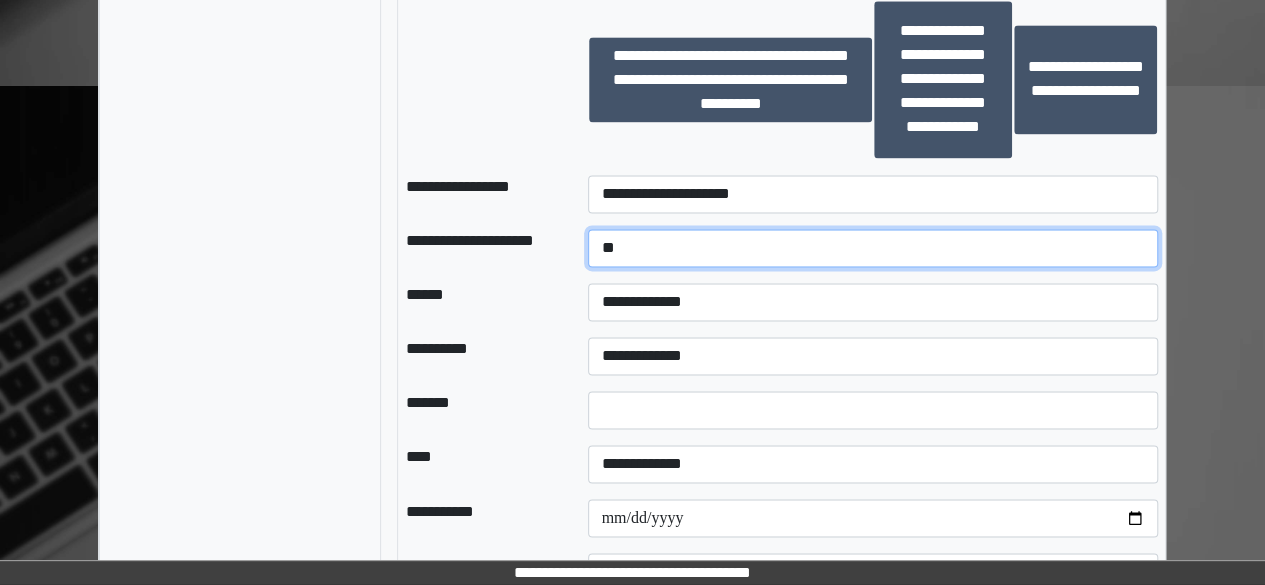 type on "*" 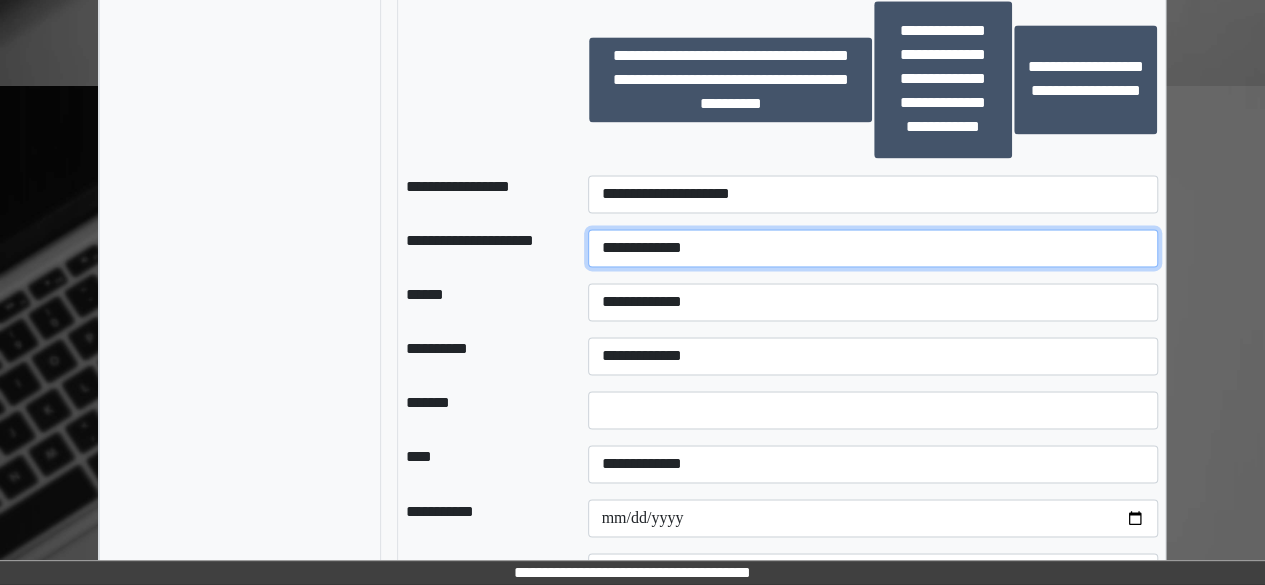 type on "**********" 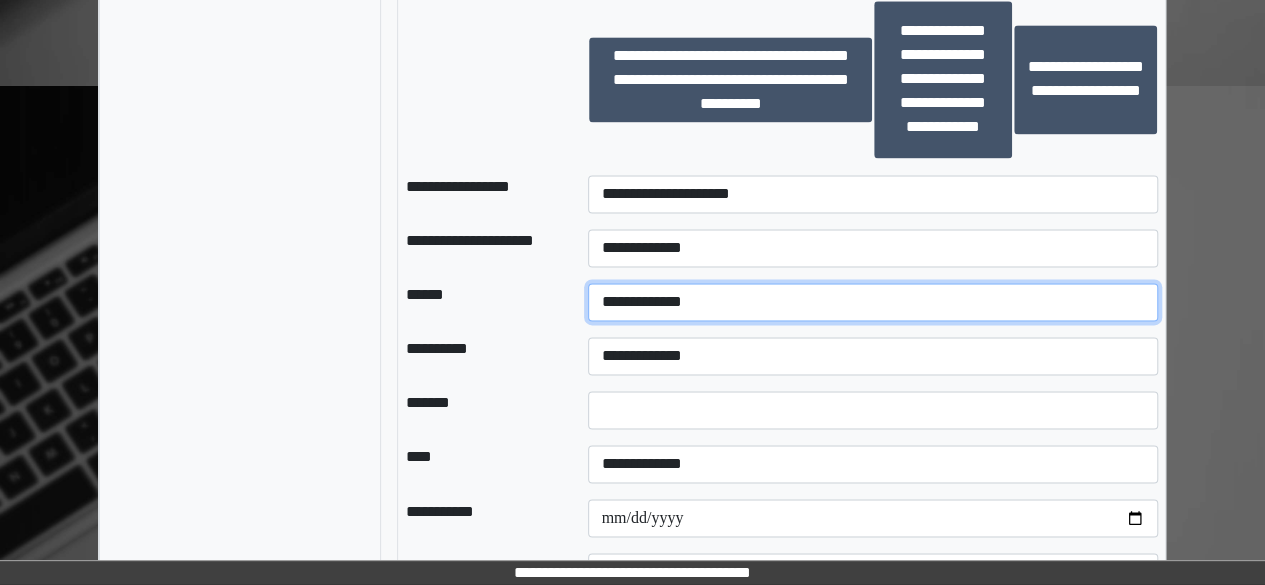 click on "**********" at bounding box center [872, 302] 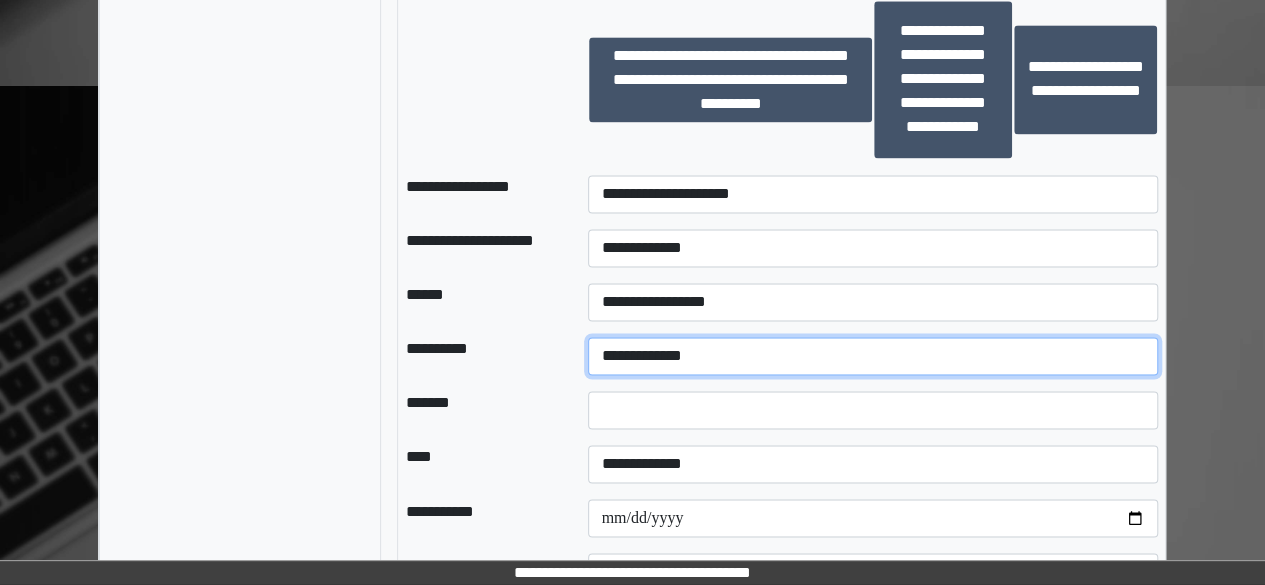 click on "**********" at bounding box center (872, 356) 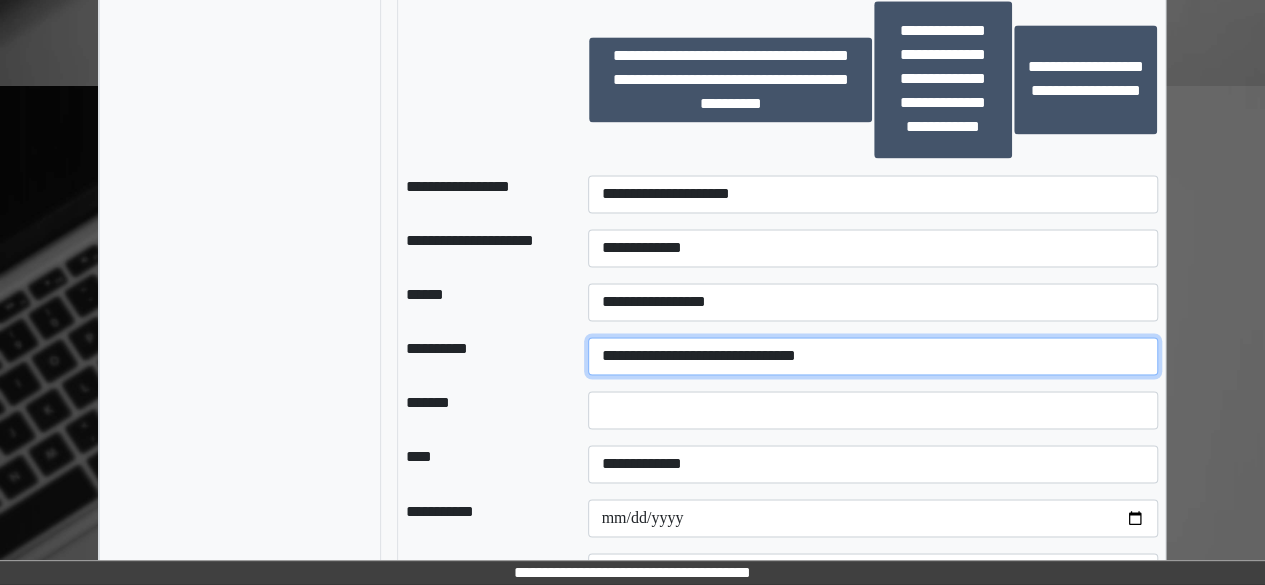 click on "**********" at bounding box center [872, 356] 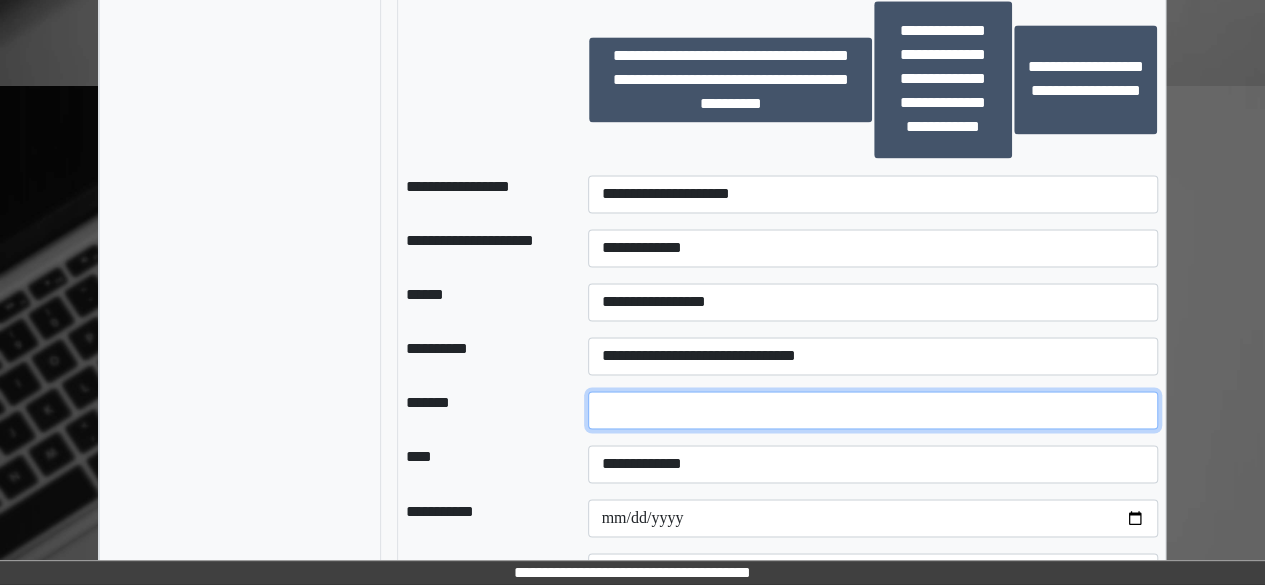 click at bounding box center [872, 410] 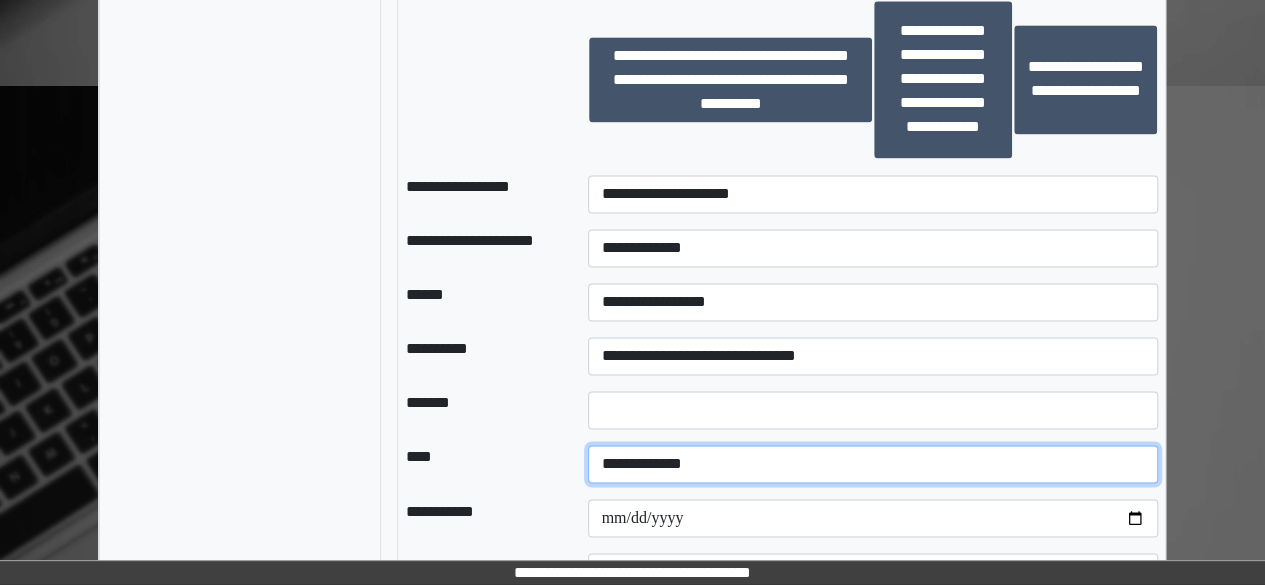 click on "**********" at bounding box center [872, 464] 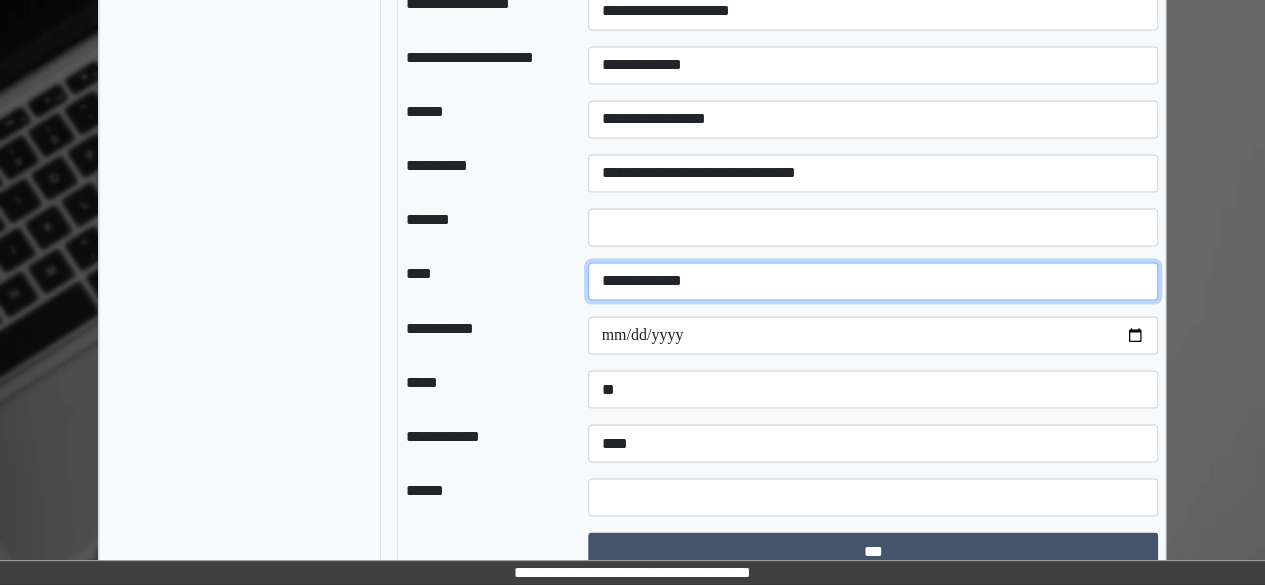 scroll, scrollTop: 1640, scrollLeft: 0, axis: vertical 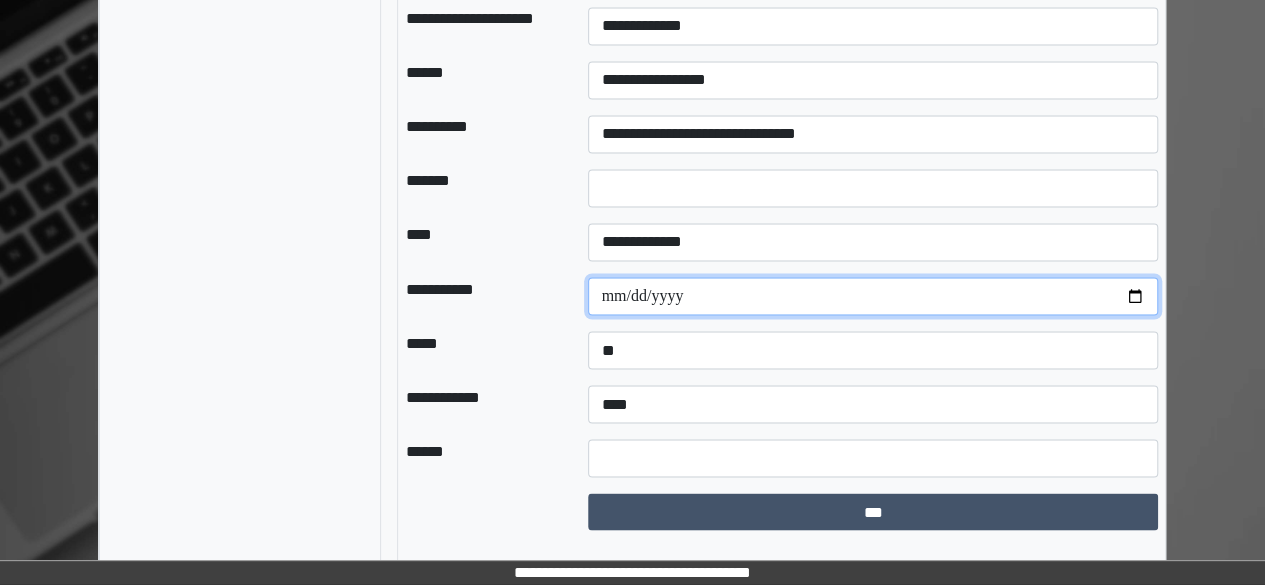 click at bounding box center [872, 296] 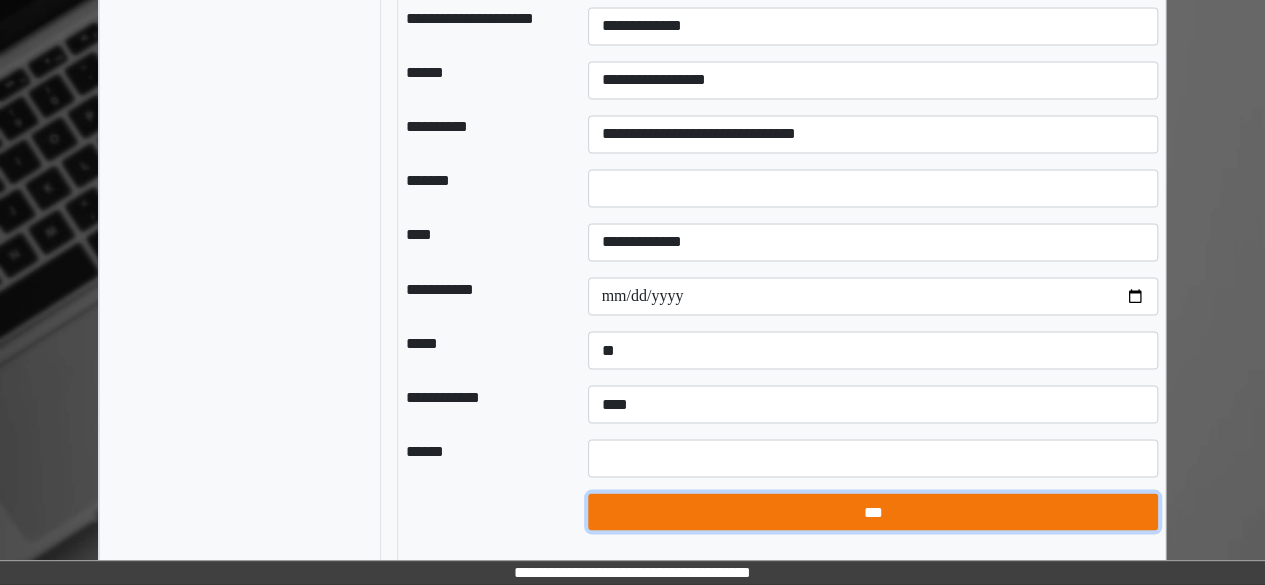 click on "***" at bounding box center (872, 511) 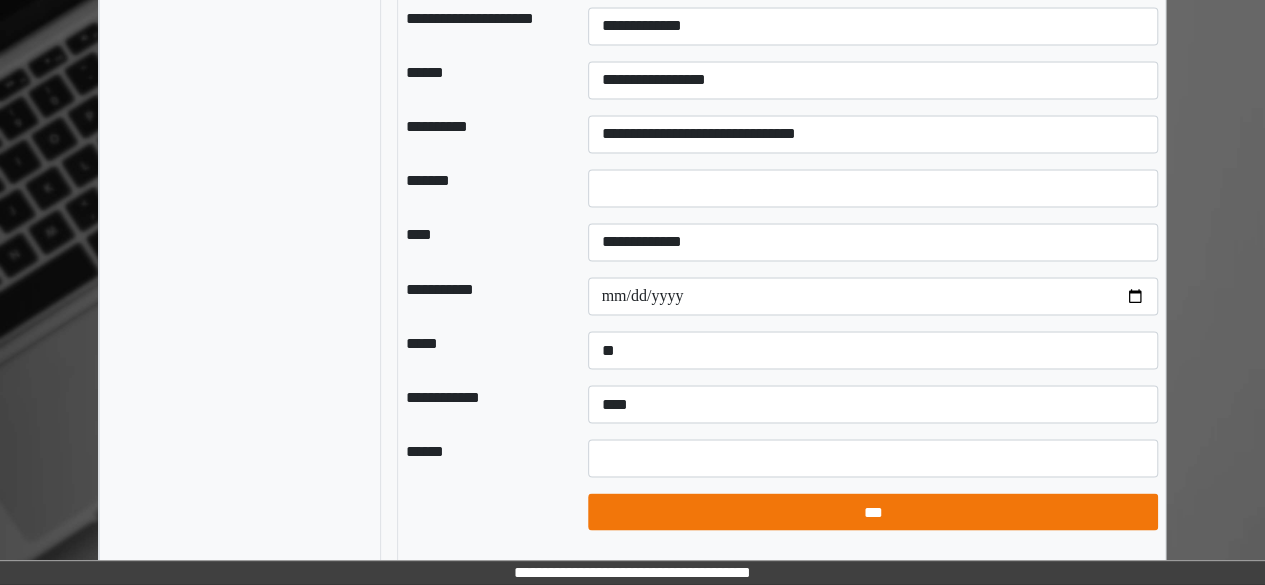 select on "*" 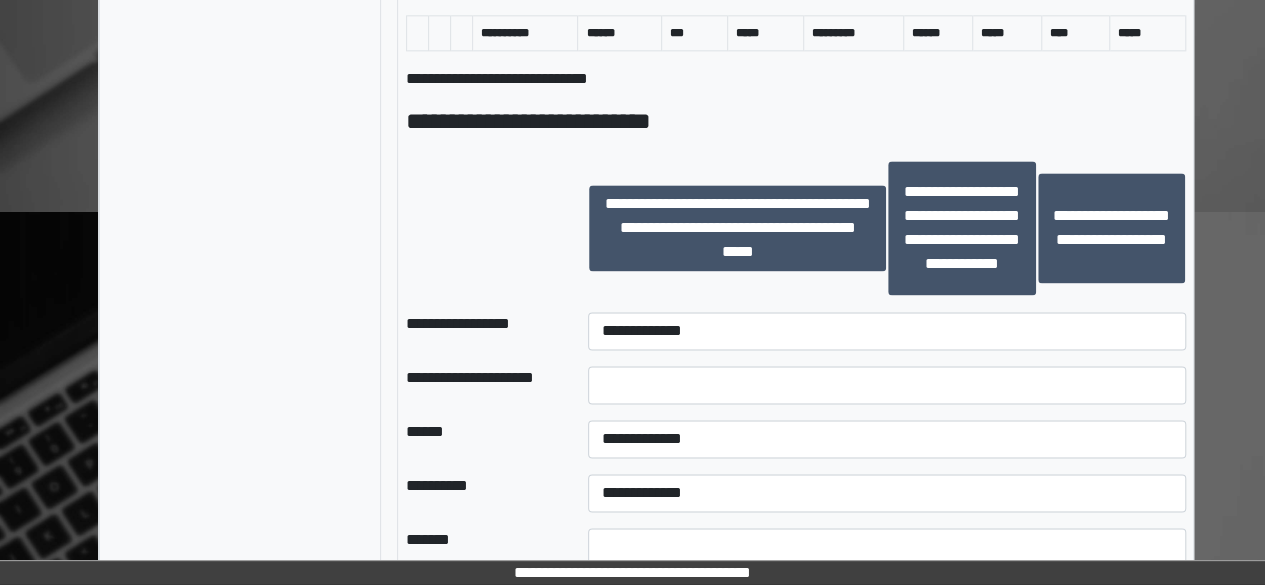 scroll, scrollTop: 1291, scrollLeft: 0, axis: vertical 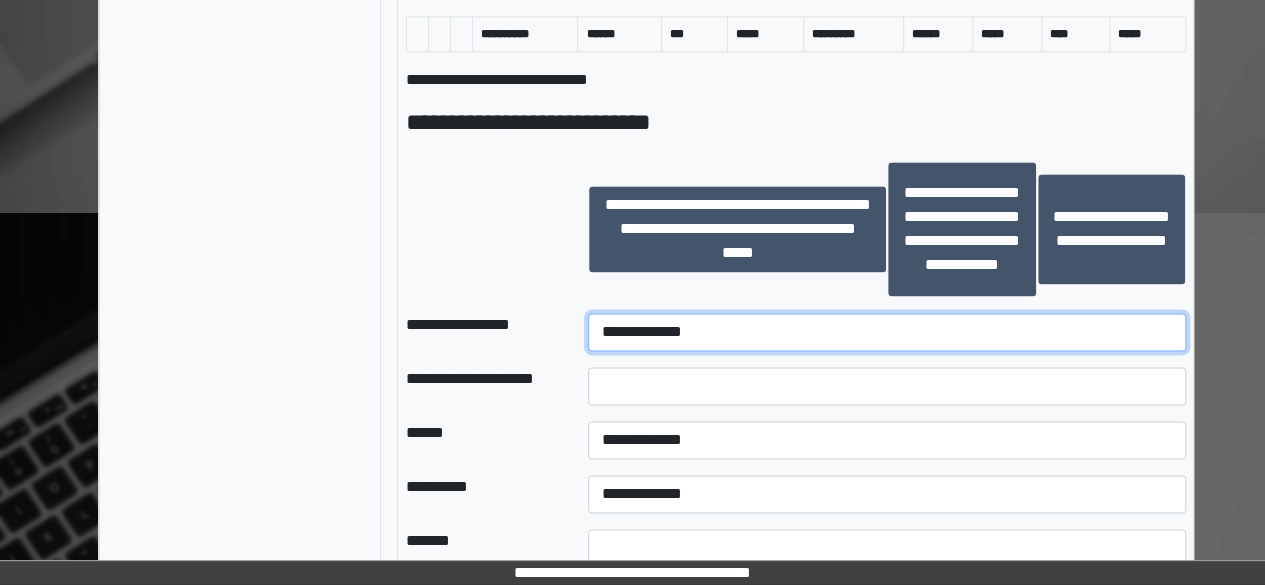 click on "**********" at bounding box center (886, 332) 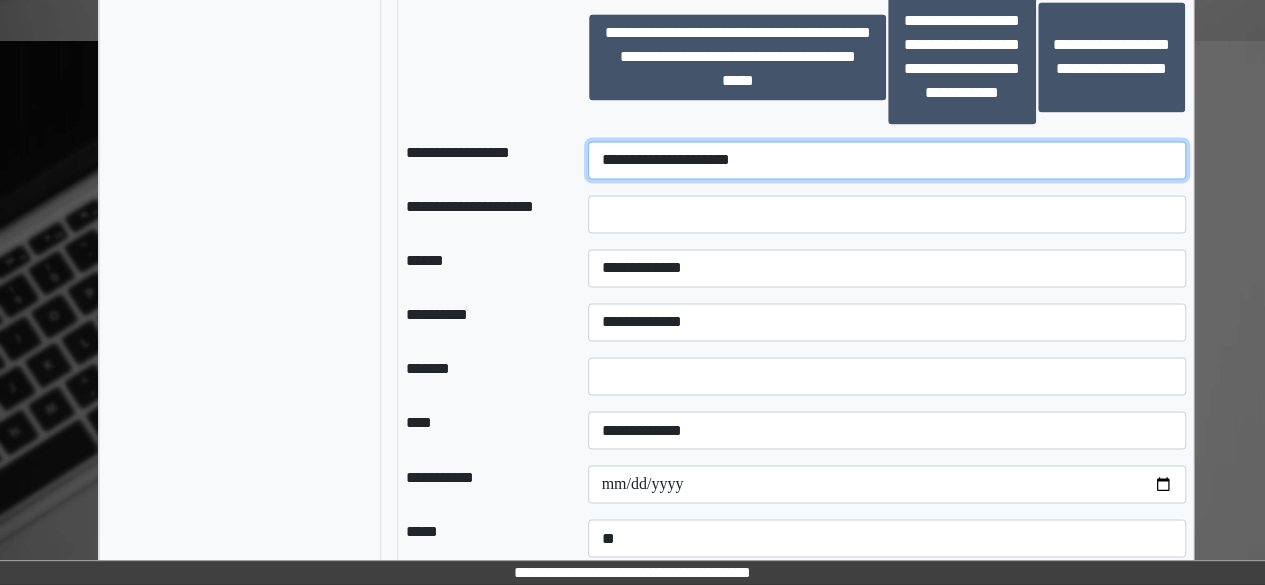 scroll, scrollTop: 1470, scrollLeft: 0, axis: vertical 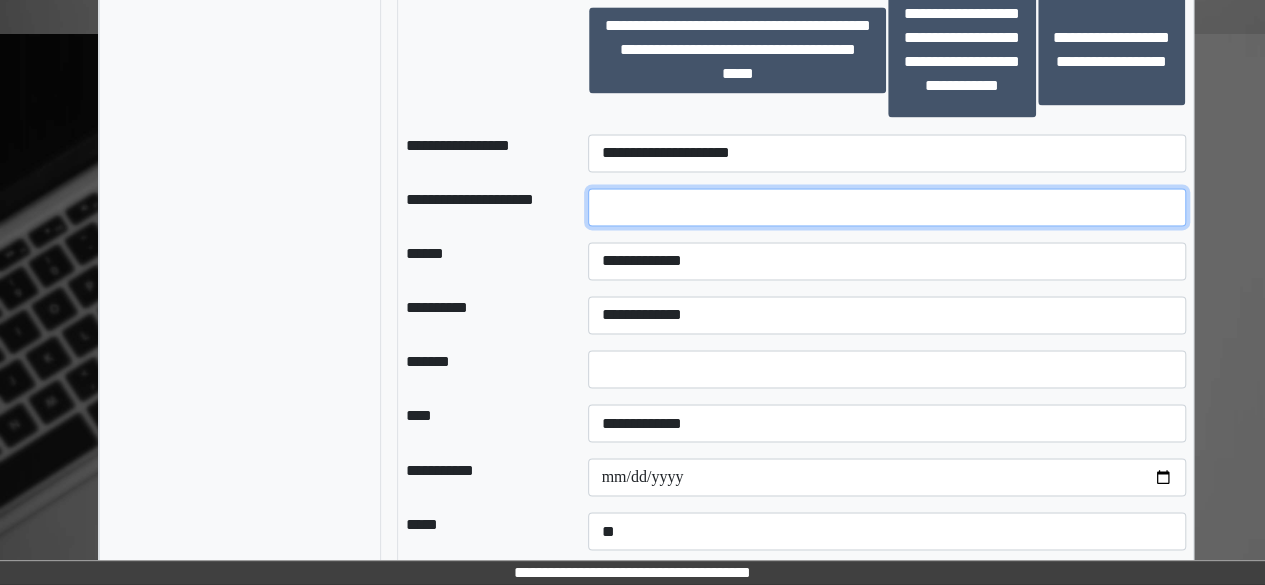 click at bounding box center [886, 207] 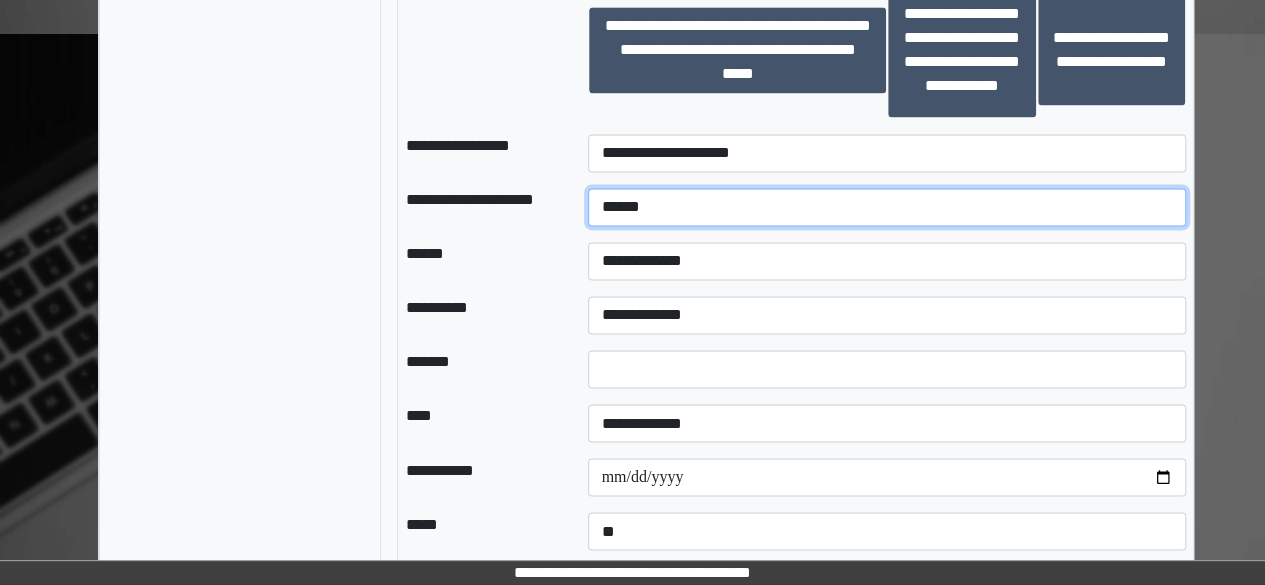 type on "******" 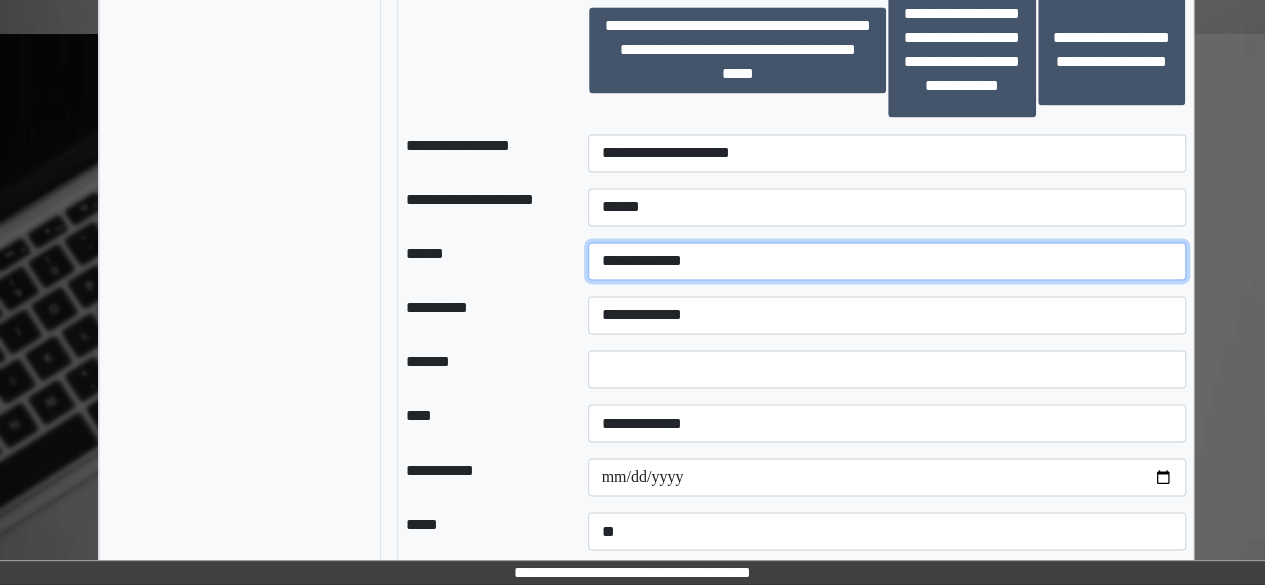 click on "**********" at bounding box center (886, 261) 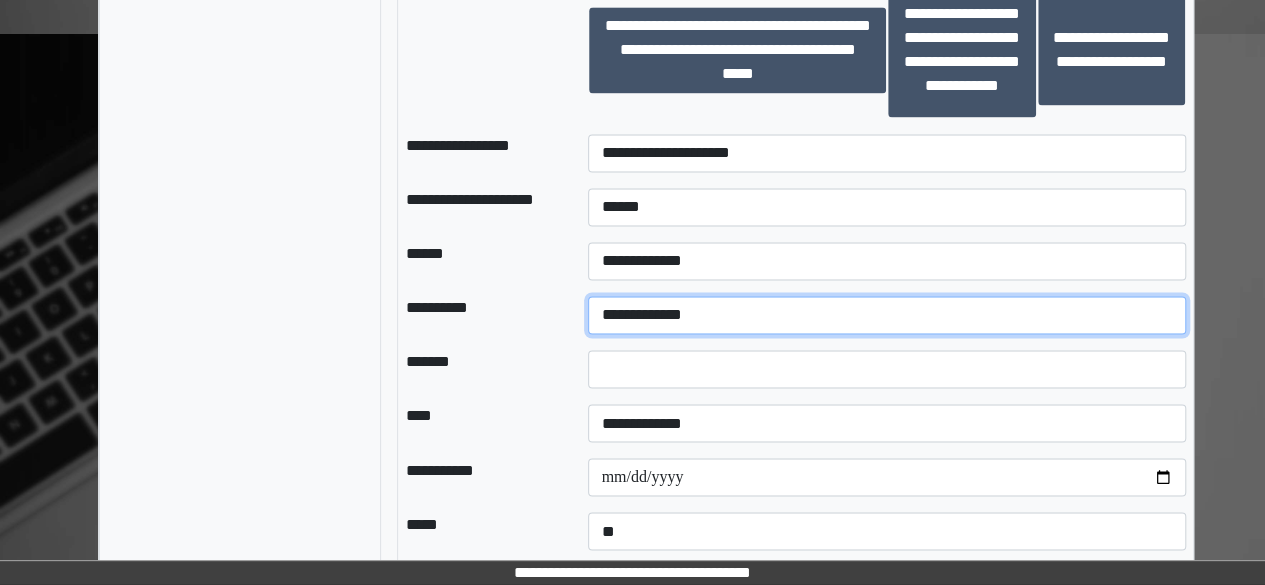 click on "**********" at bounding box center (886, 315) 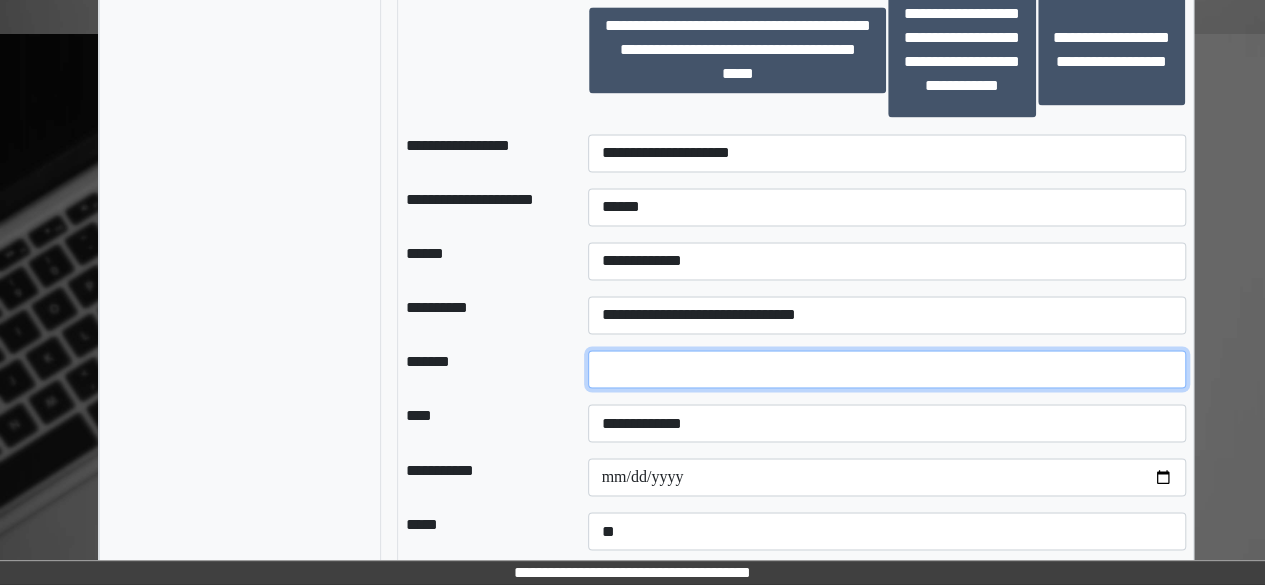 drag, startPoint x: 647, startPoint y: 361, endPoint x: 583, endPoint y: 363, distance: 64.03124 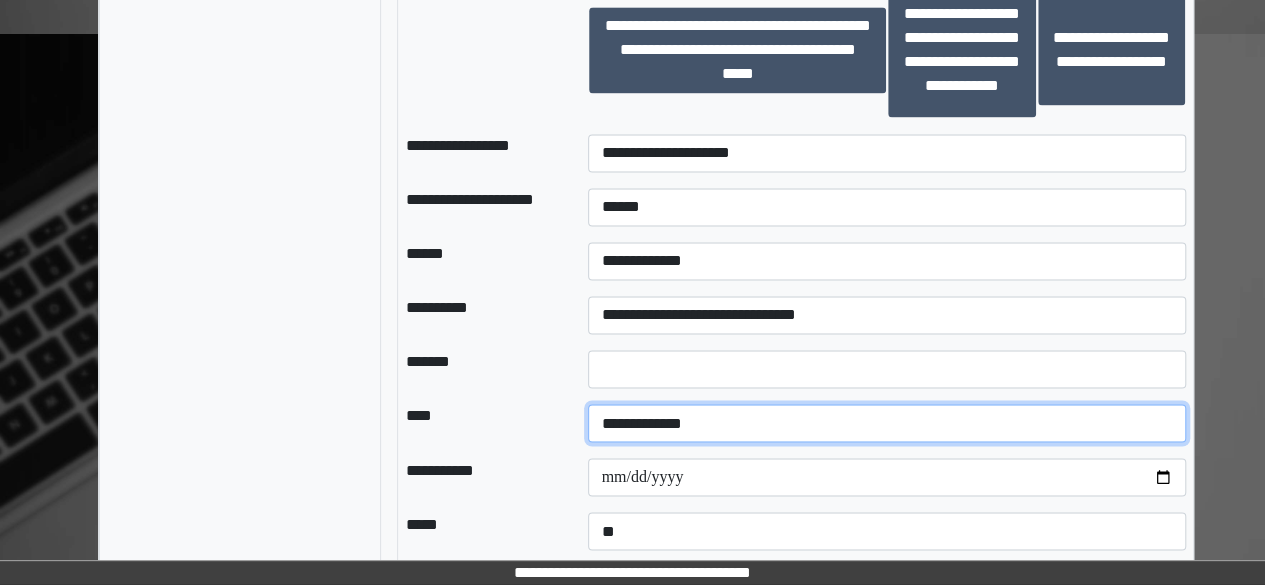 click on "**********" at bounding box center [886, 423] 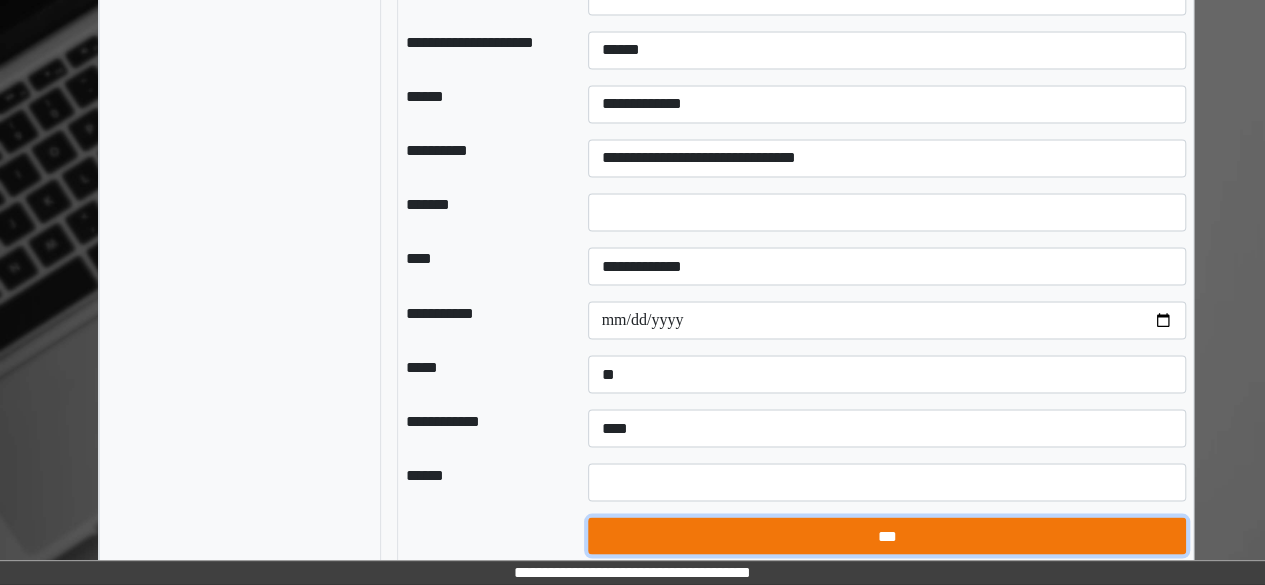 click on "***" at bounding box center (886, 535) 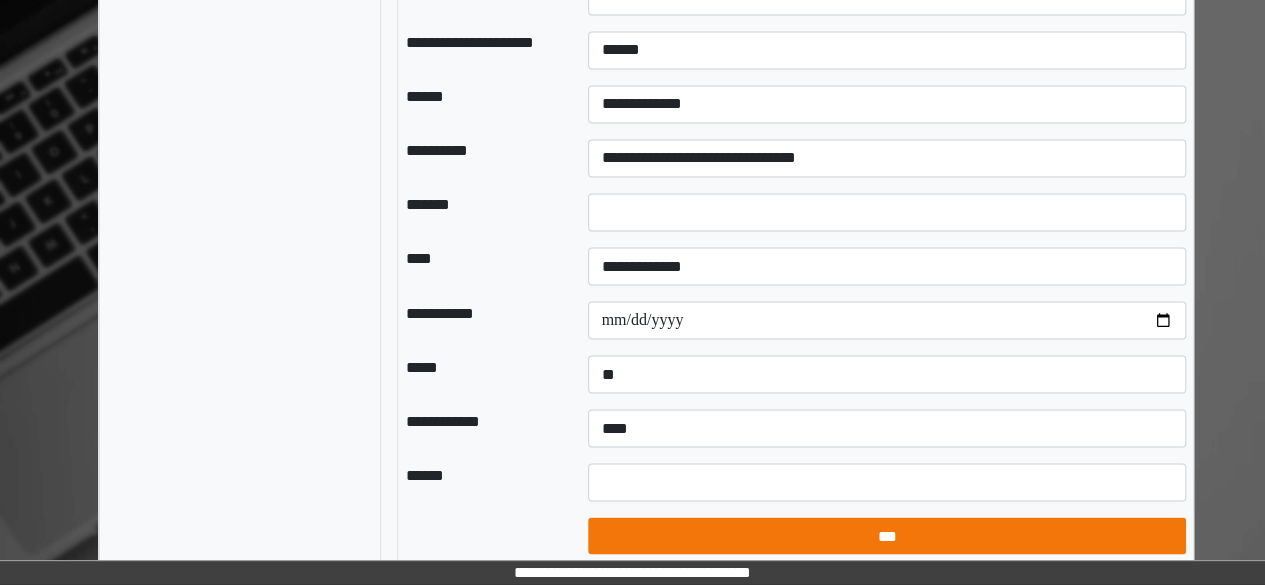select on "*" 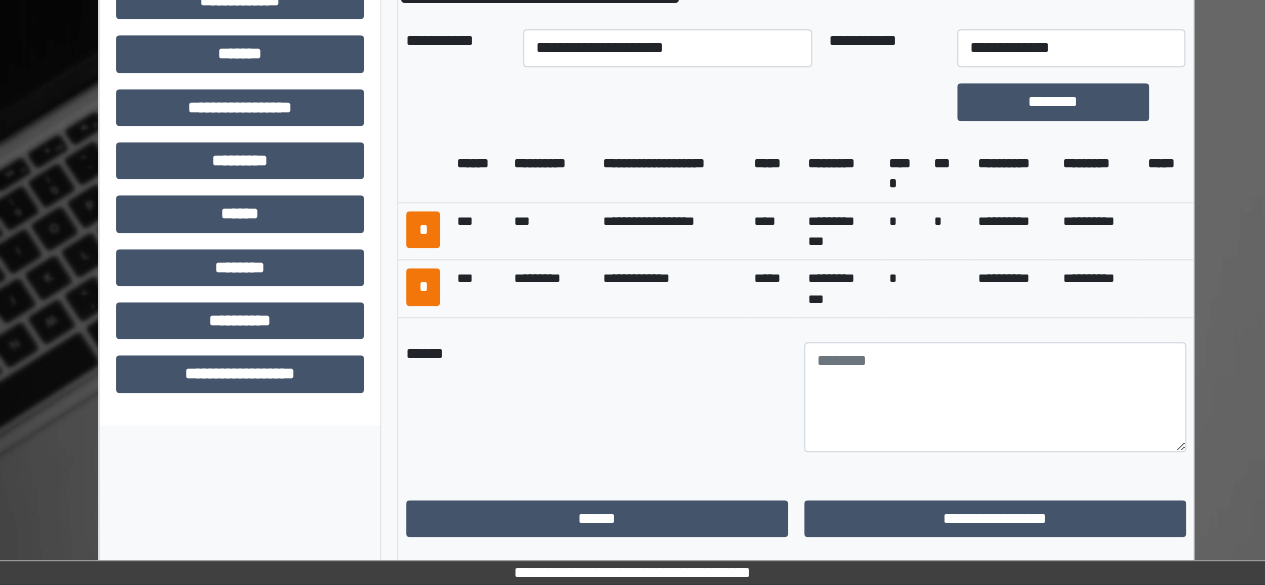 scroll, scrollTop: 745, scrollLeft: 0, axis: vertical 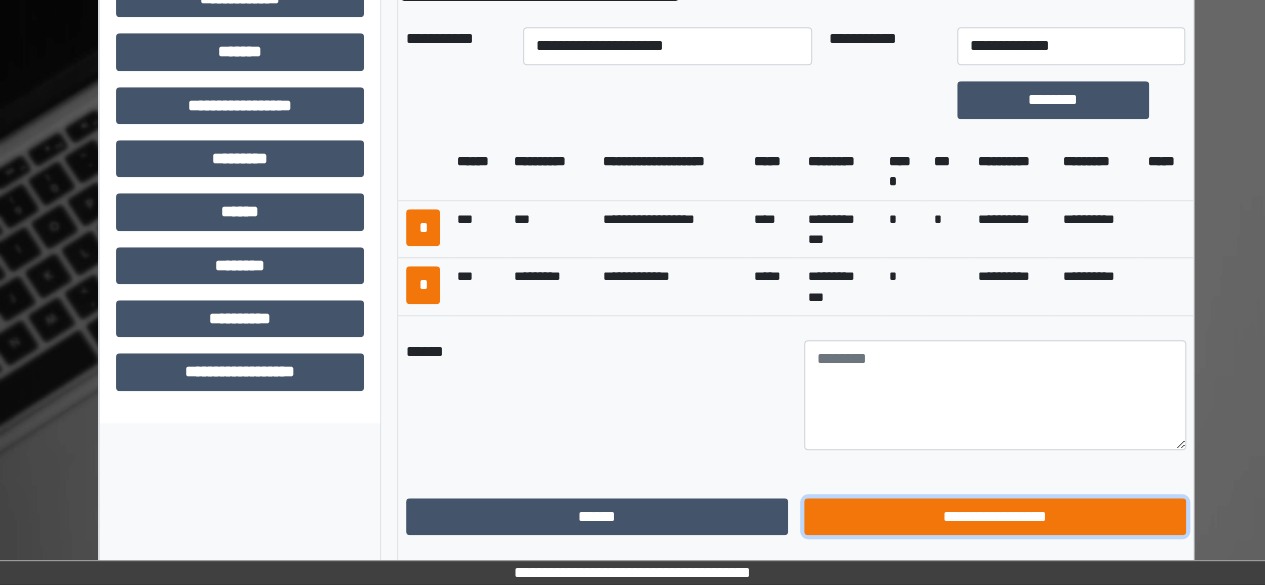 click on "**********" at bounding box center [995, 516] 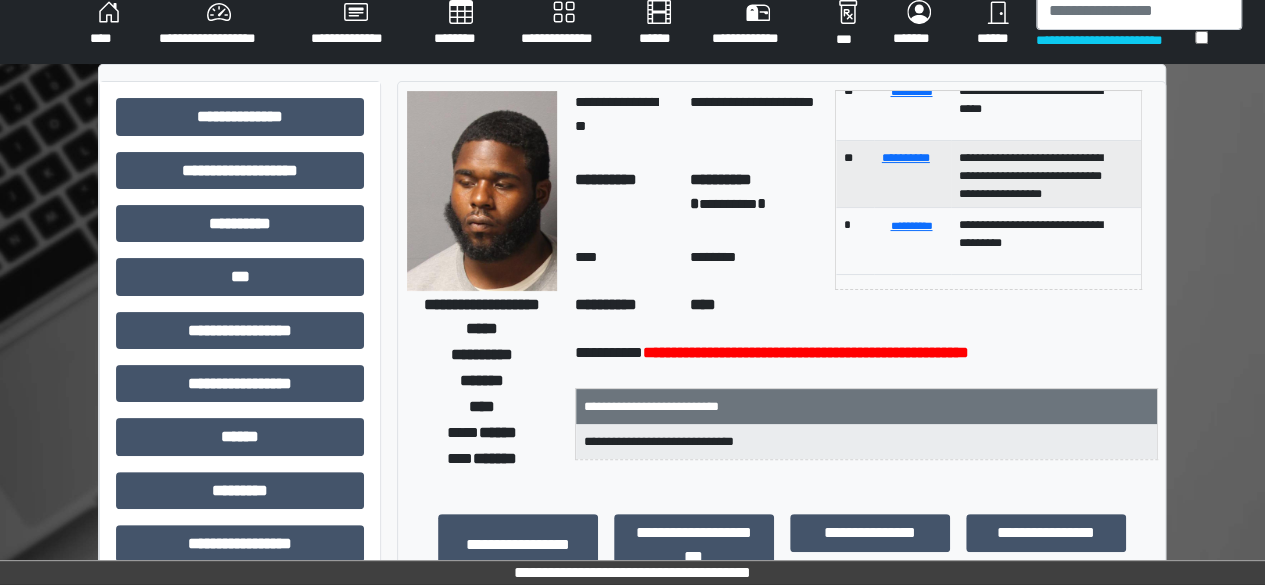 scroll, scrollTop: 0, scrollLeft: 0, axis: both 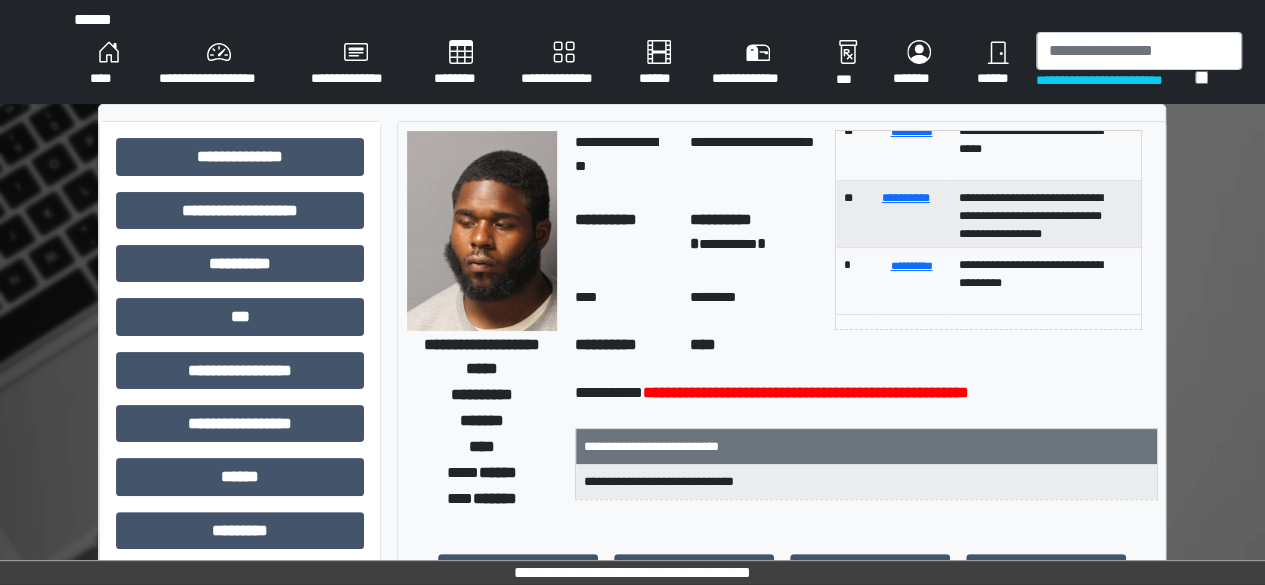 click on "****" at bounding box center (108, 64) 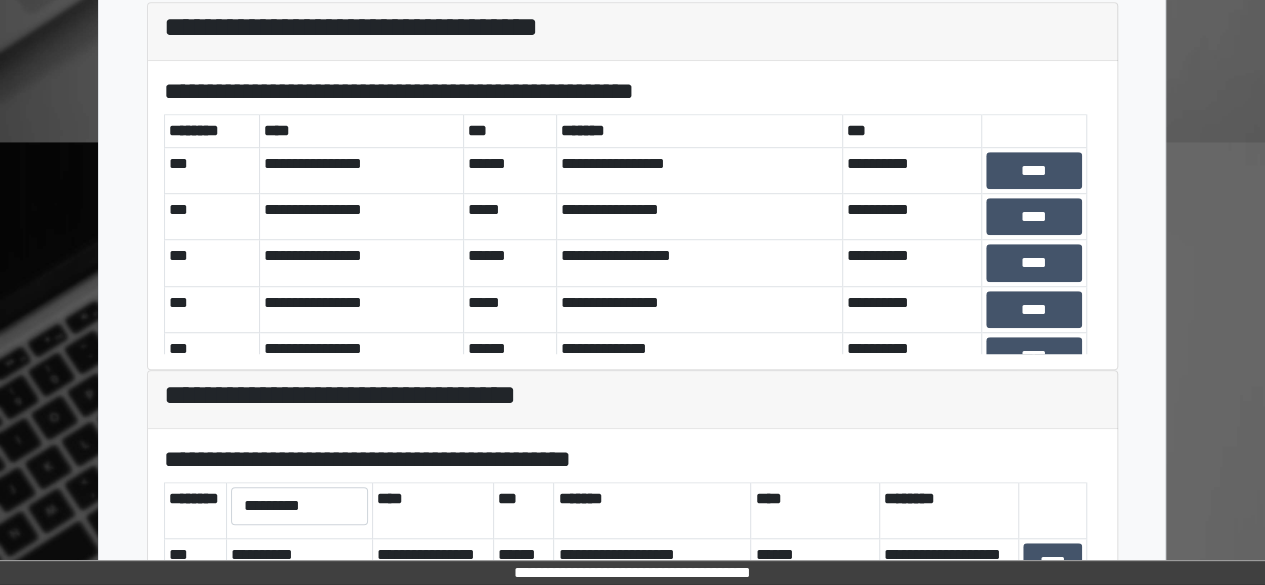 scroll, scrollTop: 747, scrollLeft: 0, axis: vertical 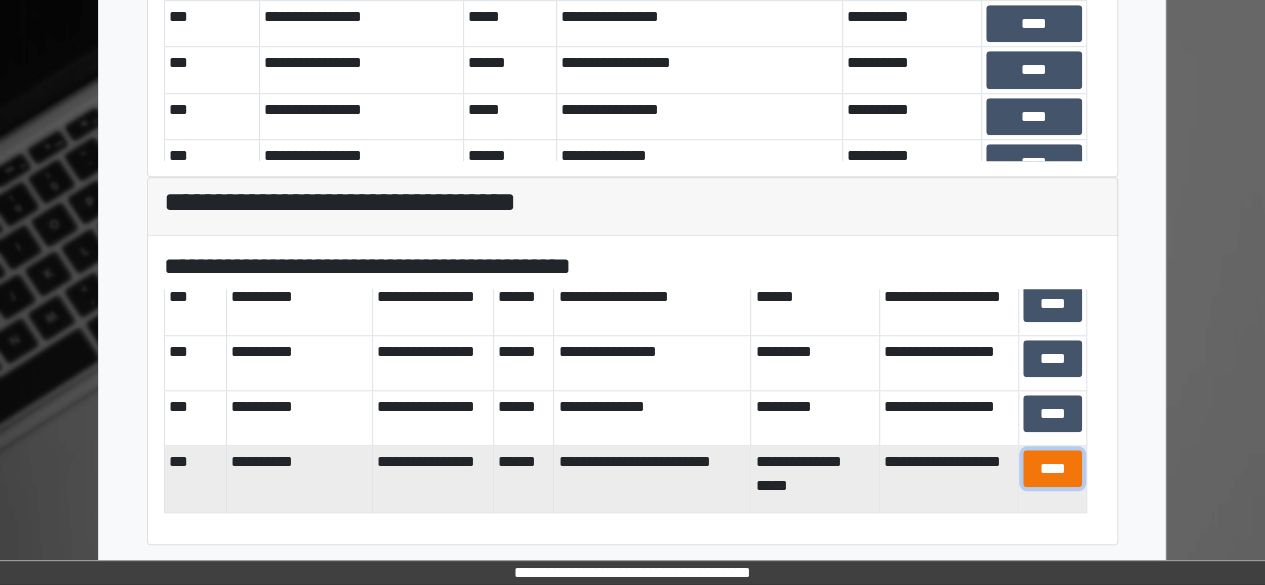 click on "****" at bounding box center [1052, 468] 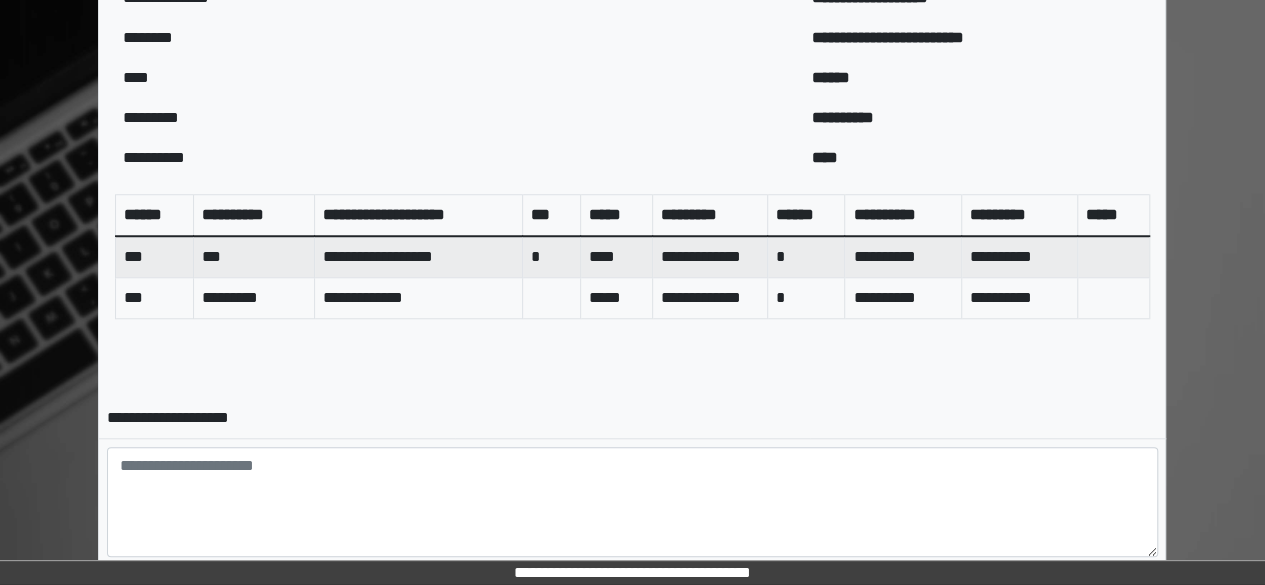 scroll, scrollTop: 877, scrollLeft: 0, axis: vertical 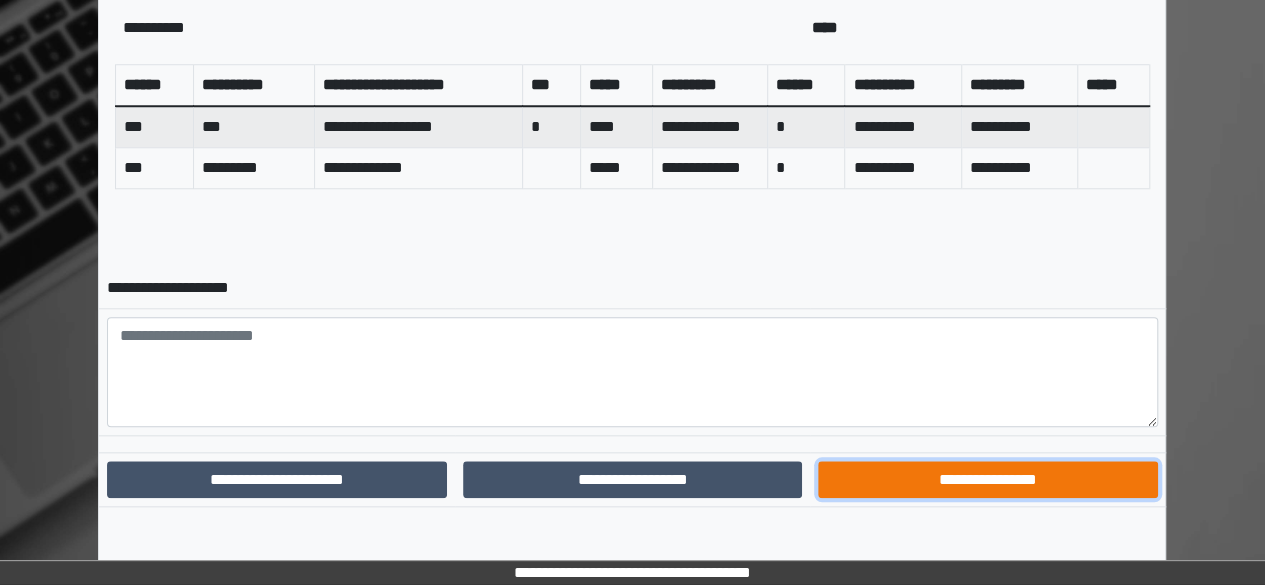 click on "**********" at bounding box center [988, 479] 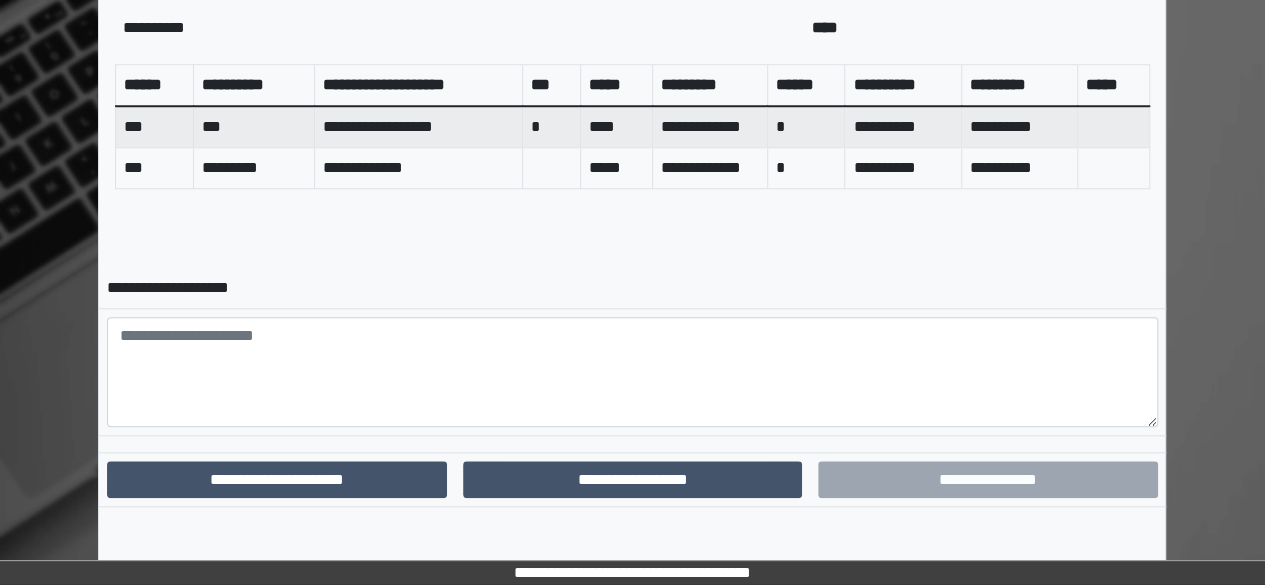 scroll, scrollTop: 775, scrollLeft: 0, axis: vertical 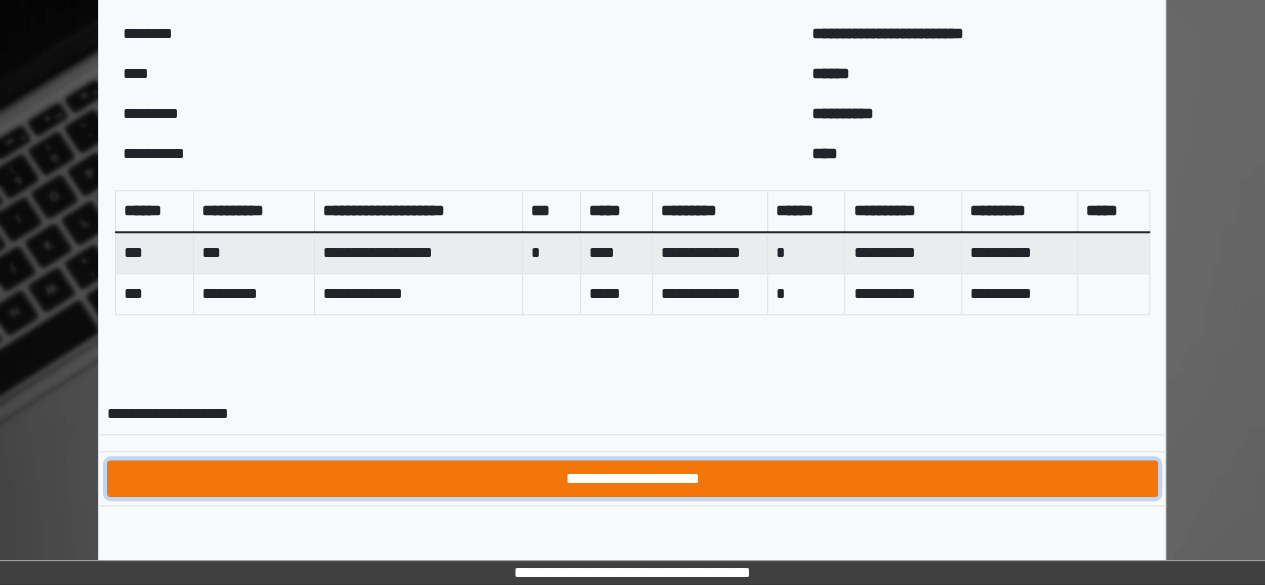 click on "**********" at bounding box center [632, 478] 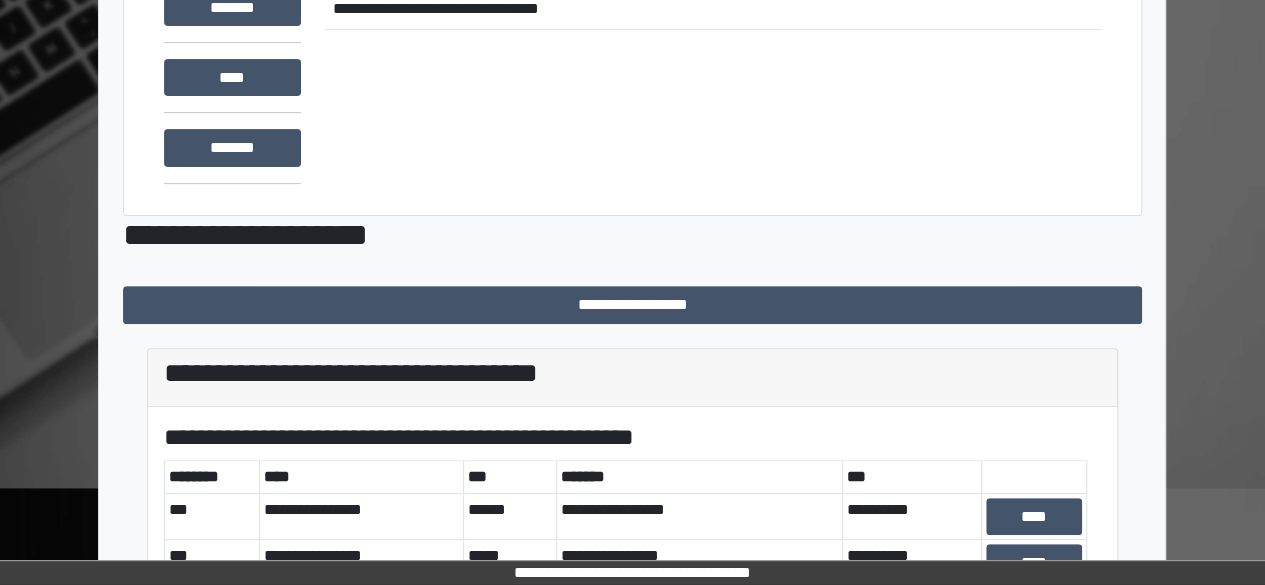 scroll, scrollTop: 0, scrollLeft: 0, axis: both 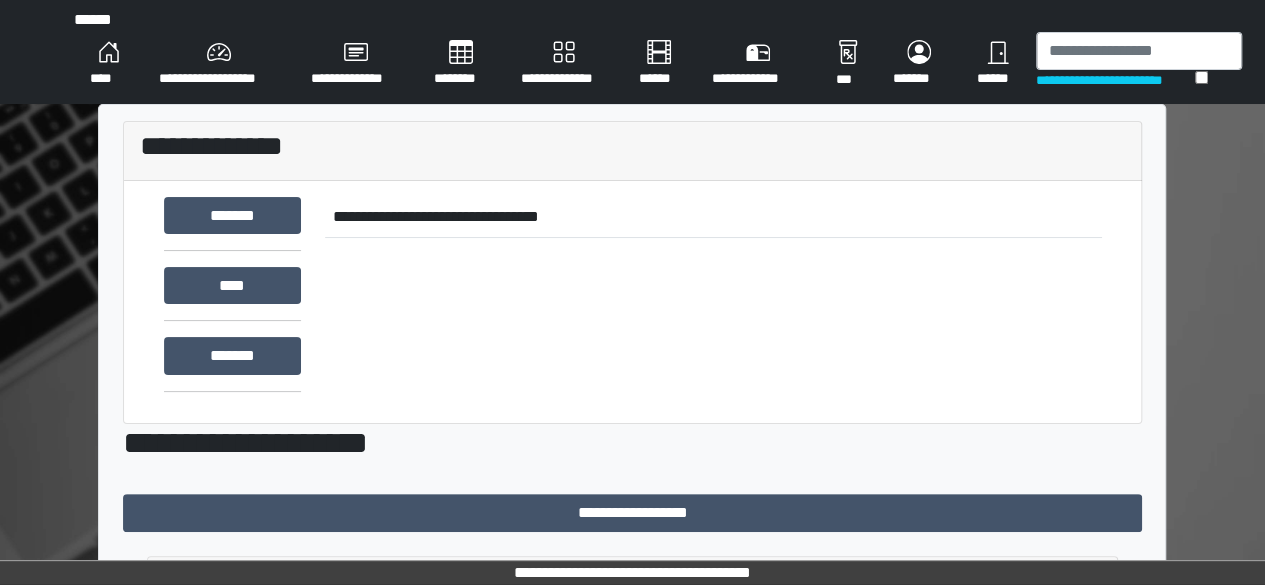 click on "****" at bounding box center (108, 64) 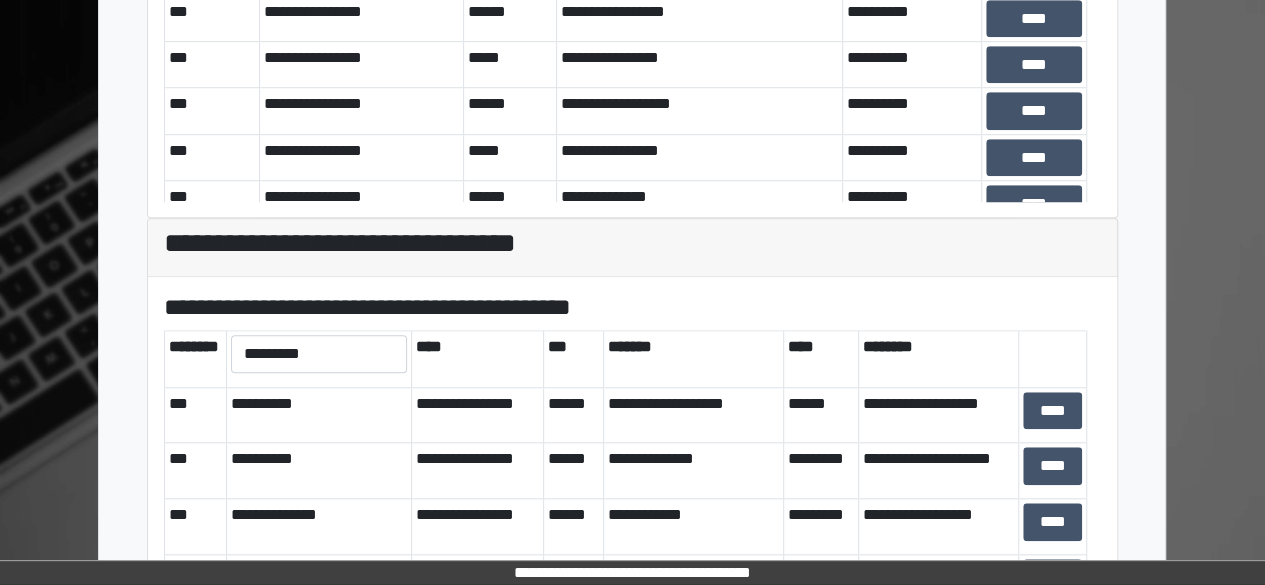scroll, scrollTop: 747, scrollLeft: 0, axis: vertical 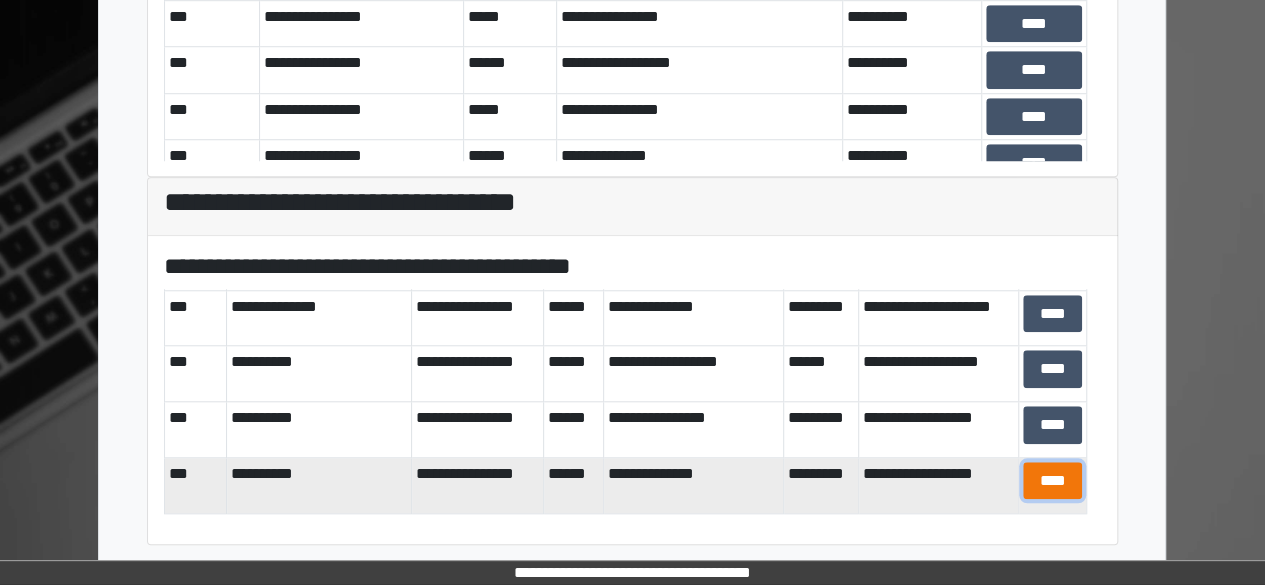 click on "****" at bounding box center (1052, 480) 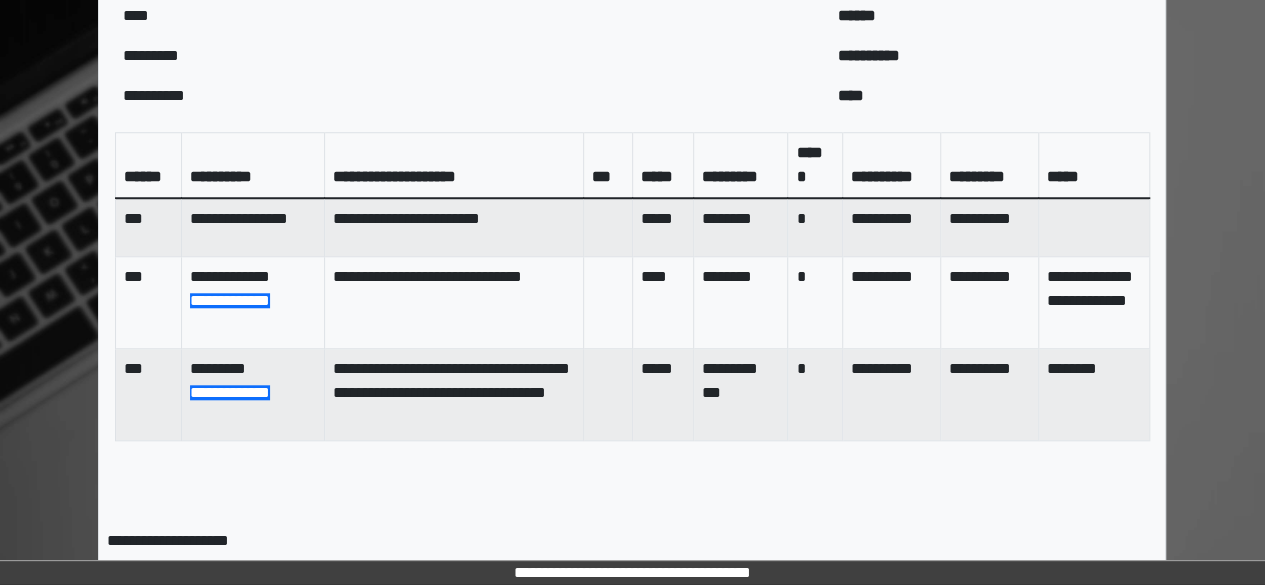 scroll, scrollTop: 1022, scrollLeft: 0, axis: vertical 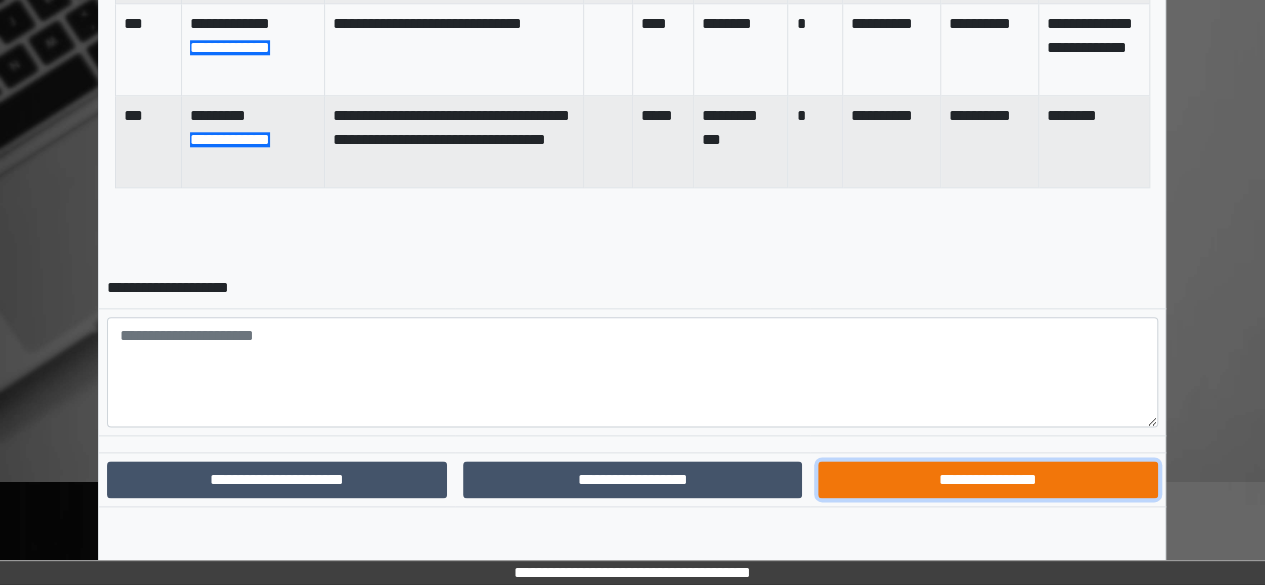 click on "**********" at bounding box center [988, 479] 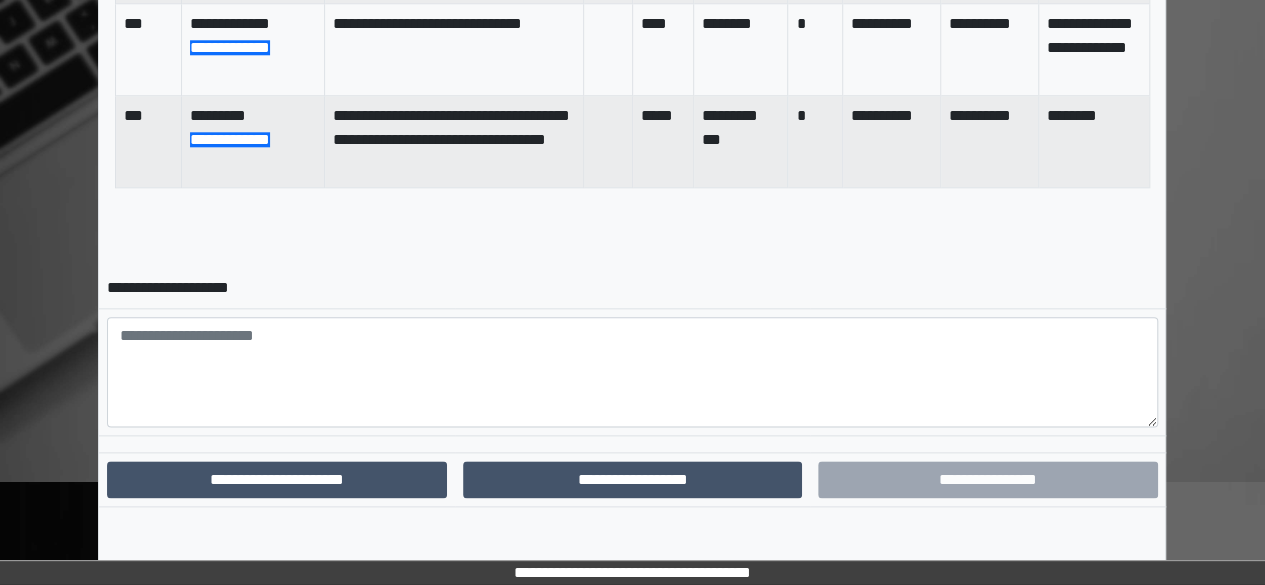 scroll, scrollTop: 920, scrollLeft: 0, axis: vertical 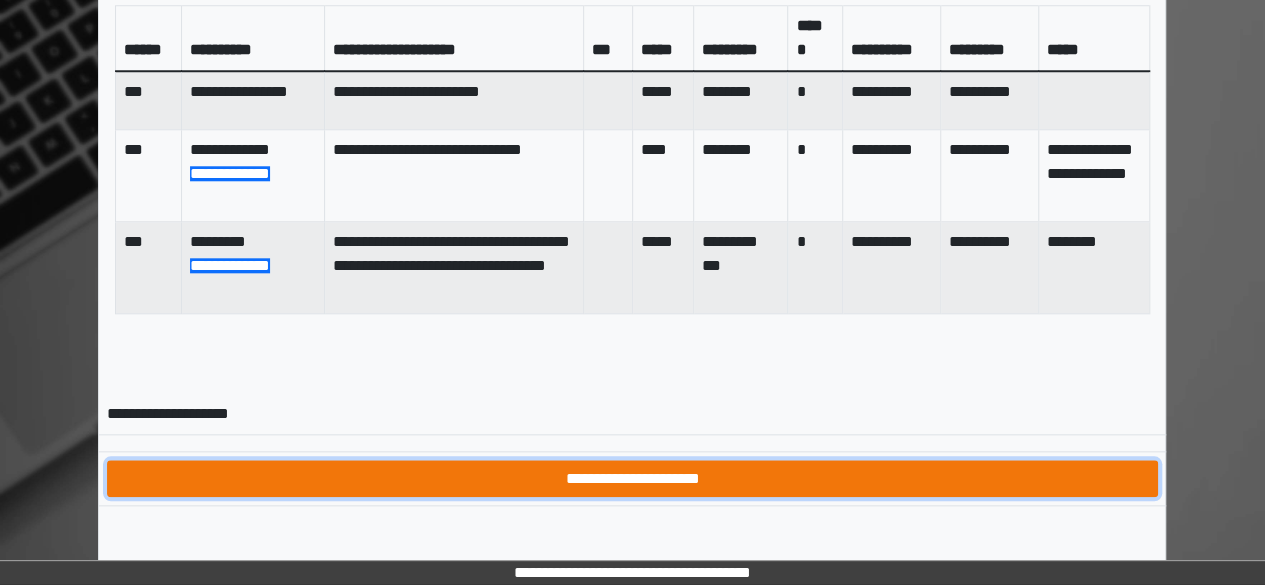 click on "**********" at bounding box center (632, 478) 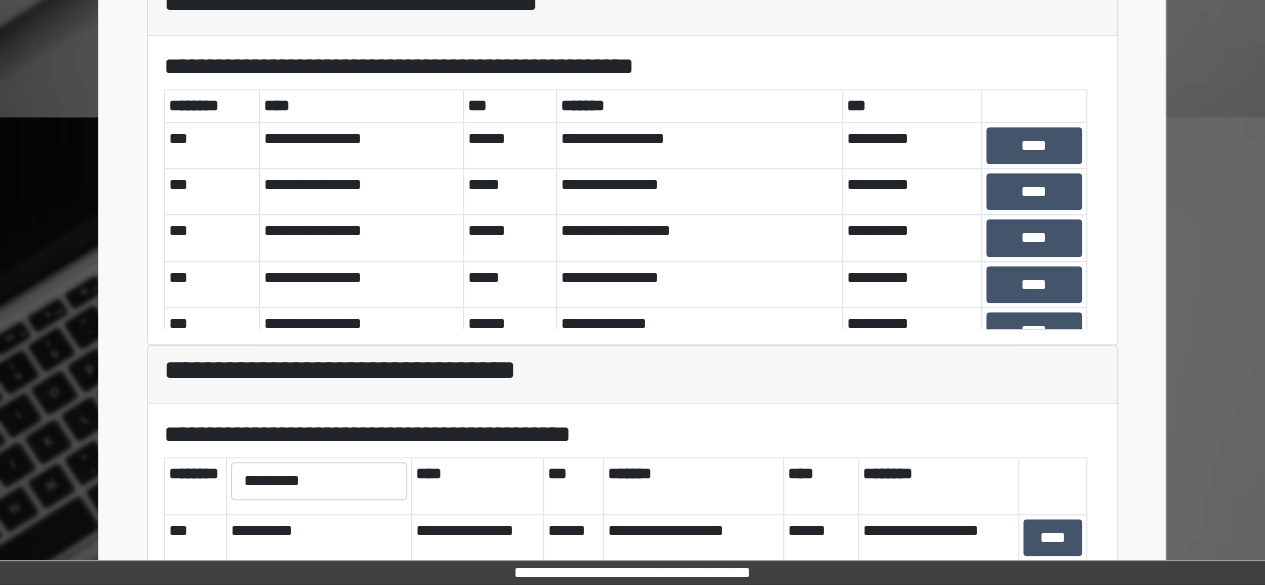 scroll, scrollTop: 747, scrollLeft: 0, axis: vertical 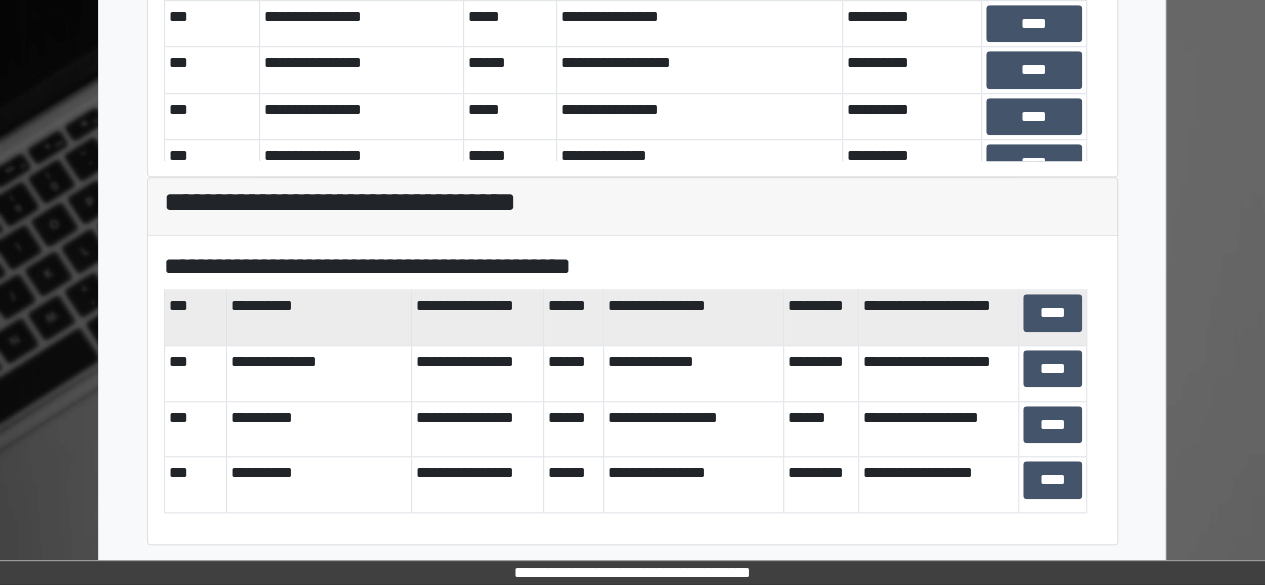 drag, startPoint x: 914, startPoint y: 416, endPoint x: 748, endPoint y: 335, distance: 184.70787 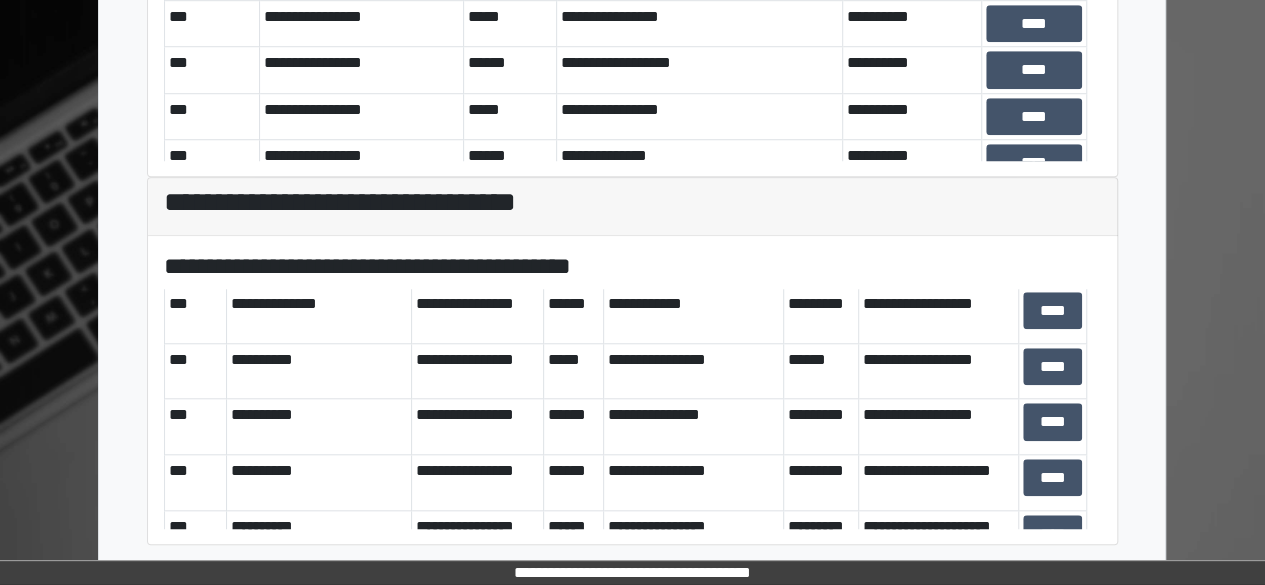 scroll, scrollTop: 147, scrollLeft: 0, axis: vertical 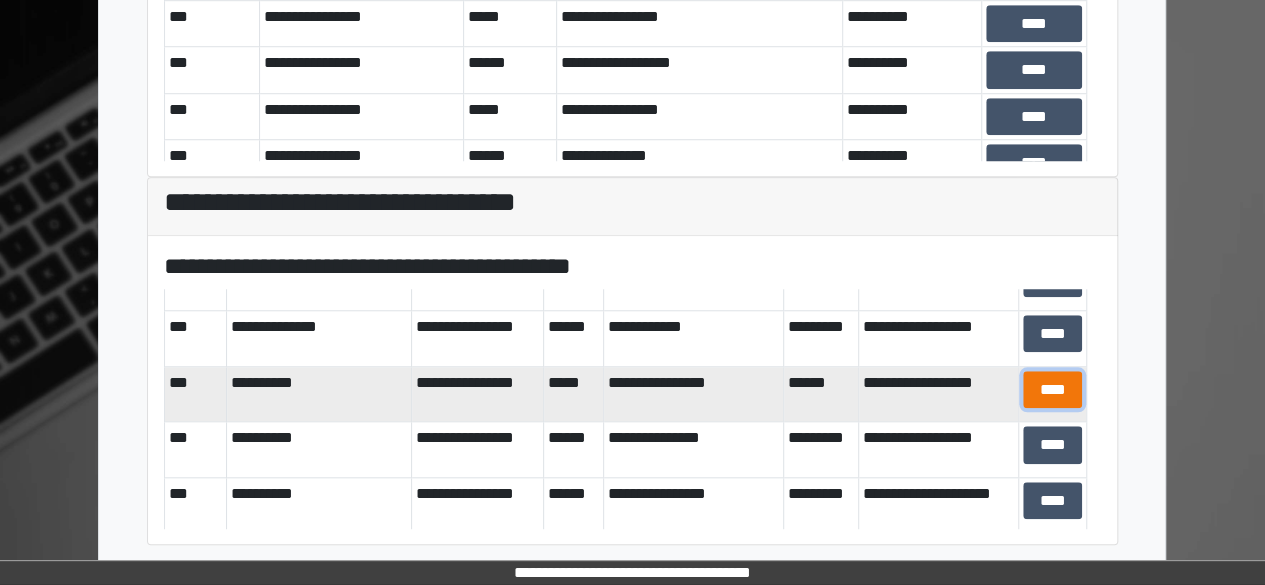 click on "****" at bounding box center [1052, 389] 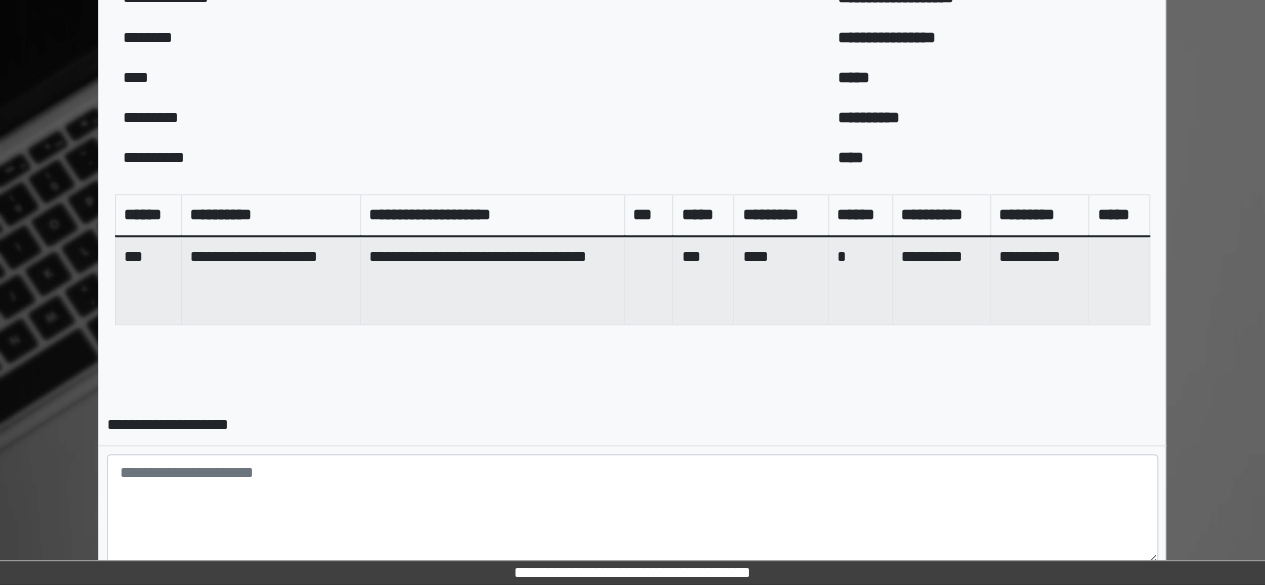 scroll, scrollTop: 884, scrollLeft: 0, axis: vertical 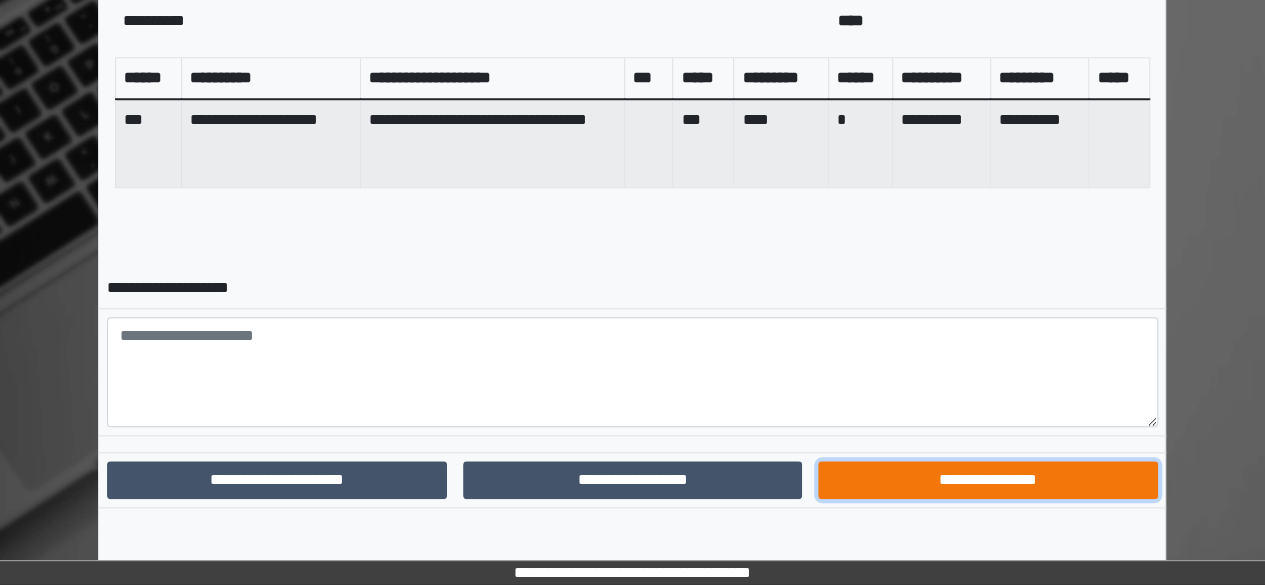 click on "**********" at bounding box center [988, 479] 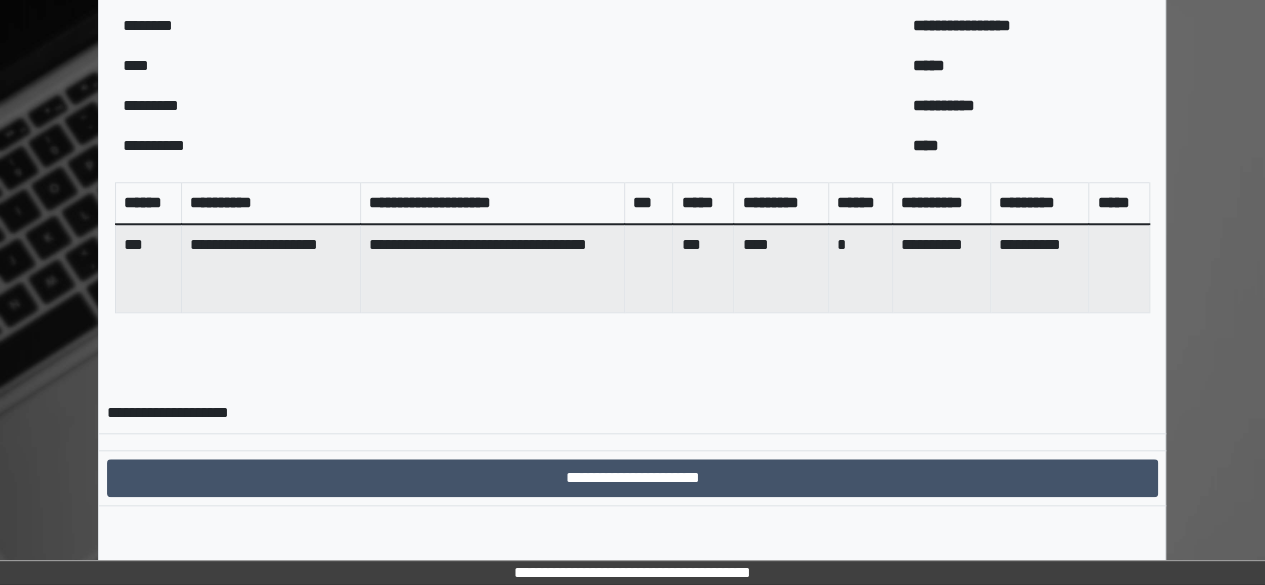 scroll, scrollTop: 782, scrollLeft: 0, axis: vertical 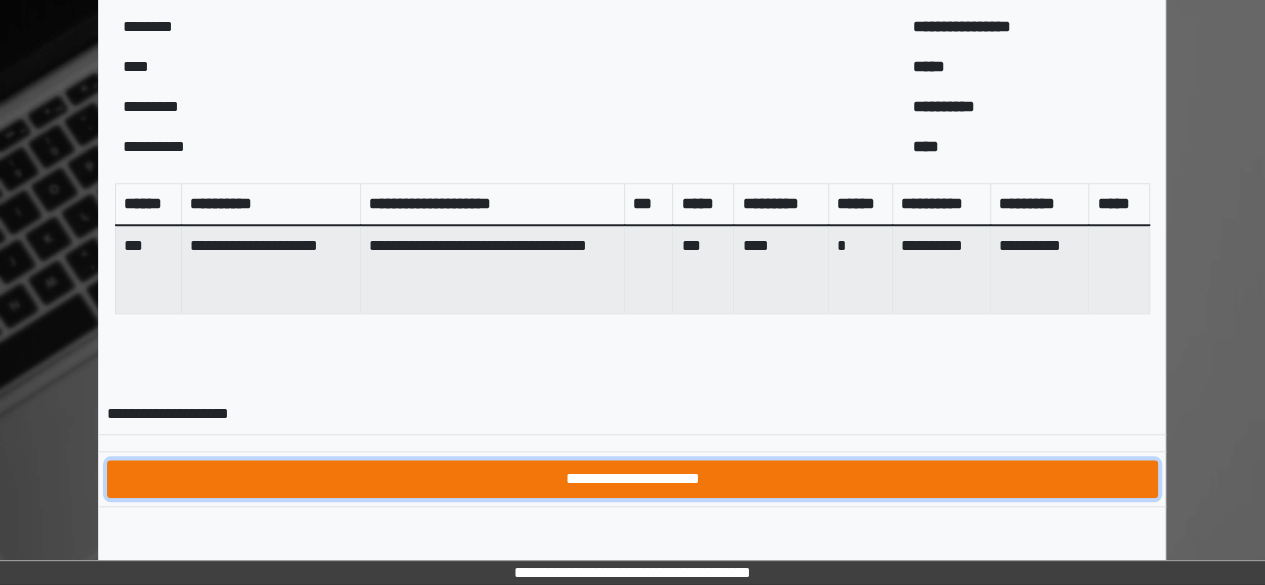 click on "**********" at bounding box center (632, 478) 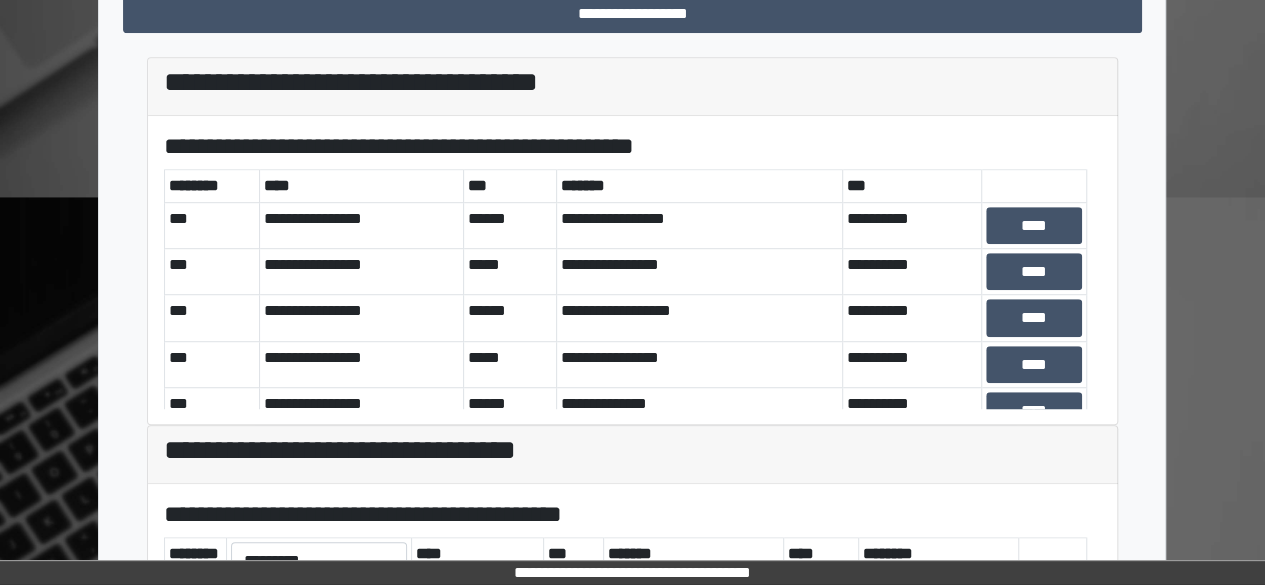 scroll, scrollTop: 747, scrollLeft: 0, axis: vertical 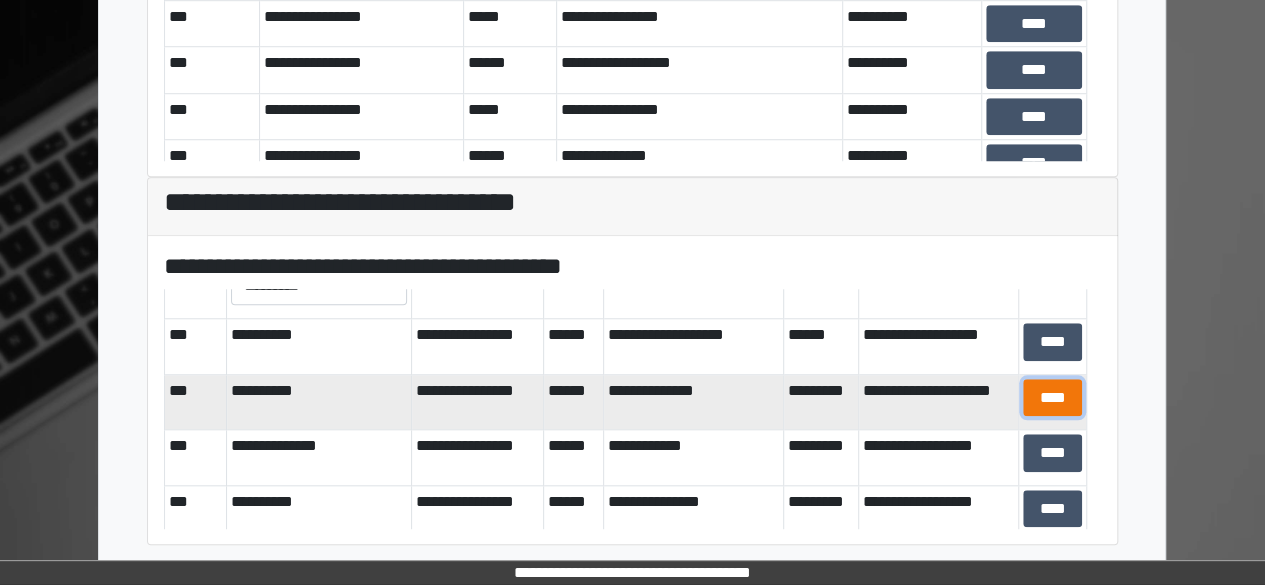 click on "****" at bounding box center (1052, 397) 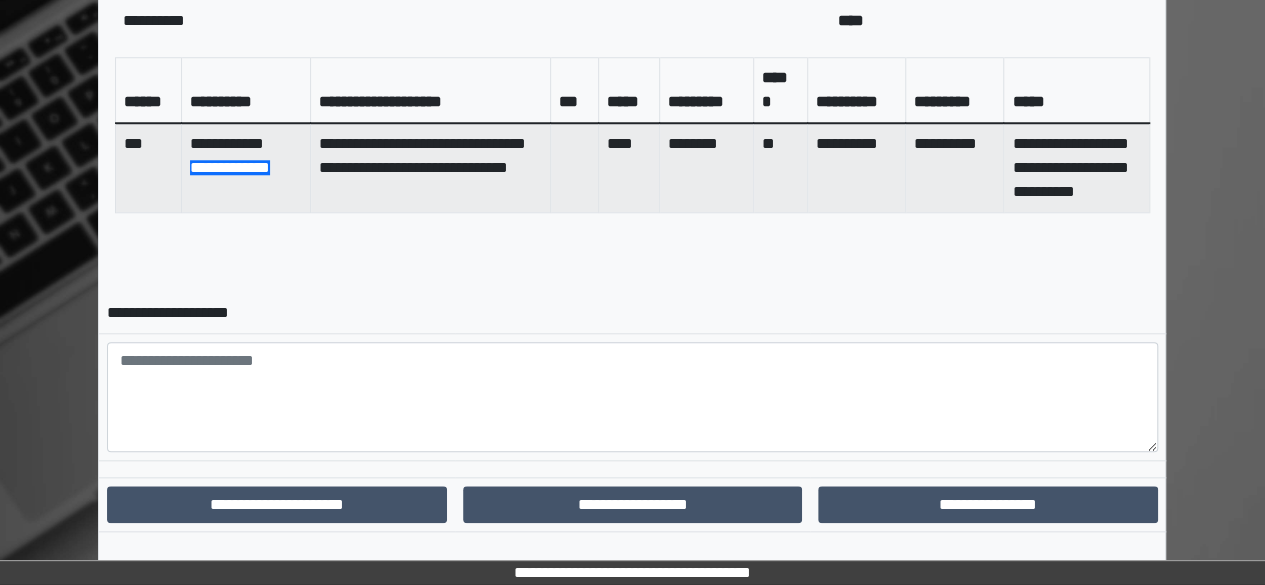 scroll, scrollTop: 857, scrollLeft: 0, axis: vertical 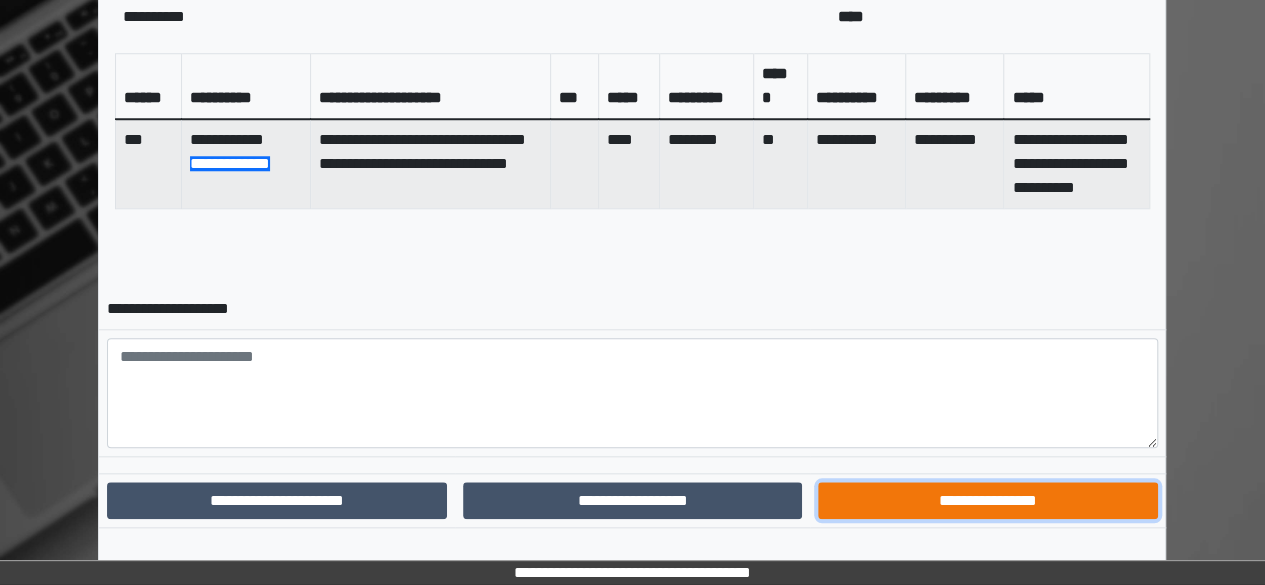 click on "**********" at bounding box center (988, 500) 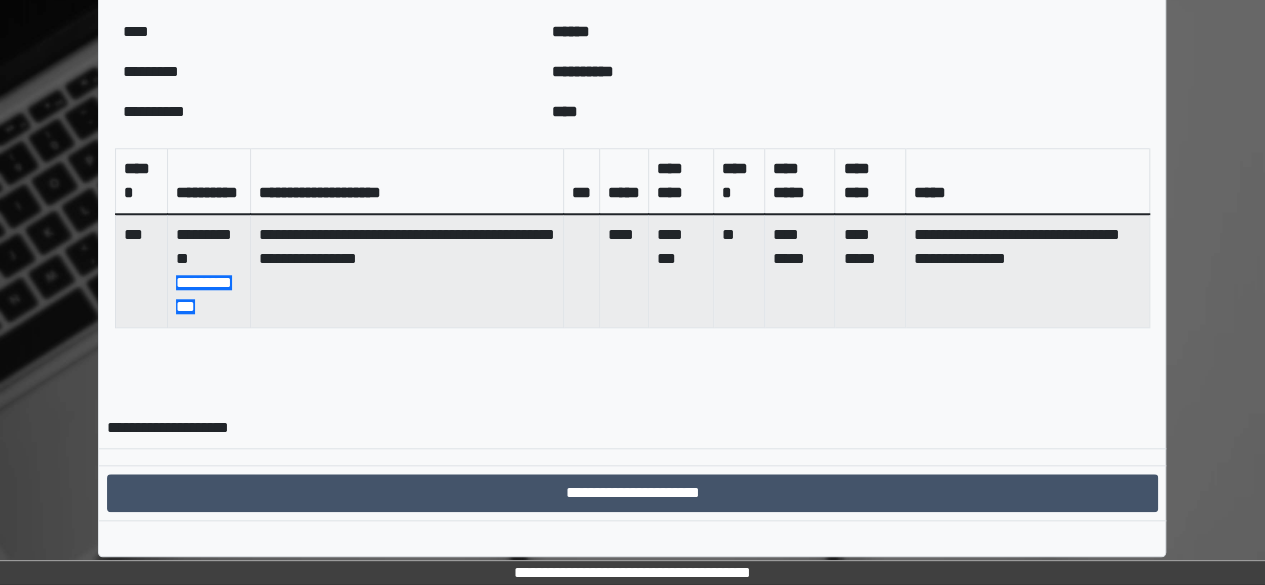 scroll, scrollTop: 776, scrollLeft: 0, axis: vertical 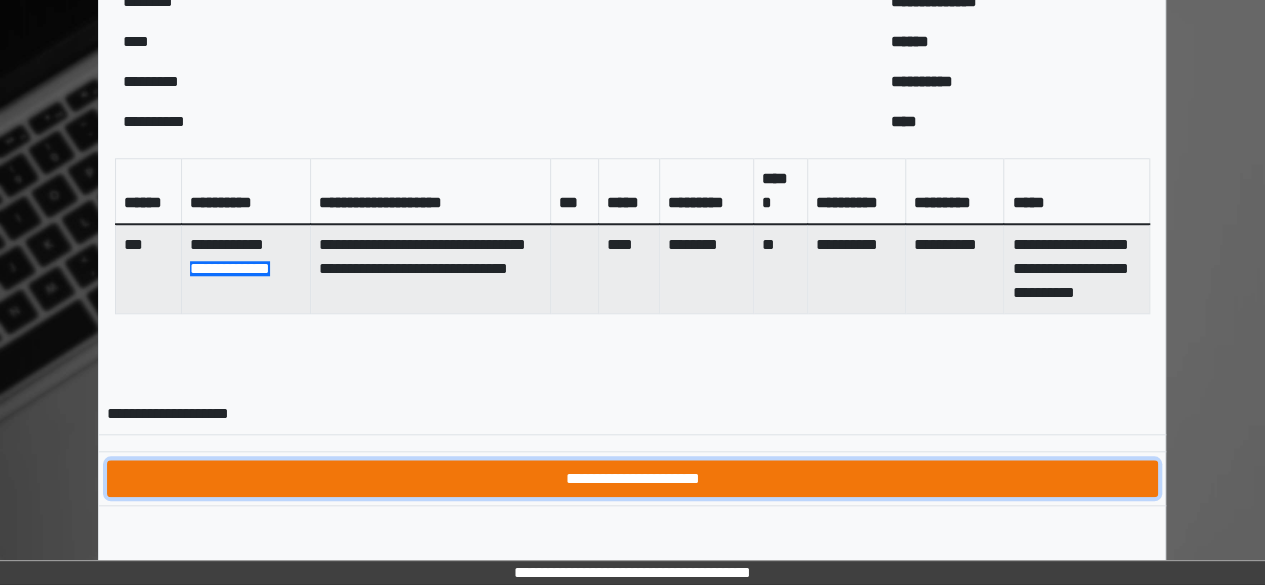 click on "**********" at bounding box center (632, 478) 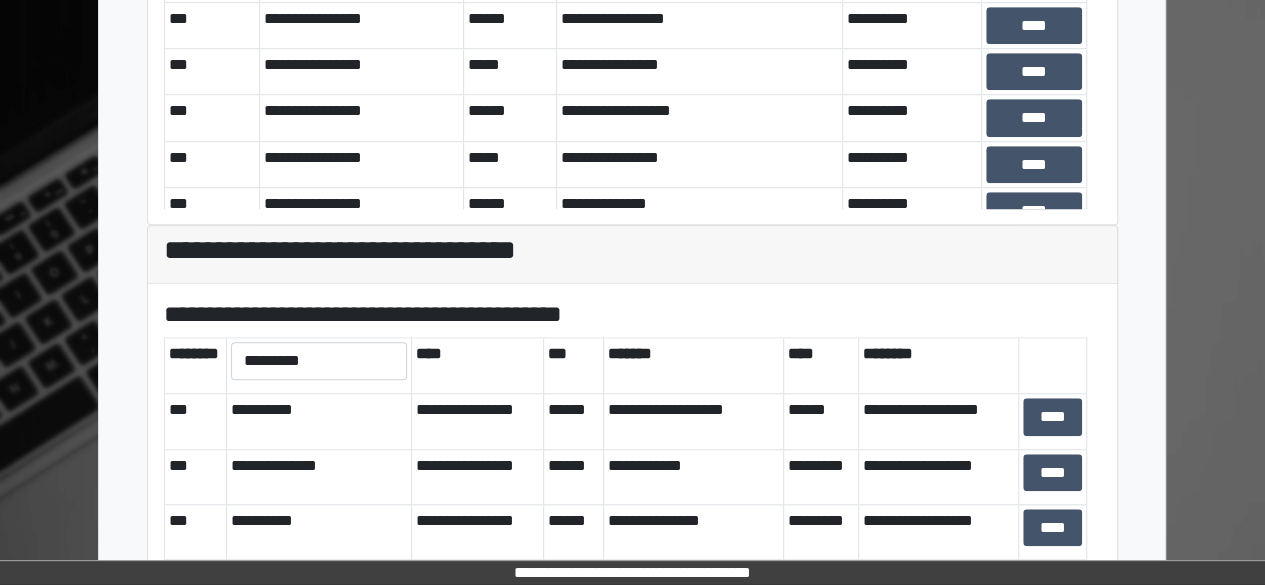 scroll, scrollTop: 747, scrollLeft: 0, axis: vertical 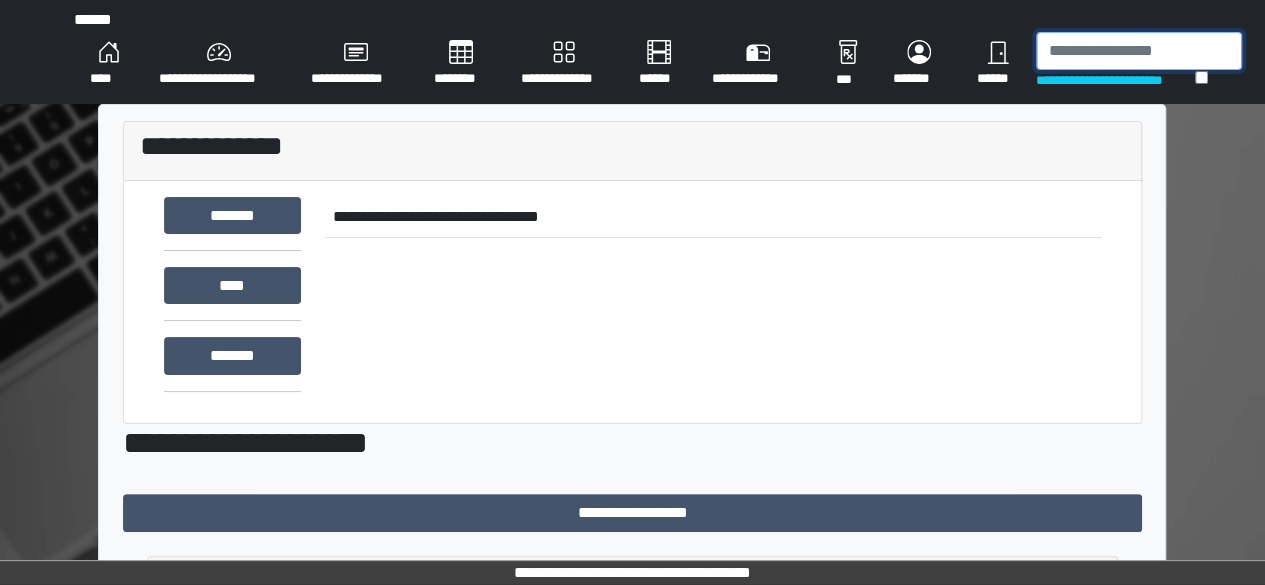 click at bounding box center (1139, 51) 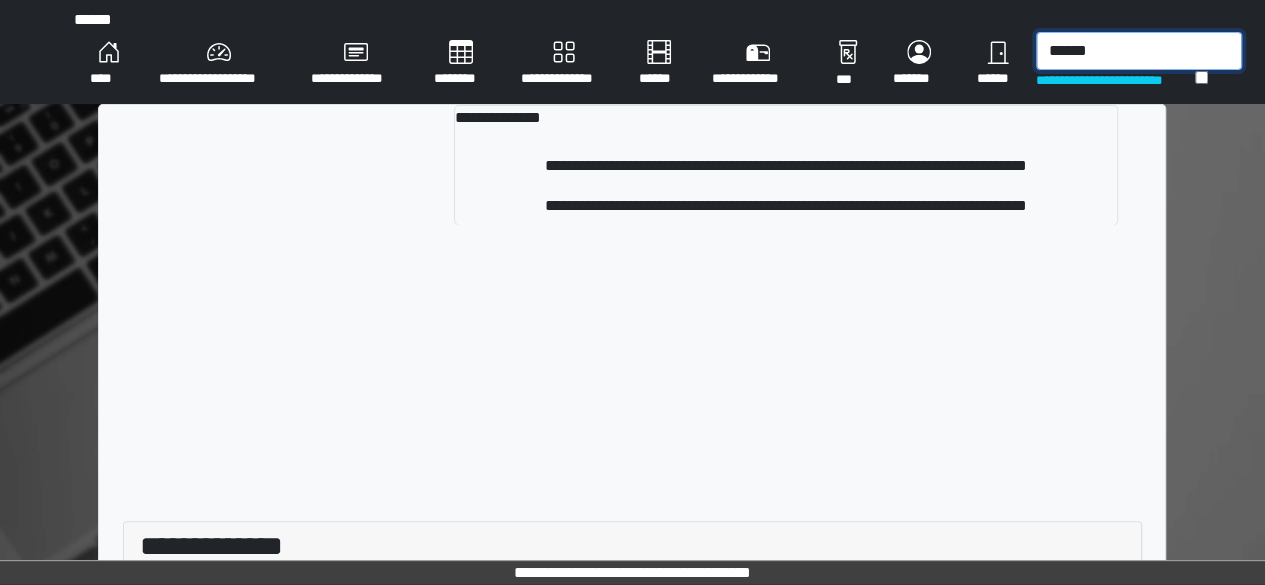 type on "******" 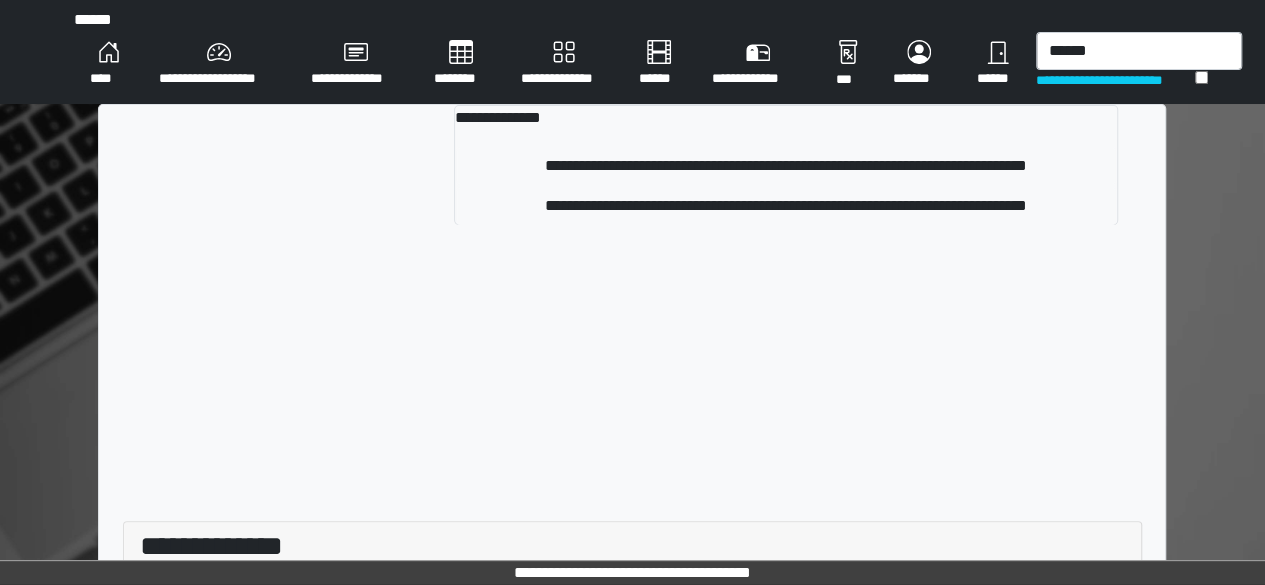 click on "**********" at bounding box center [786, 206] 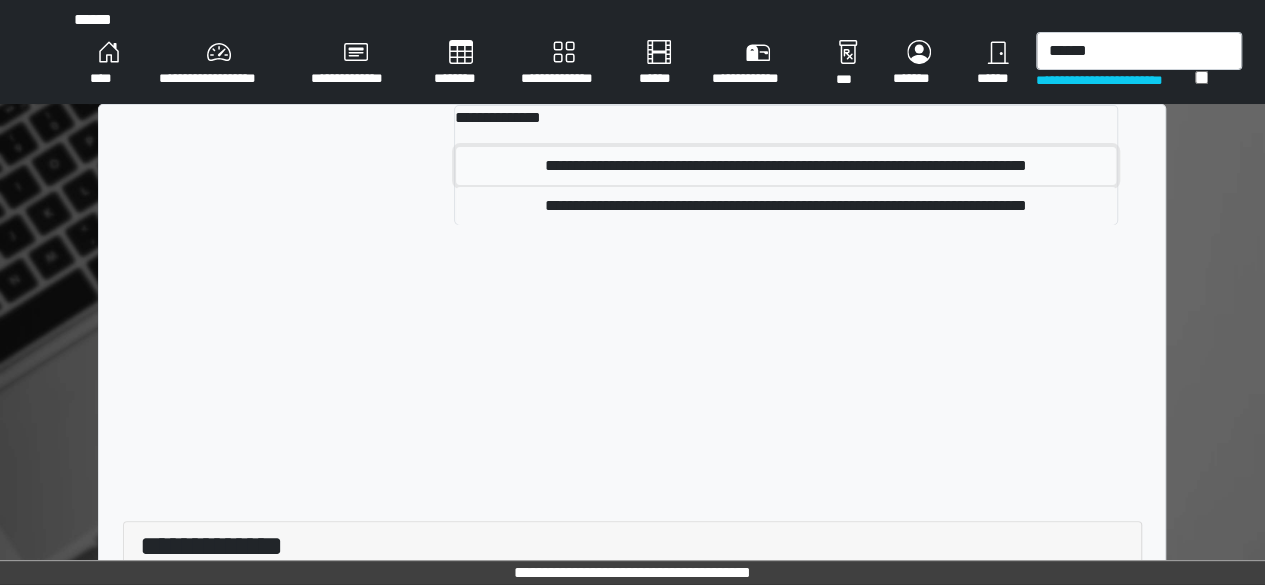 click on "**********" at bounding box center [786, 166] 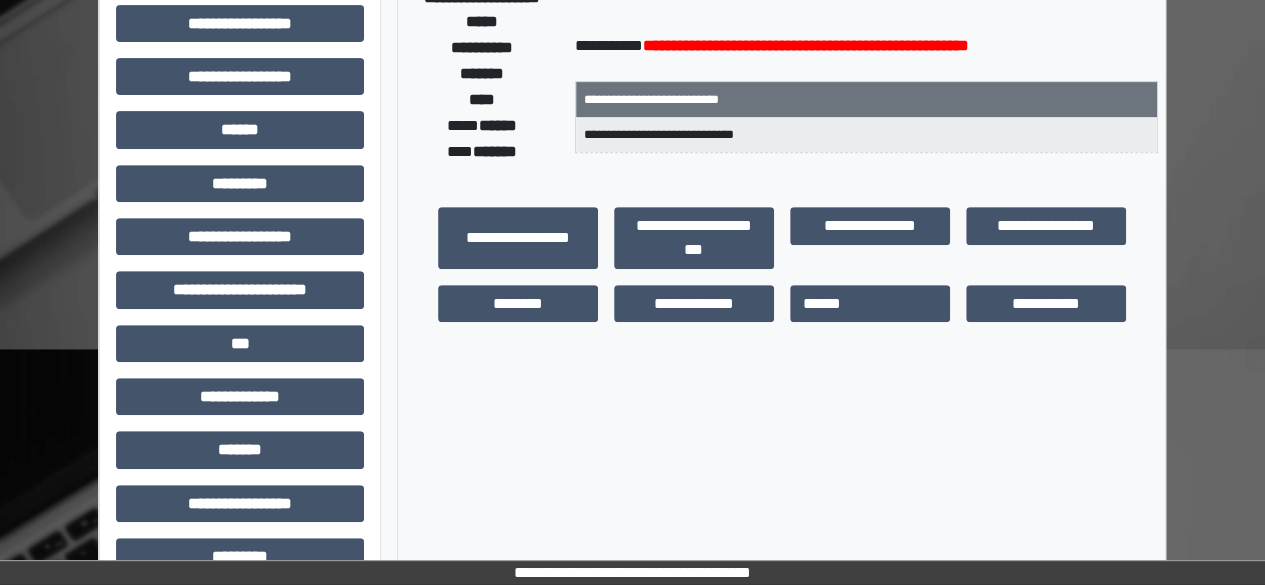 scroll, scrollTop: 360, scrollLeft: 0, axis: vertical 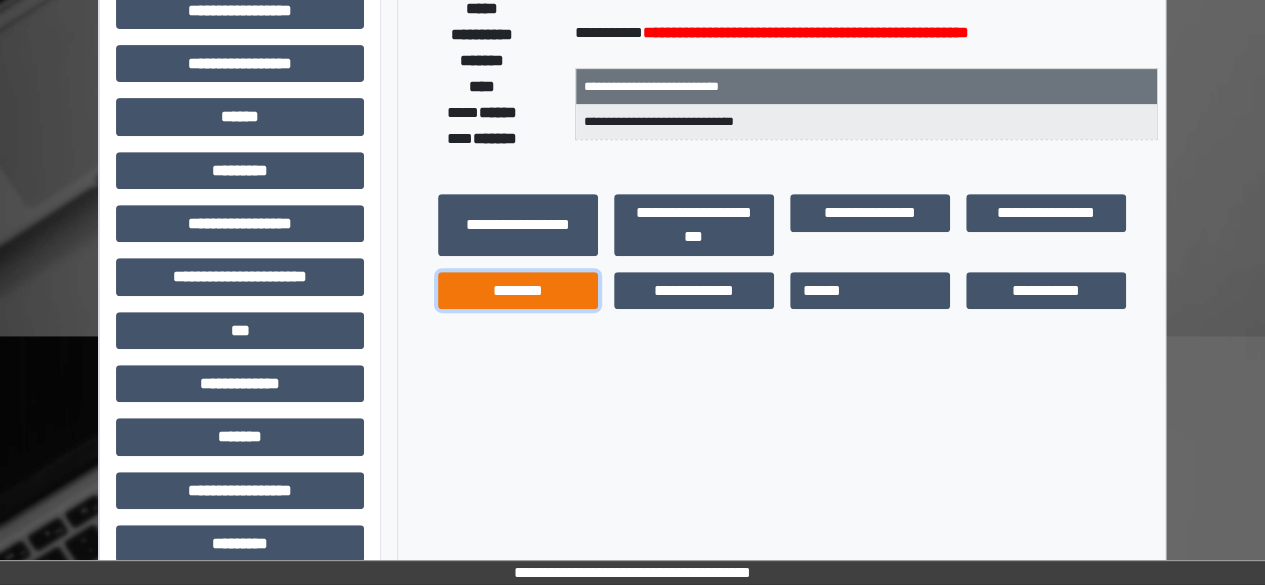click on "********" at bounding box center (518, 290) 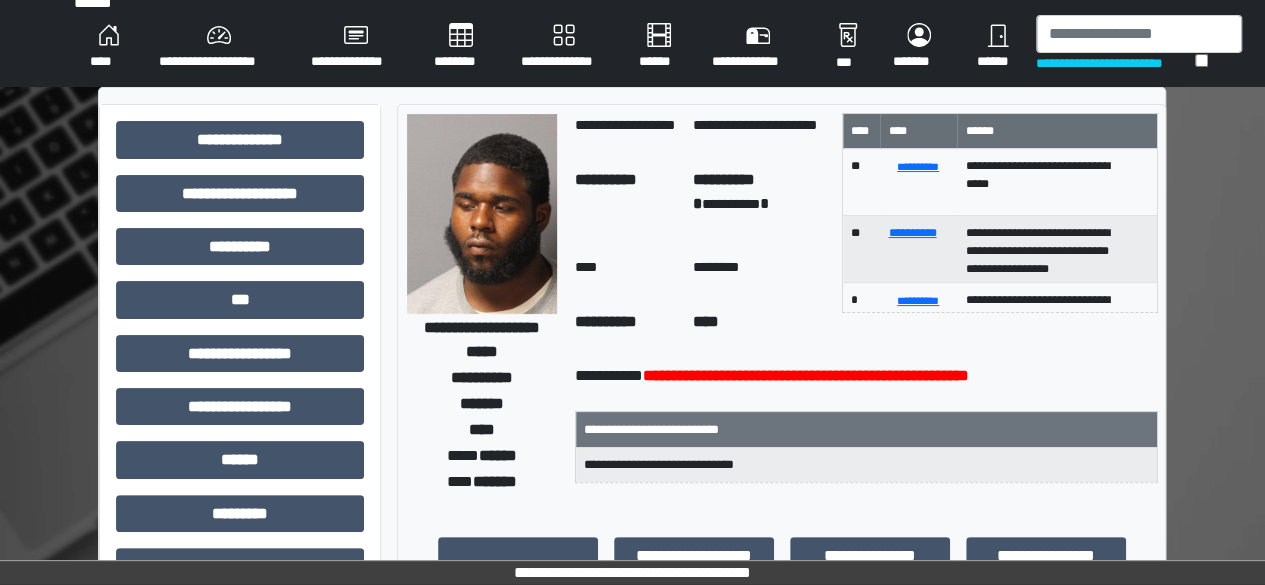 scroll, scrollTop: 0, scrollLeft: 0, axis: both 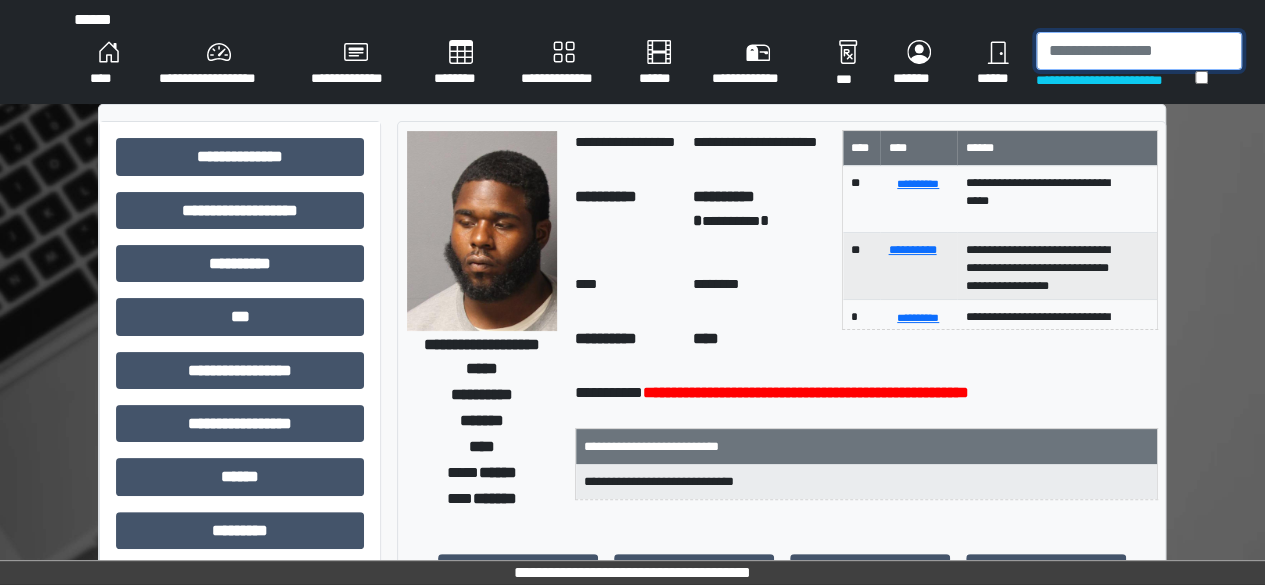 click at bounding box center (1139, 51) 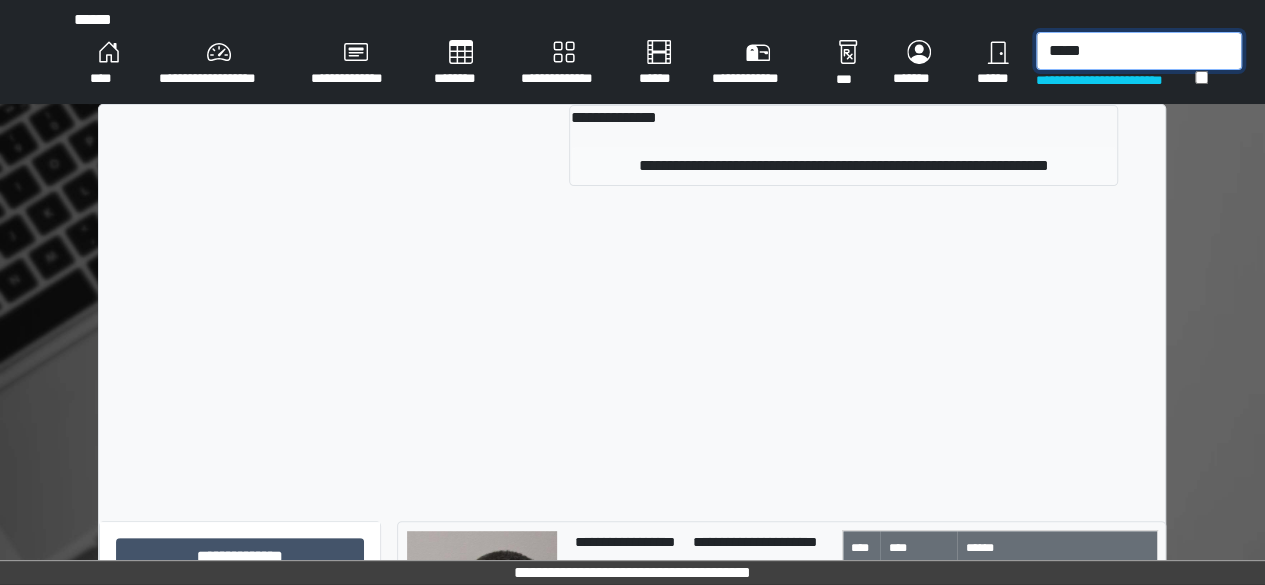 type on "*****" 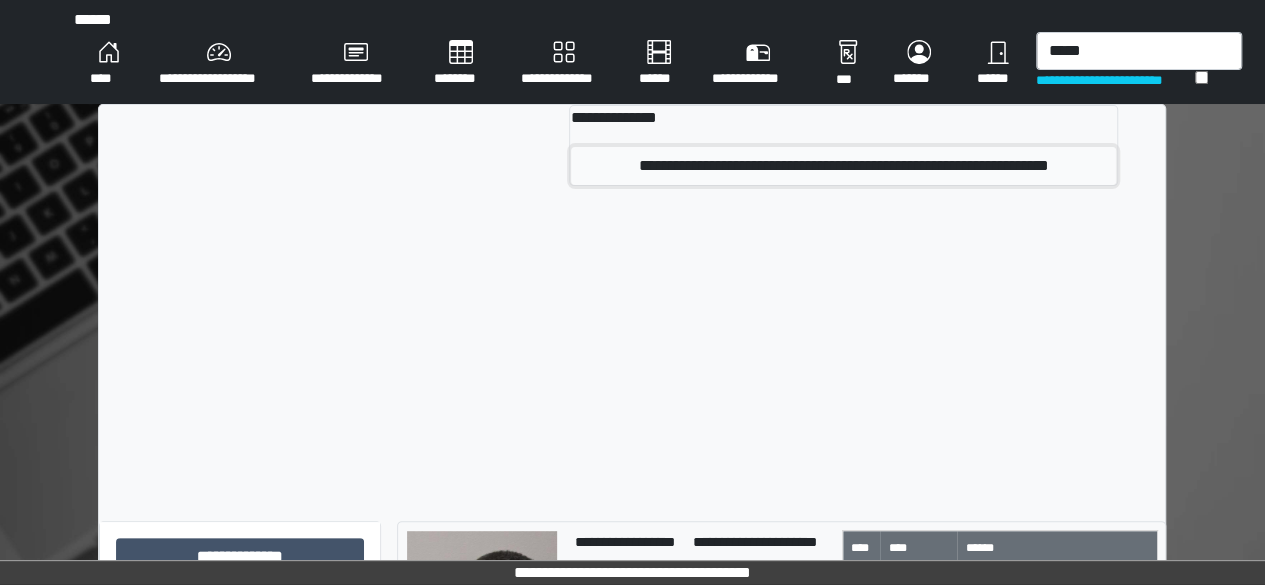 click on "**********" at bounding box center (843, 166) 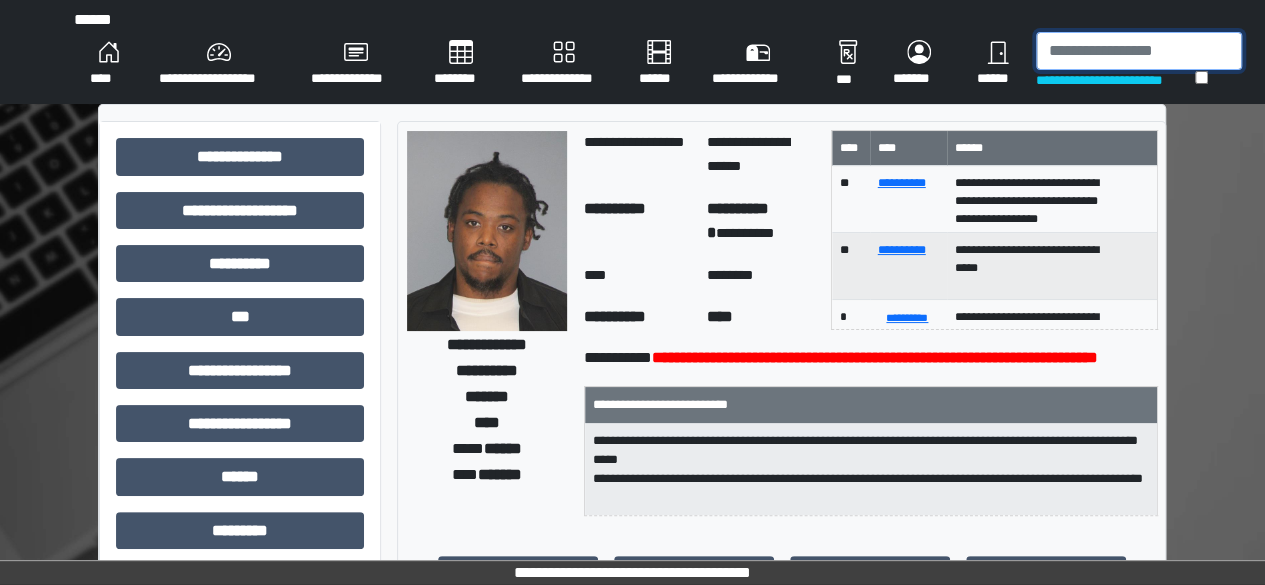 click at bounding box center [1139, 51] 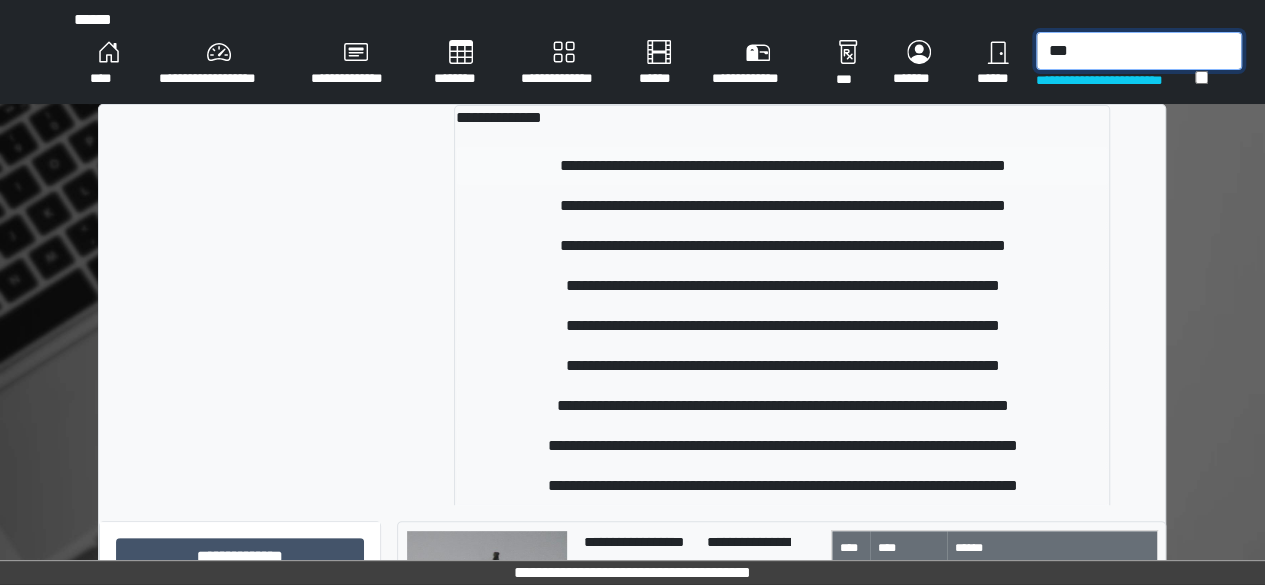 type on "***" 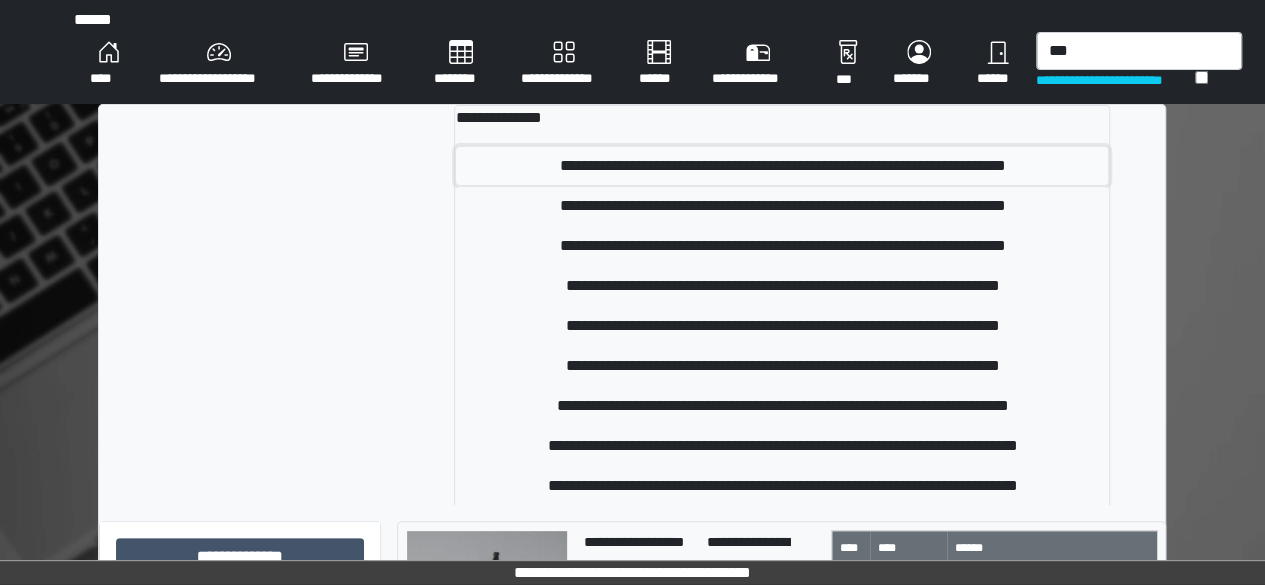 click on "**********" at bounding box center (782, 166) 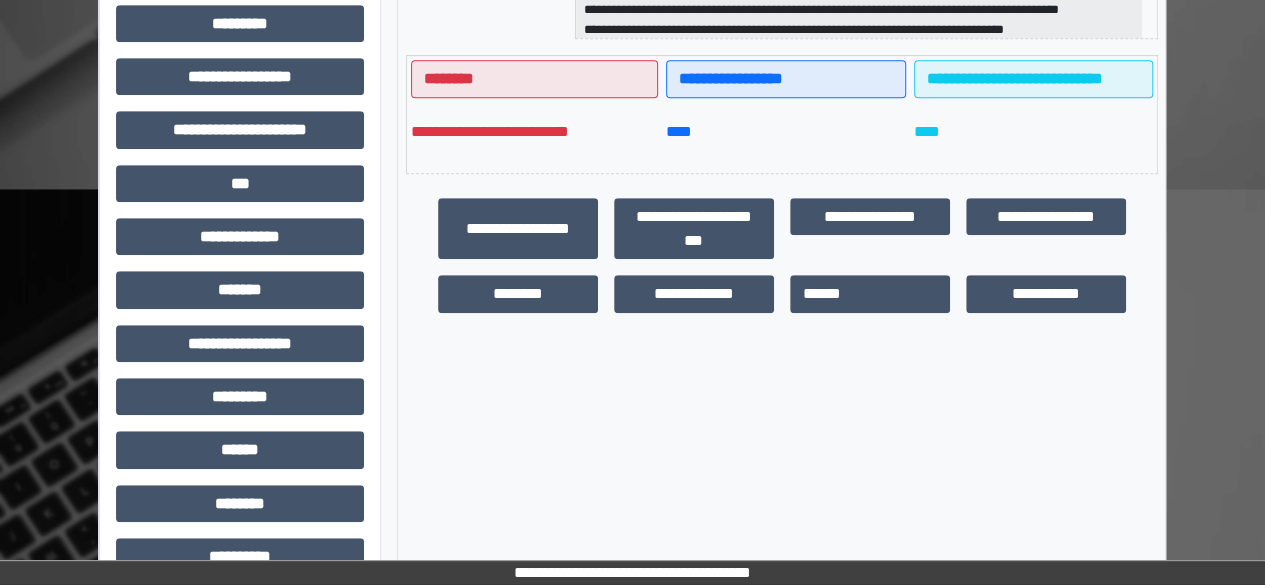 scroll, scrollTop: 519, scrollLeft: 0, axis: vertical 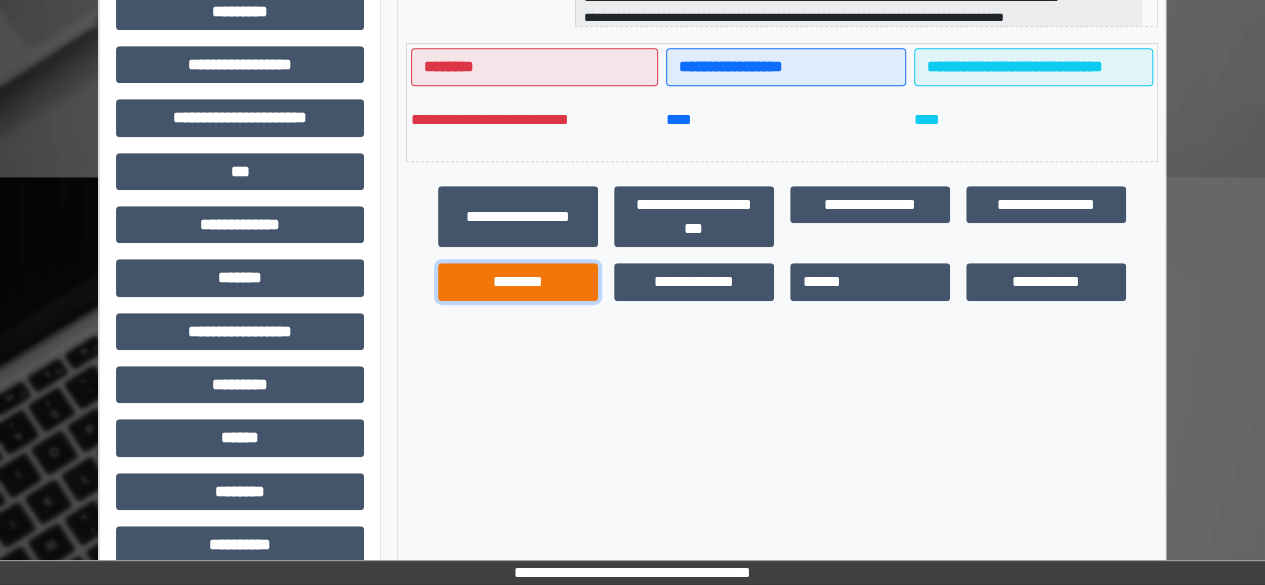 click on "********" at bounding box center (518, 281) 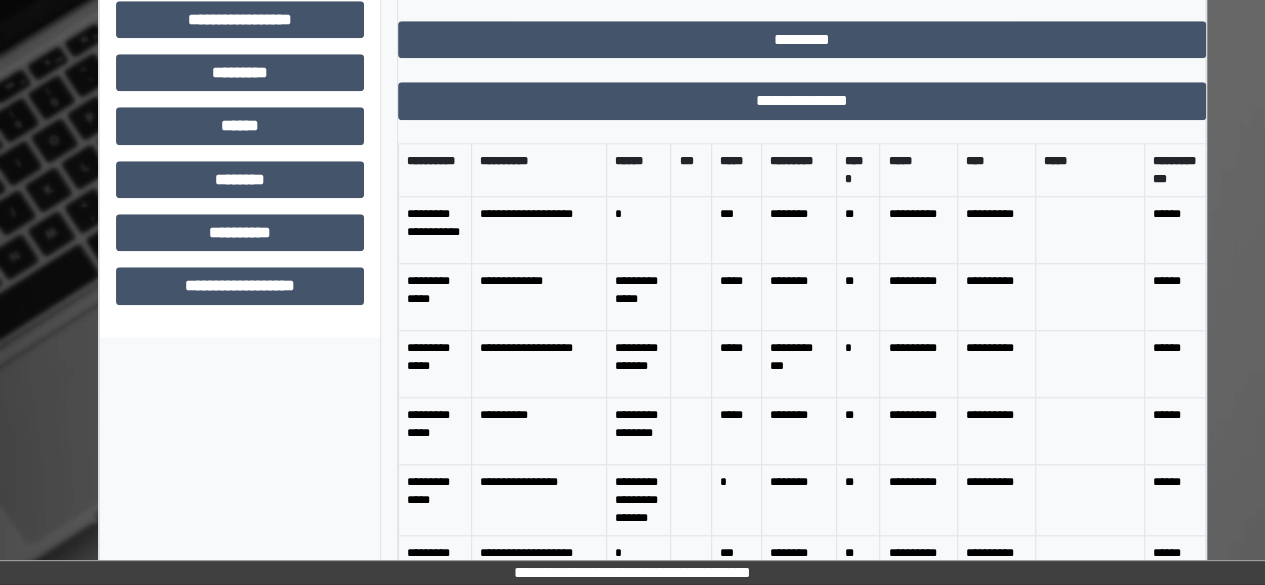 scroll, scrollTop: 886, scrollLeft: 0, axis: vertical 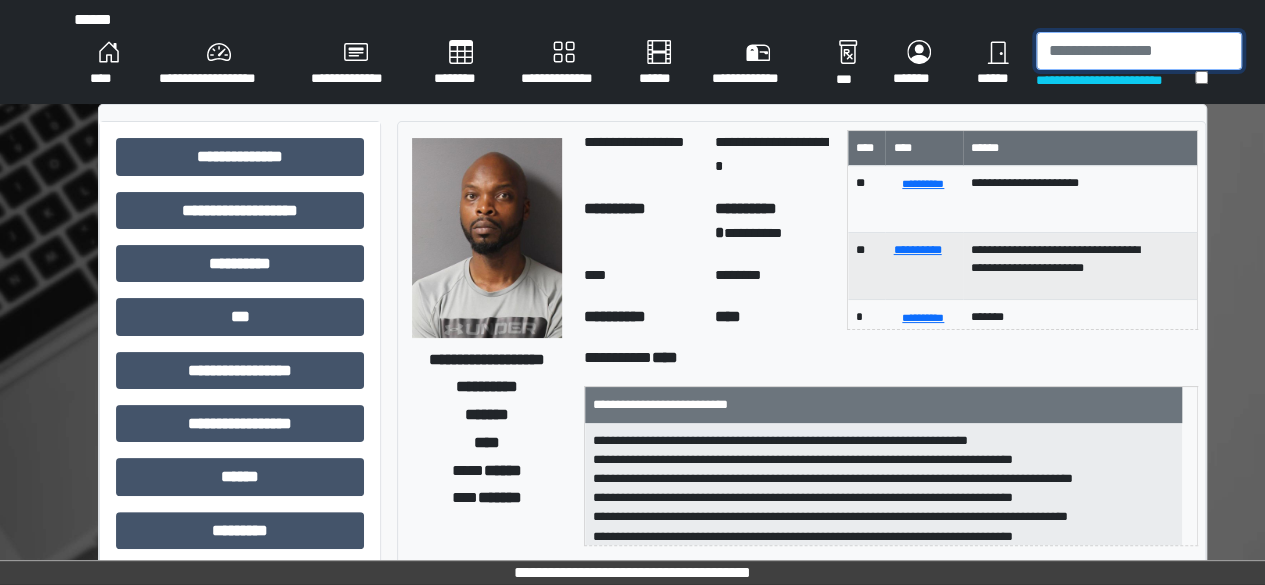 click at bounding box center [1139, 51] 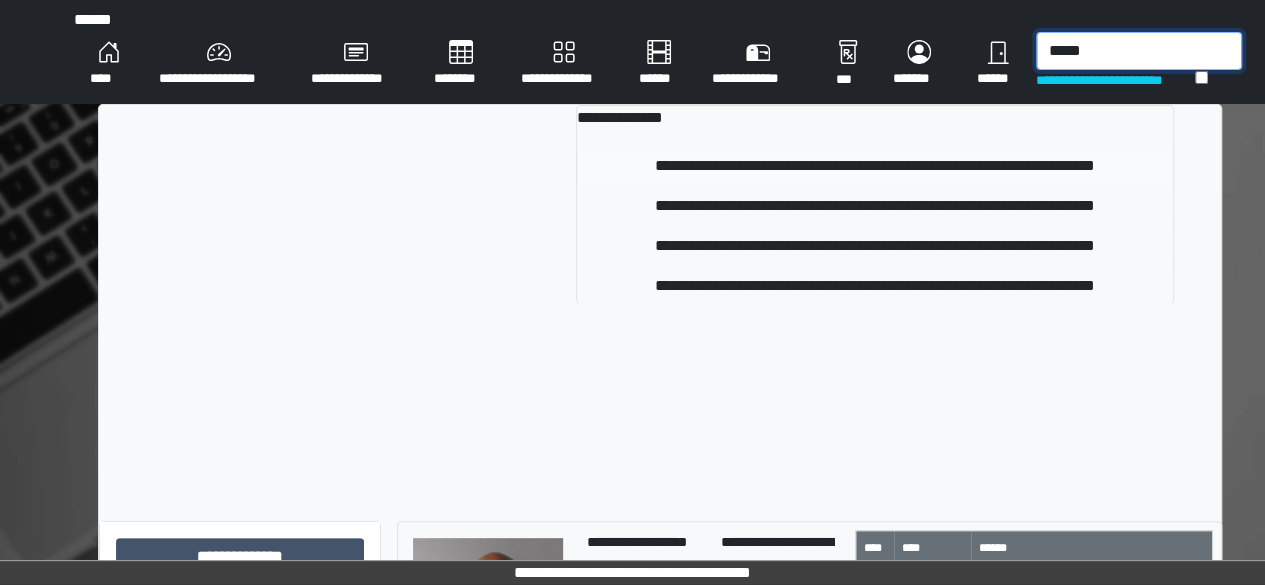type on "*****" 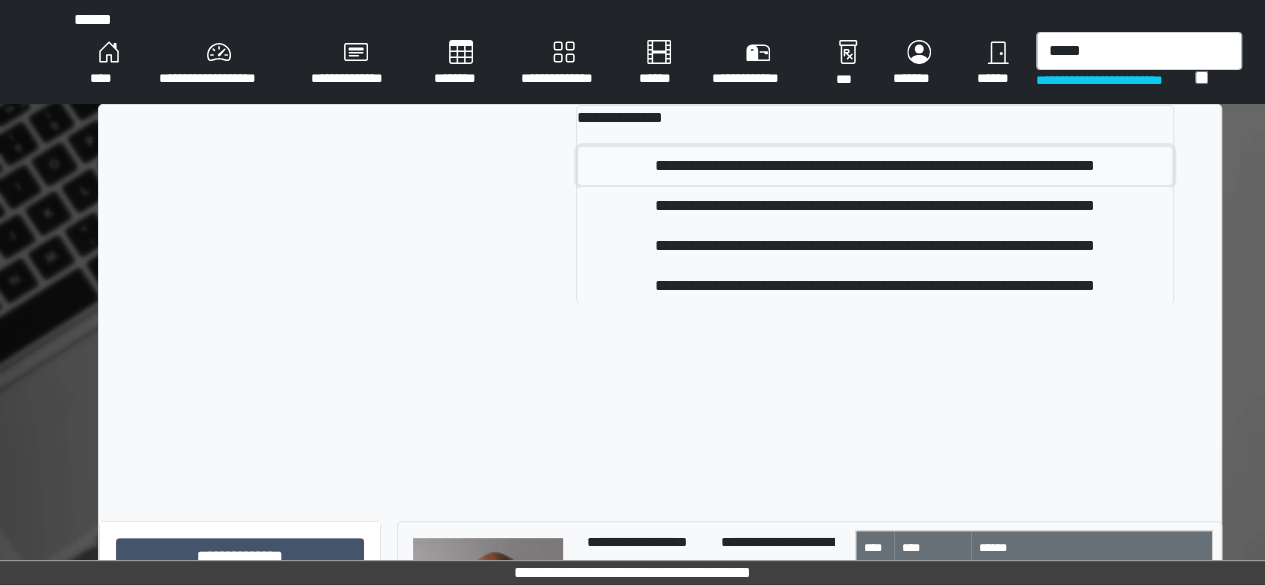 click on "**********" at bounding box center [875, 166] 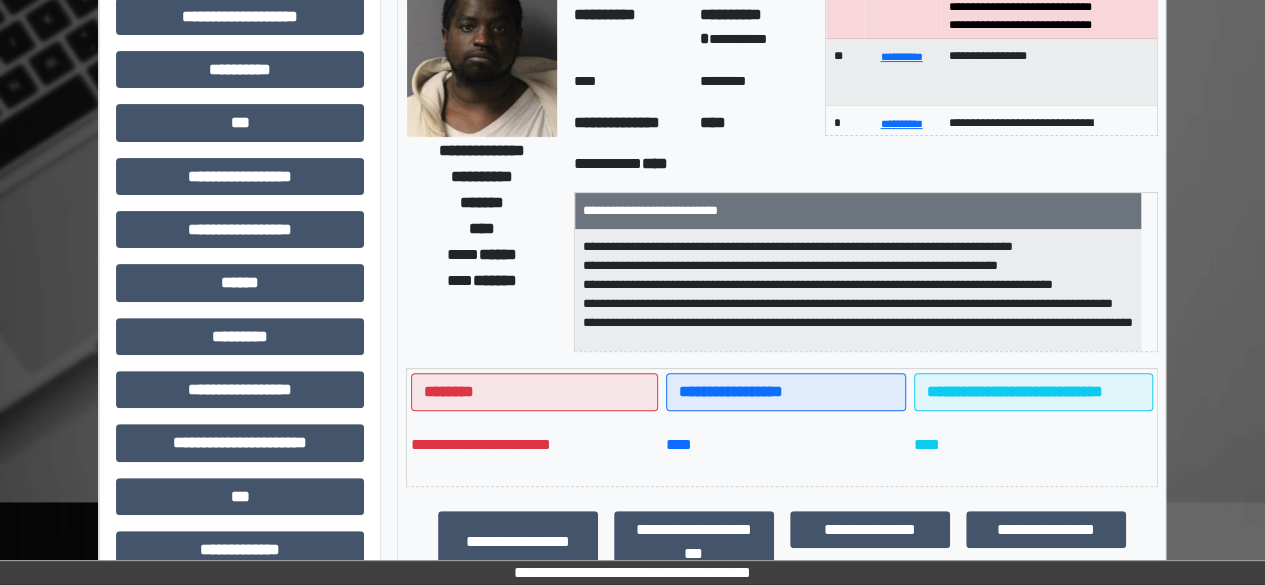scroll, scrollTop: 196, scrollLeft: 0, axis: vertical 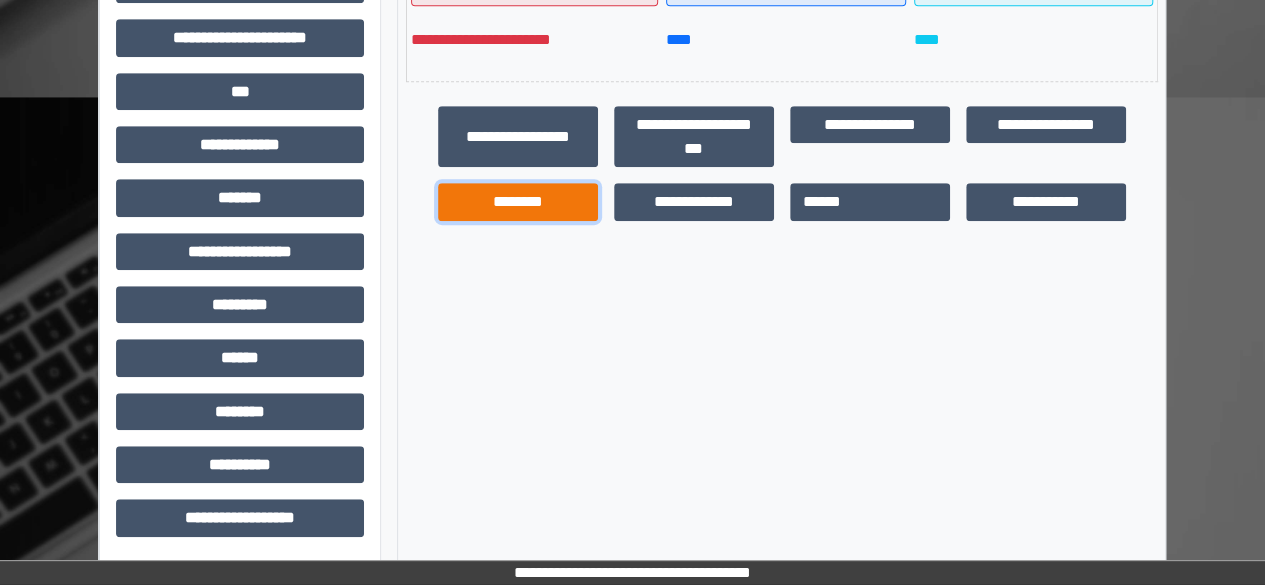 click on "********" at bounding box center (518, 201) 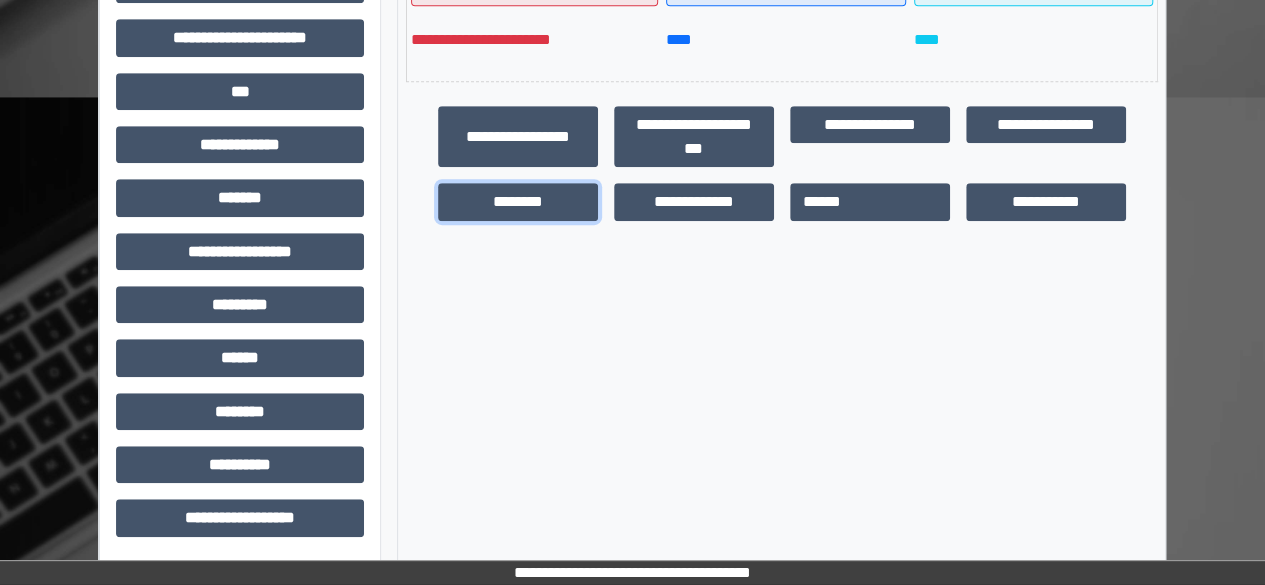 scroll, scrollTop: 25, scrollLeft: 0, axis: vertical 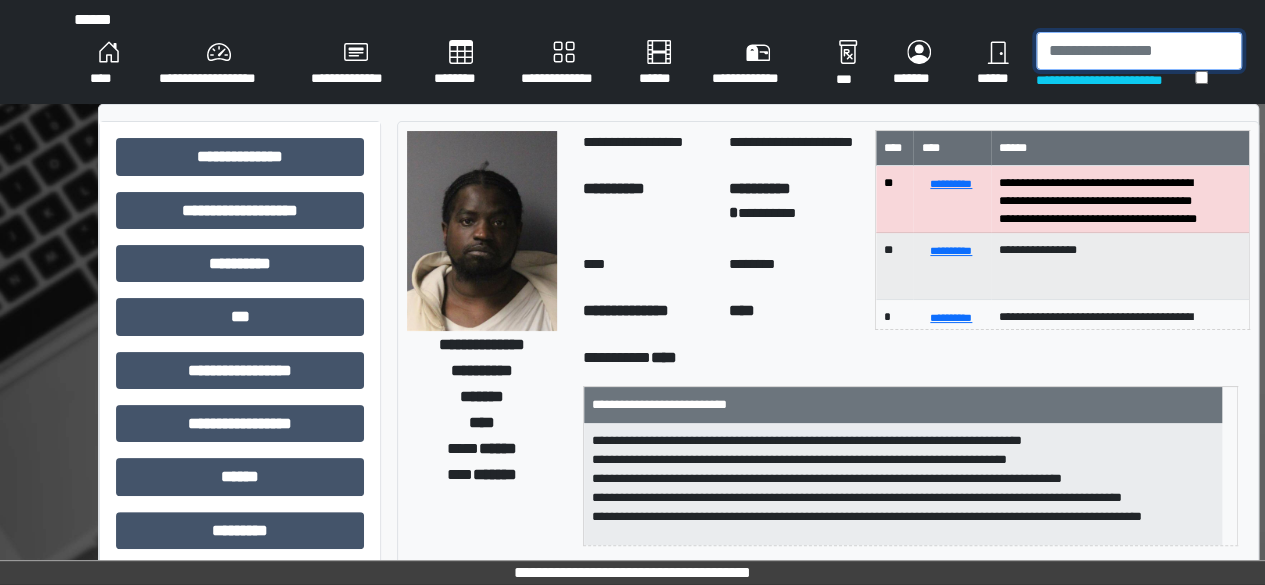 click at bounding box center [1139, 51] 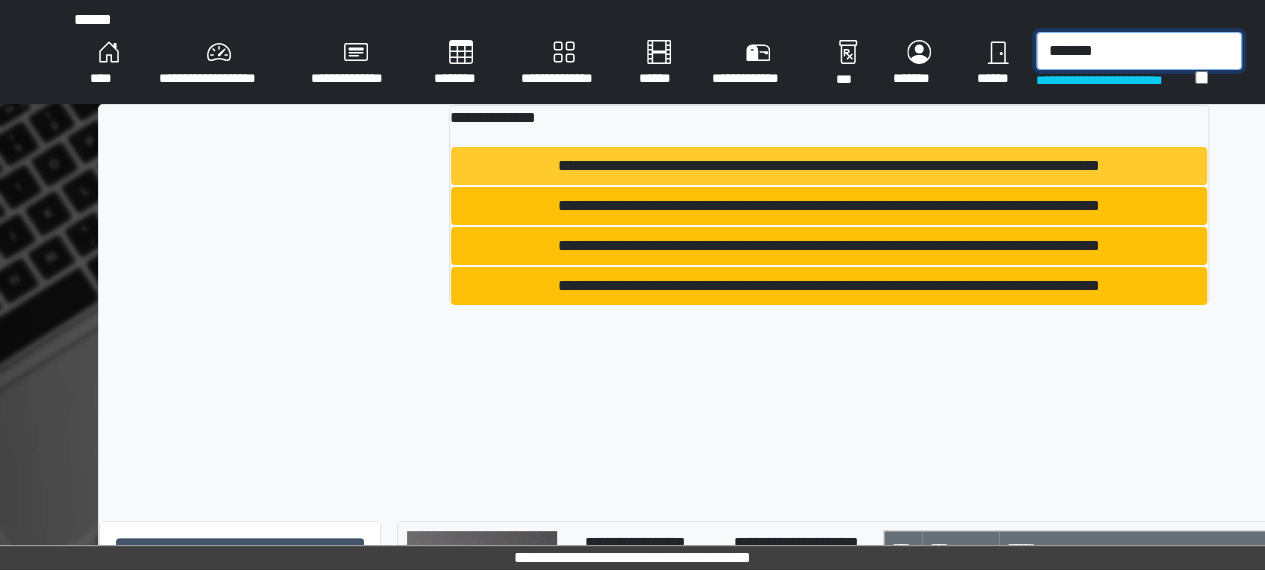 type on "*******" 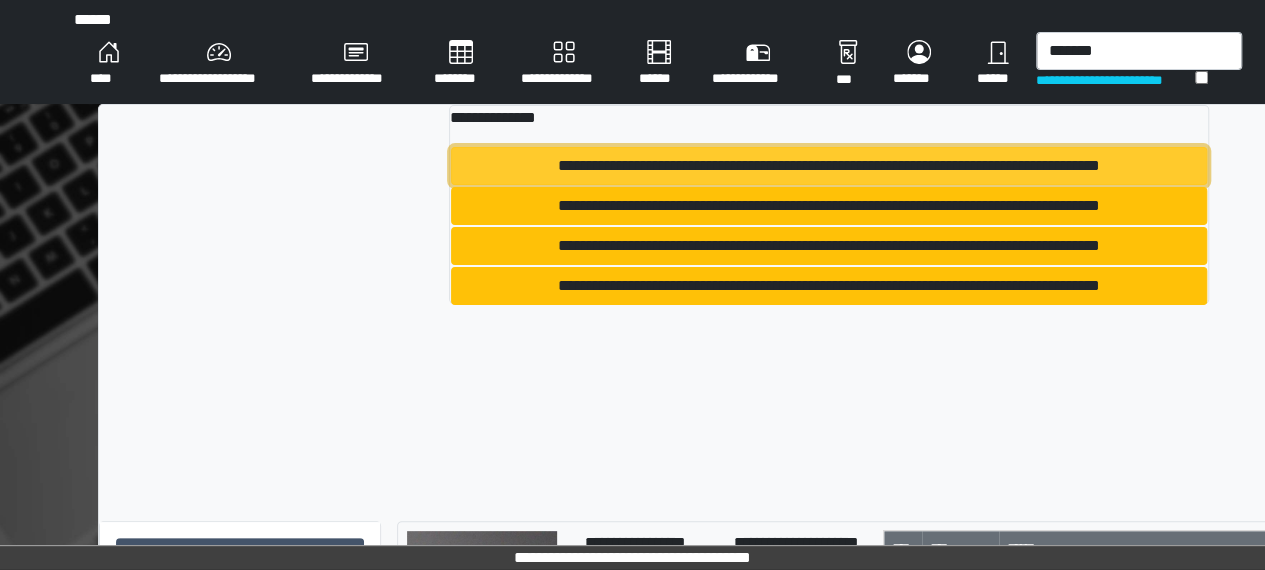 click on "**********" at bounding box center [829, 166] 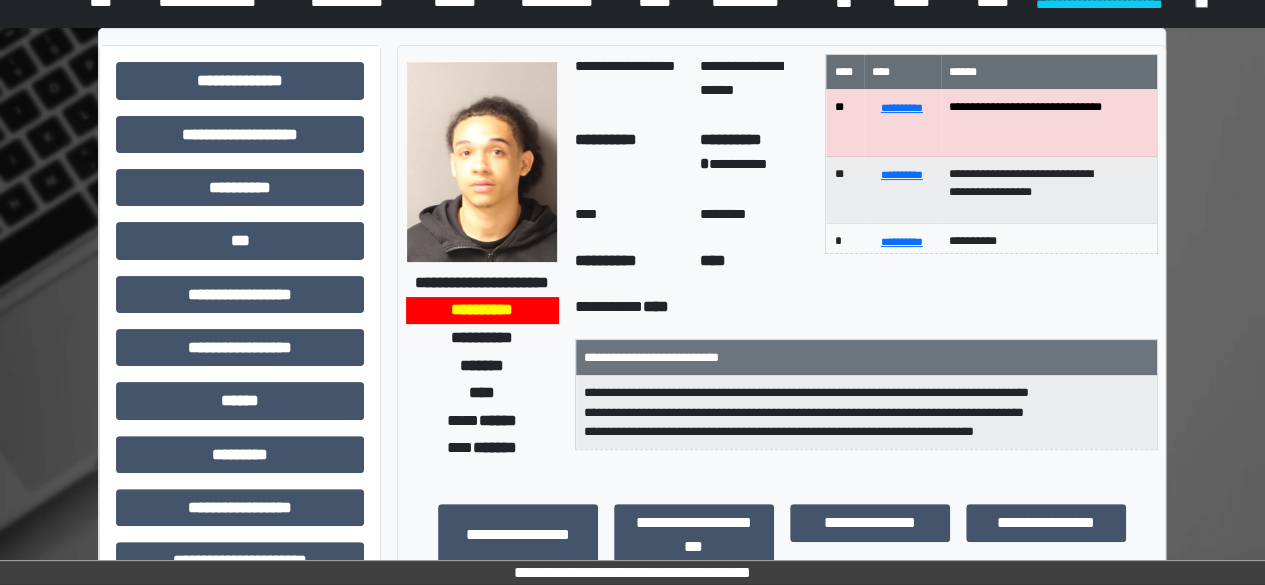 scroll, scrollTop: 0, scrollLeft: 0, axis: both 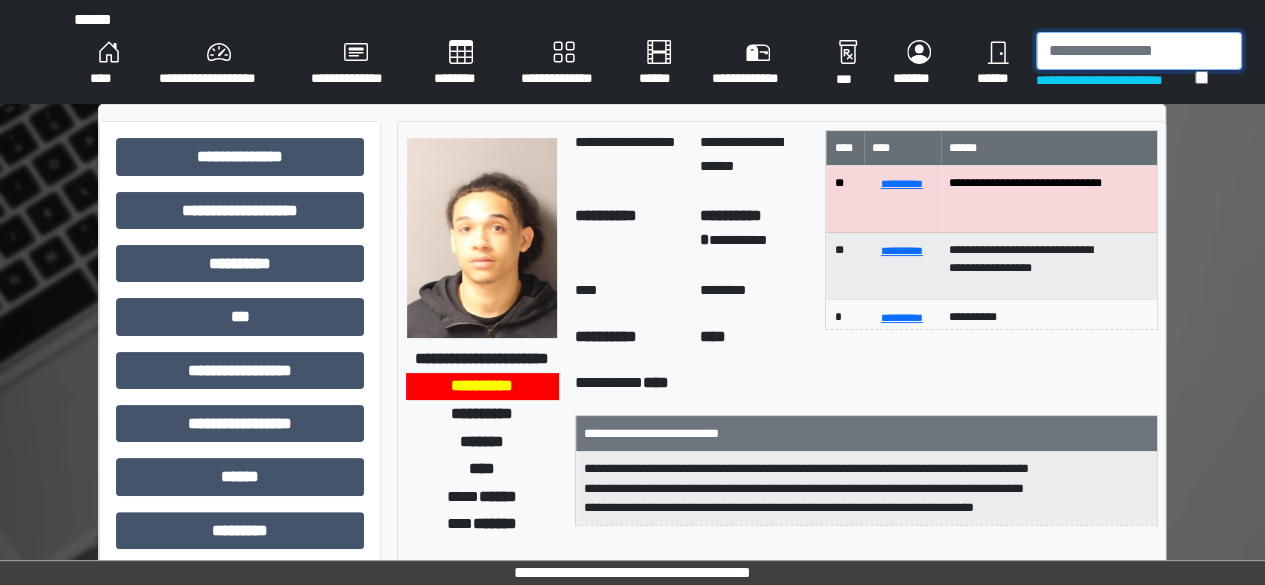 click at bounding box center [1139, 51] 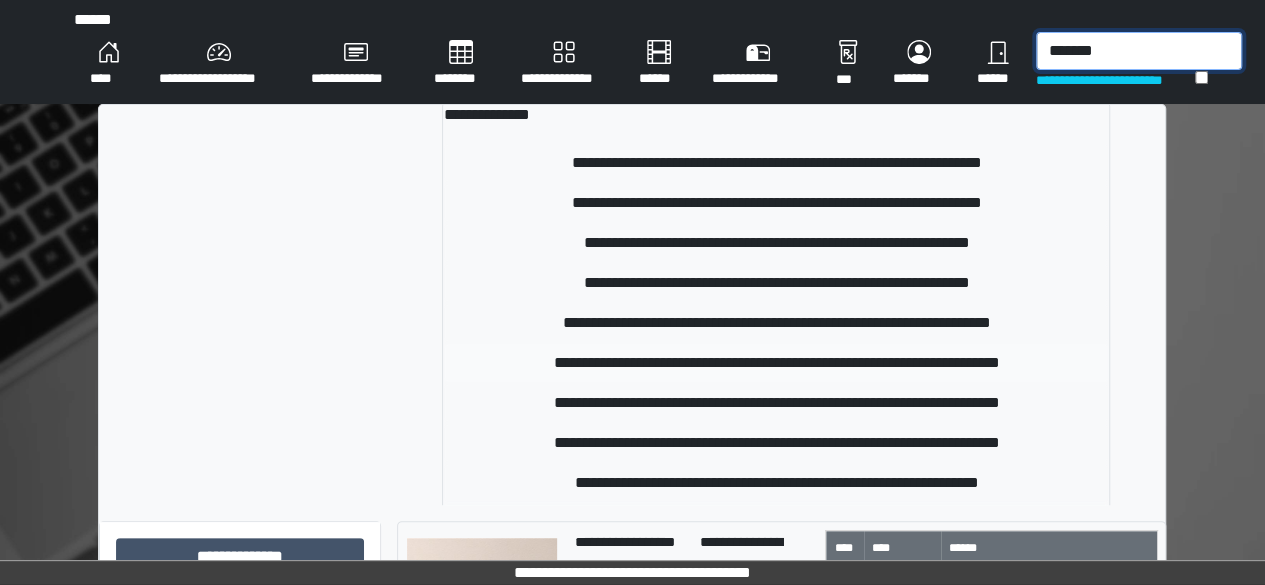 scroll, scrollTop: 0, scrollLeft: 0, axis: both 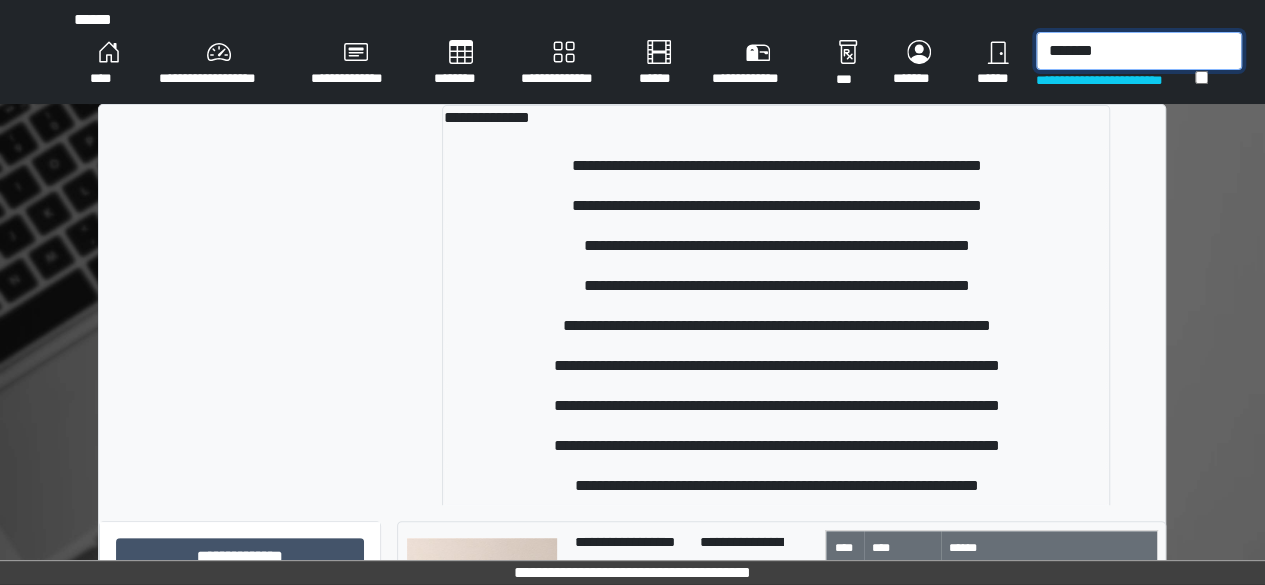 drag, startPoint x: 1101, startPoint y: 44, endPoint x: 980, endPoint y: 57, distance: 121.69634 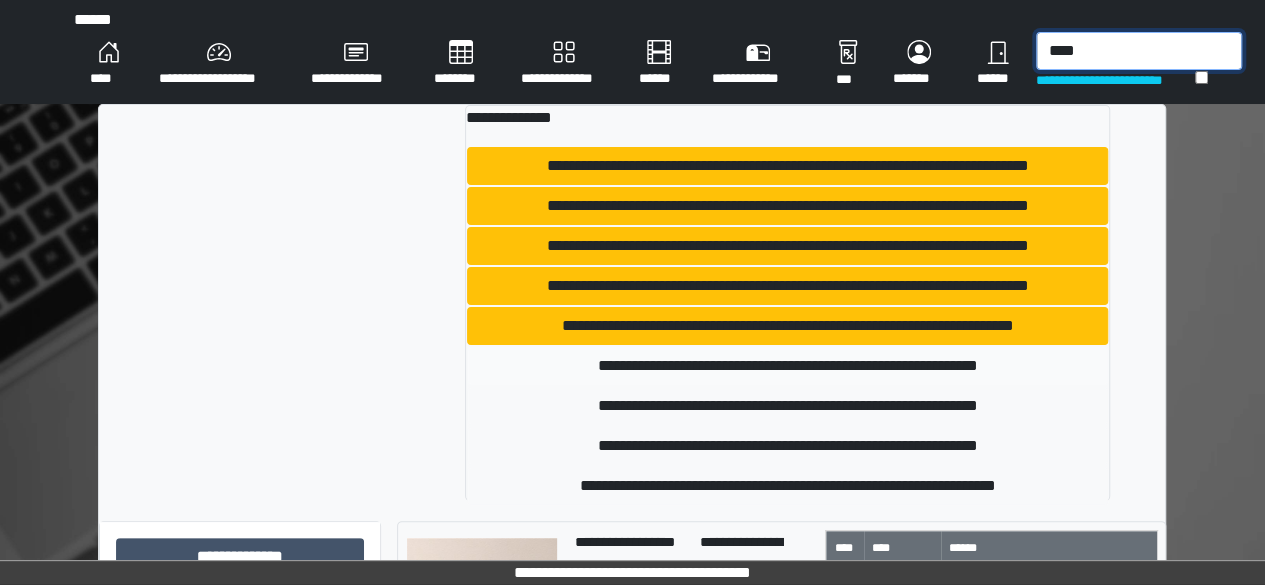 type on "****" 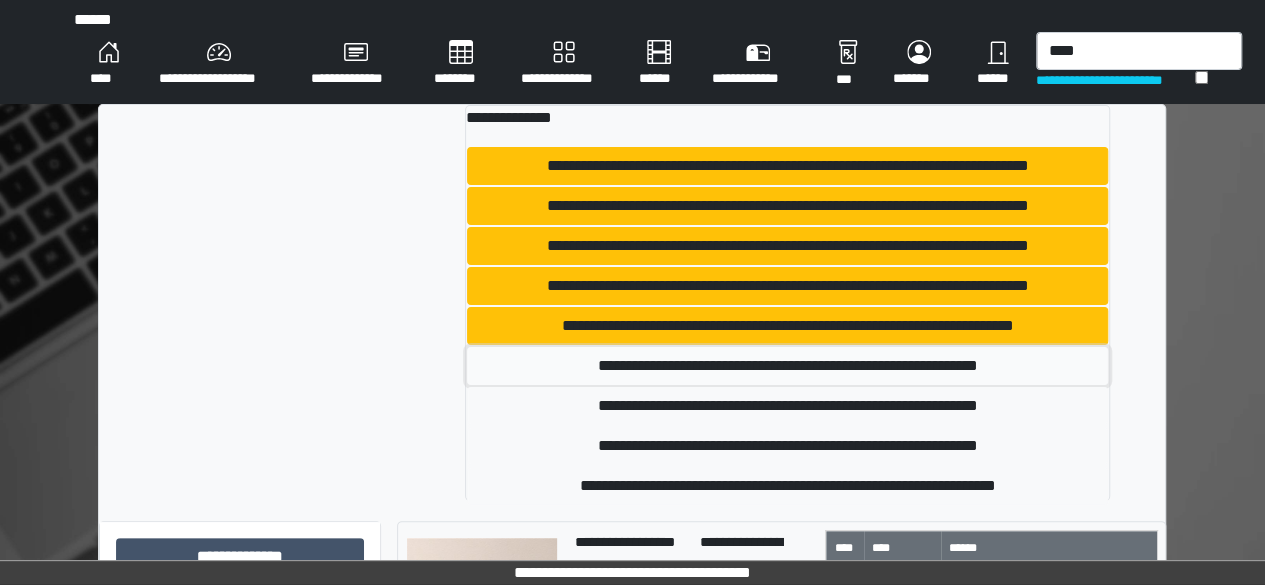 click on "**********" at bounding box center [787, 366] 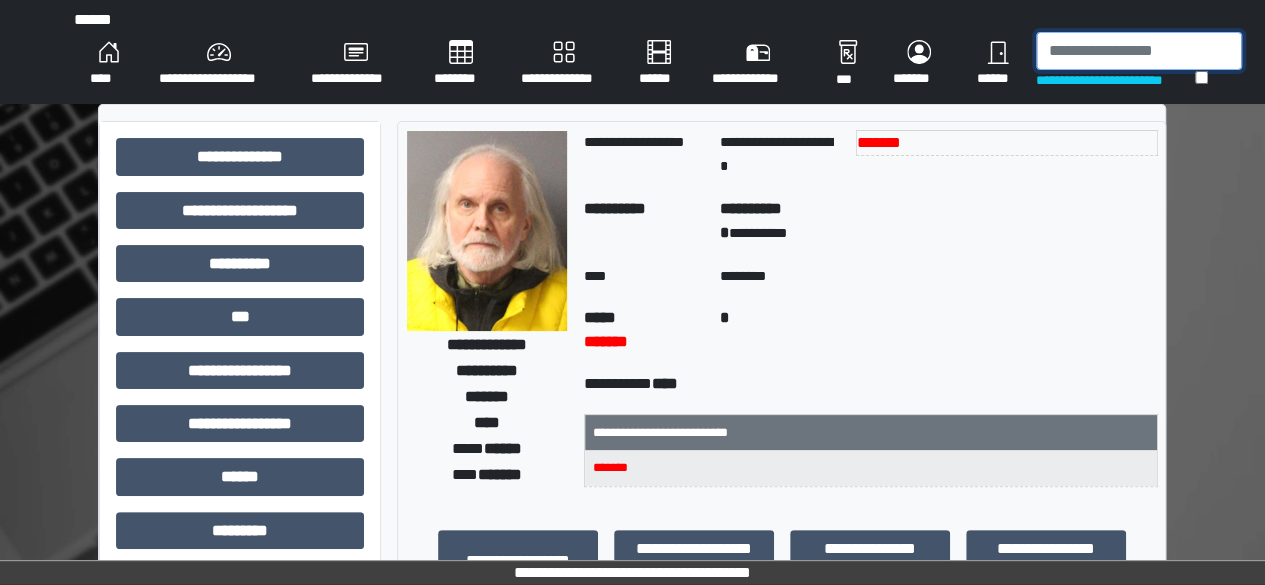 click at bounding box center (1139, 51) 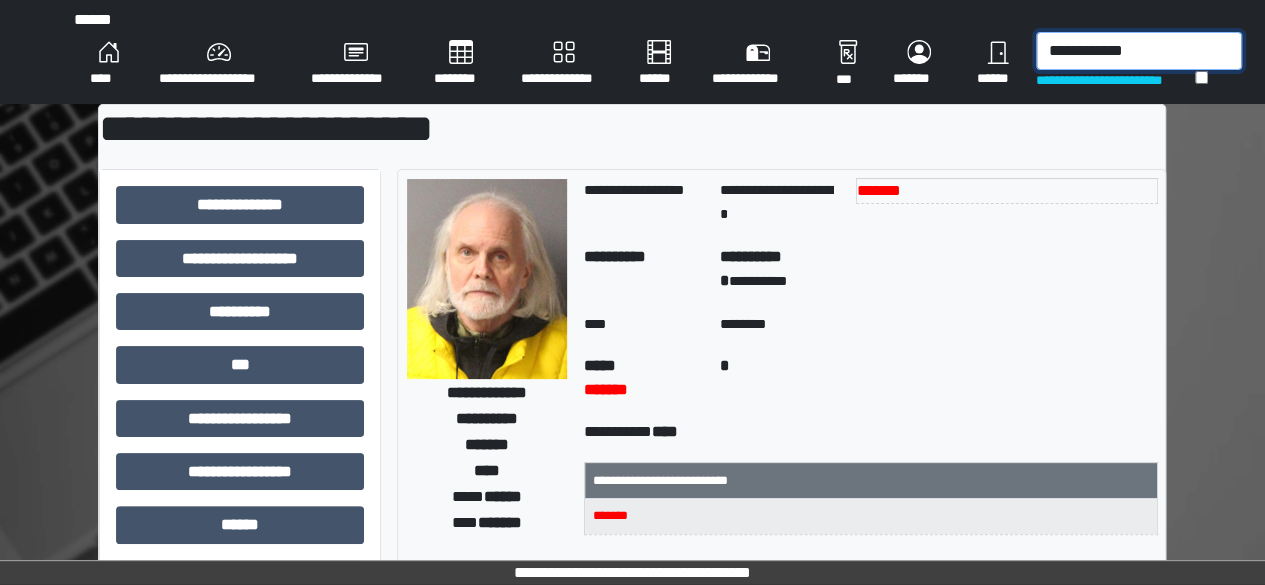 drag, startPoint x: 1156, startPoint y: 55, endPoint x: 976, endPoint y: 62, distance: 180.13606 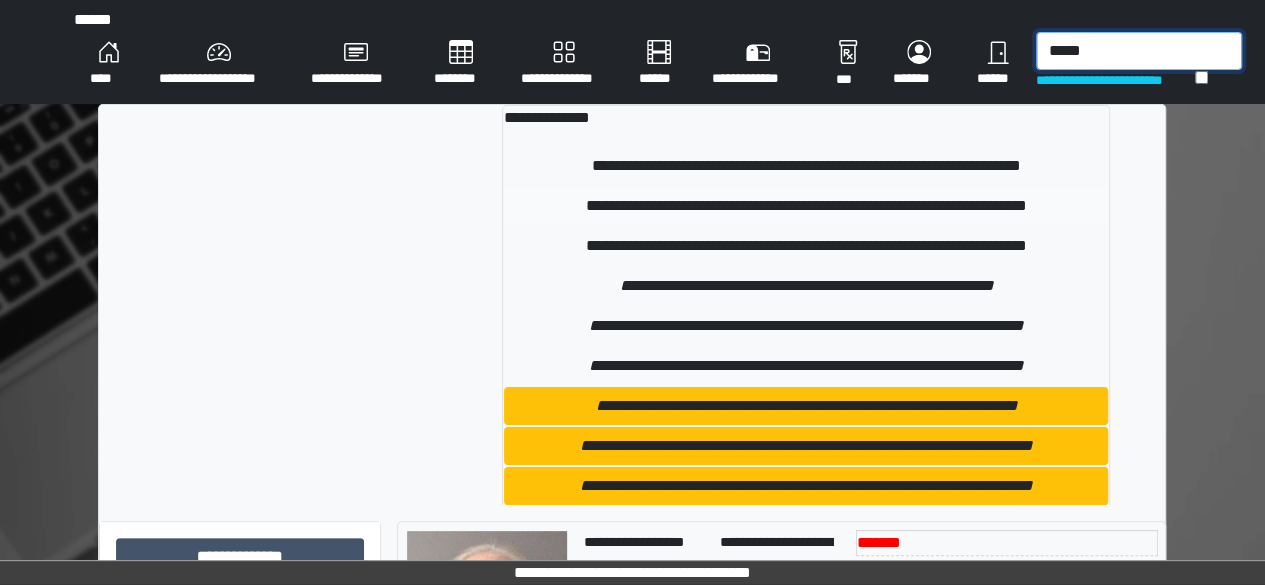 type on "*****" 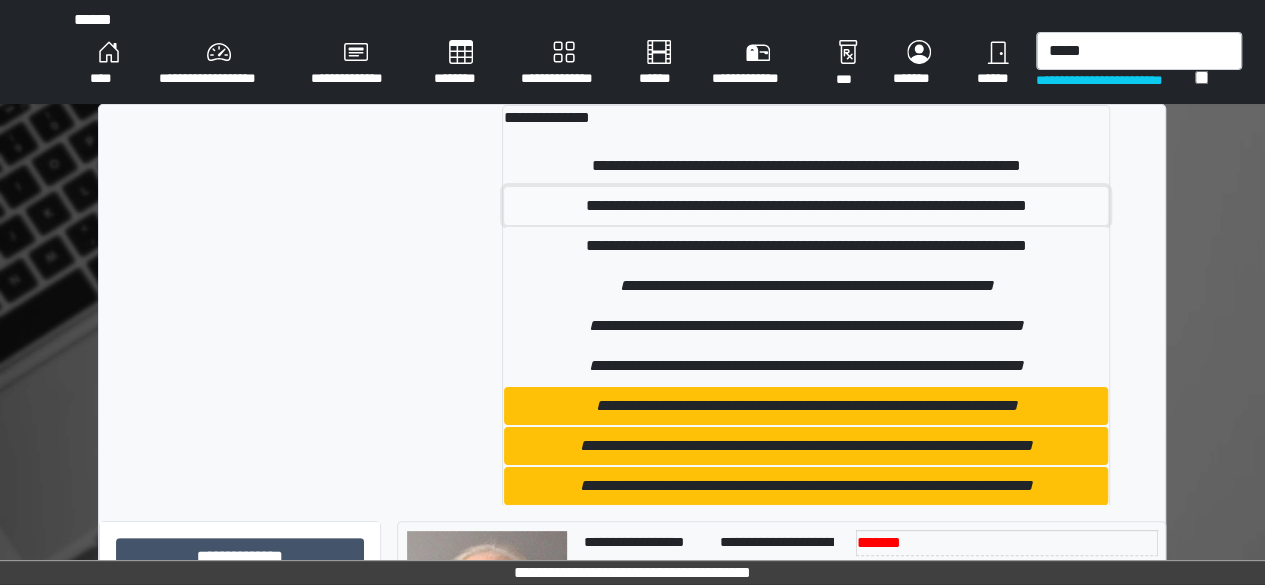 click on "**********" at bounding box center [806, 206] 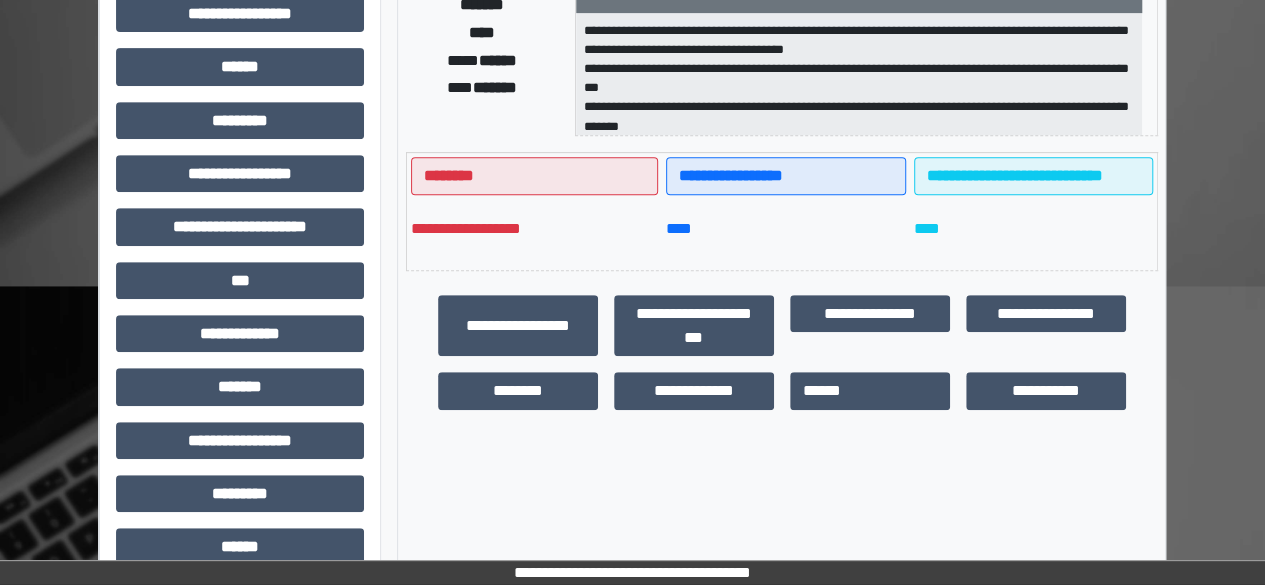scroll, scrollTop: 444, scrollLeft: 0, axis: vertical 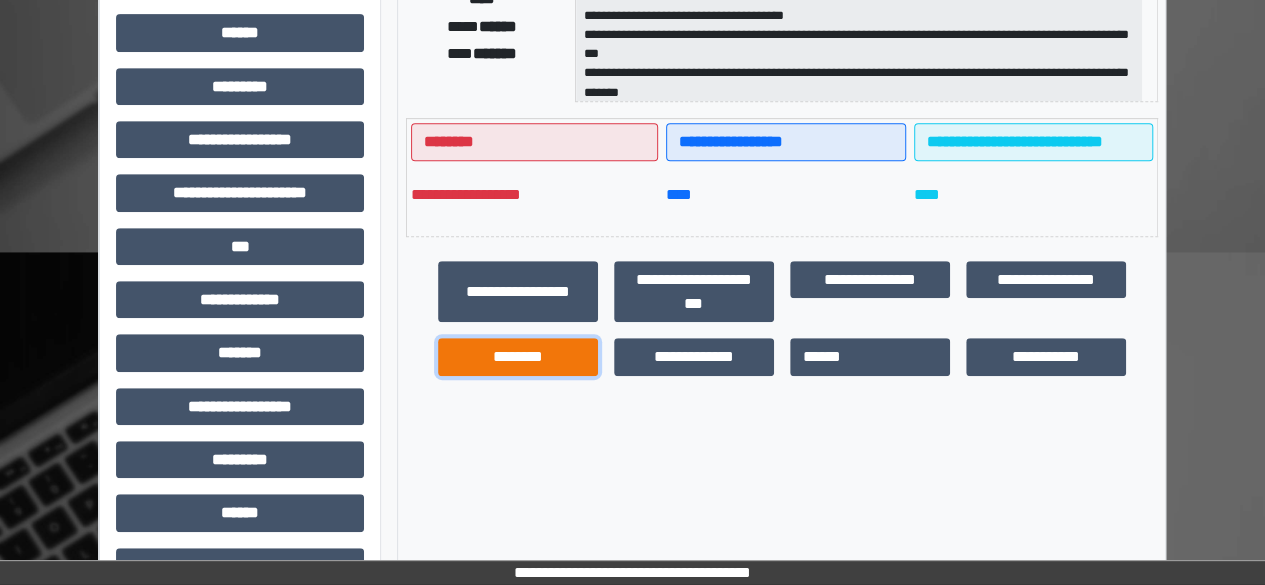 click on "********" at bounding box center (518, 356) 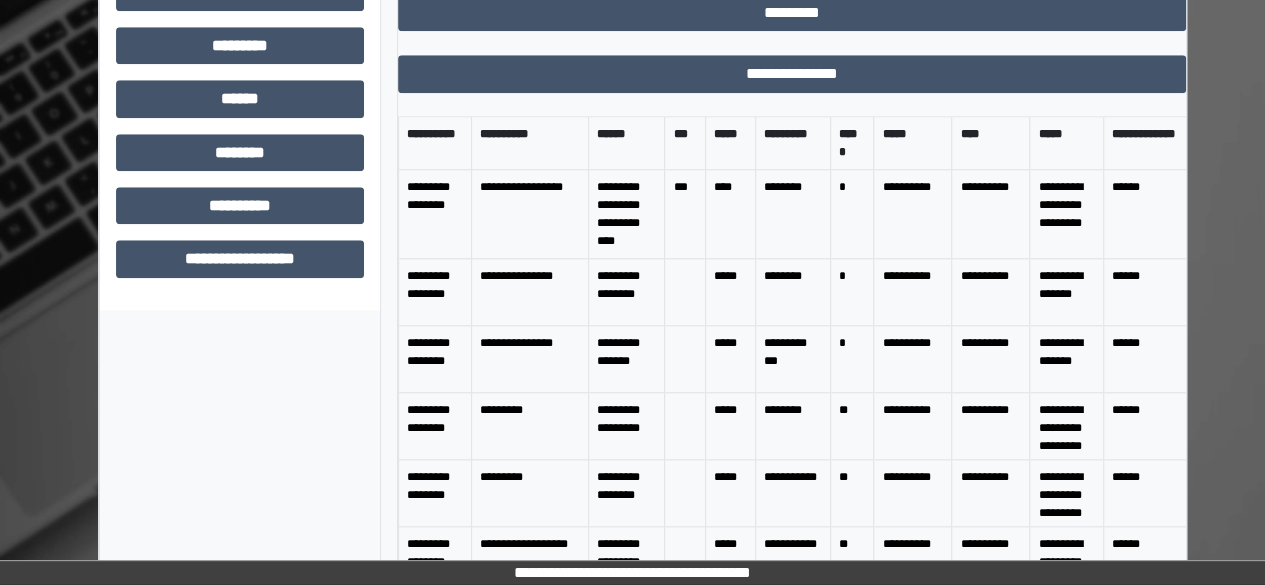 scroll, scrollTop: 863, scrollLeft: 0, axis: vertical 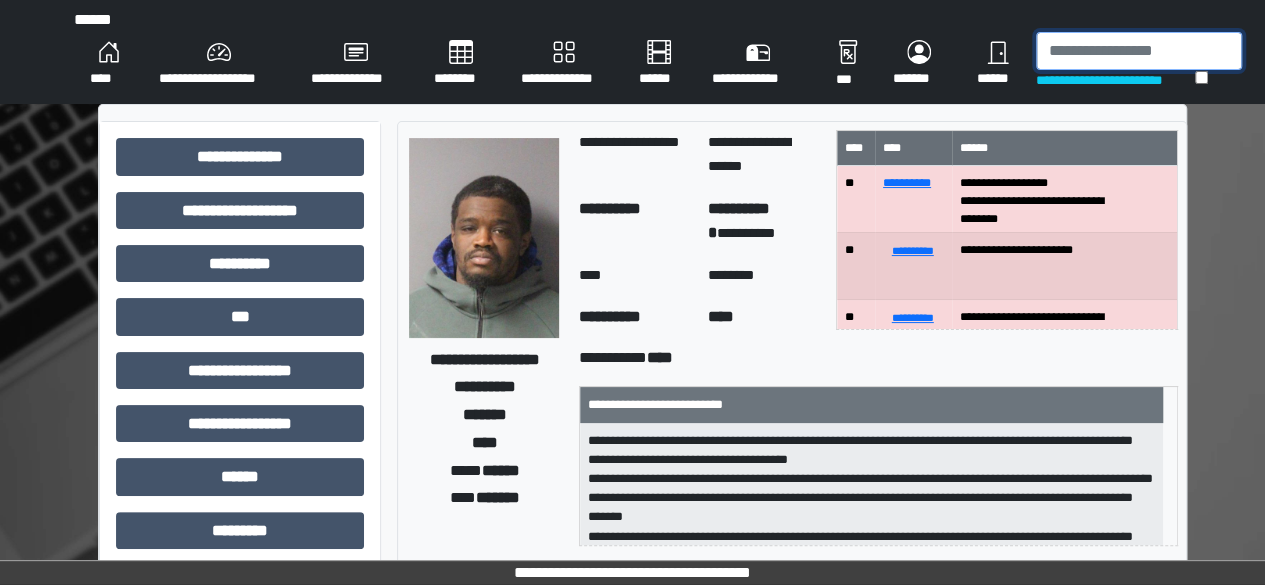 click at bounding box center (1139, 51) 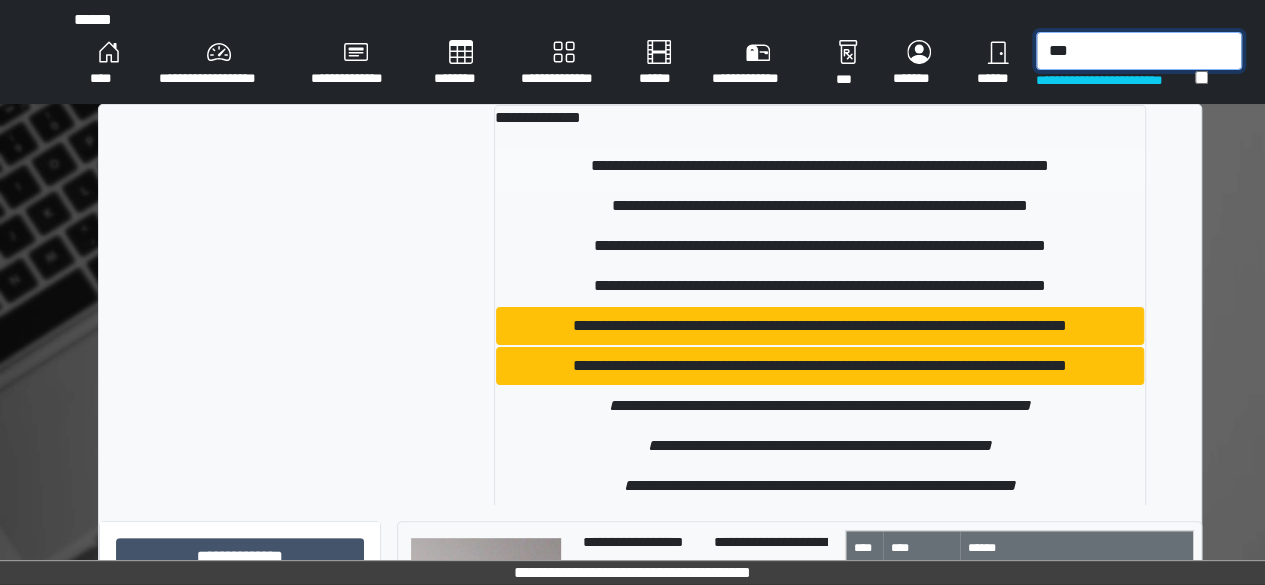 type on "***" 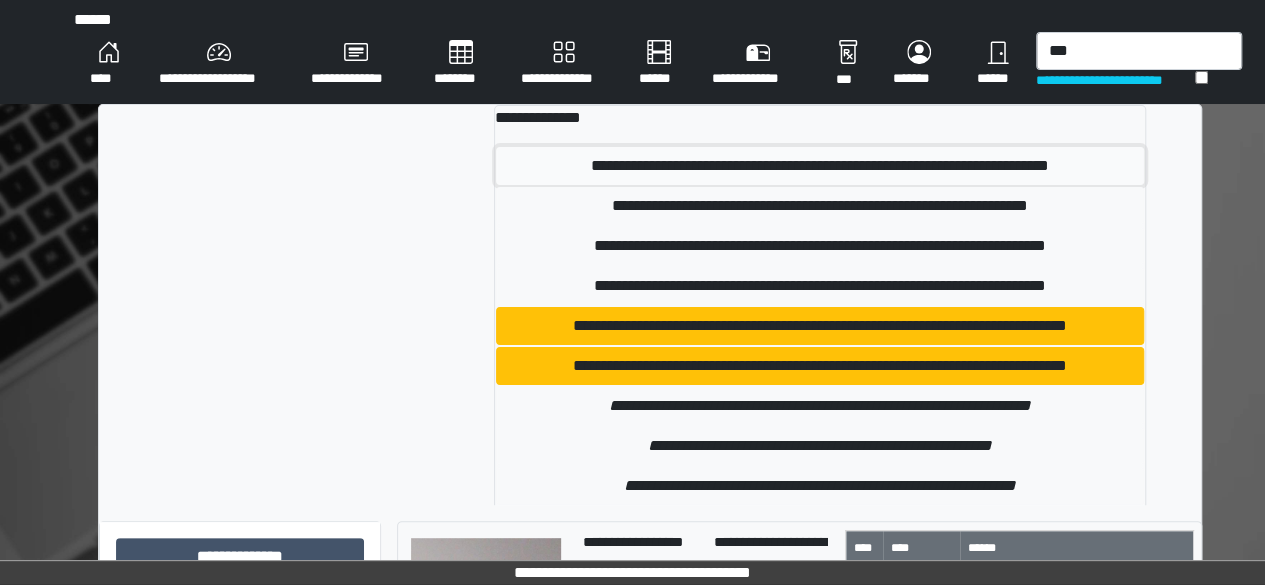 click on "**********" at bounding box center (820, 166) 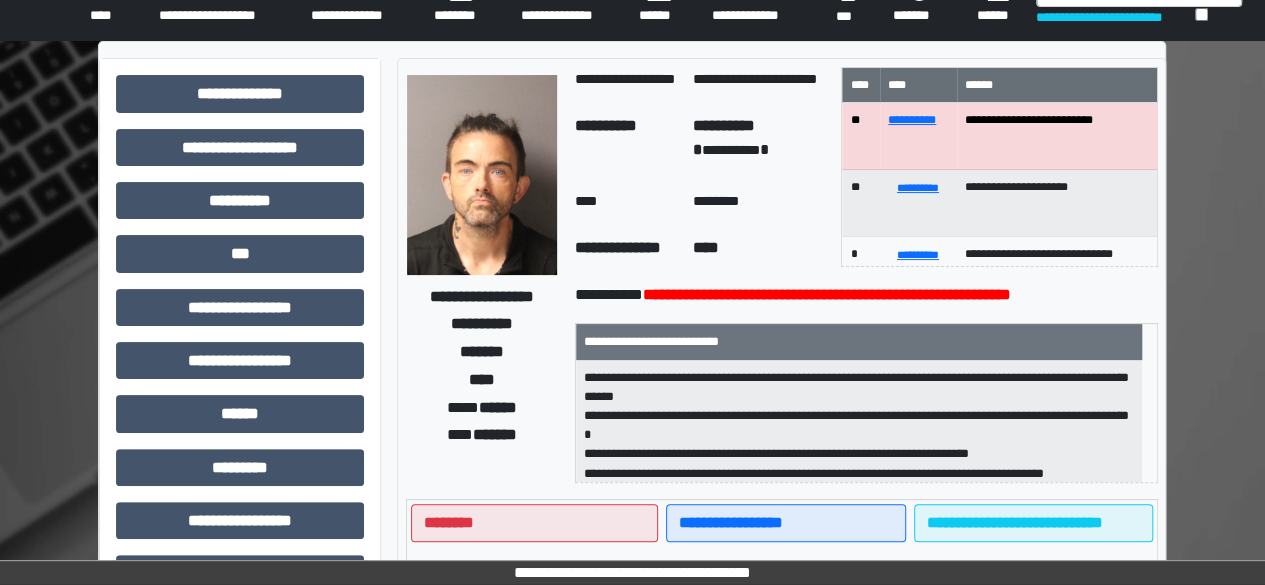 scroll, scrollTop: 0, scrollLeft: 0, axis: both 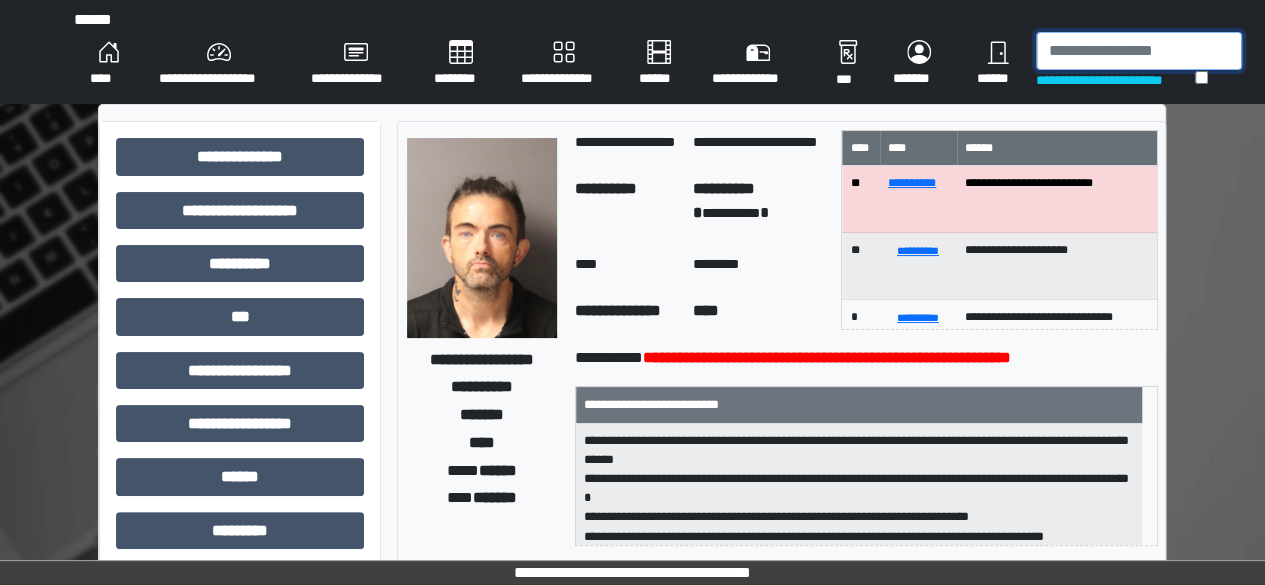 click at bounding box center [1139, 51] 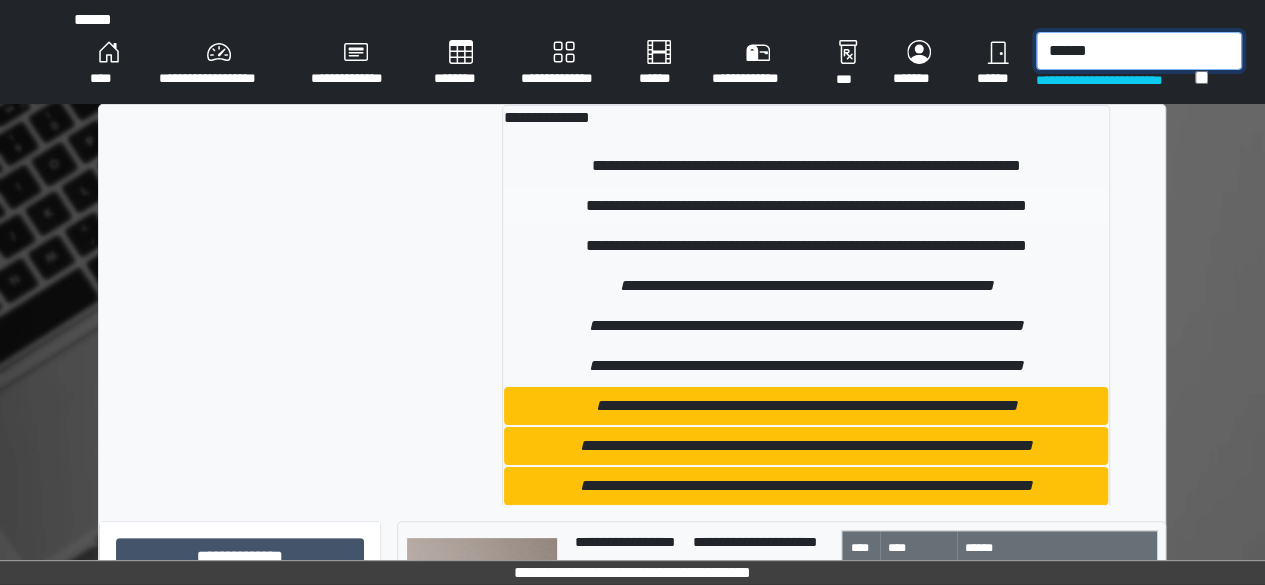 type on "******" 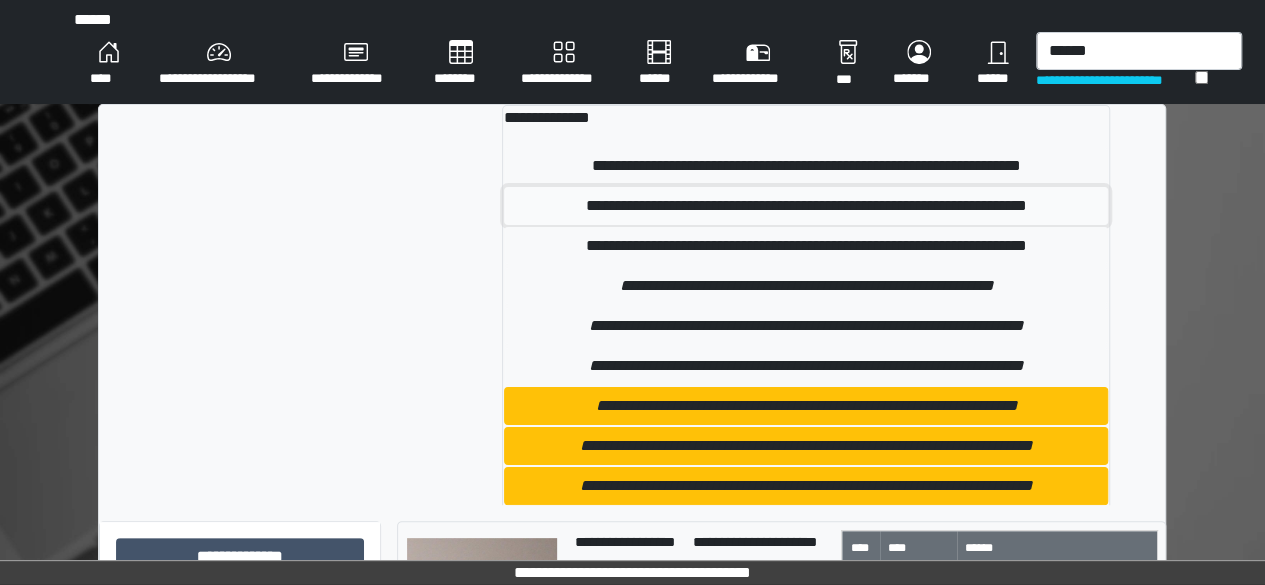 click on "**********" at bounding box center (806, 206) 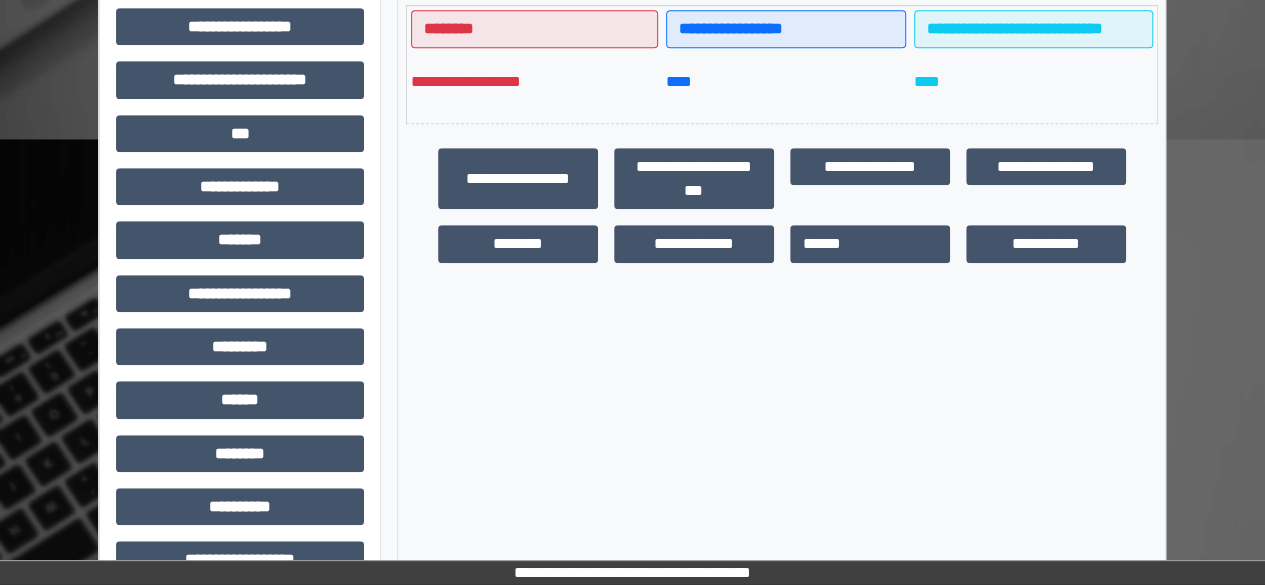 scroll, scrollTop: 599, scrollLeft: 0, axis: vertical 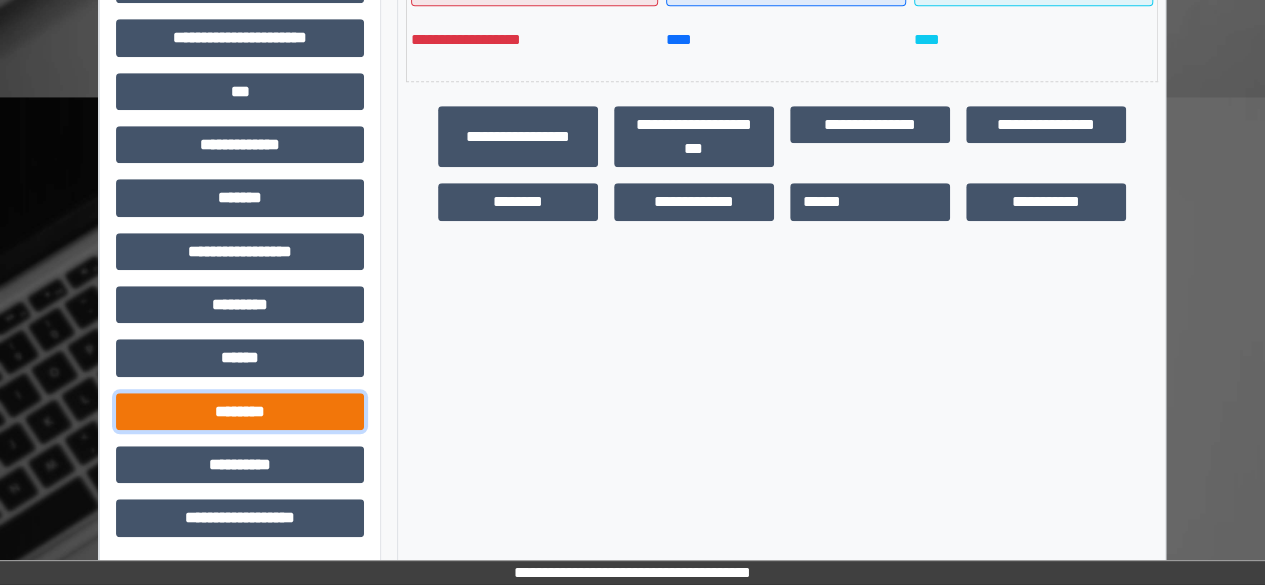 click on "********" at bounding box center [240, 411] 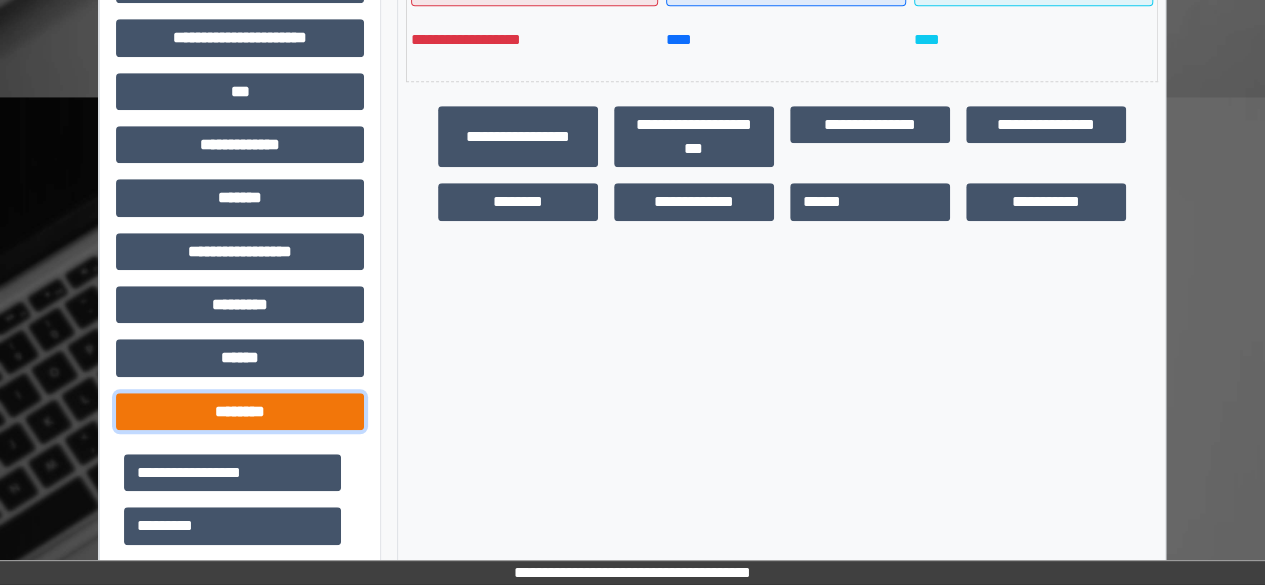 click on "********" at bounding box center [240, 411] 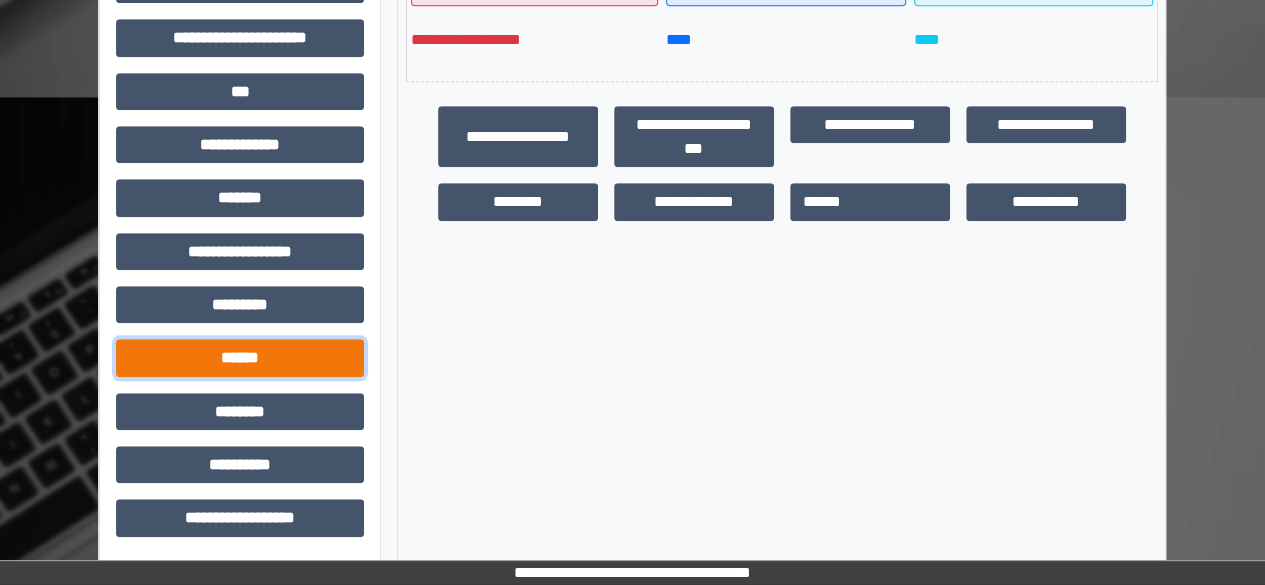 click on "******" at bounding box center (240, 357) 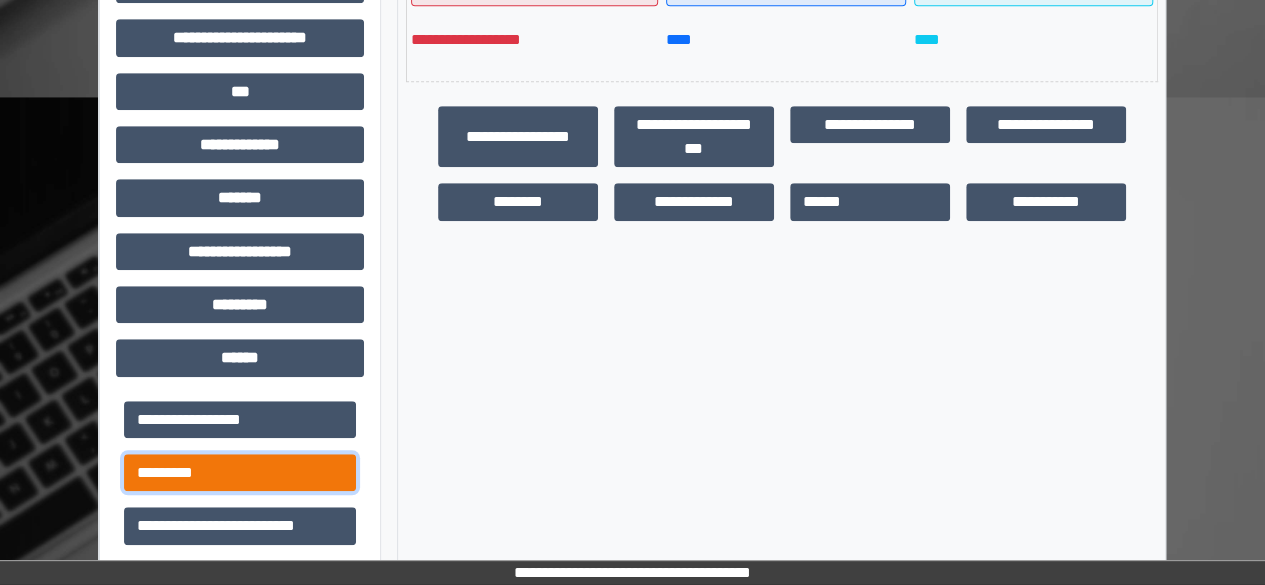 click on "*********" at bounding box center [240, 472] 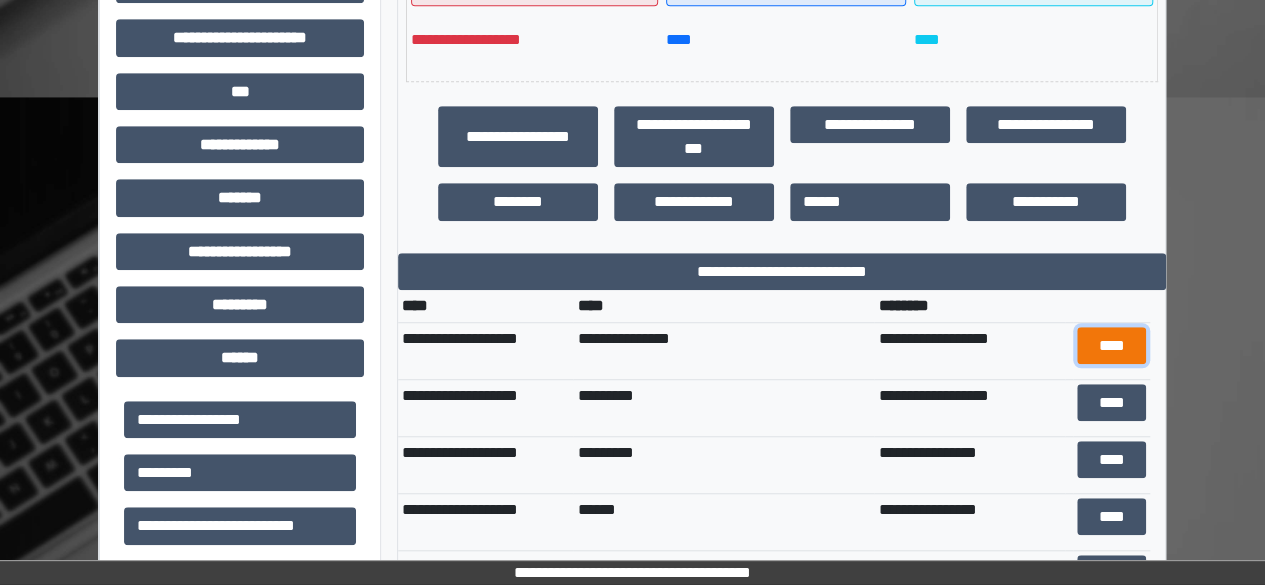 click on "****" at bounding box center [1111, 345] 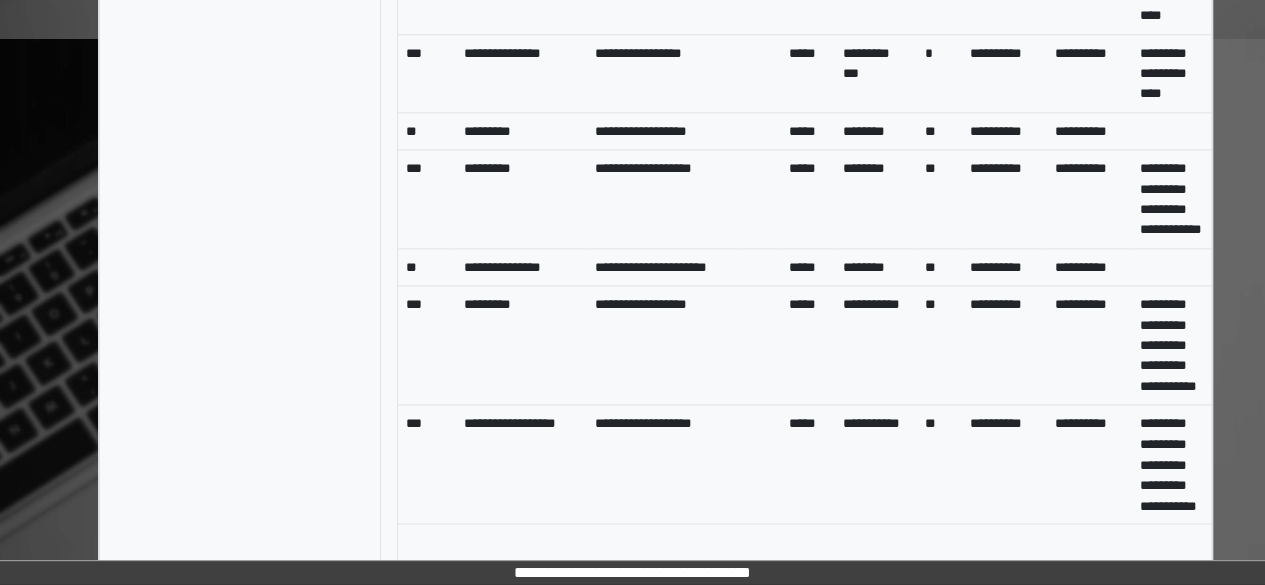 scroll, scrollTop: 1795, scrollLeft: 0, axis: vertical 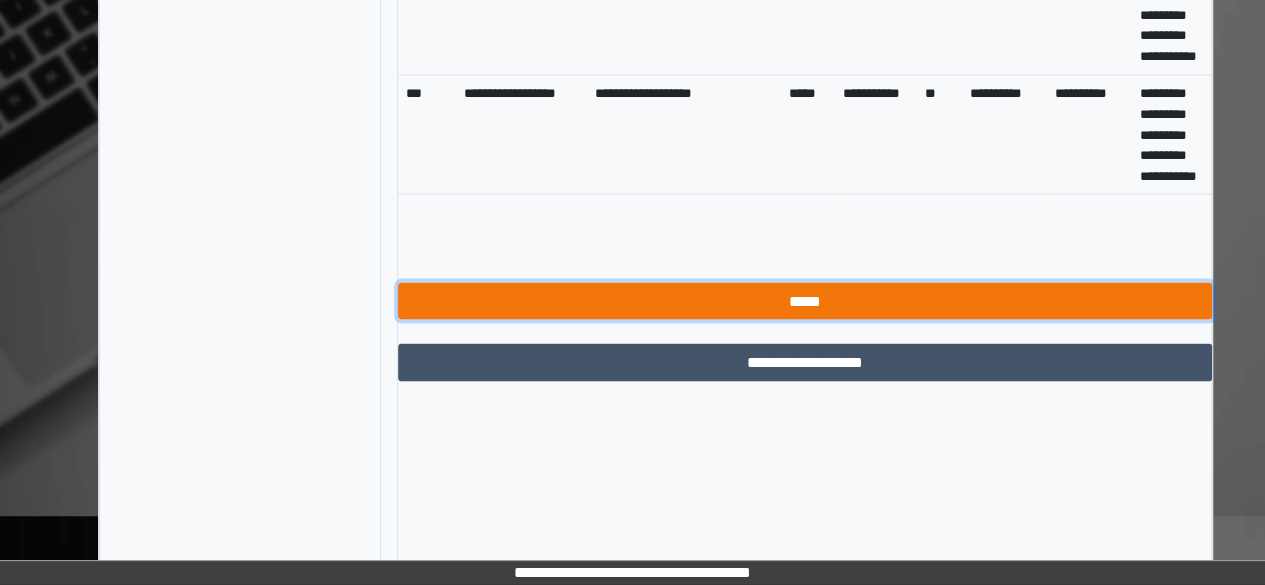 click on "*****" at bounding box center [805, 300] 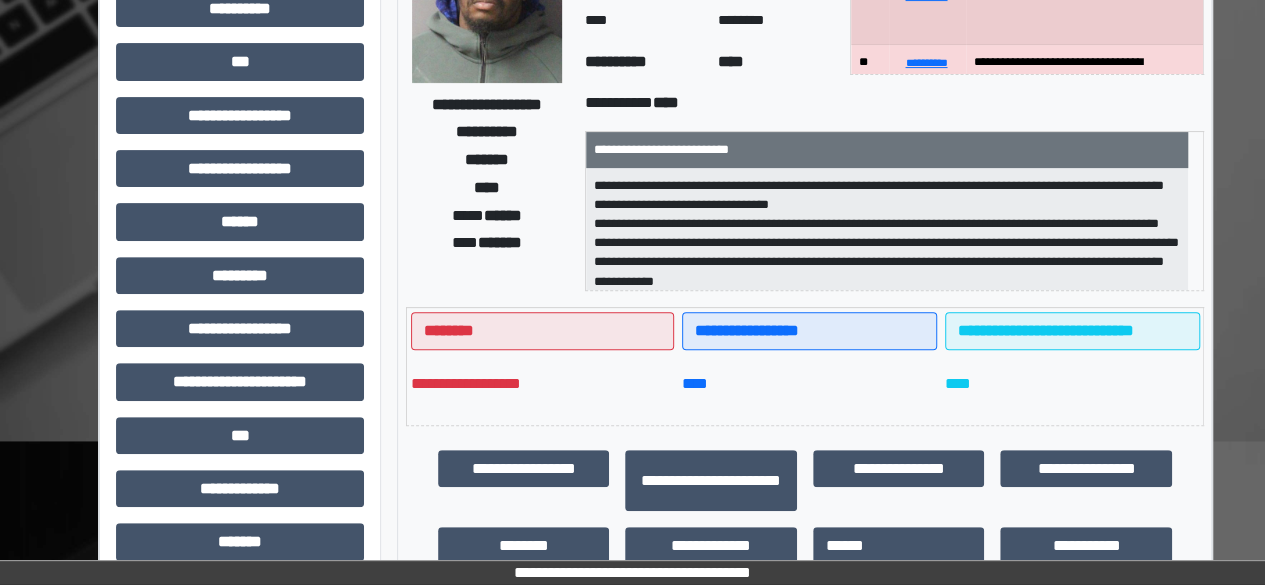 scroll, scrollTop: 0, scrollLeft: 0, axis: both 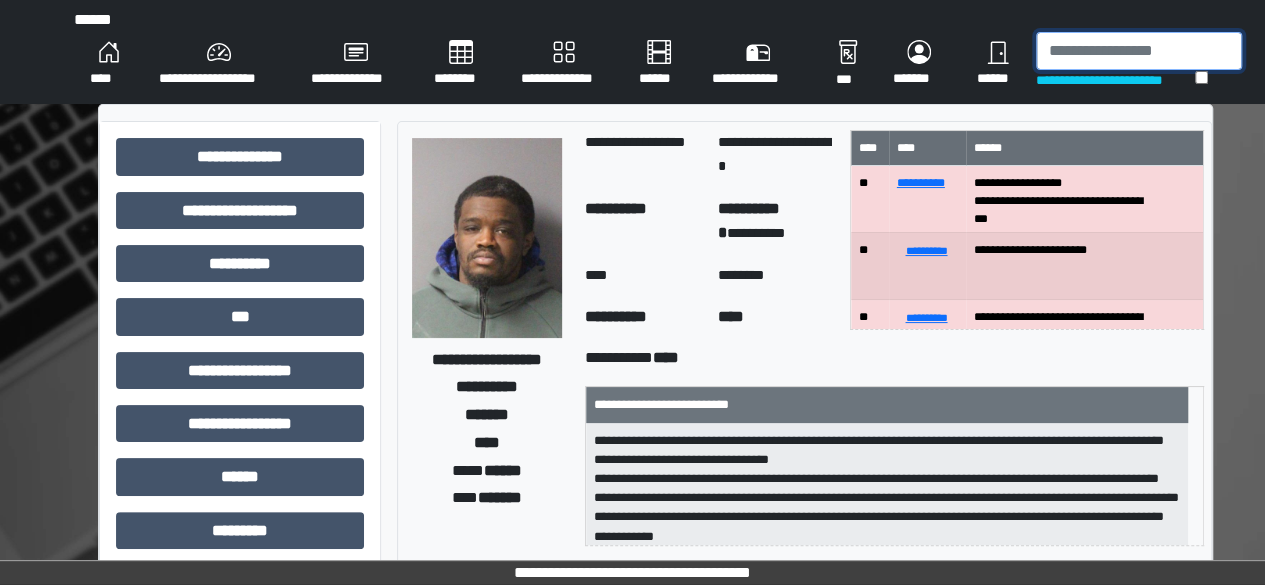 click at bounding box center [1139, 51] 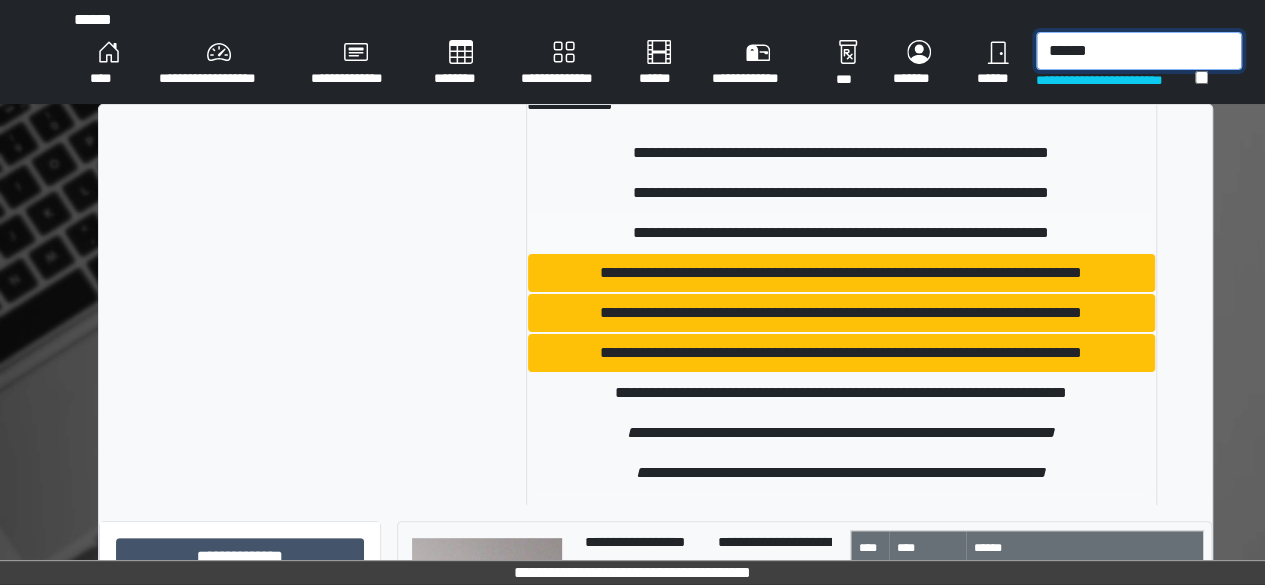 scroll, scrollTop: 14, scrollLeft: 0, axis: vertical 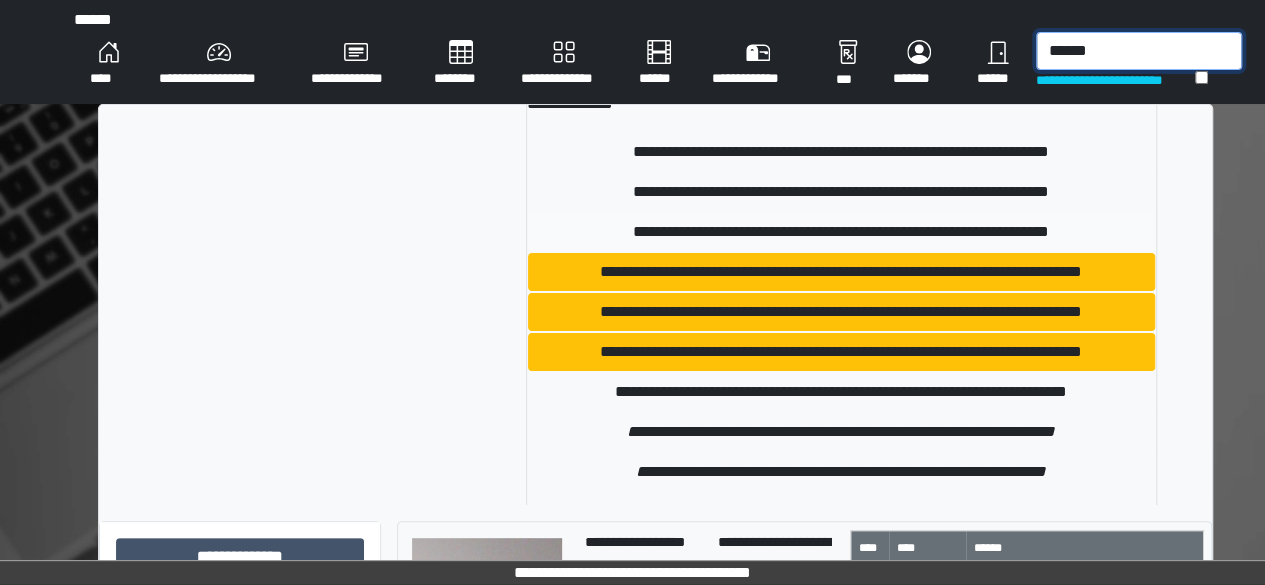type on "******" 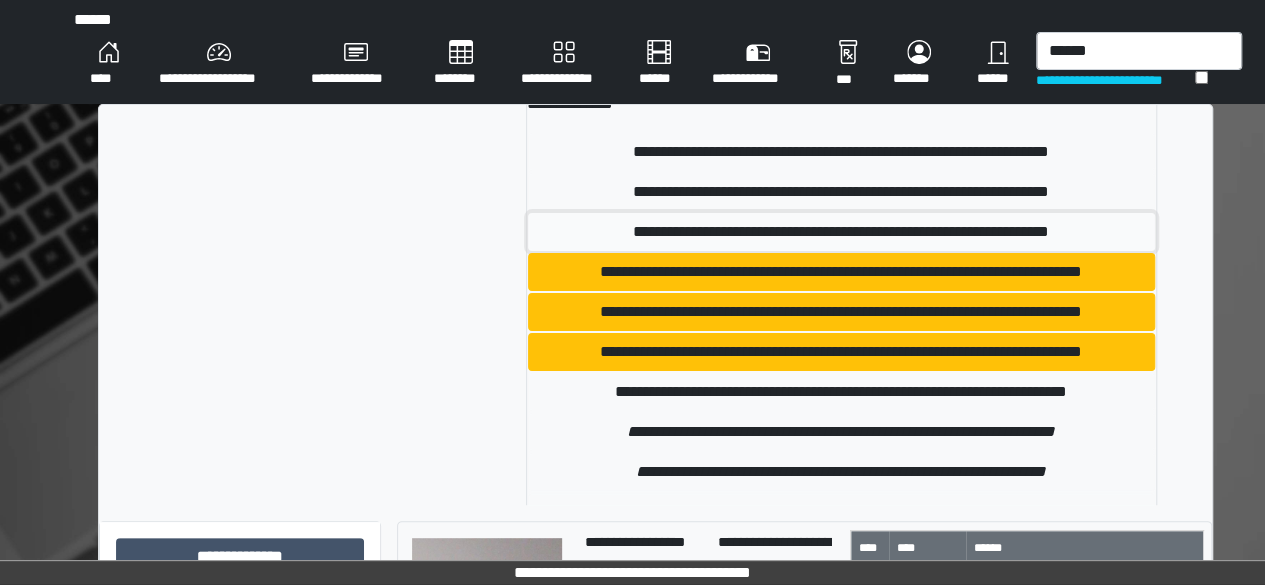 click on "**********" at bounding box center (841, 232) 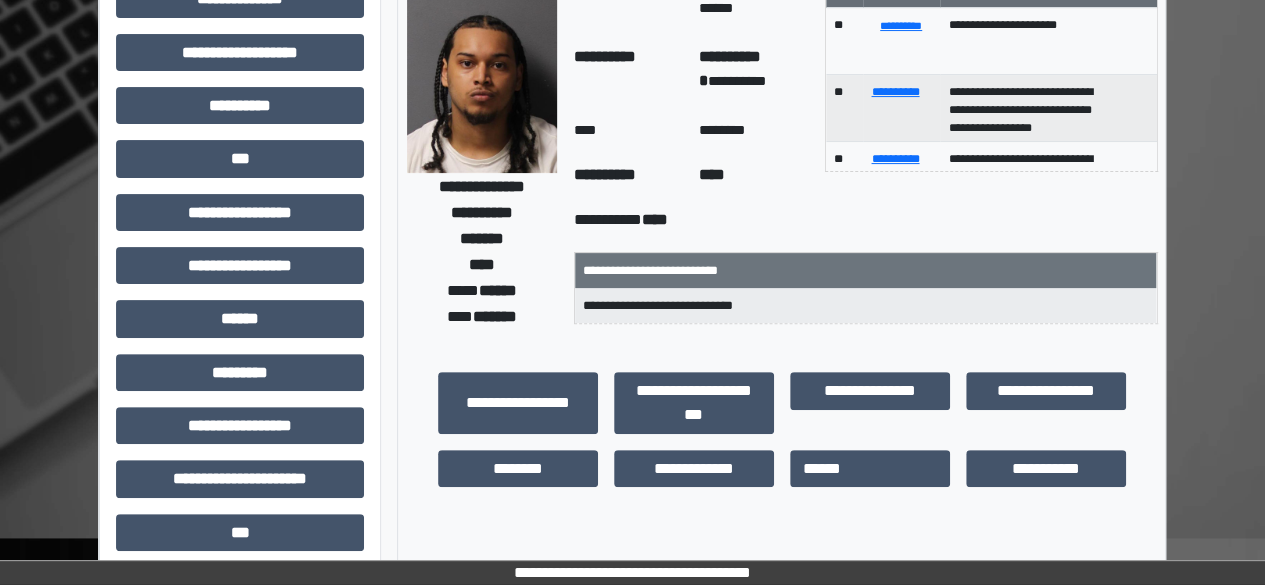 scroll, scrollTop: 0, scrollLeft: 0, axis: both 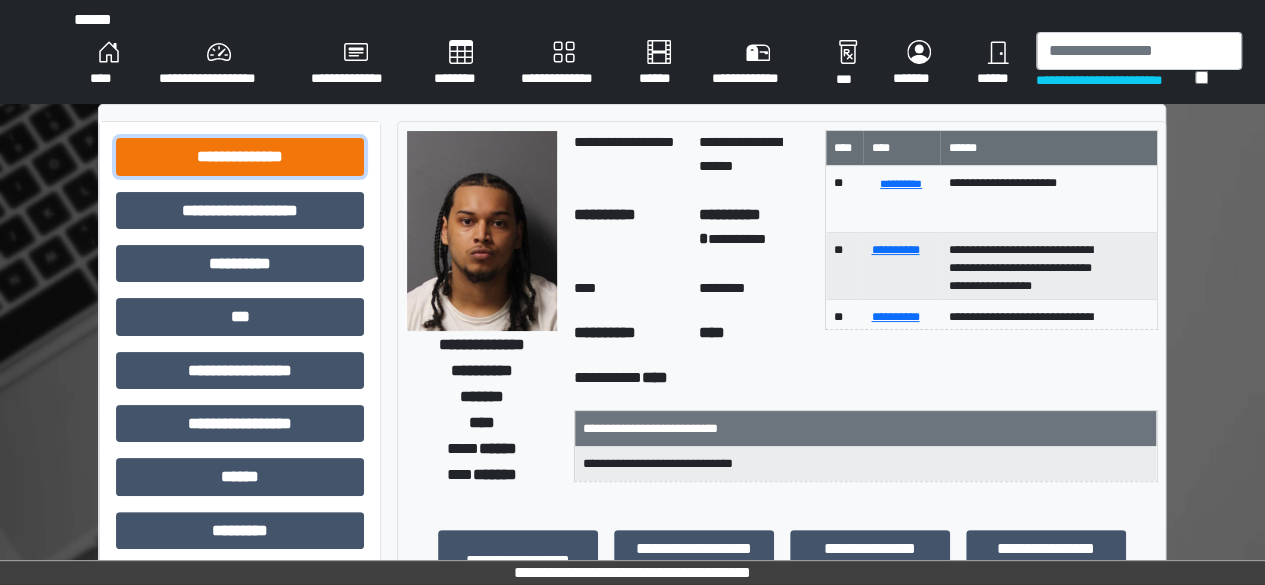 click on "**********" at bounding box center [240, 156] 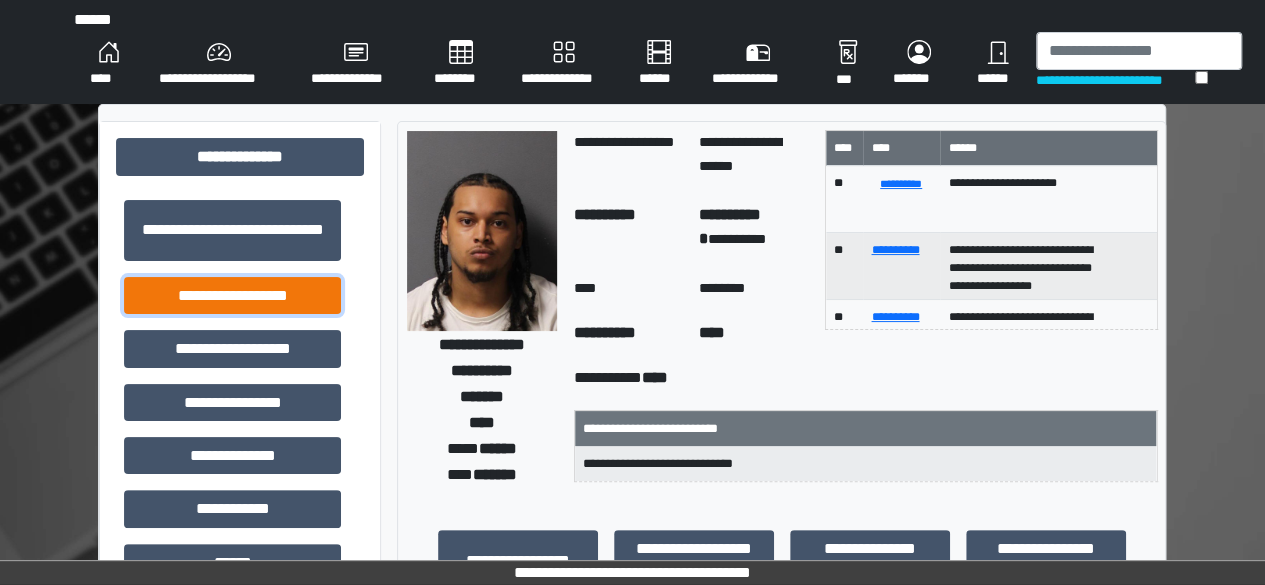 click on "**********" at bounding box center (232, 295) 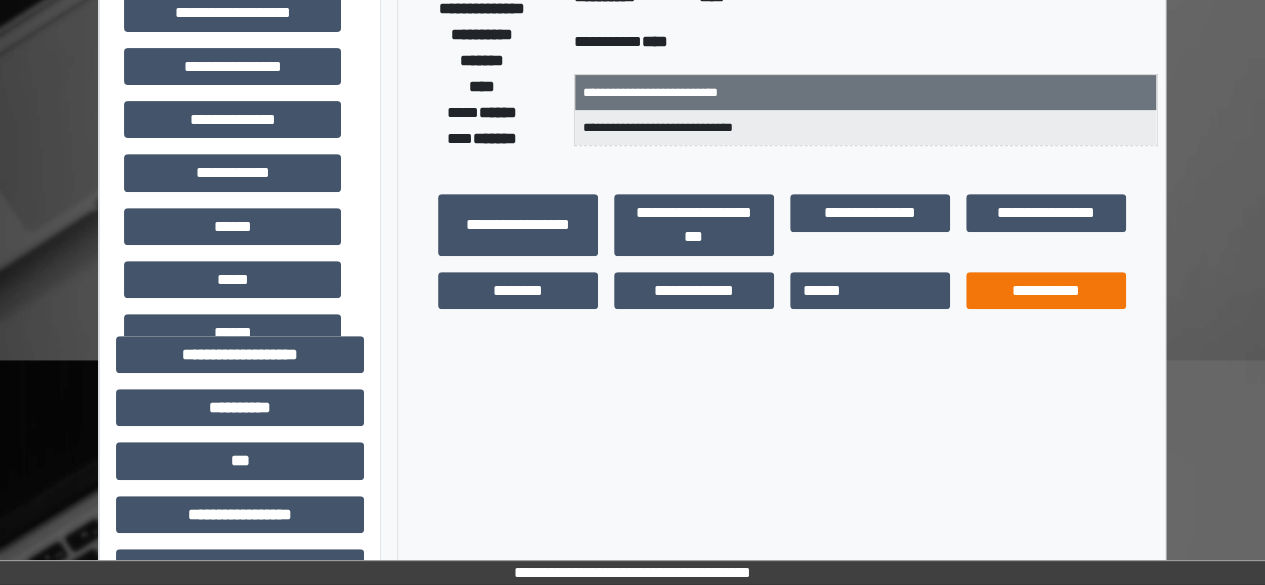 scroll, scrollTop: 337, scrollLeft: 0, axis: vertical 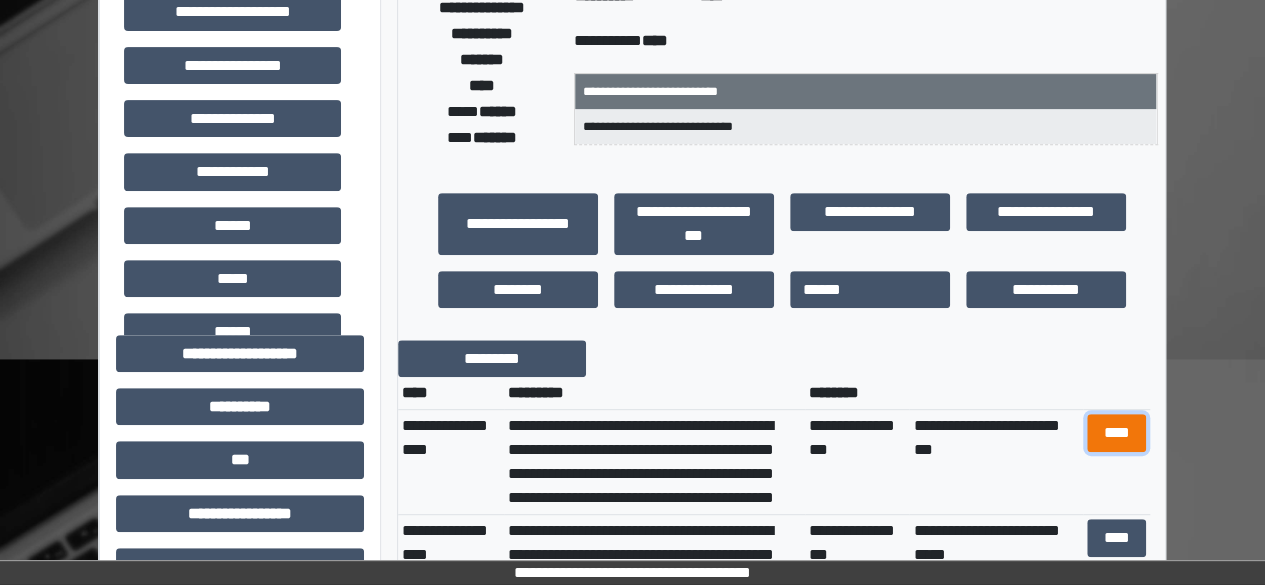 click on "****" at bounding box center (1116, 432) 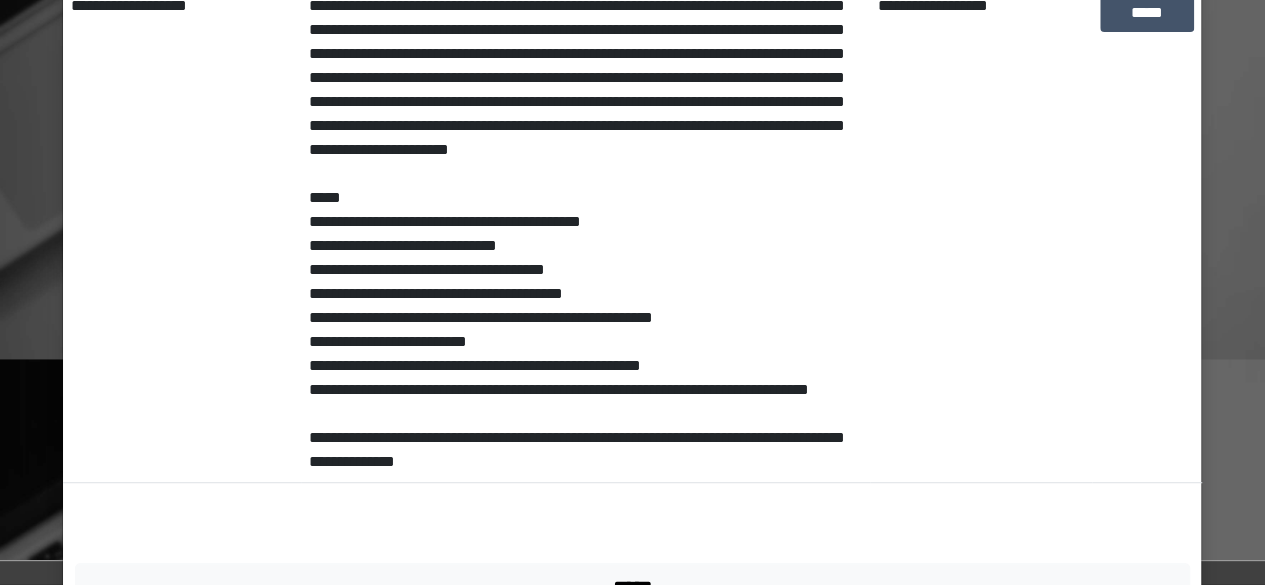 scroll, scrollTop: 397, scrollLeft: 0, axis: vertical 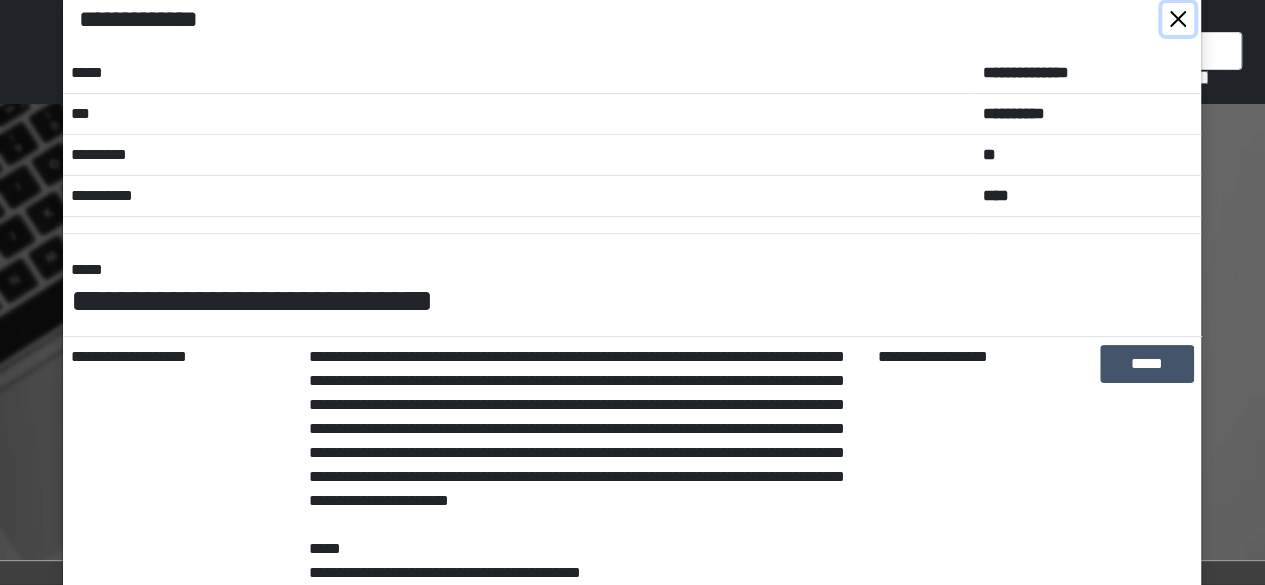 click at bounding box center [1178, 19] 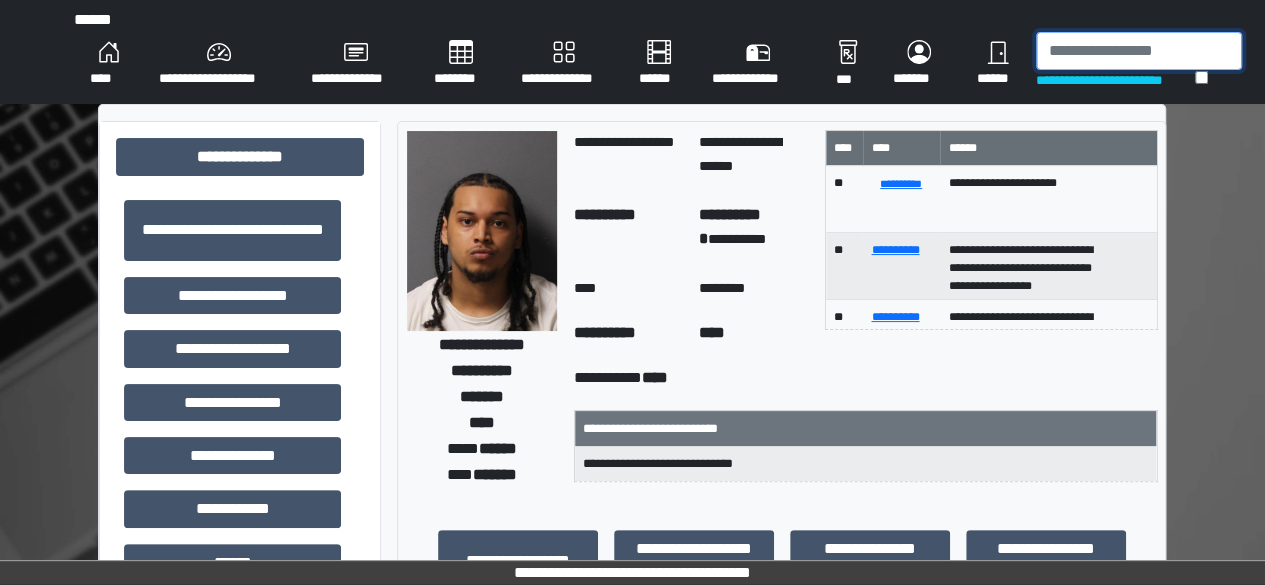 click at bounding box center [1139, 51] 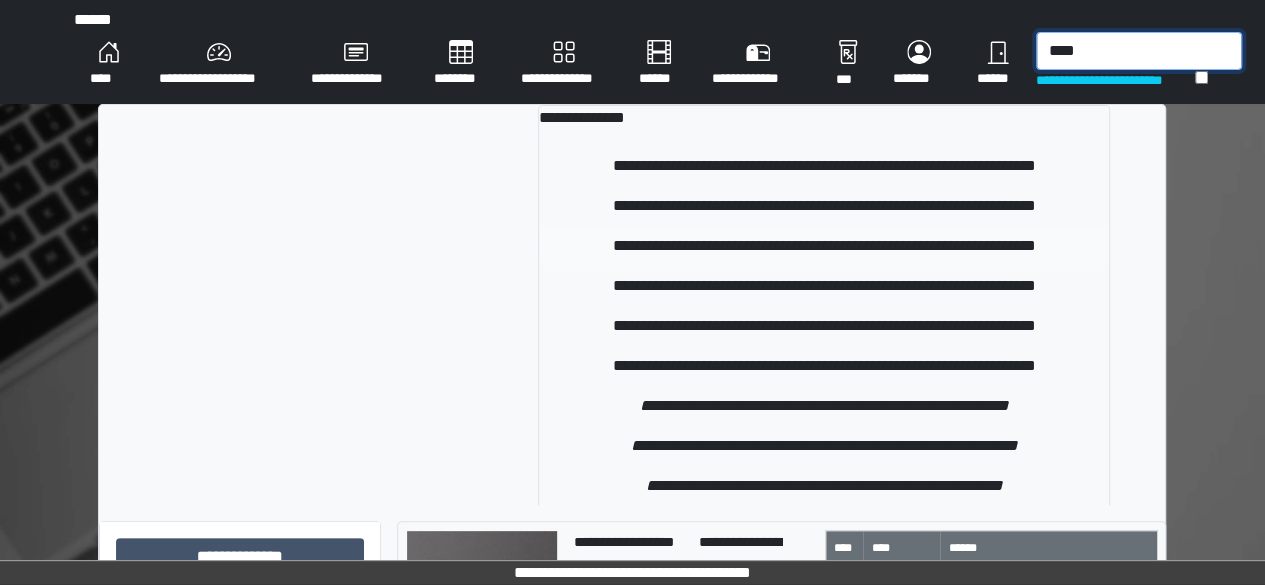 type on "****" 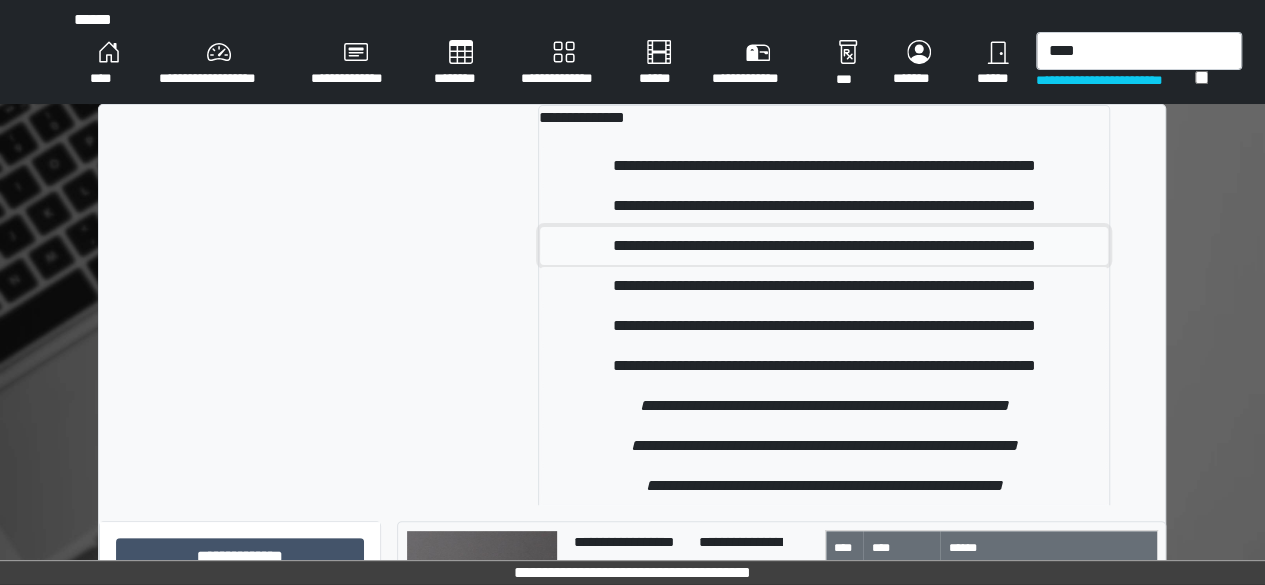 click on "**********" at bounding box center [824, 246] 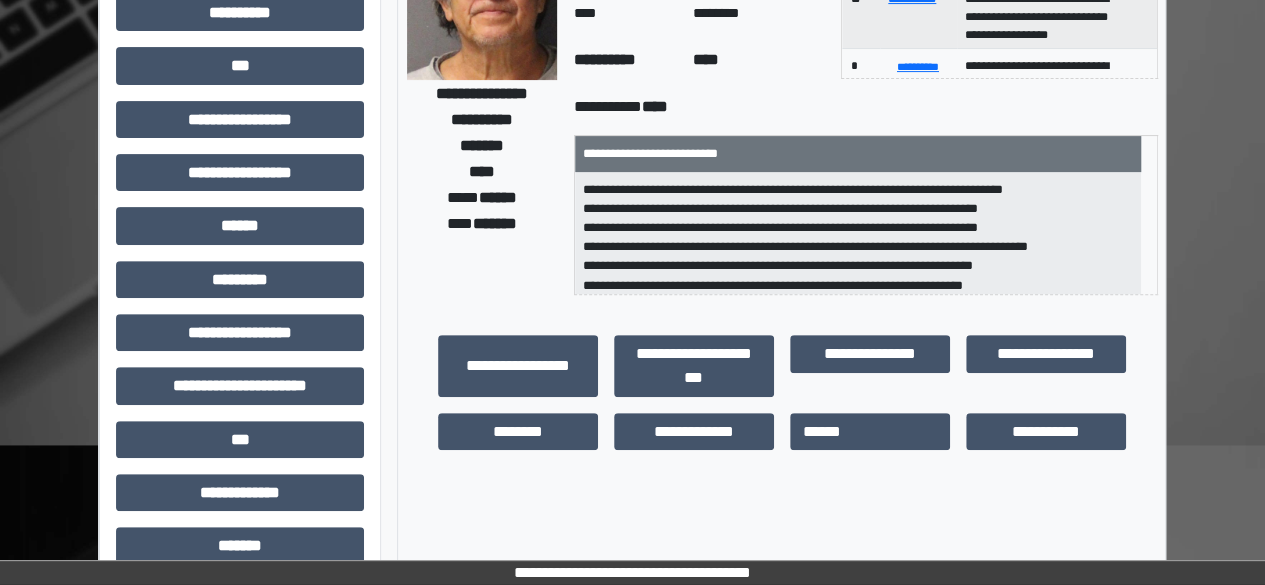 scroll, scrollTop: 0, scrollLeft: 0, axis: both 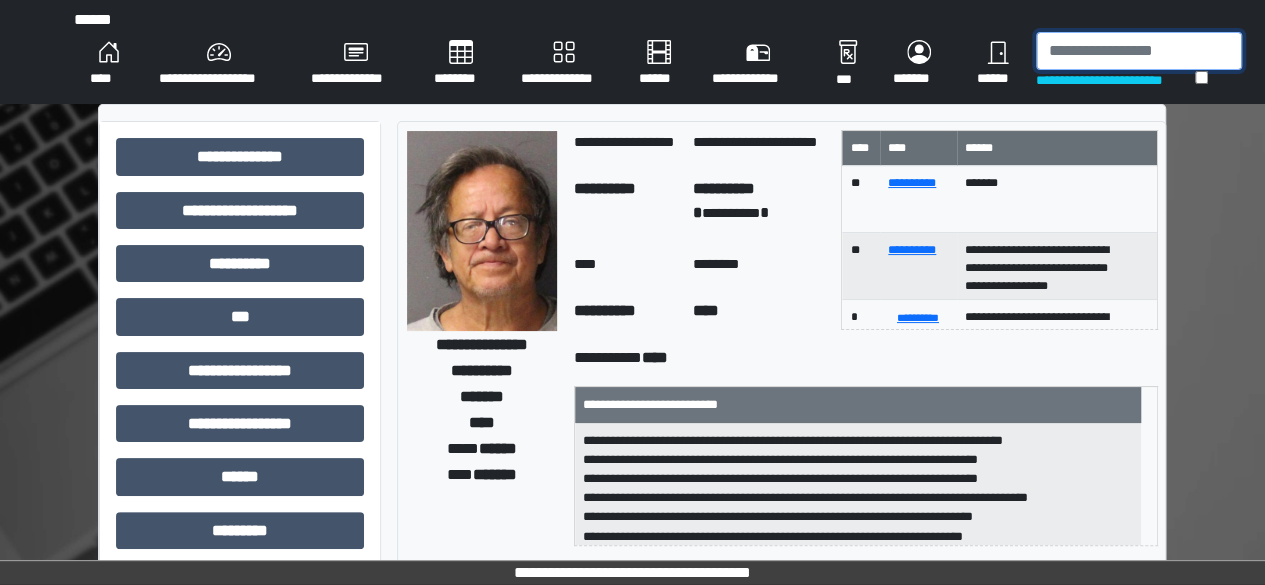 click at bounding box center (1139, 51) 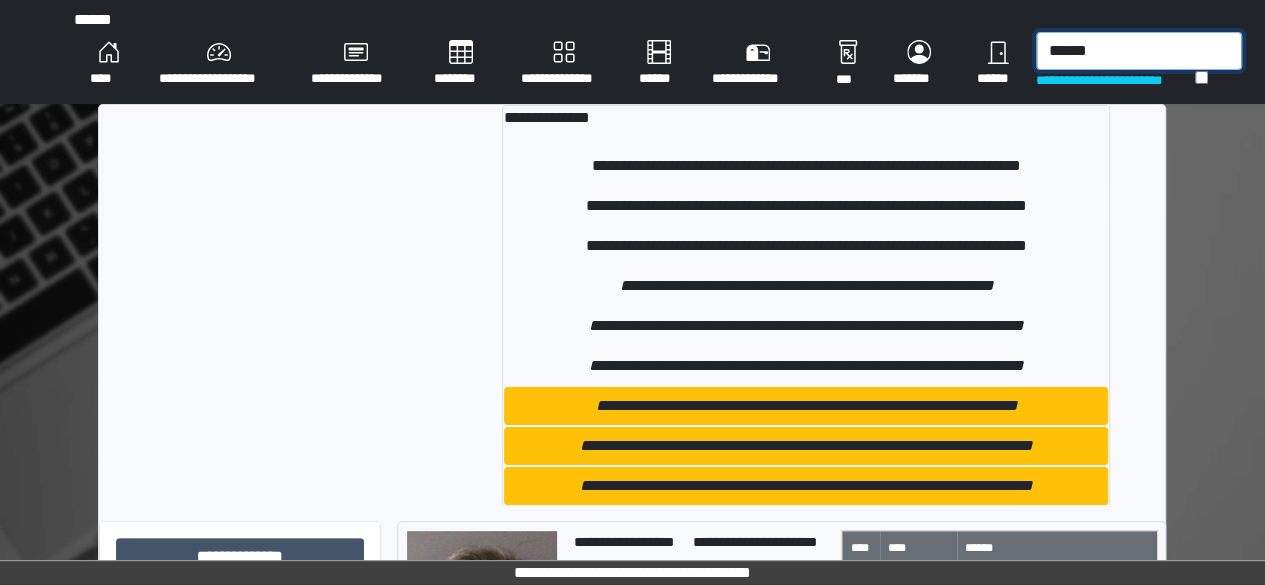 type on "******" 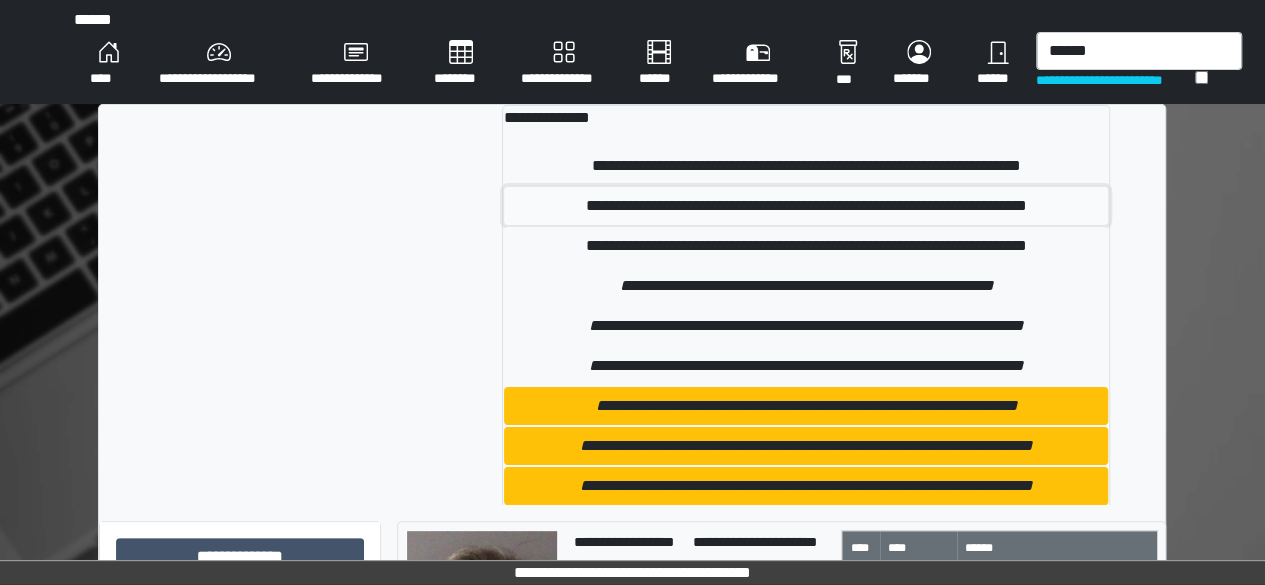 click on "**********" at bounding box center (806, 206) 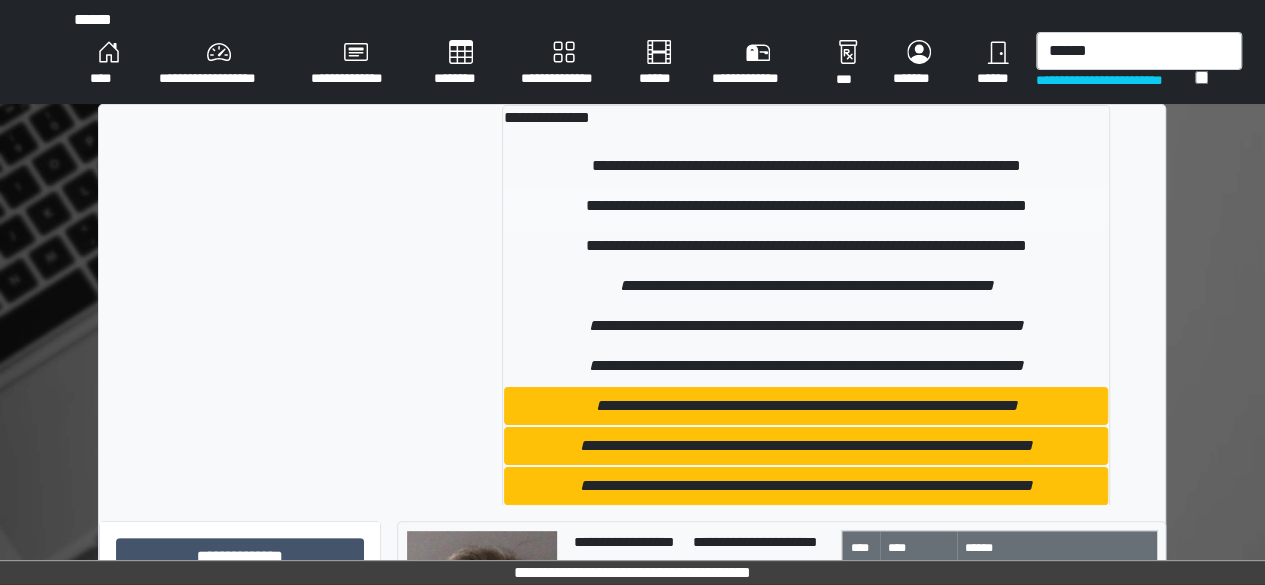 type 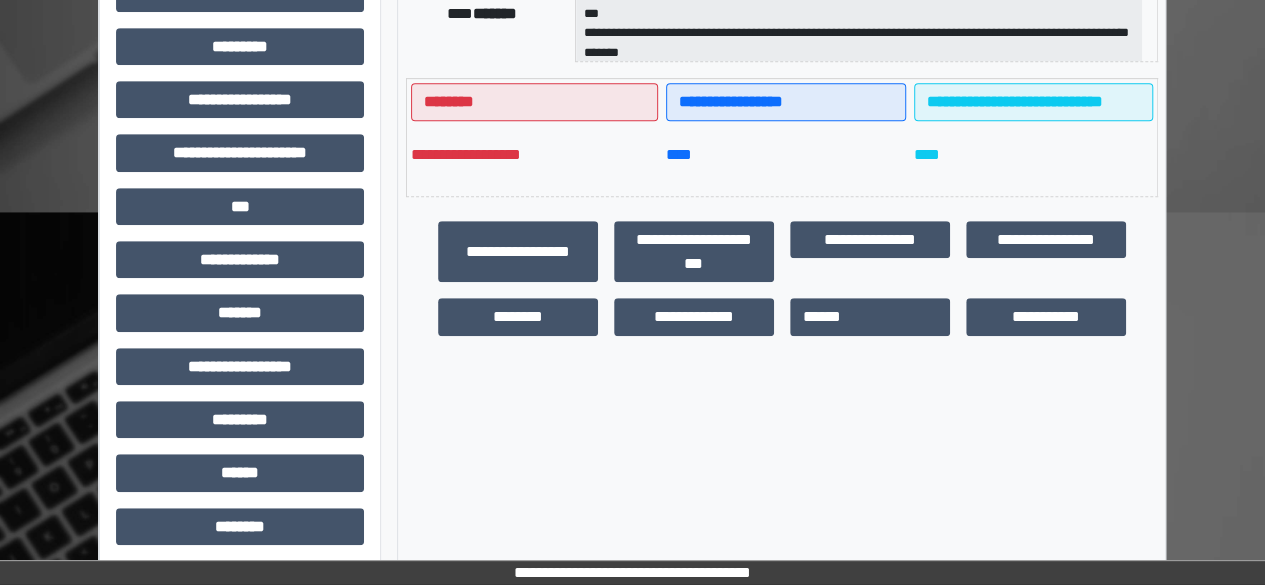 scroll, scrollTop: 489, scrollLeft: 0, axis: vertical 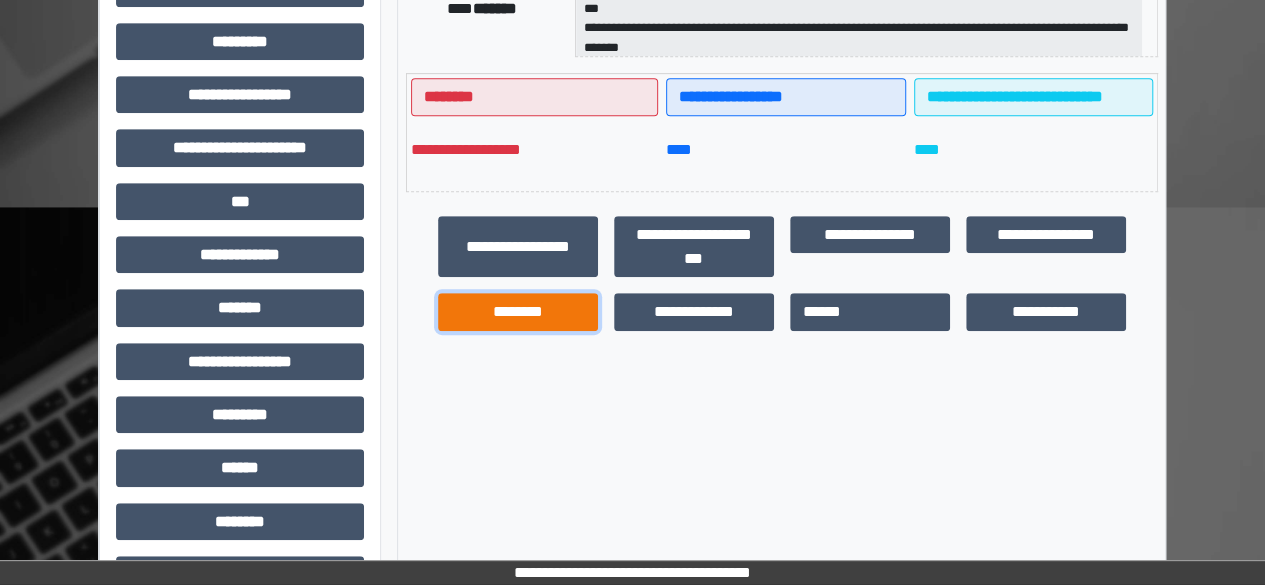 click on "********" at bounding box center (518, 311) 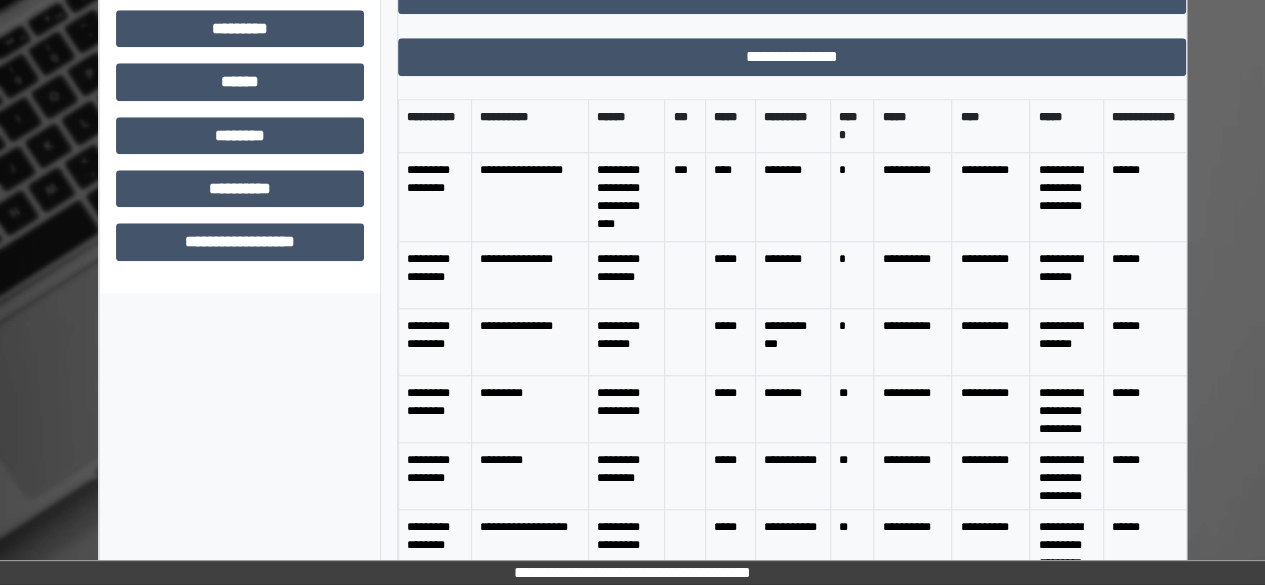 scroll, scrollTop: 886, scrollLeft: 0, axis: vertical 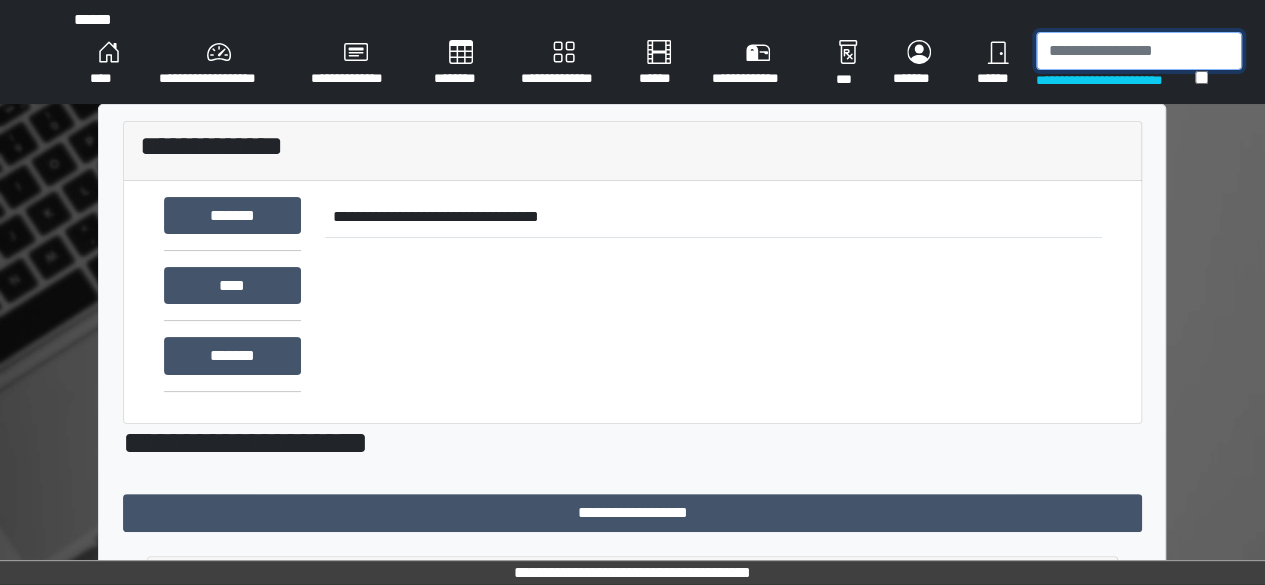 click at bounding box center (1139, 51) 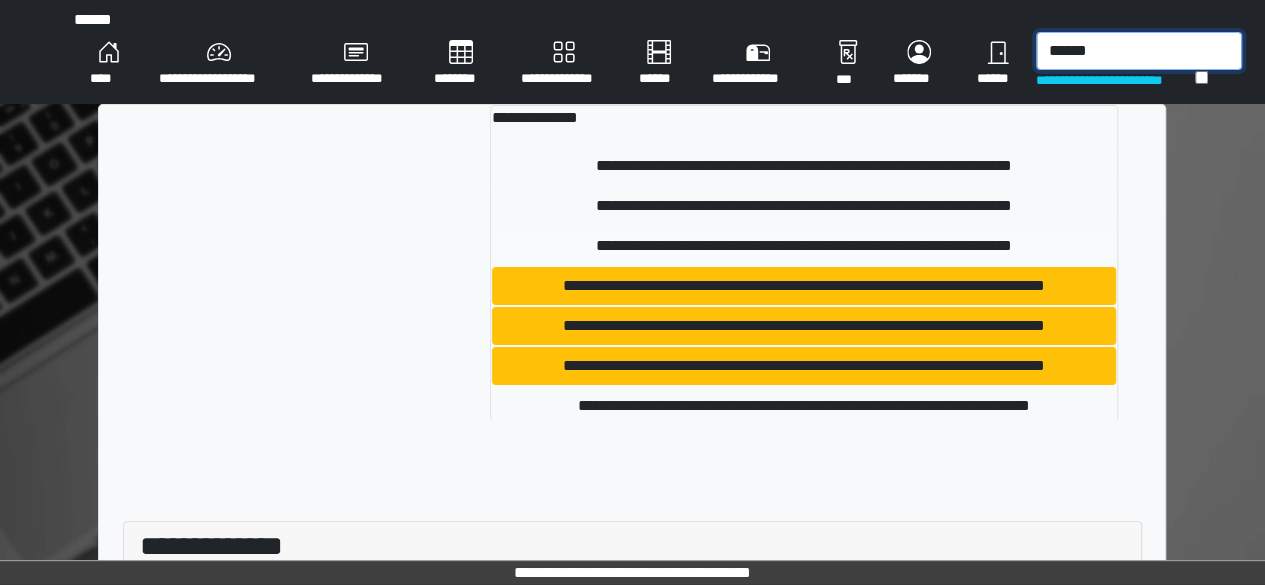 type on "******" 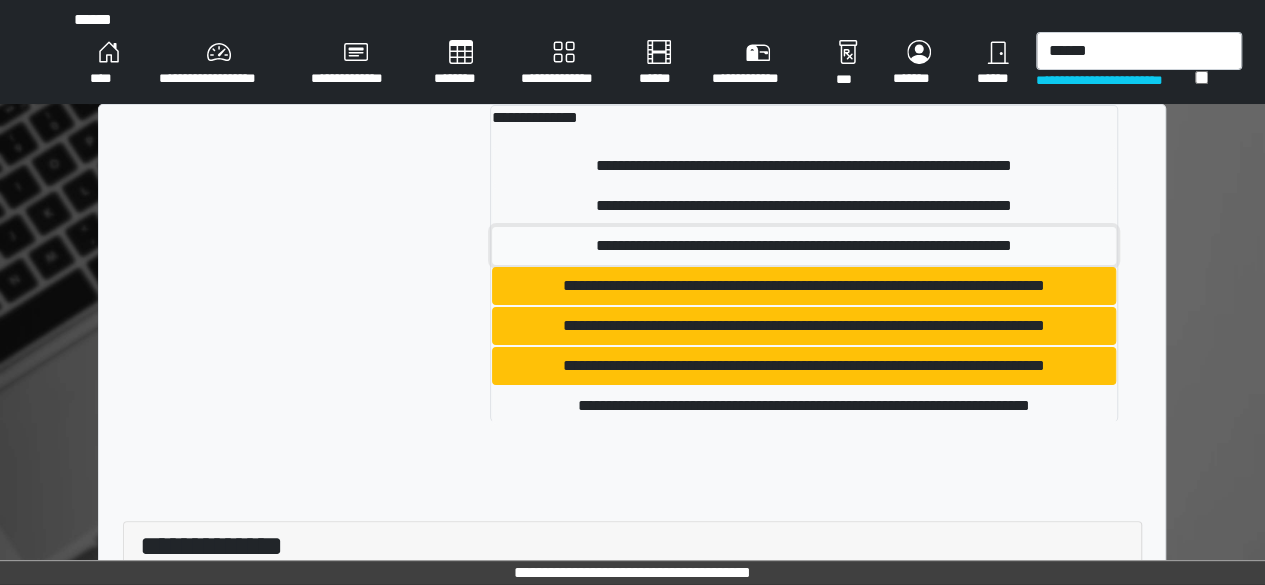 click on "**********" at bounding box center (804, 246) 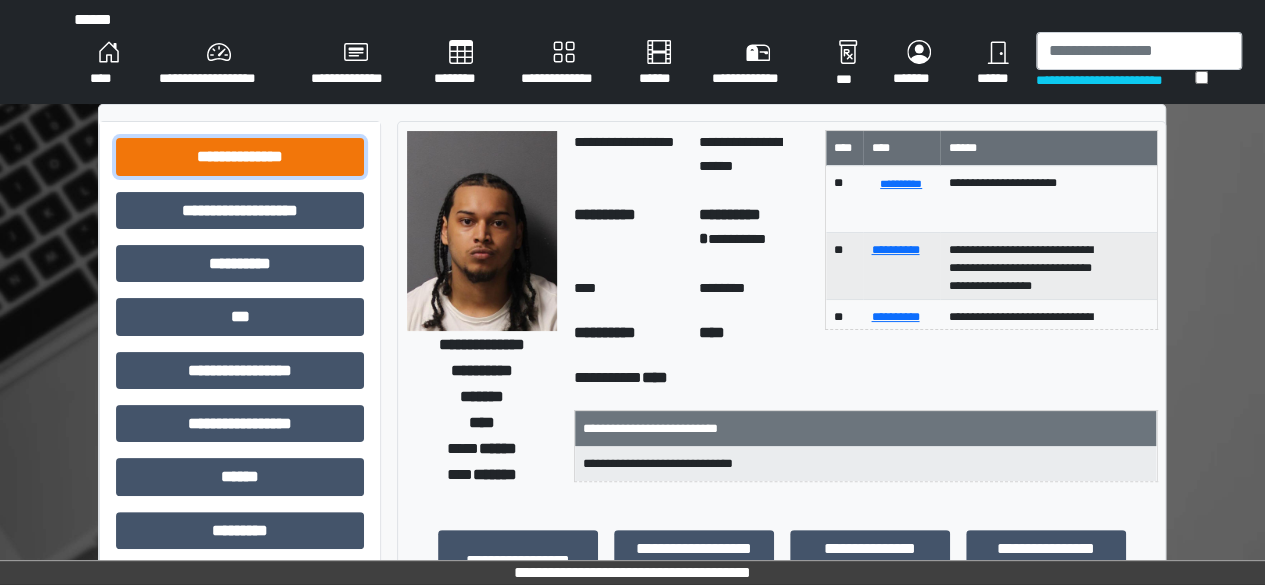 click on "**********" at bounding box center [240, 156] 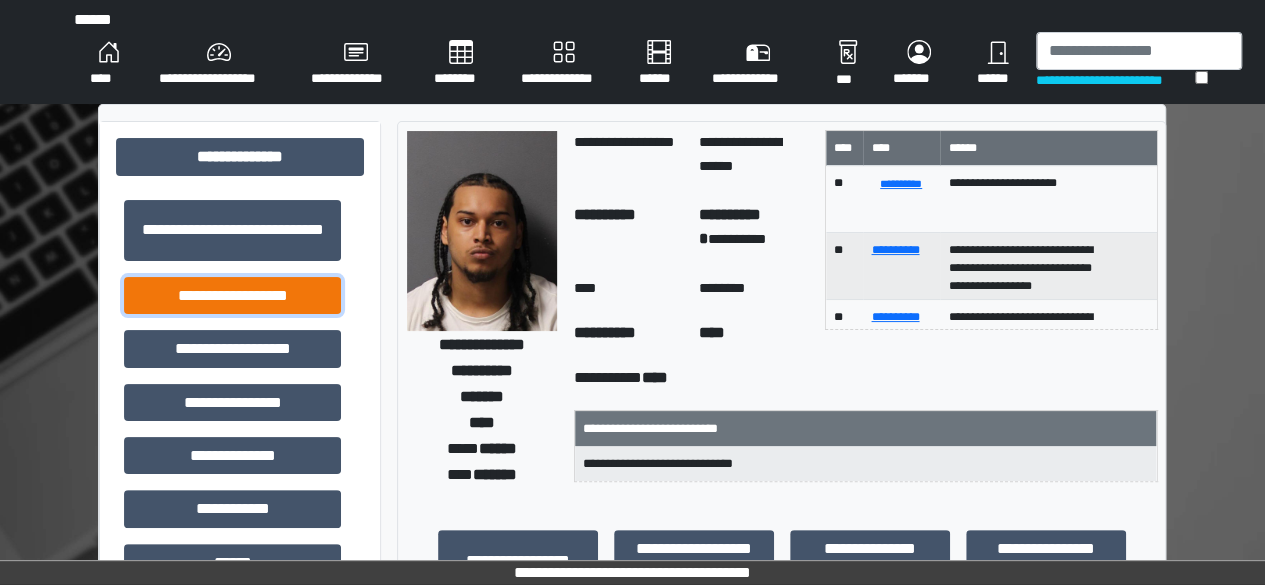 click on "**********" at bounding box center [232, 295] 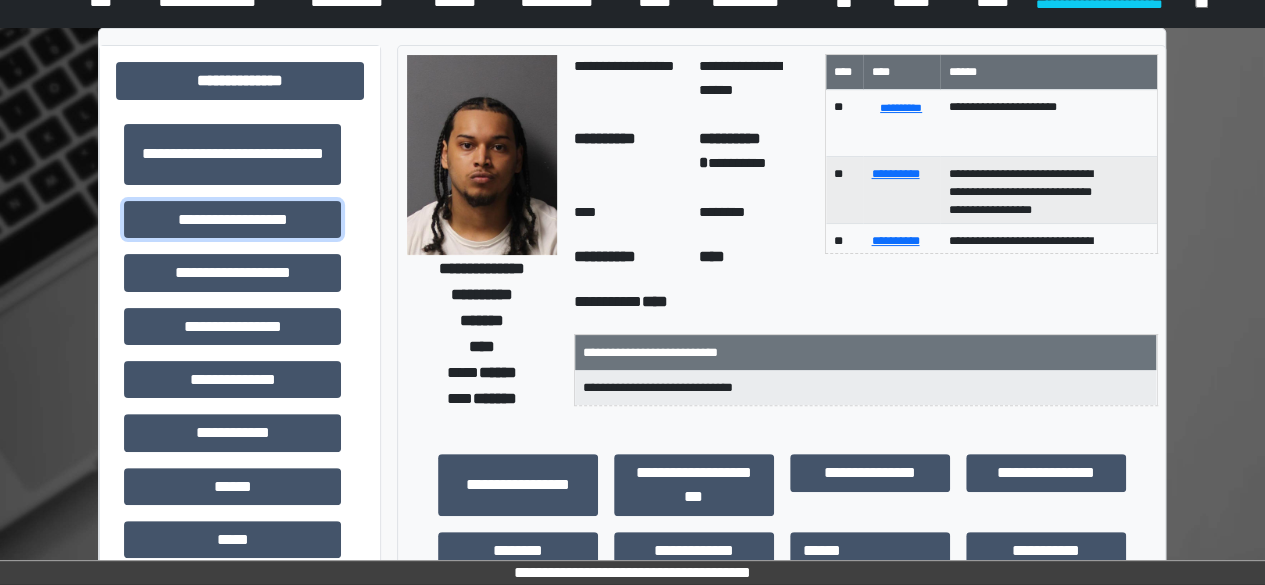 scroll, scrollTop: 0, scrollLeft: 0, axis: both 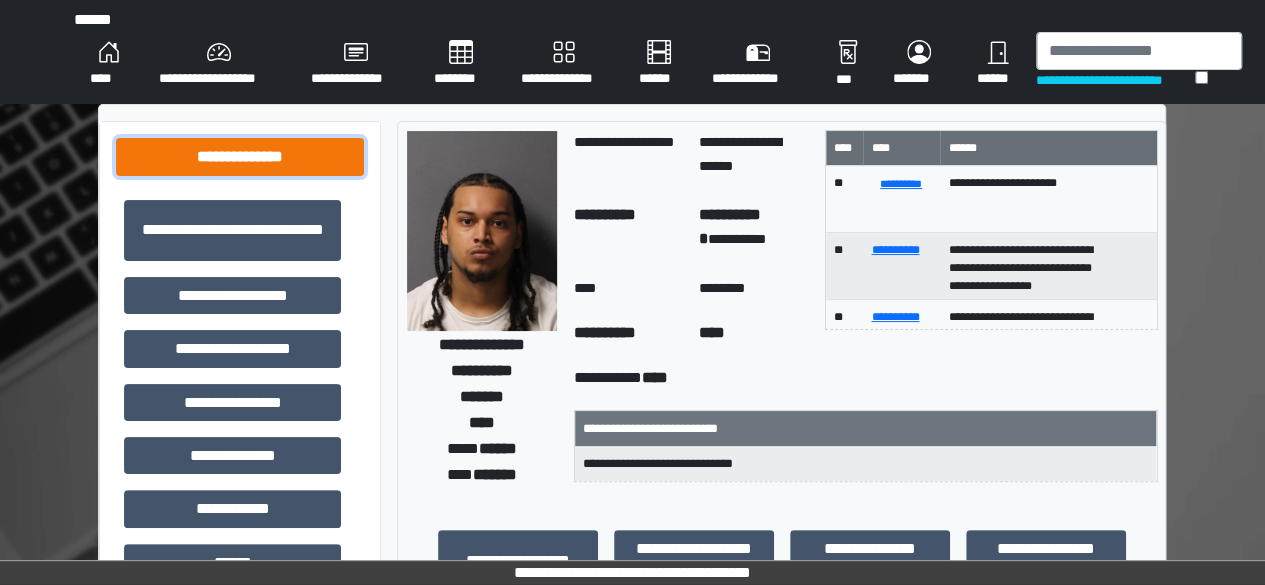 click on "**********" at bounding box center [240, 156] 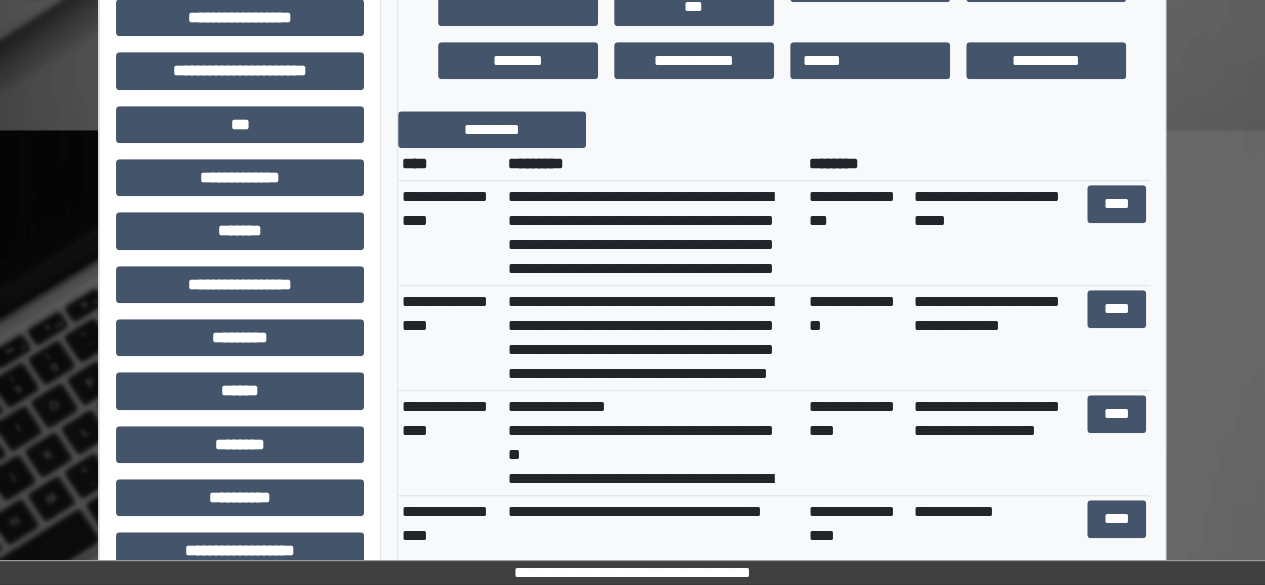 scroll, scrollTop: 626, scrollLeft: 0, axis: vertical 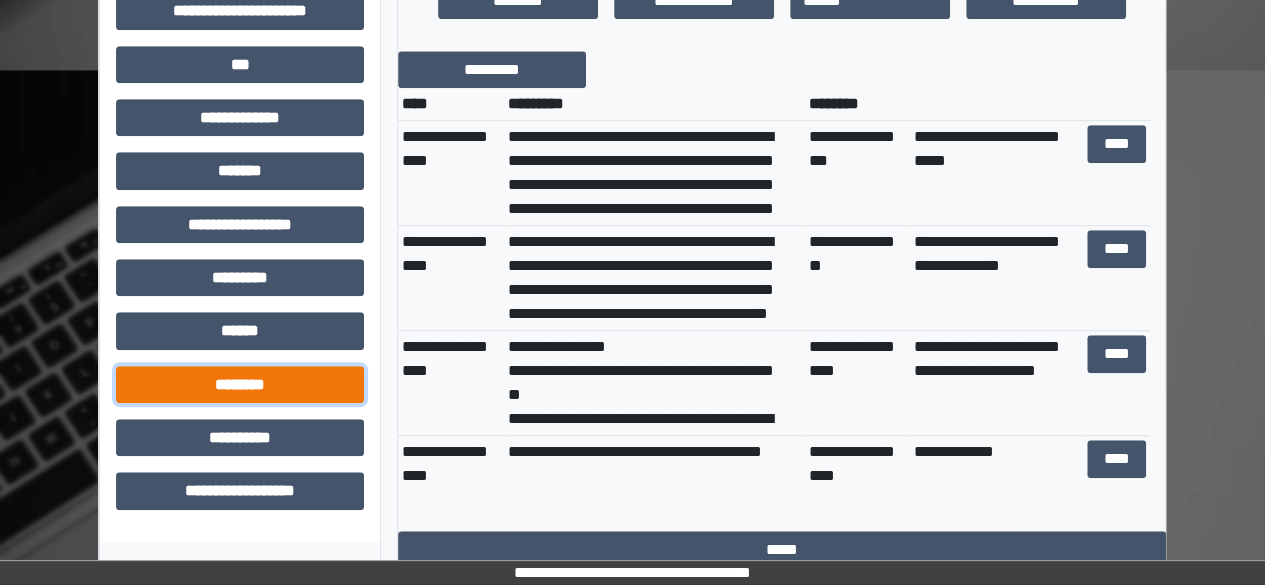 click on "********" at bounding box center (240, 384) 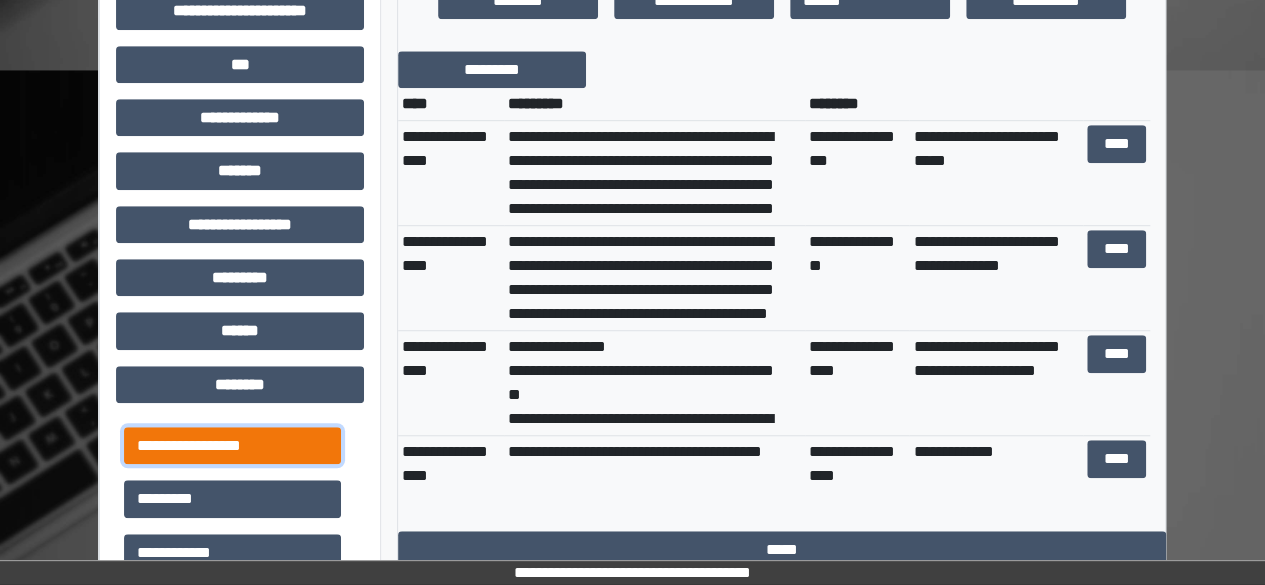 click on "**********" at bounding box center (232, 445) 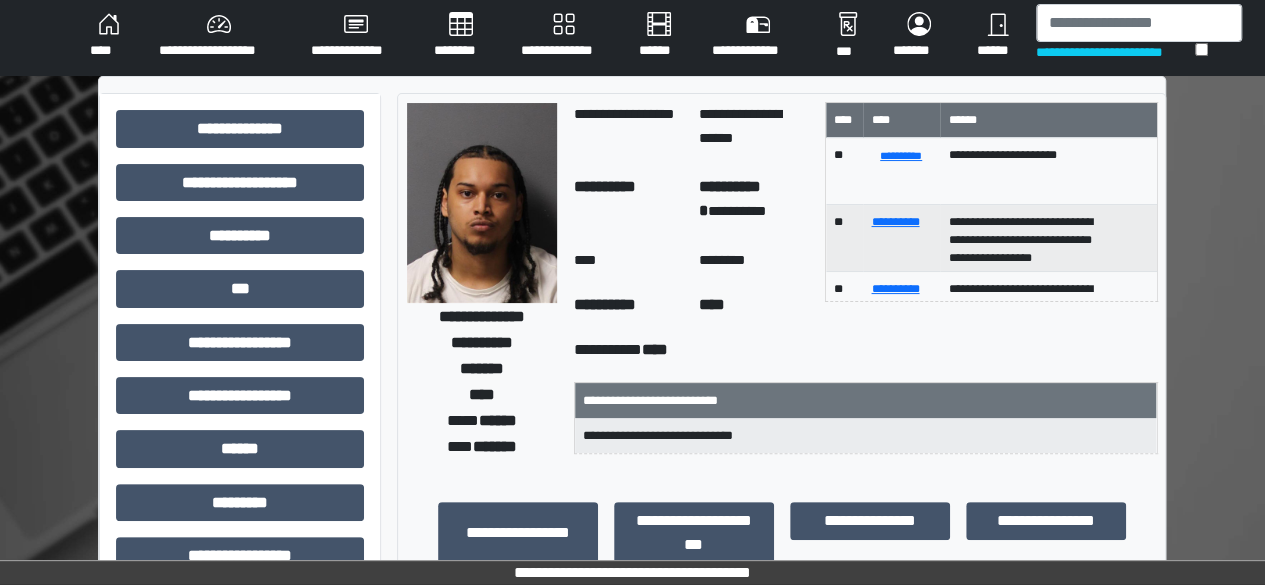scroll, scrollTop: 0, scrollLeft: 0, axis: both 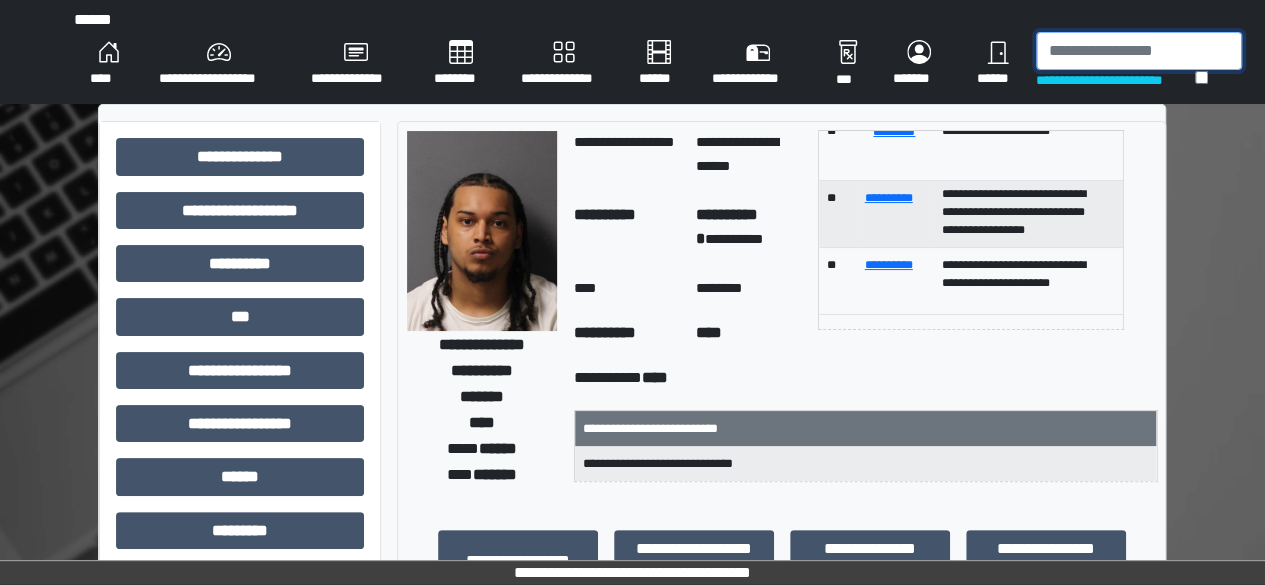 click at bounding box center (1139, 51) 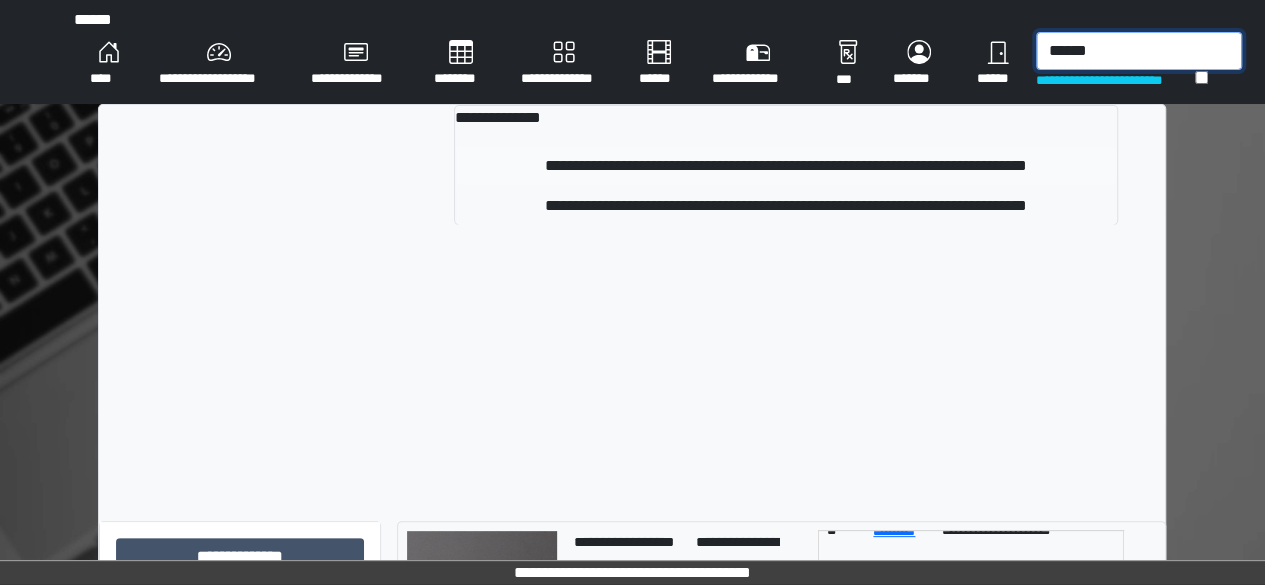 type on "******" 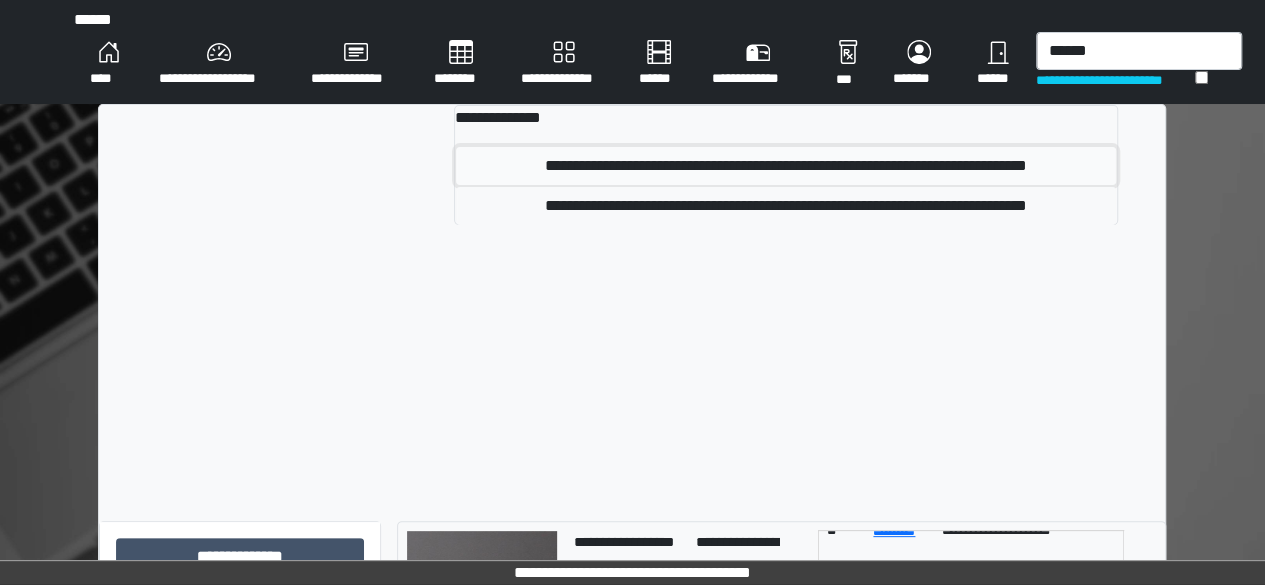 click on "**********" at bounding box center [786, 166] 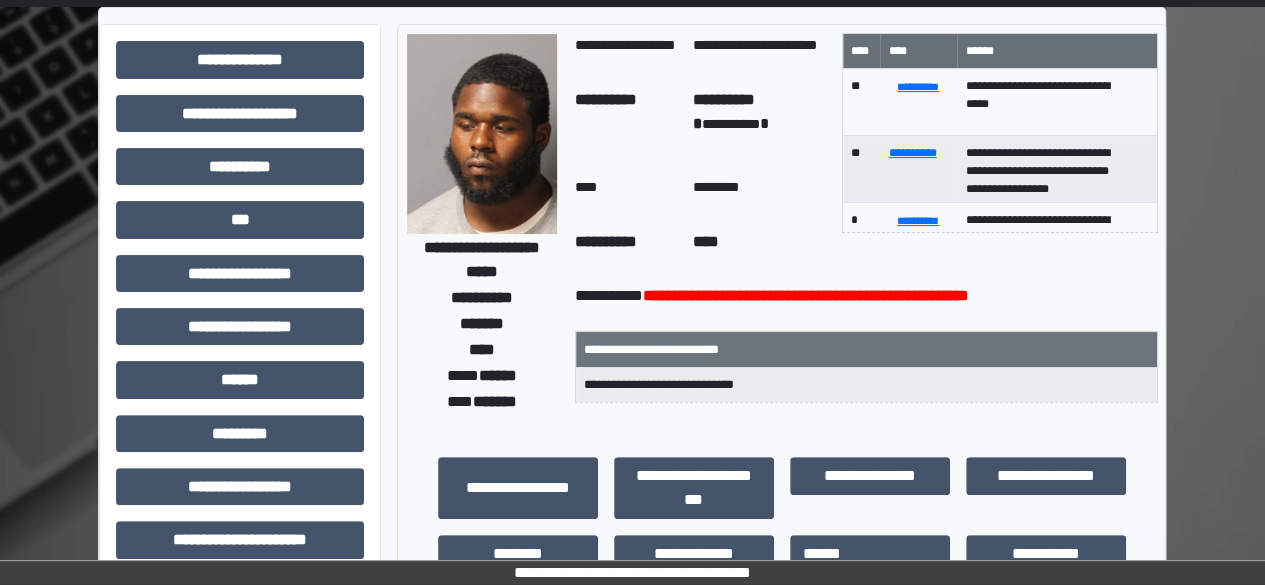 scroll, scrollTop: 0, scrollLeft: 0, axis: both 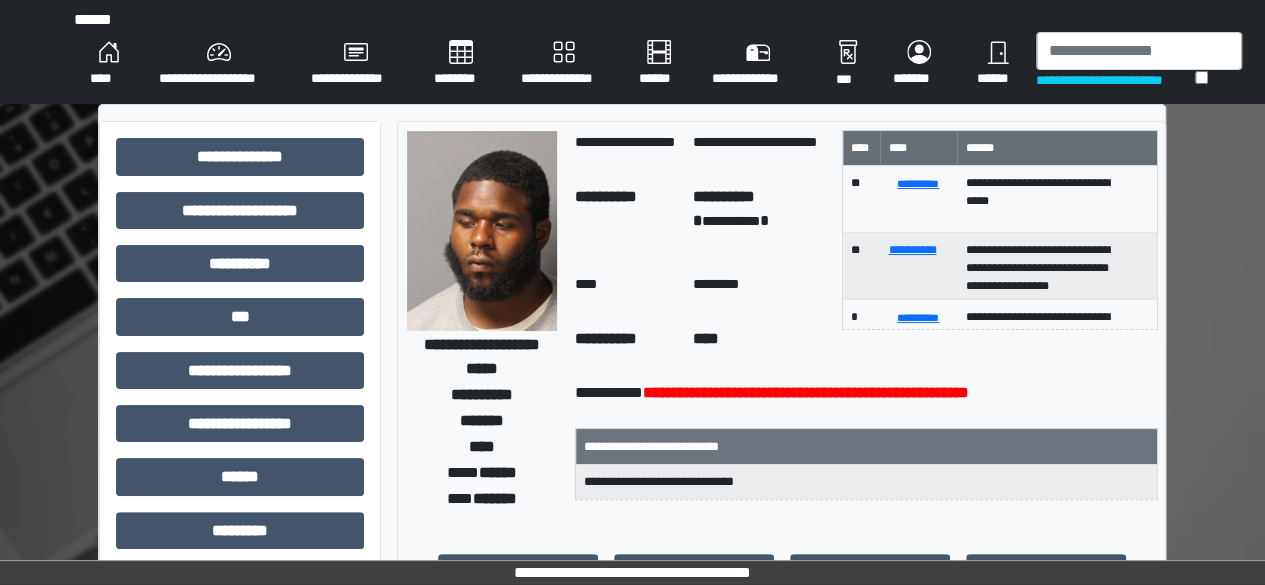 click on "****" at bounding box center (108, 64) 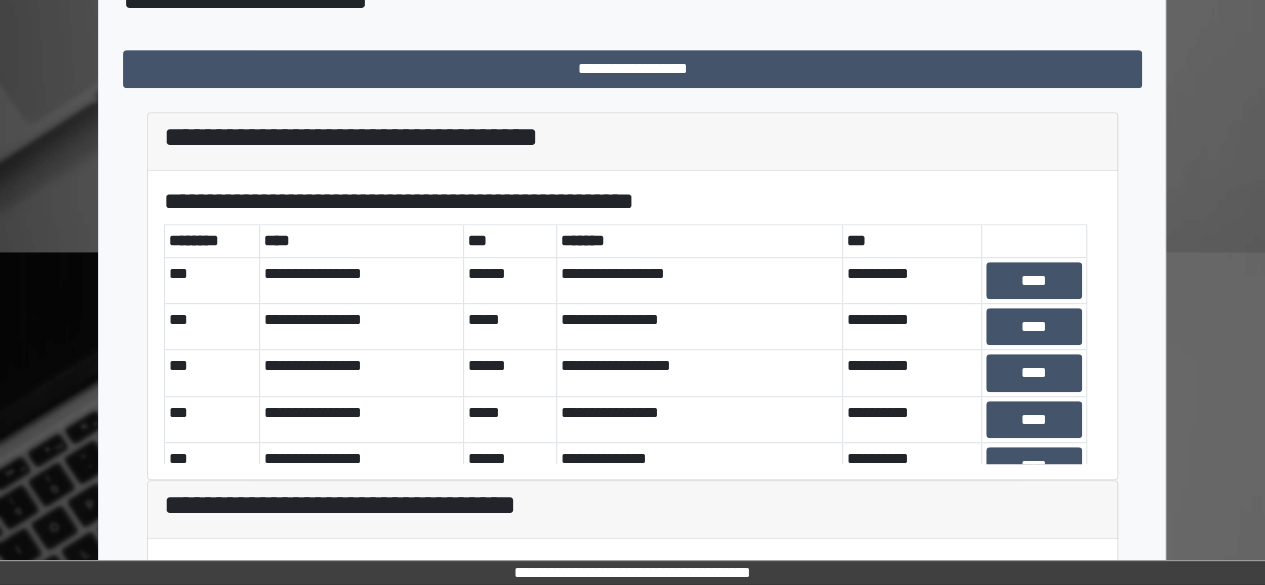 scroll, scrollTop: 747, scrollLeft: 0, axis: vertical 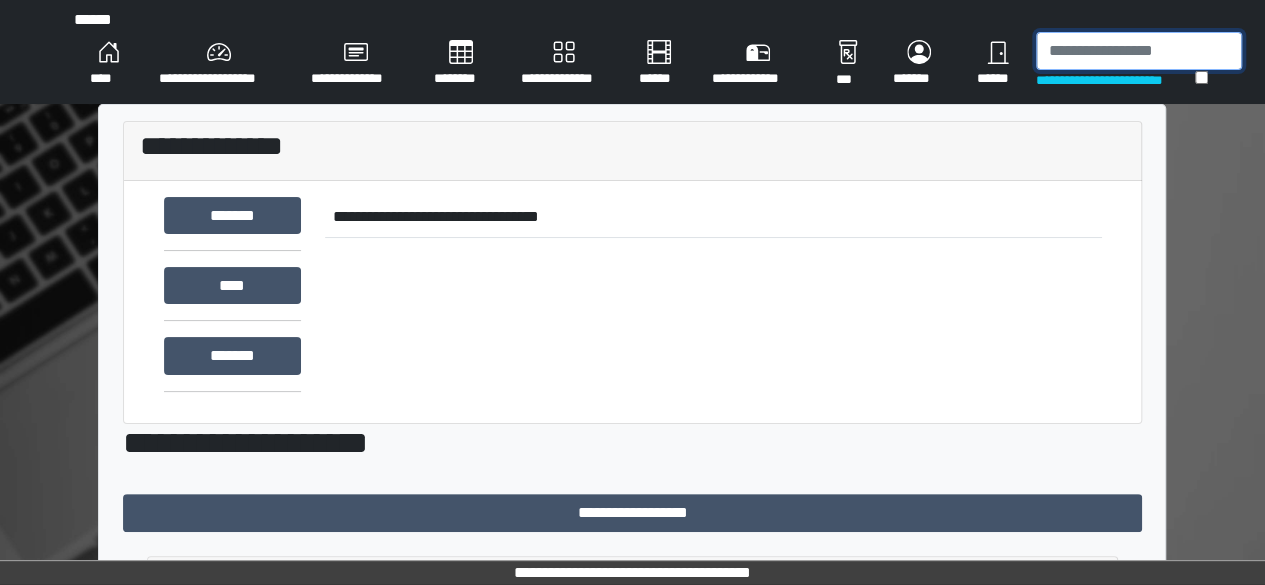 click at bounding box center (1139, 51) 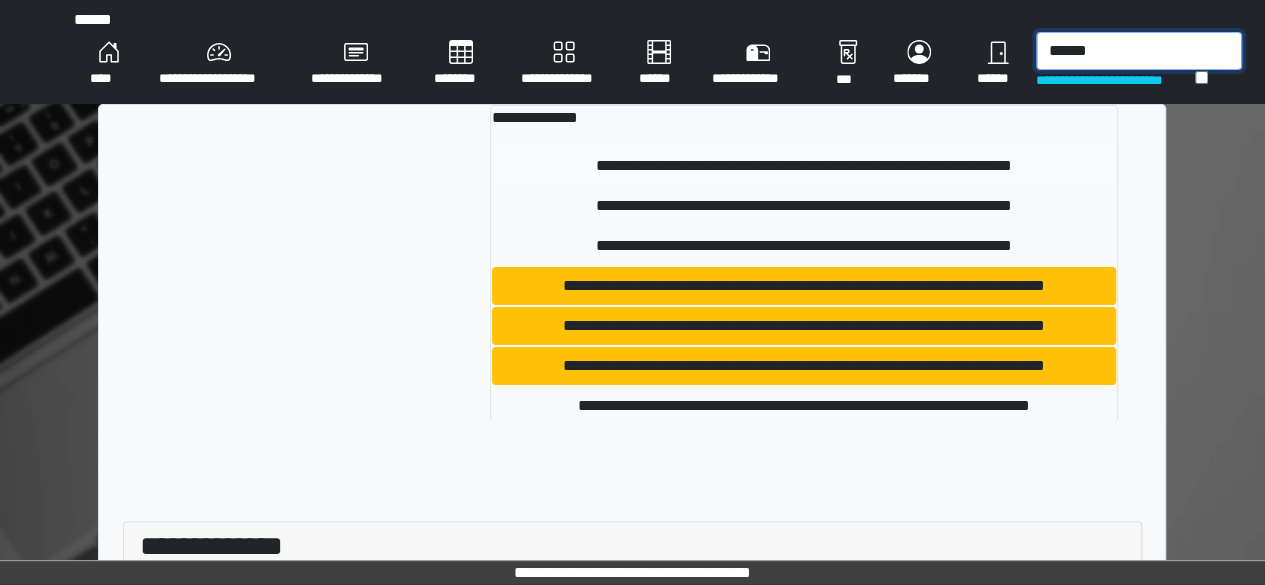 type on "******" 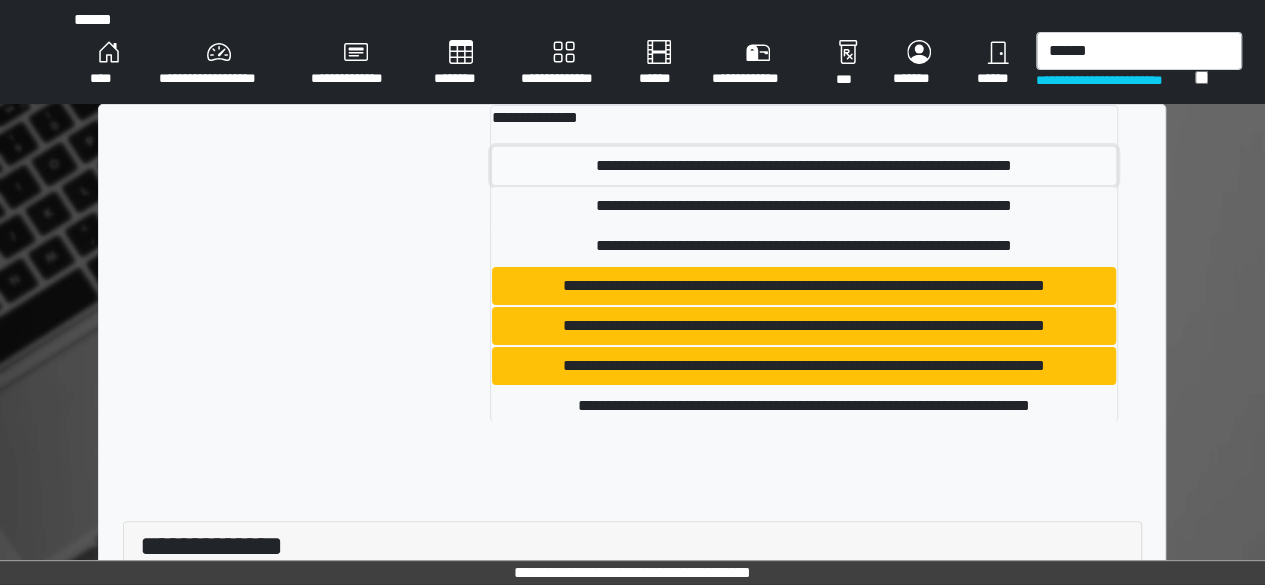 click on "**********" at bounding box center [804, 166] 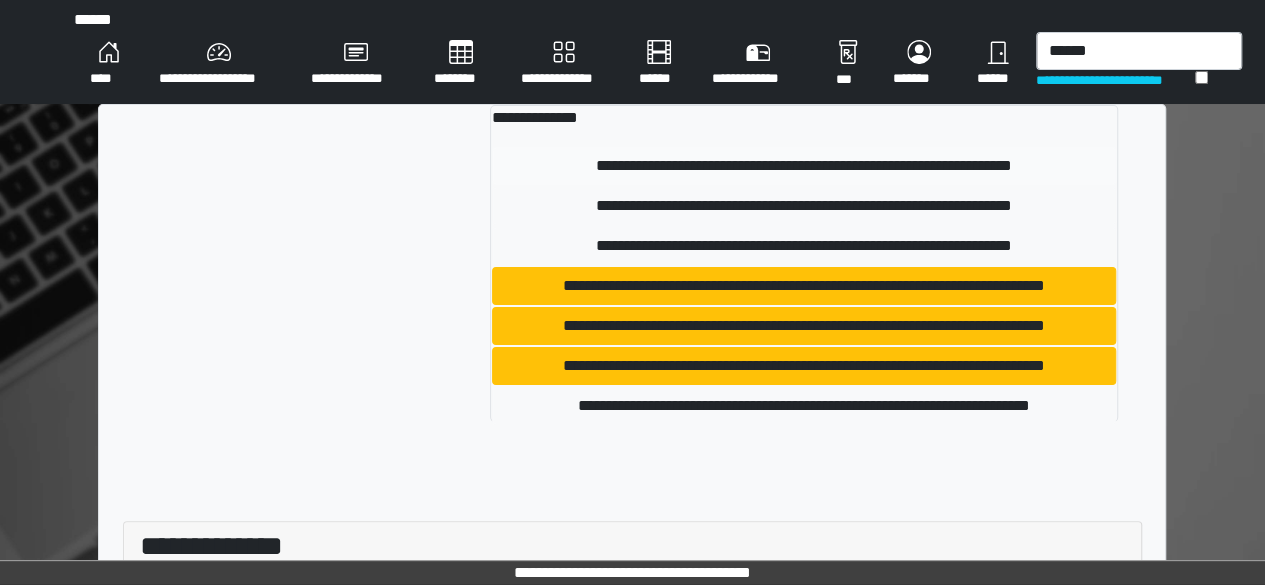 type 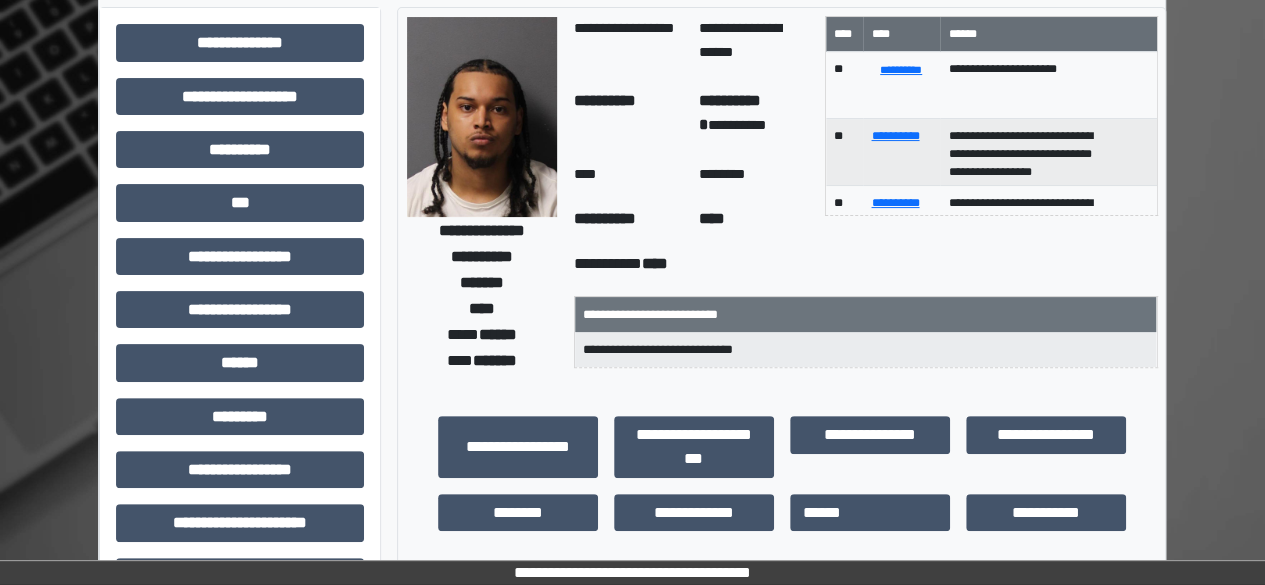 scroll, scrollTop: 144, scrollLeft: 0, axis: vertical 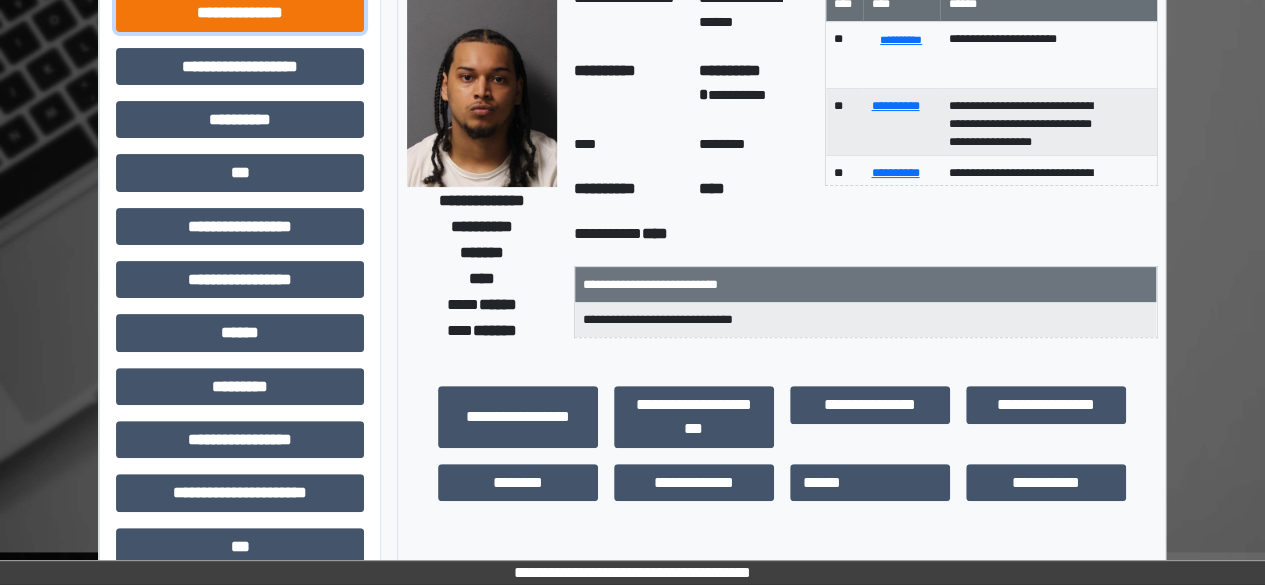 click on "**********" at bounding box center [240, 12] 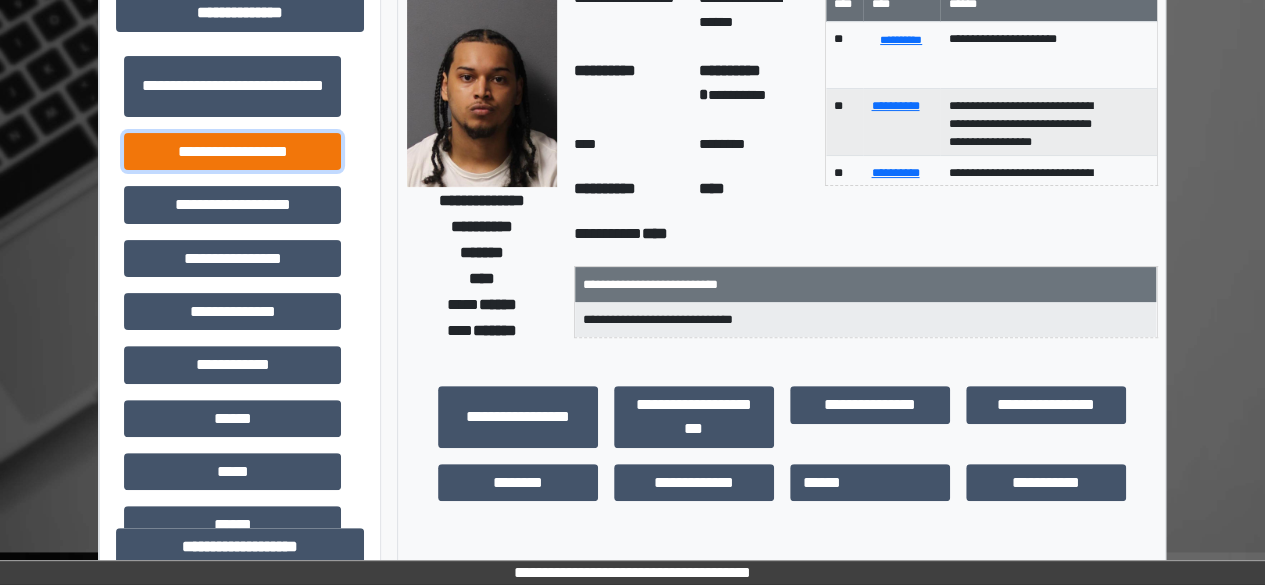 click on "**********" at bounding box center [232, 151] 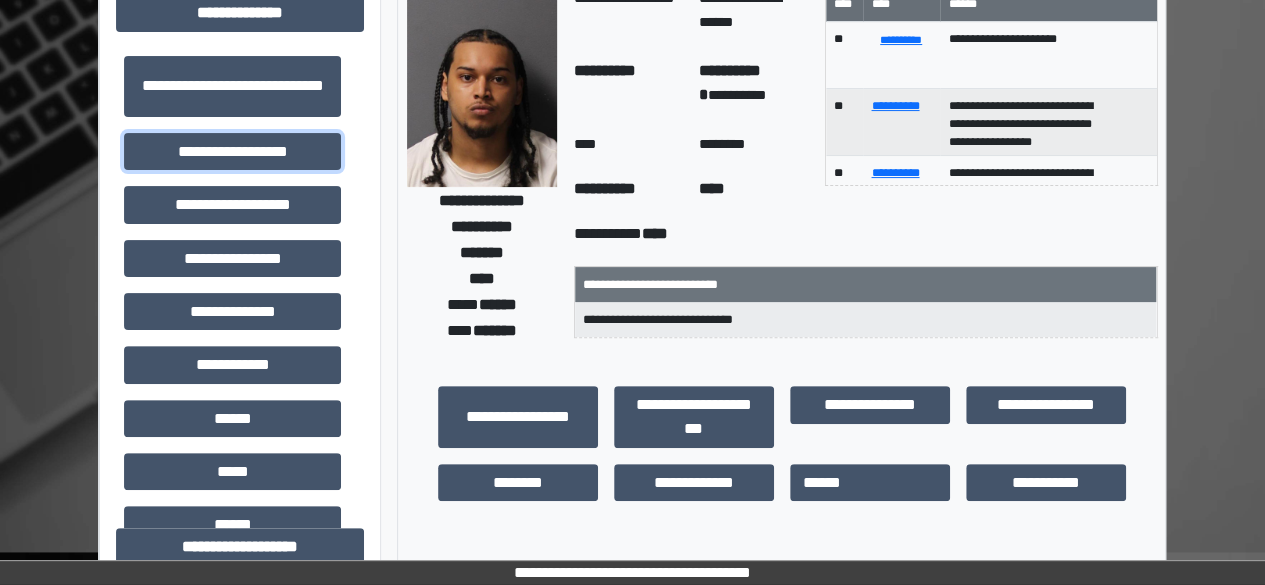 scroll, scrollTop: 52, scrollLeft: 0, axis: vertical 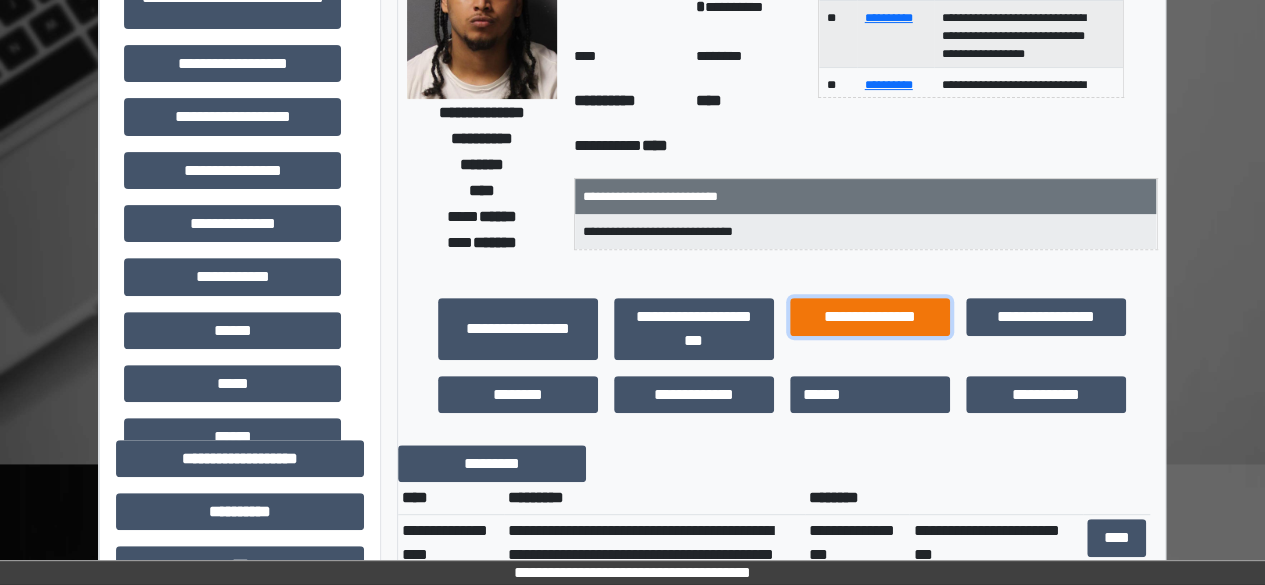 click on "**********" at bounding box center (870, 316) 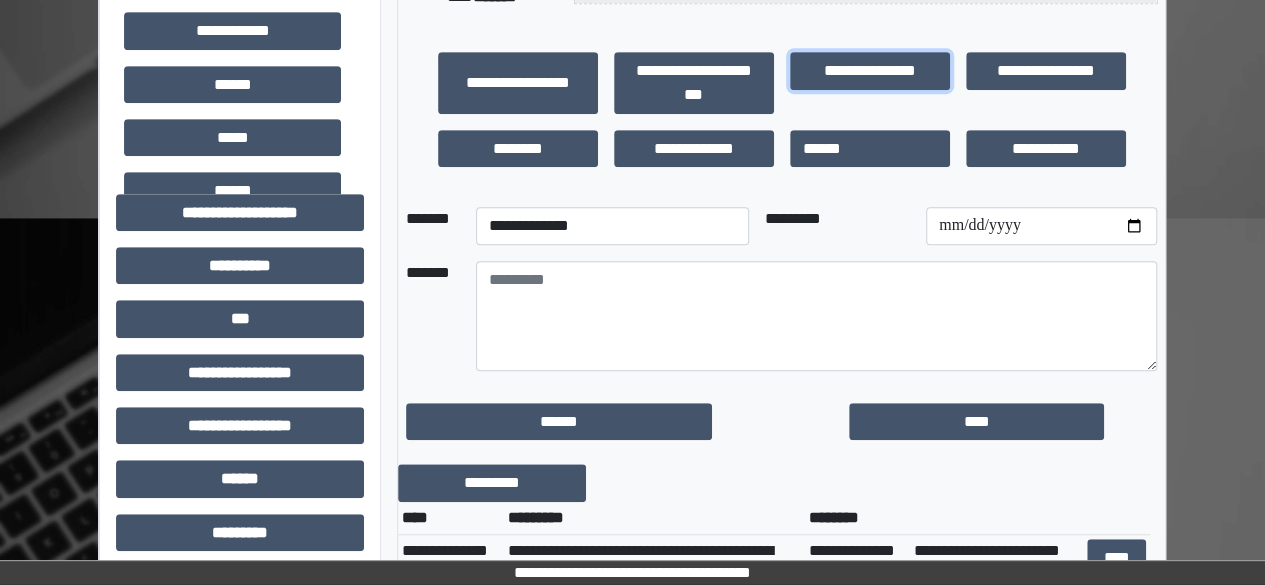 scroll, scrollTop: 488, scrollLeft: 0, axis: vertical 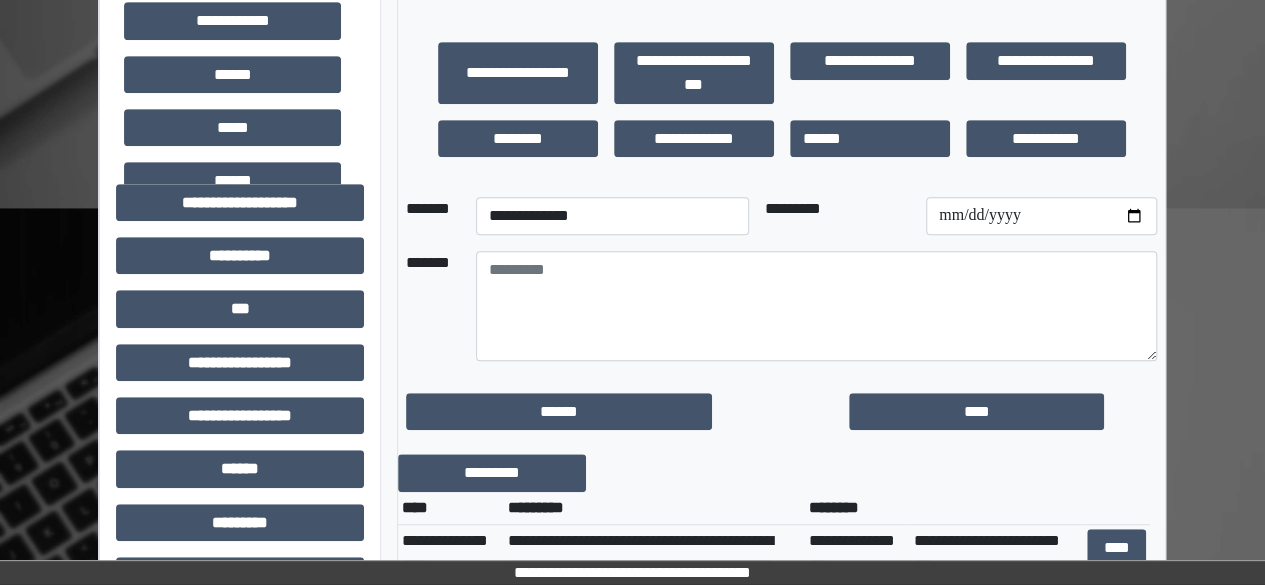 click on "**********" at bounding box center (781, 396) 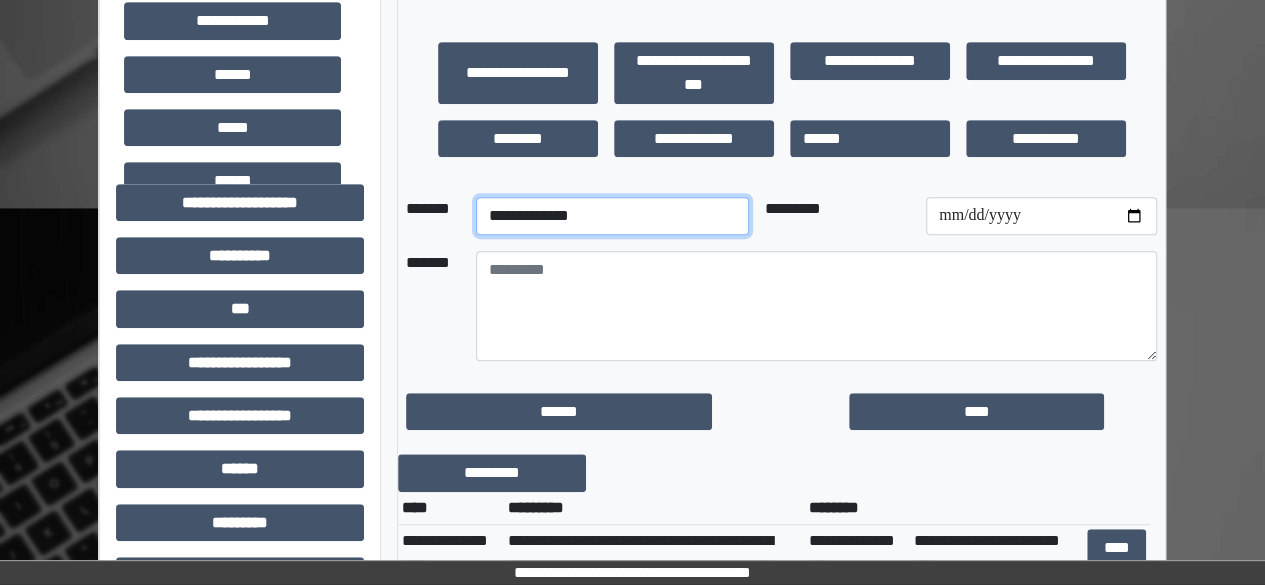 click on "**********" at bounding box center (612, 216) 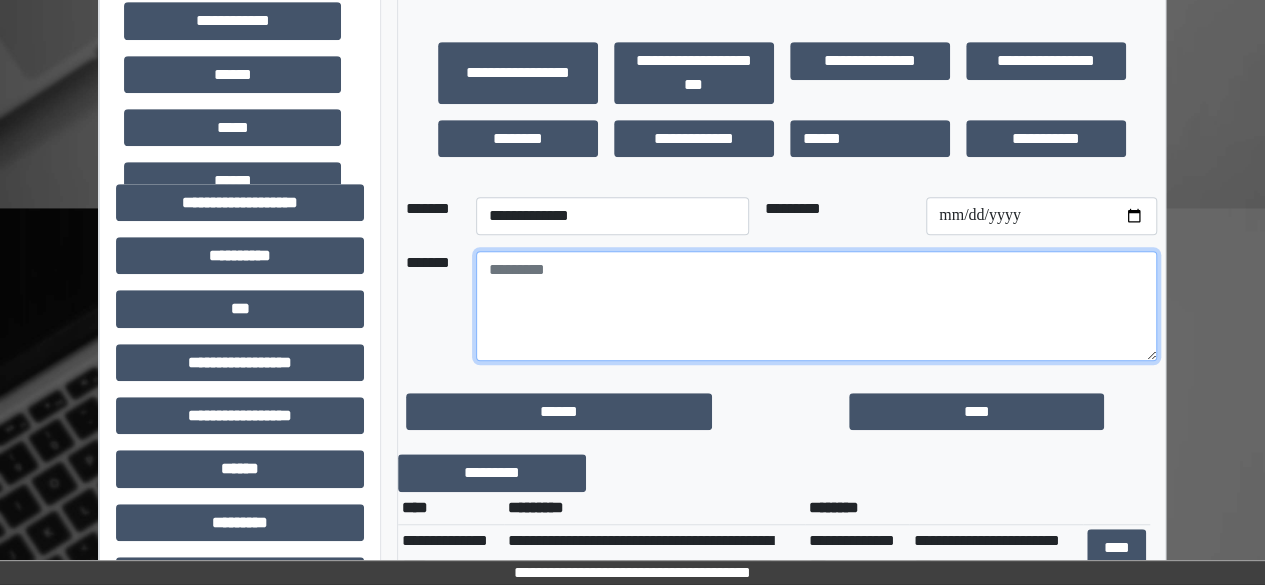 click at bounding box center [816, 306] 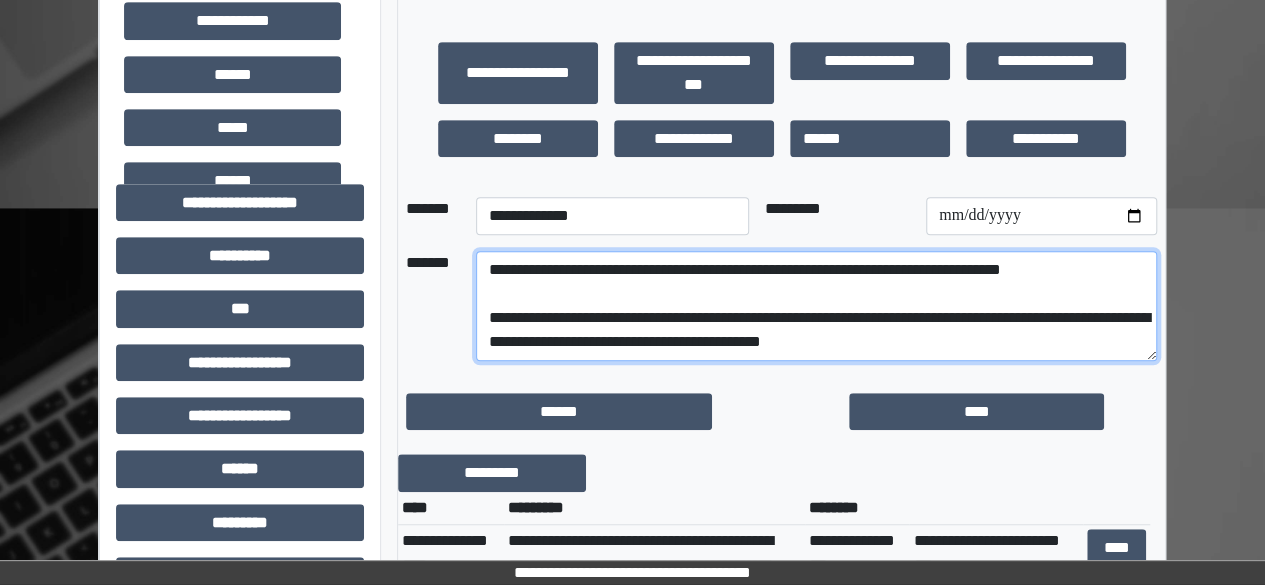 click on "**********" at bounding box center (816, 306) 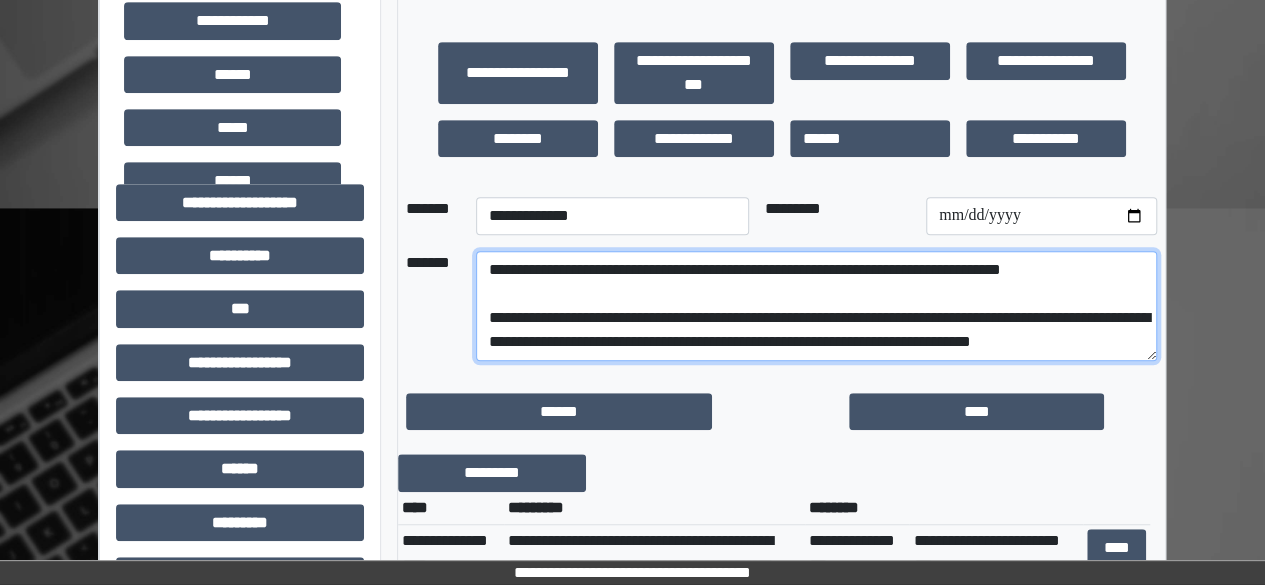 scroll, scrollTop: 16, scrollLeft: 0, axis: vertical 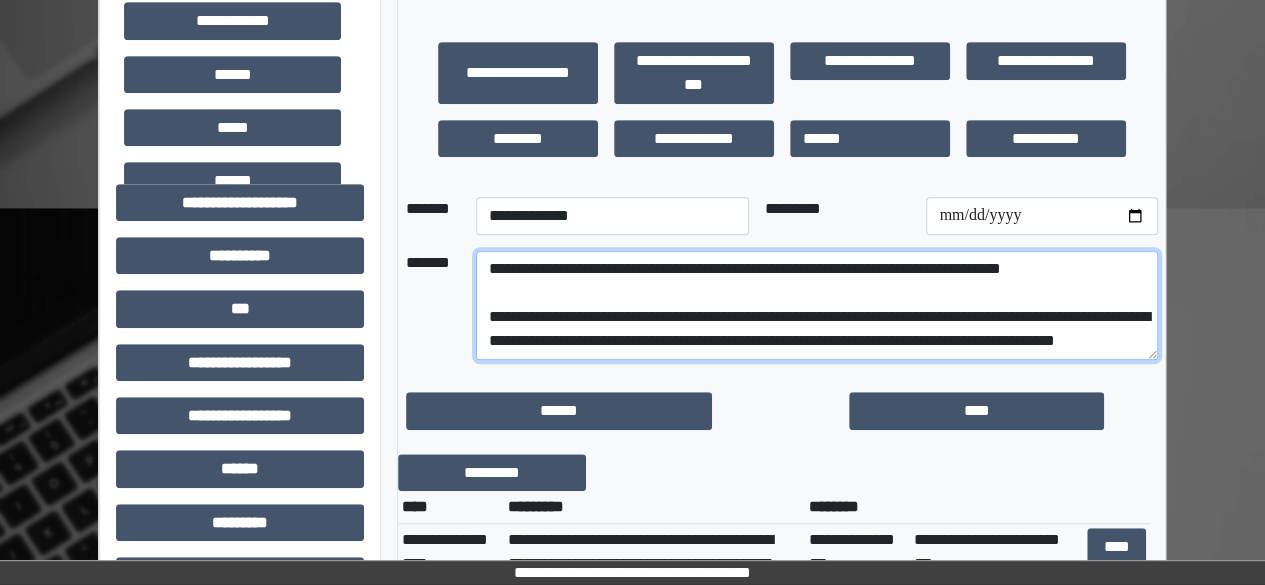 click on "**********" at bounding box center [817, 305] 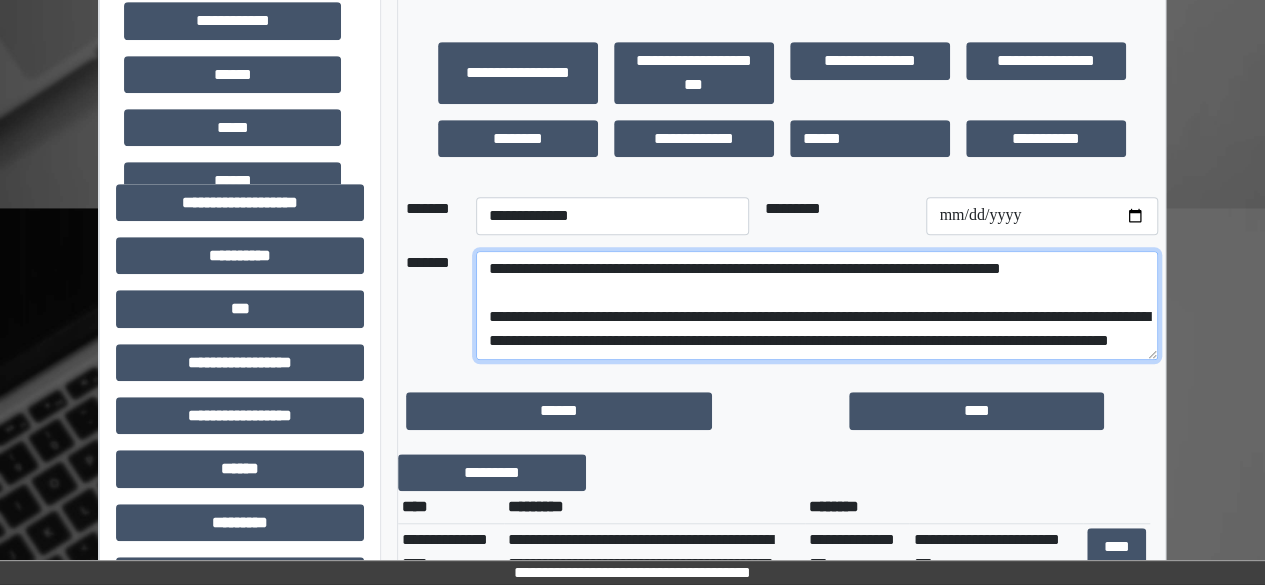 scroll, scrollTop: 24, scrollLeft: 0, axis: vertical 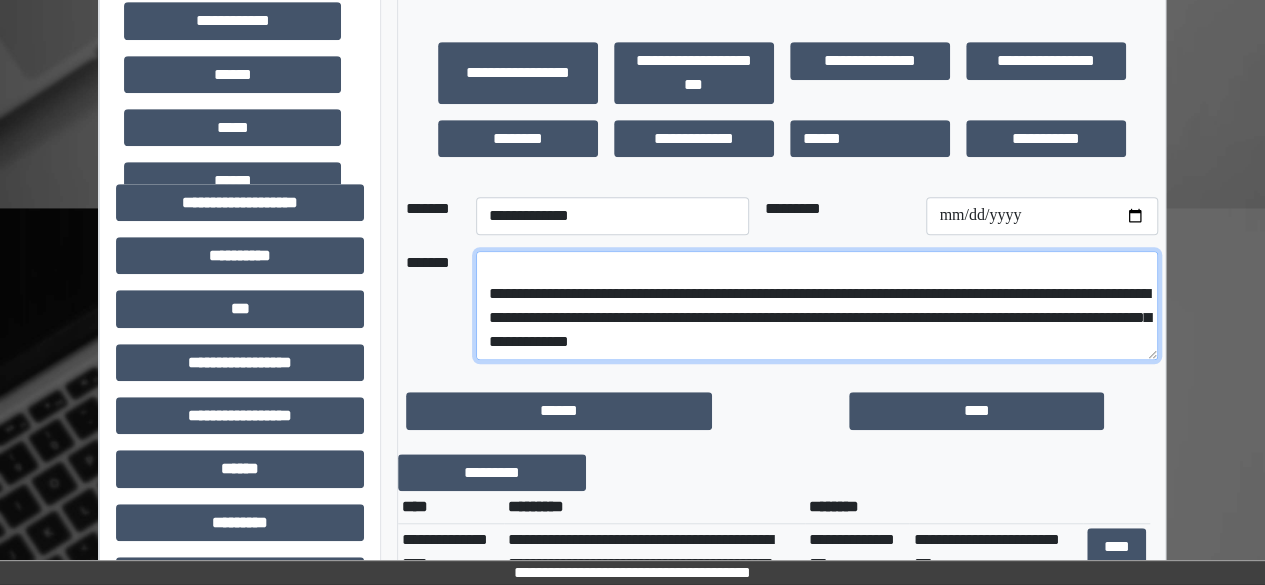drag, startPoint x: 800, startPoint y: 316, endPoint x: 664, endPoint y: 310, distance: 136.1323 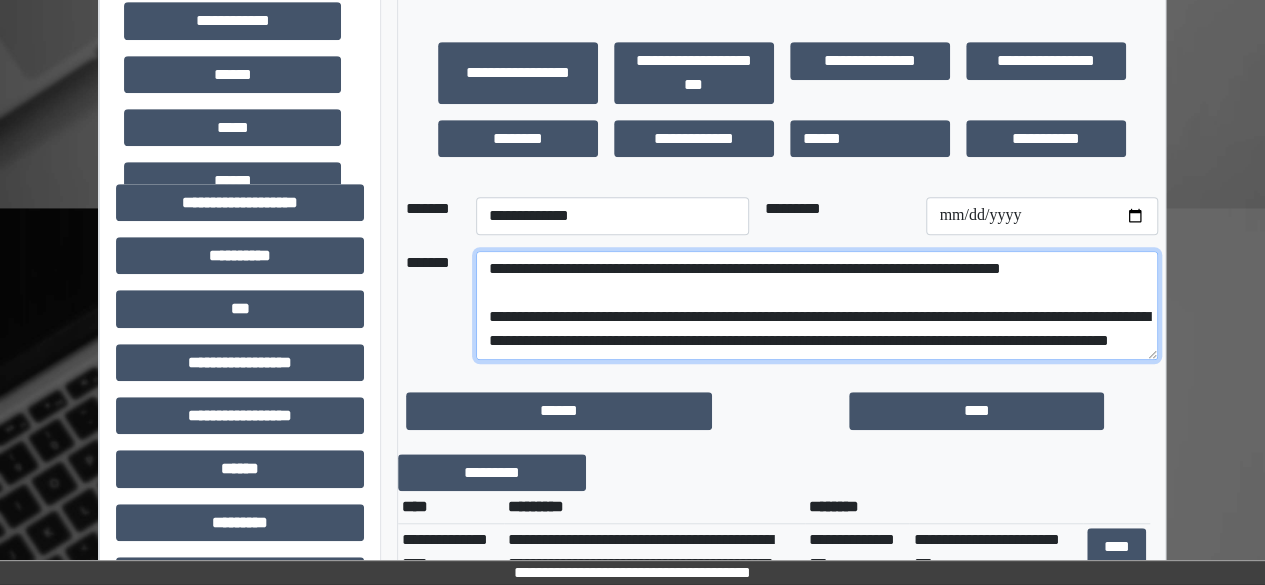click on "**********" at bounding box center [817, 305] 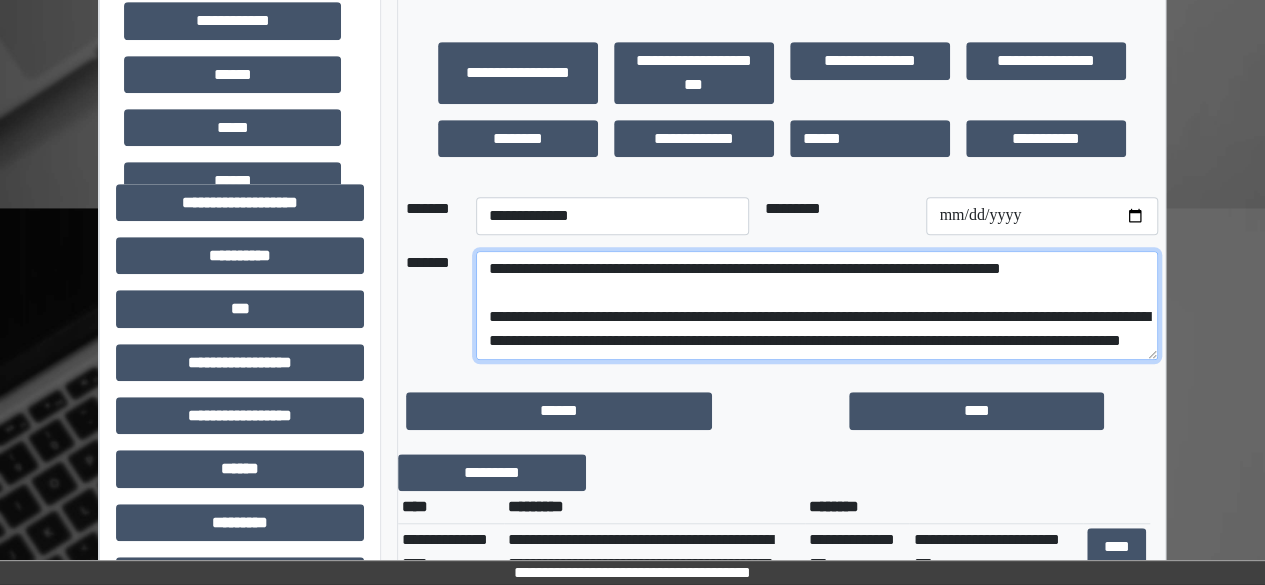 scroll, scrollTop: 64, scrollLeft: 0, axis: vertical 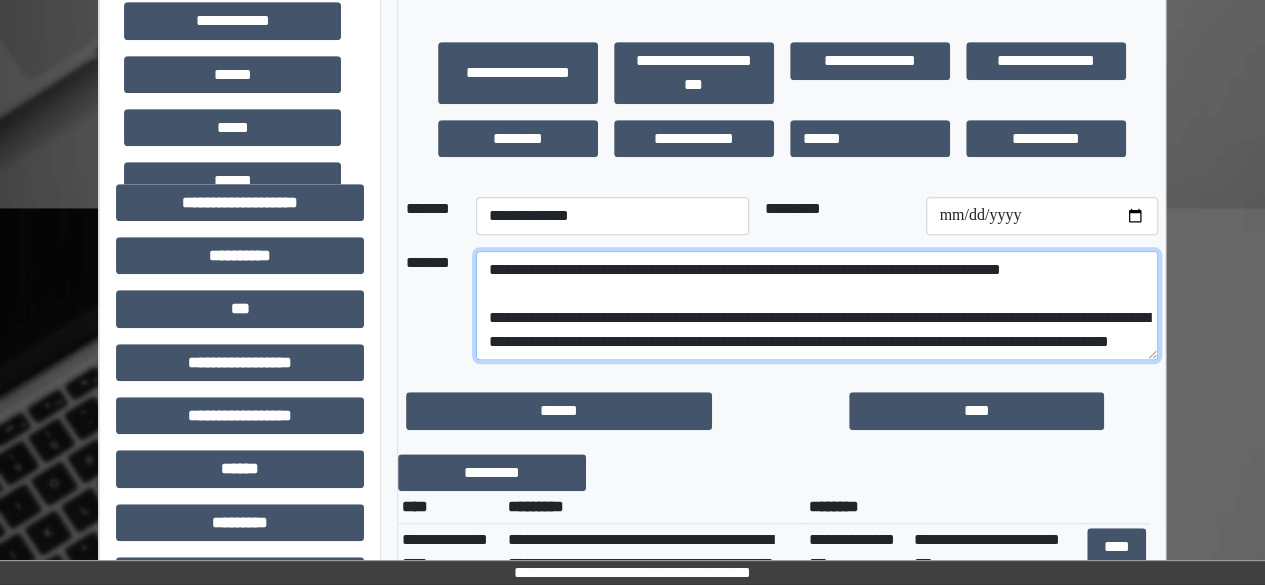 drag, startPoint x: 621, startPoint y: 348, endPoint x: 490, endPoint y: 272, distance: 151.44966 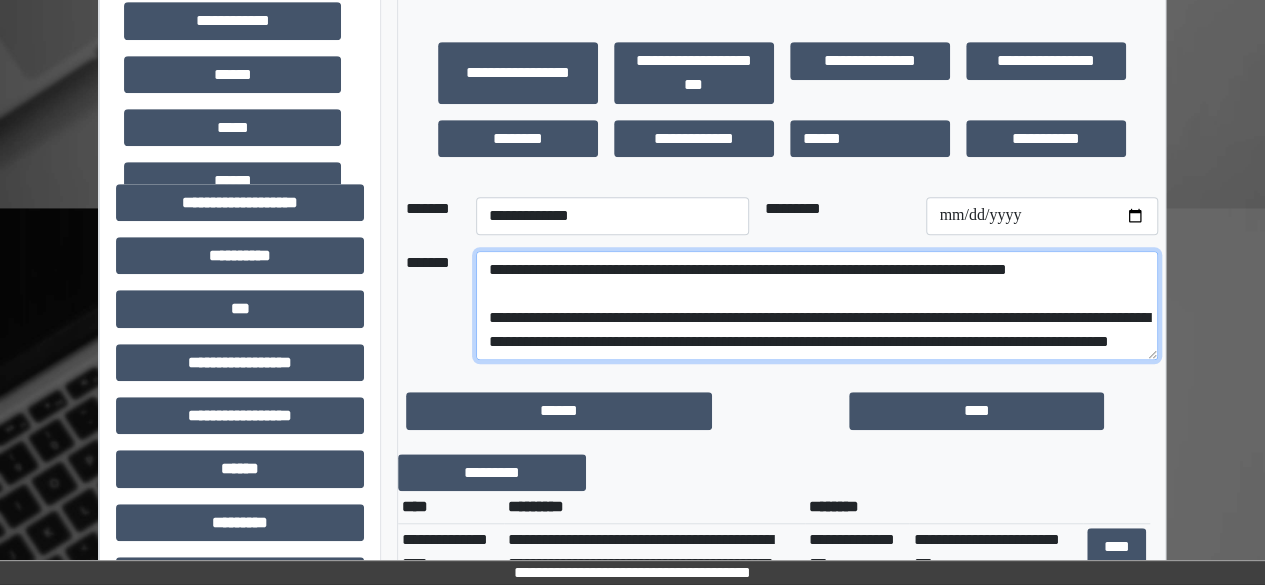 click on "**********" at bounding box center (817, 305) 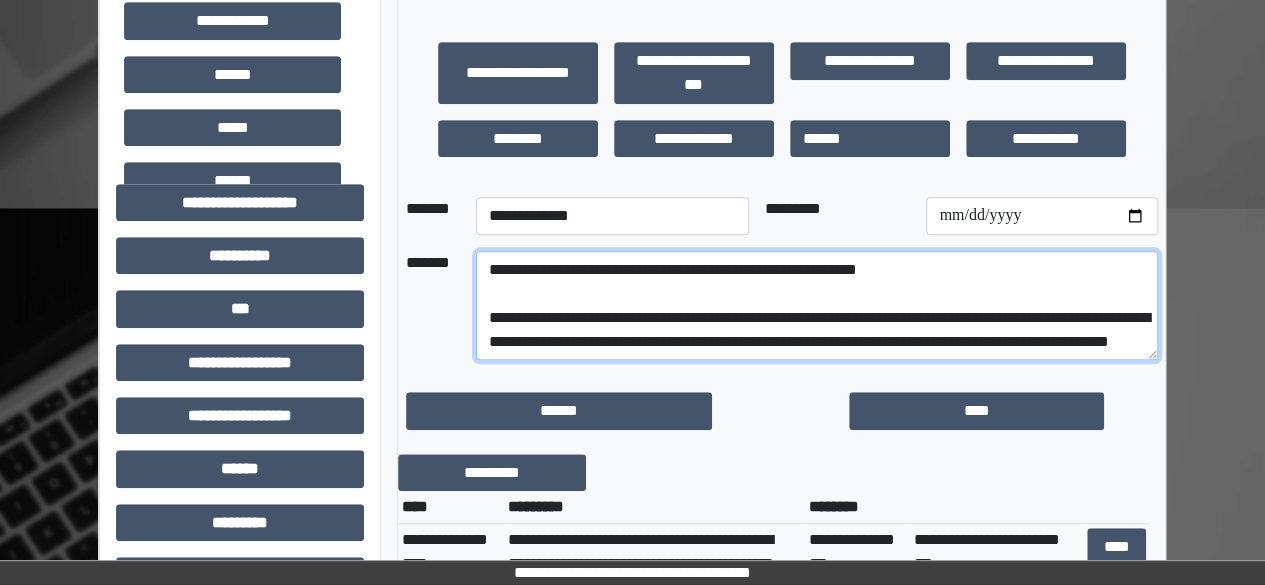click on "**********" at bounding box center [817, 305] 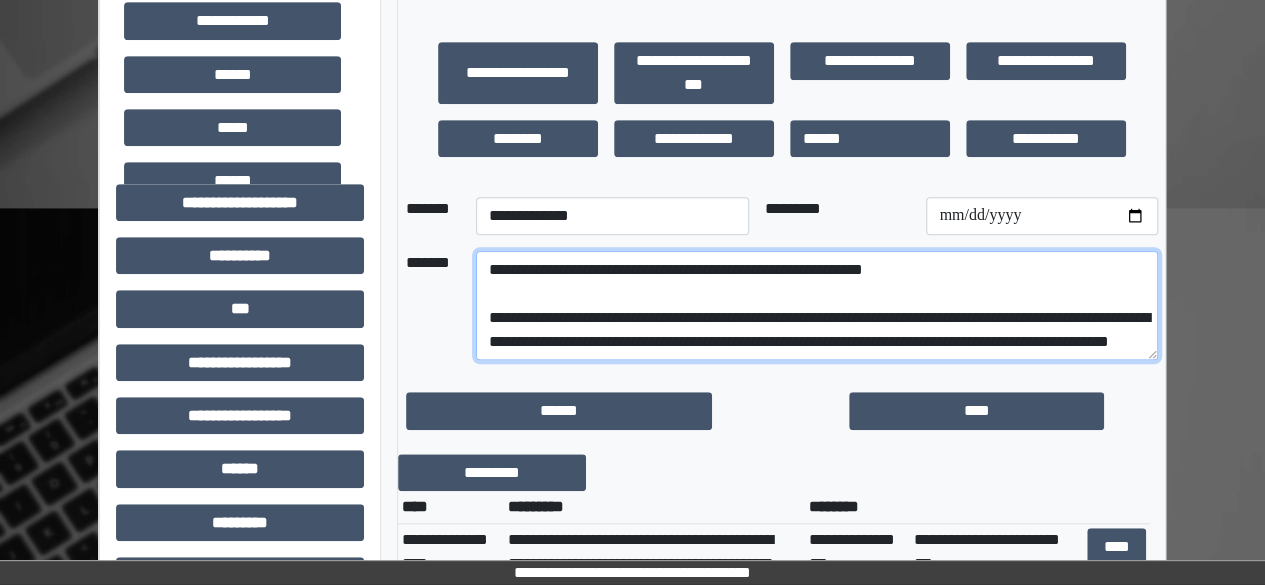 scroll, scrollTop: 72, scrollLeft: 0, axis: vertical 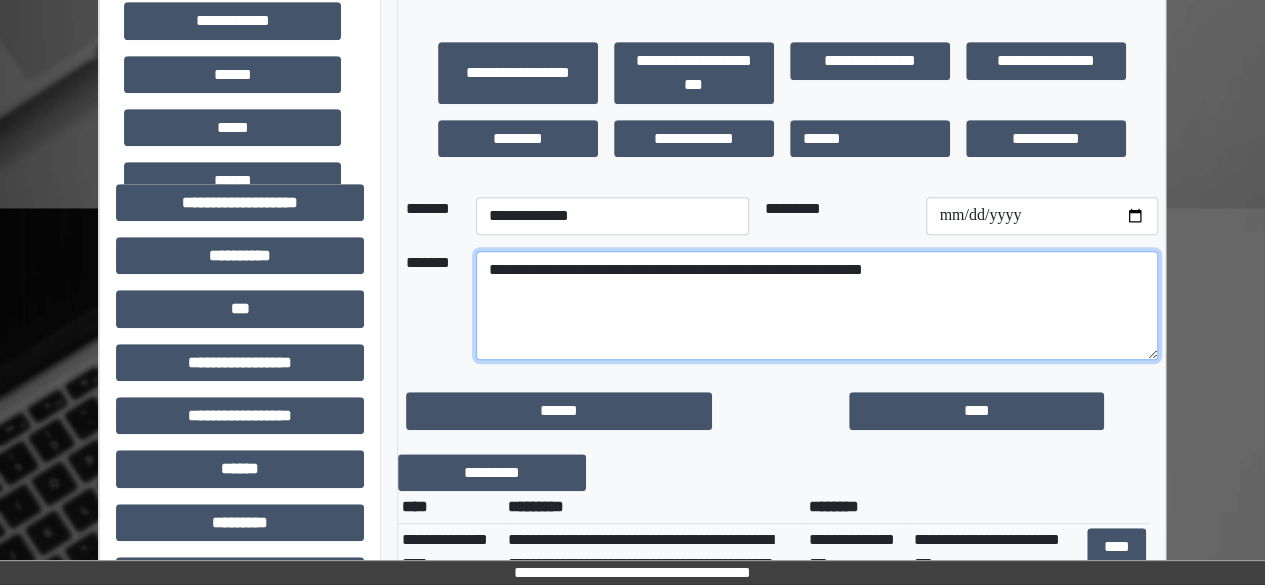 type on "**********" 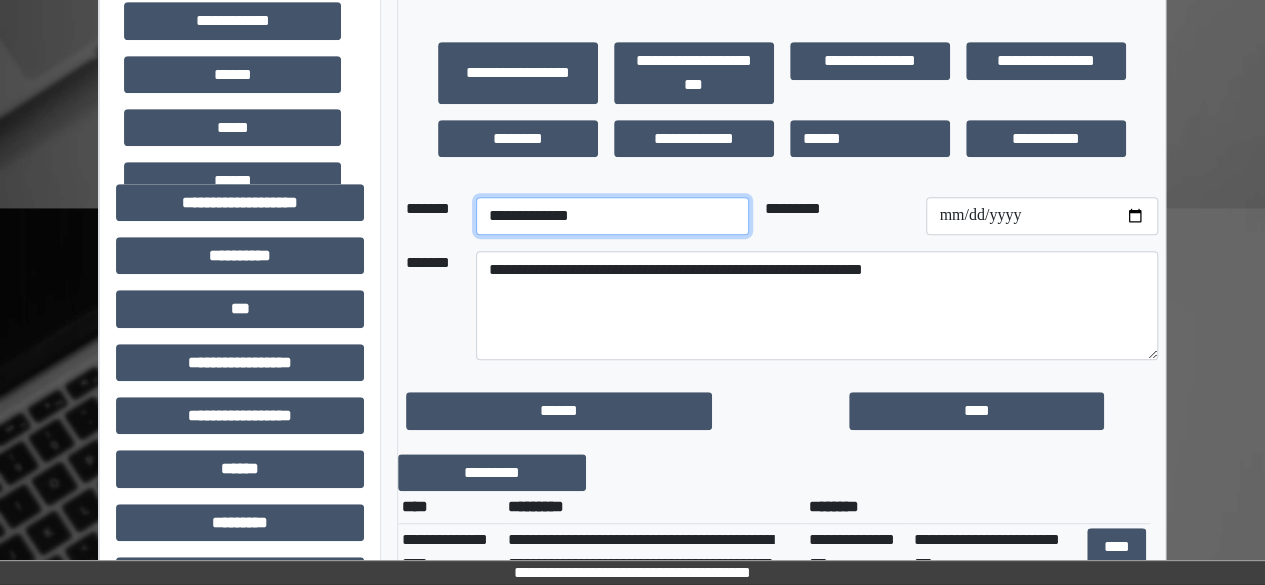 click on "**********" at bounding box center (612, 216) 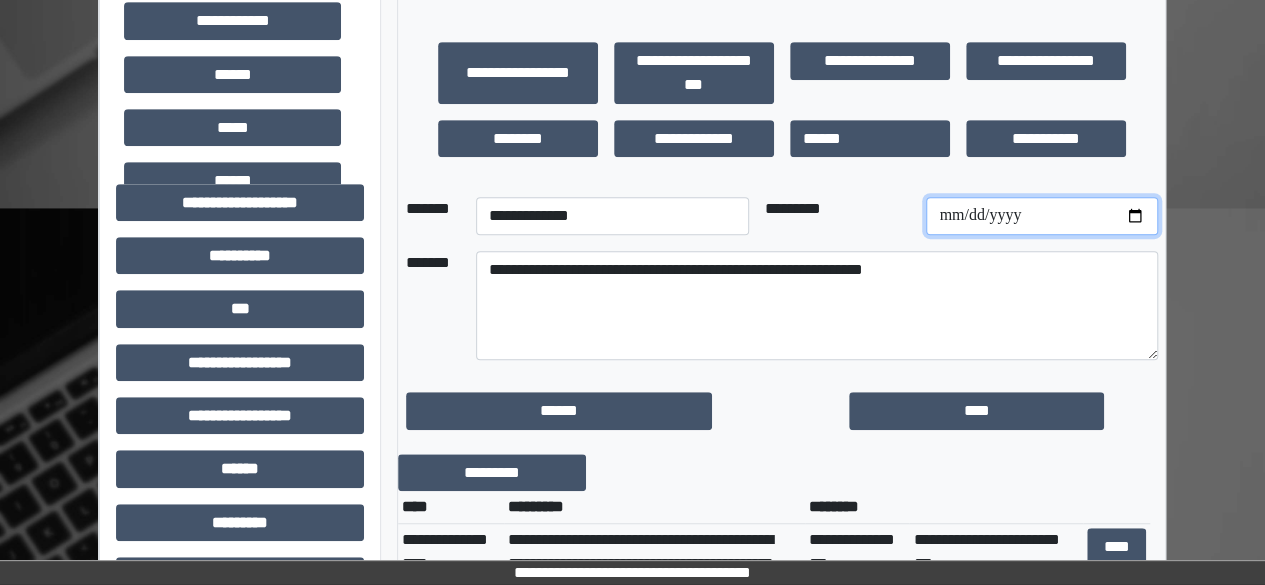 click at bounding box center (1041, 216) 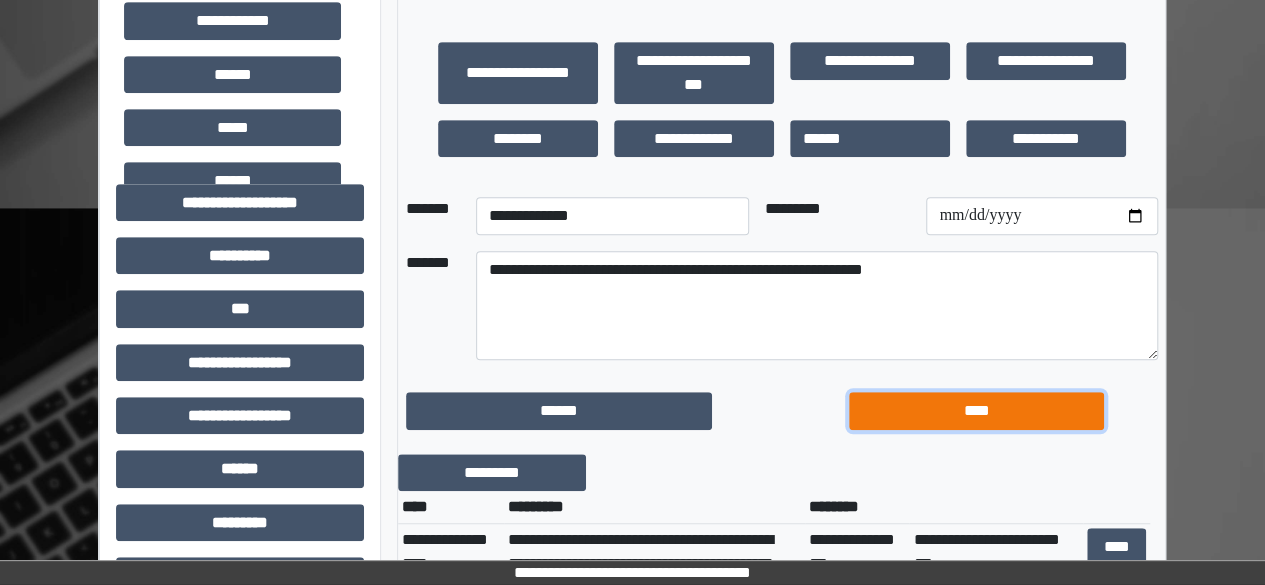 click on "****" at bounding box center (976, 410) 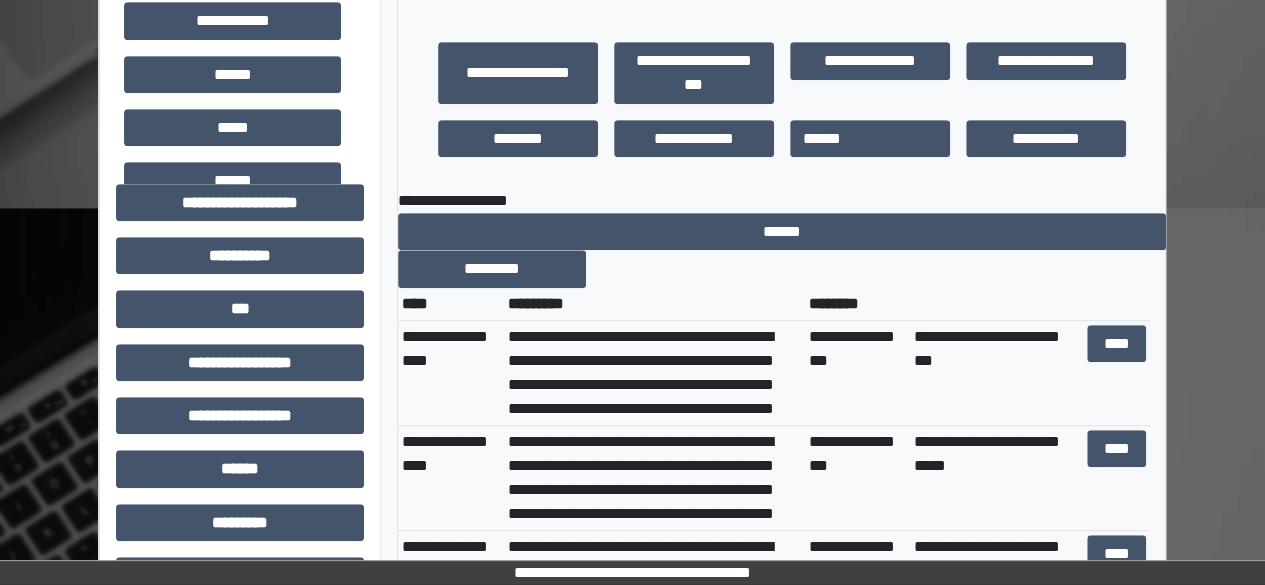 scroll, scrollTop: 0, scrollLeft: 0, axis: both 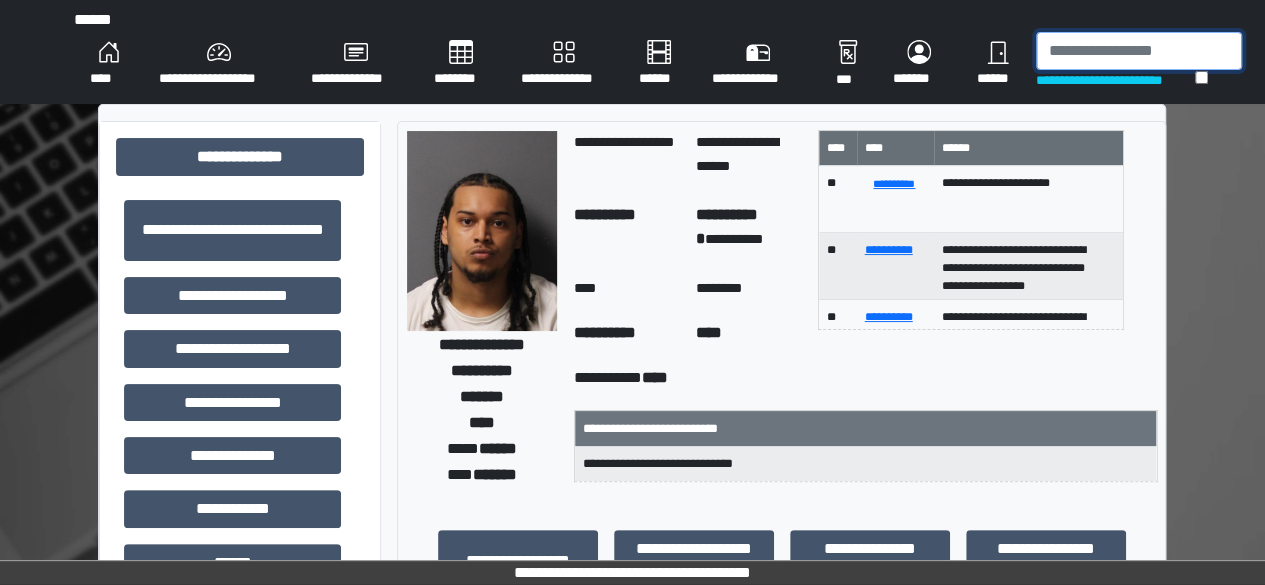 click at bounding box center (1139, 51) 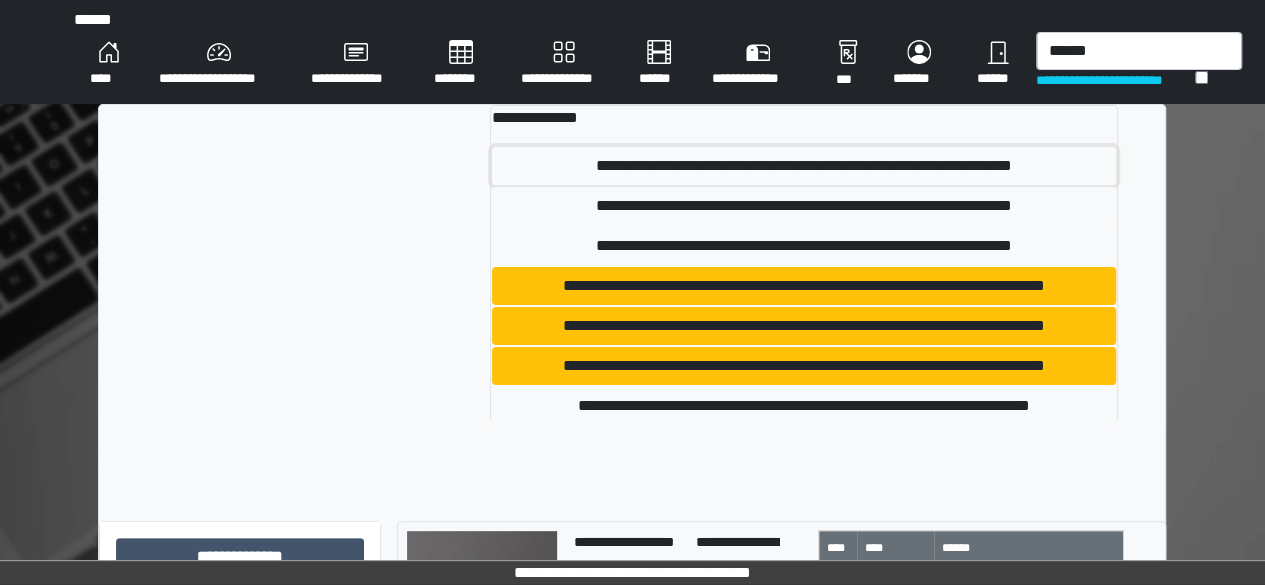 click on "**********" at bounding box center (804, 166) 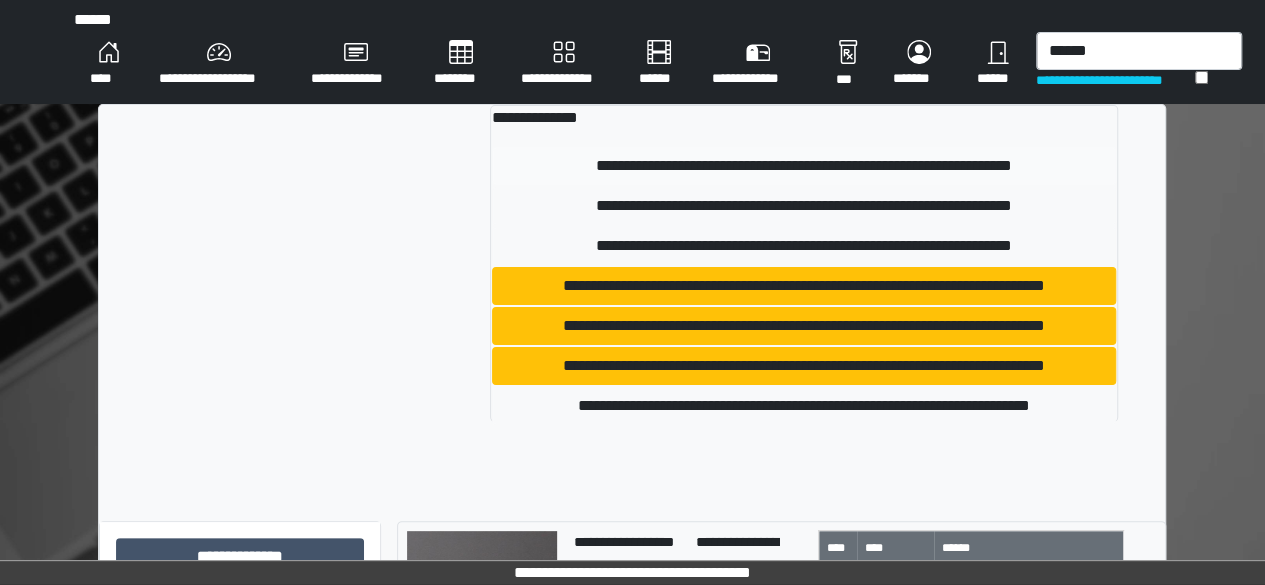type 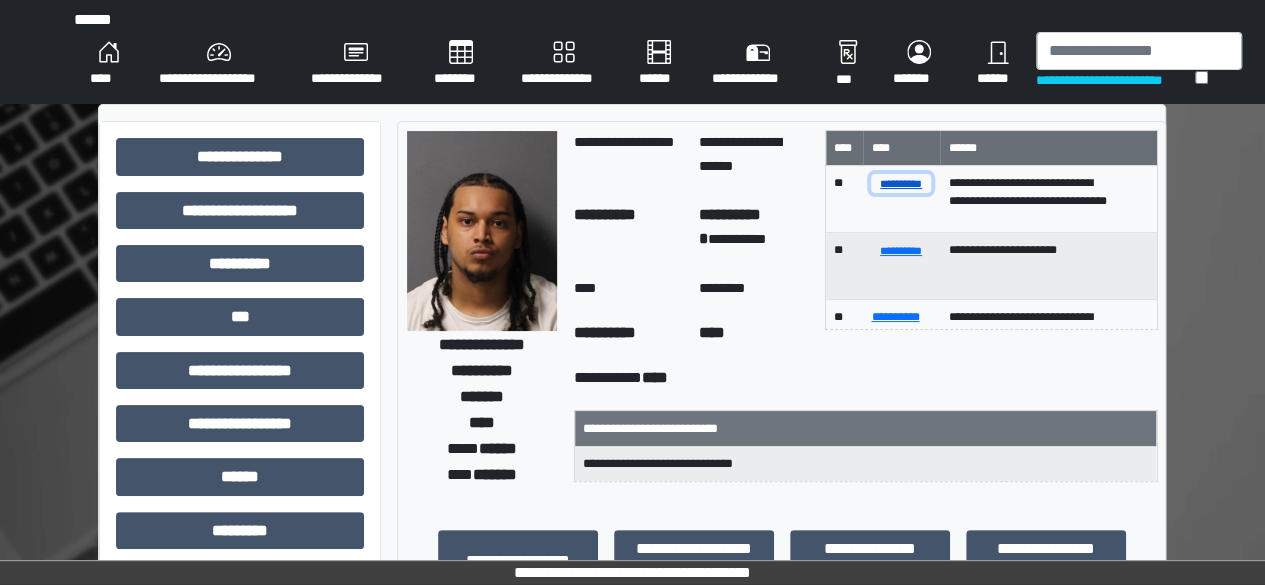 click on "**********" at bounding box center [900, 183] 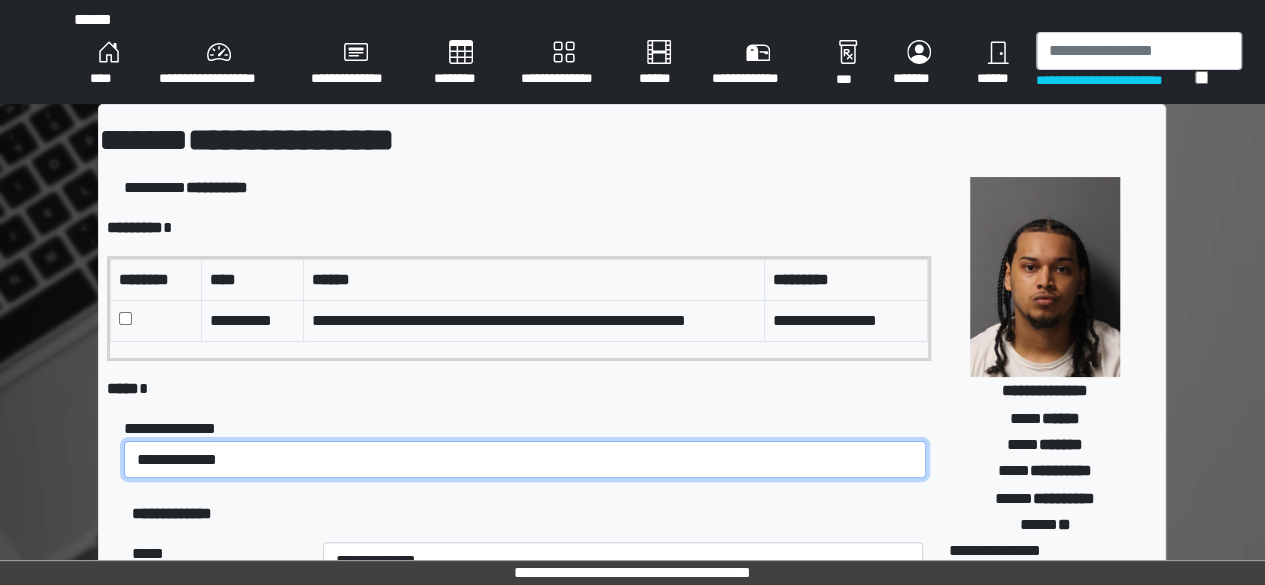 click on "**********" at bounding box center (525, 459) 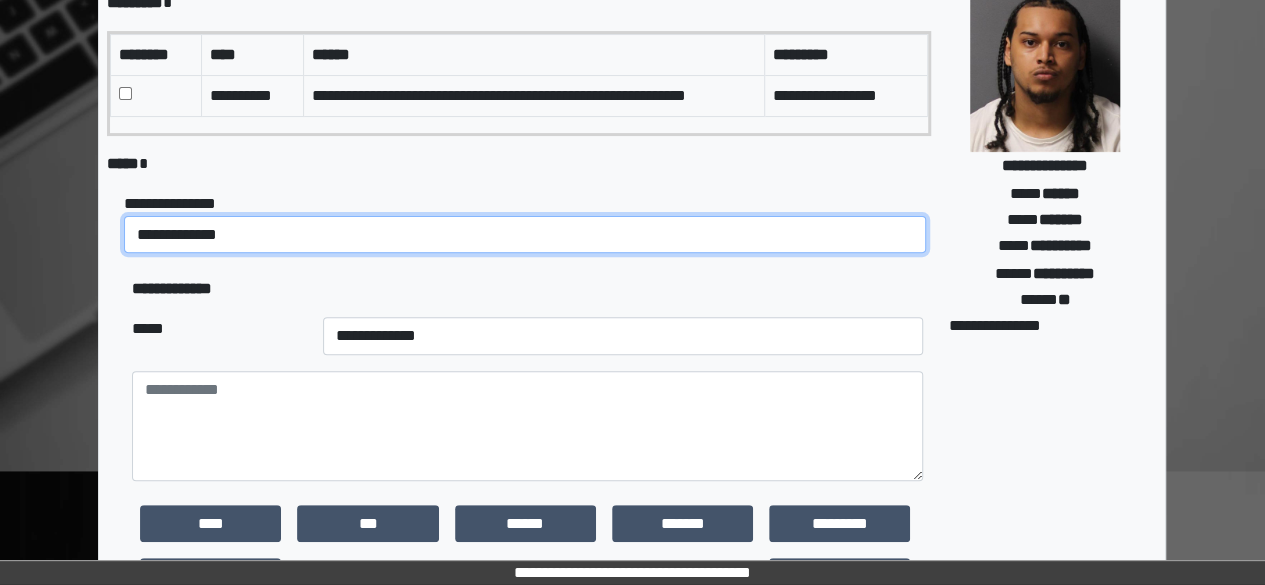 scroll, scrollTop: 226, scrollLeft: 0, axis: vertical 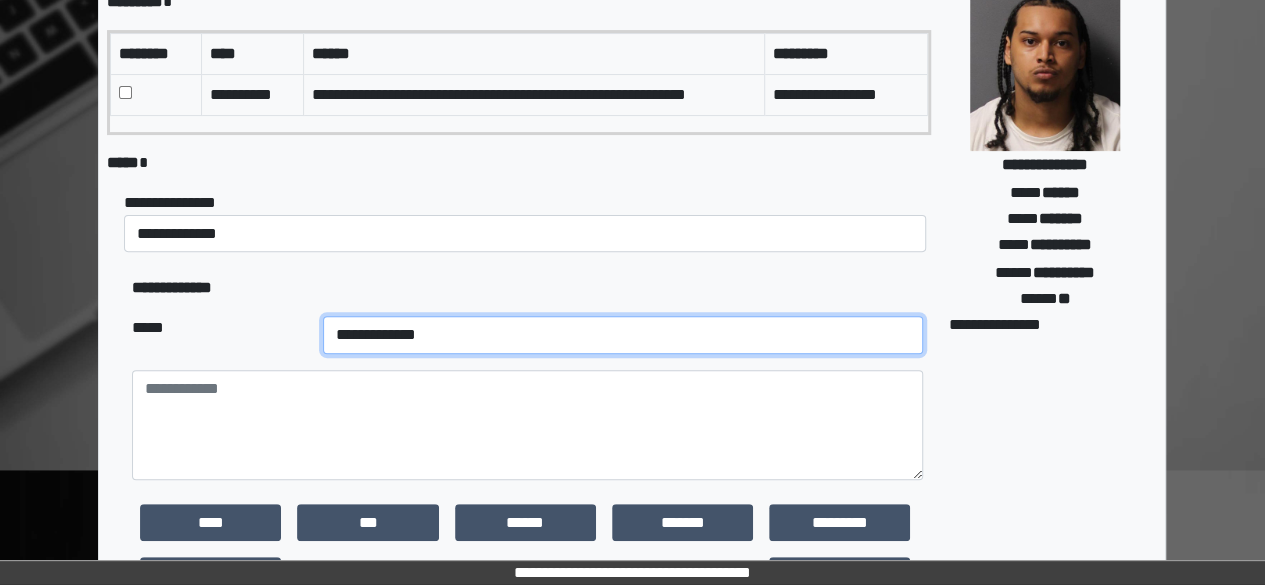 click on "**********" at bounding box center [623, 335] 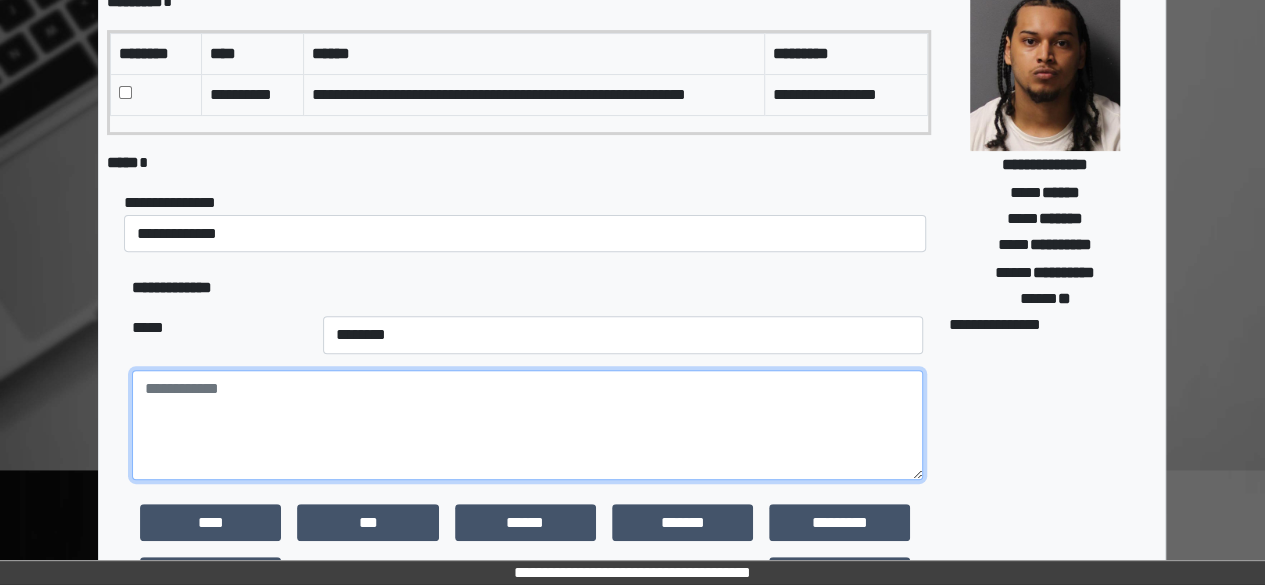 click at bounding box center (527, 425) 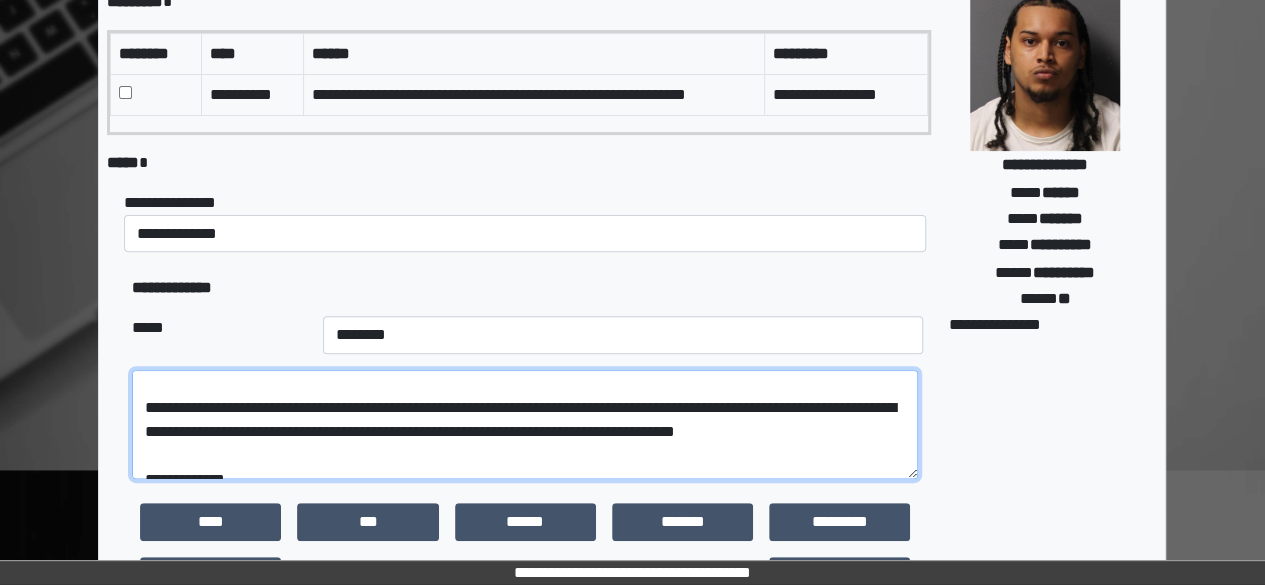 scroll, scrollTop: 28, scrollLeft: 0, axis: vertical 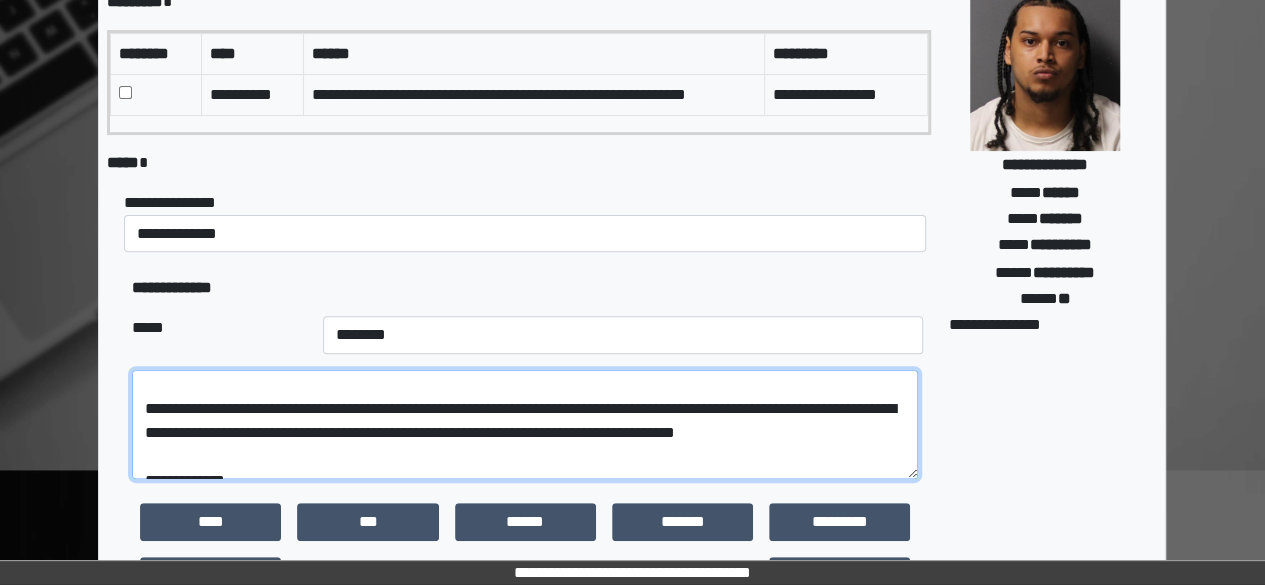 click on "**********" at bounding box center (525, 424) 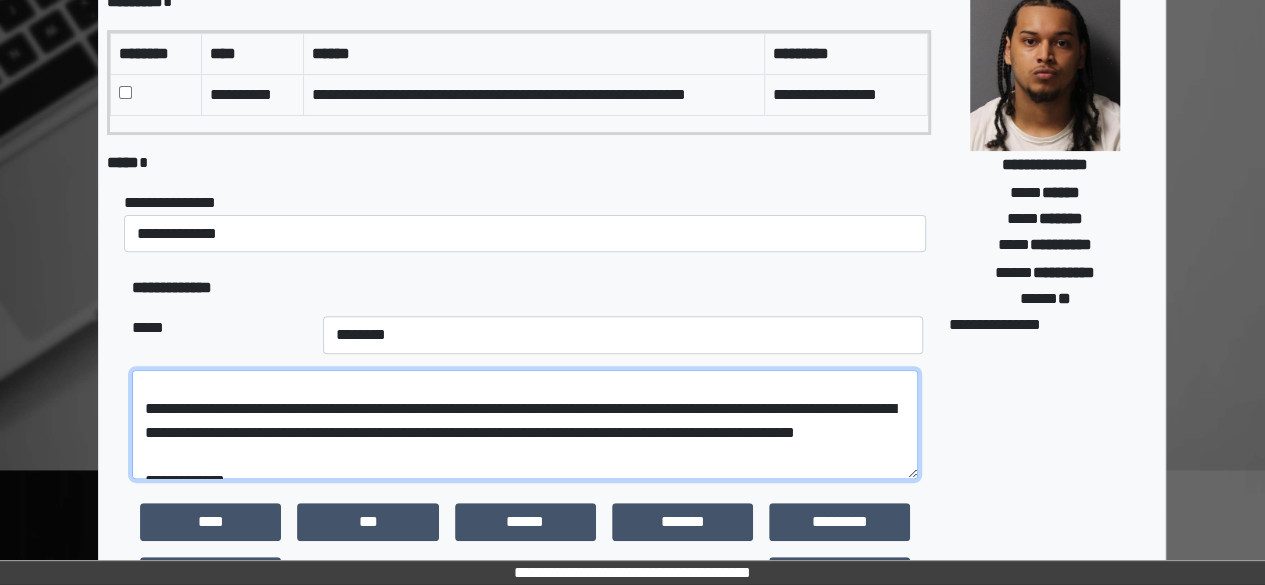 click on "**********" at bounding box center (525, 424) 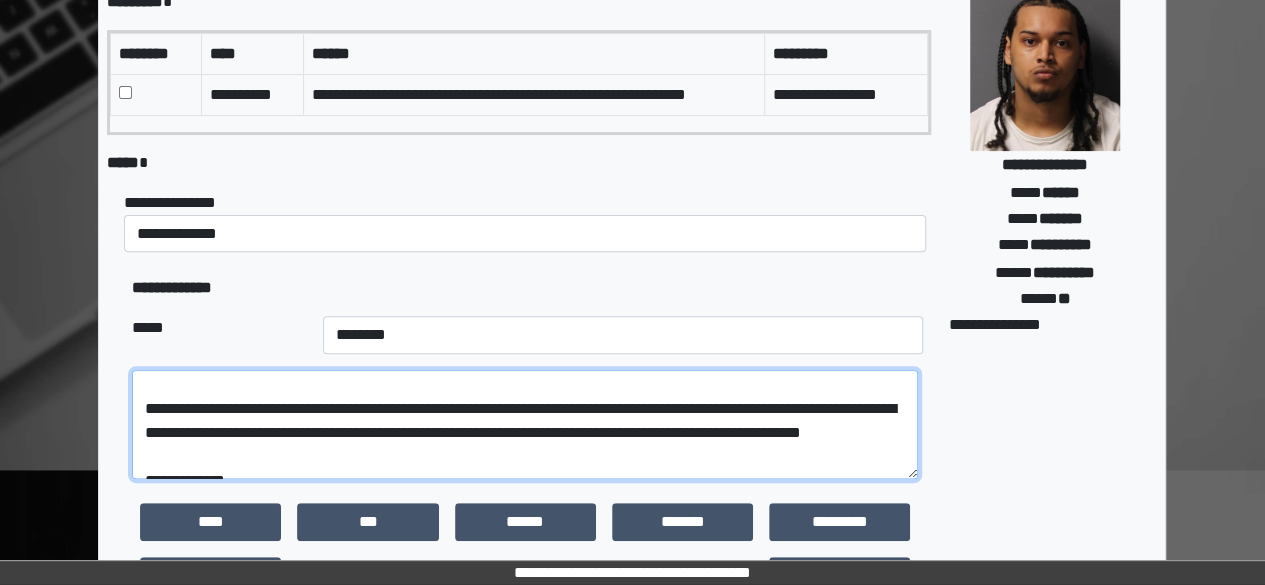 scroll, scrollTop: 72, scrollLeft: 0, axis: vertical 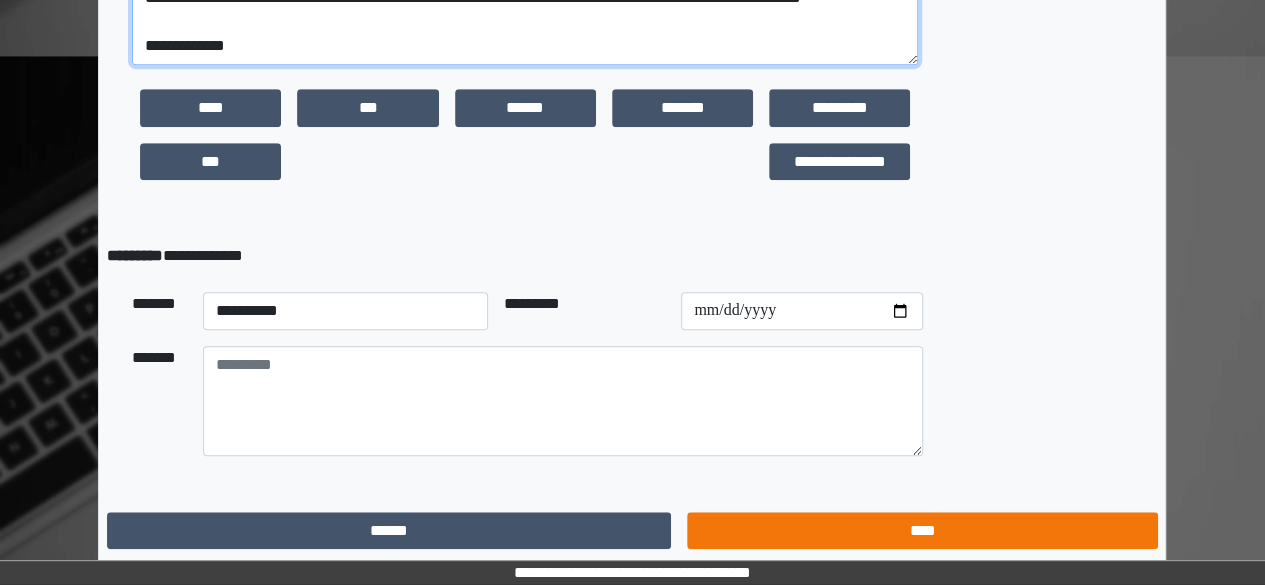 type on "**********" 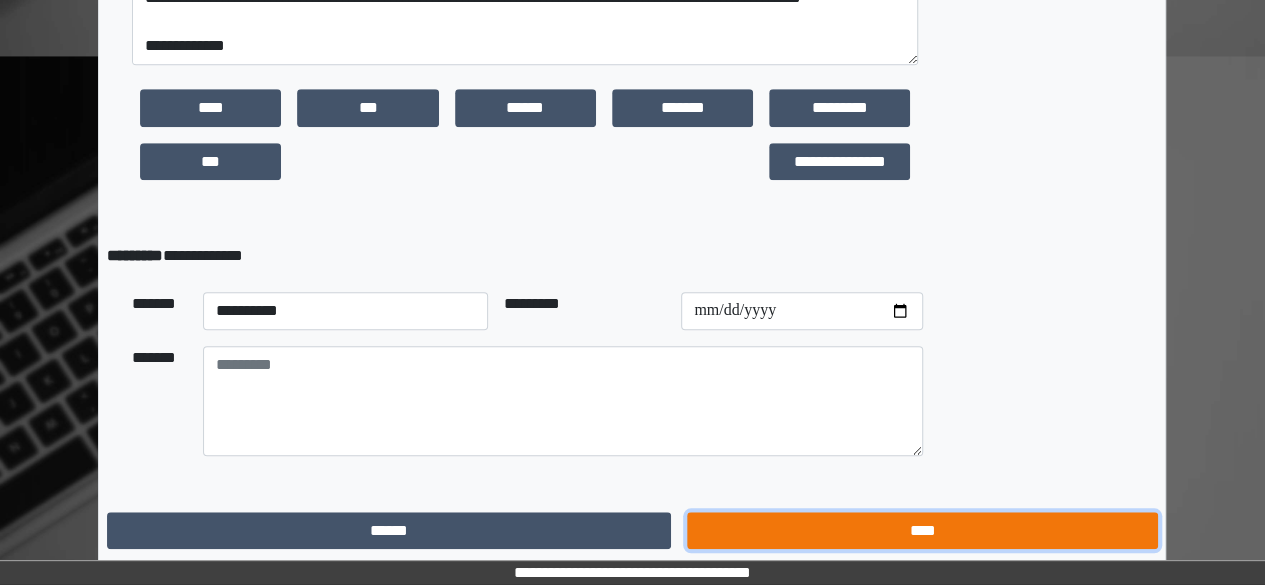 click on "****" at bounding box center (922, 530) 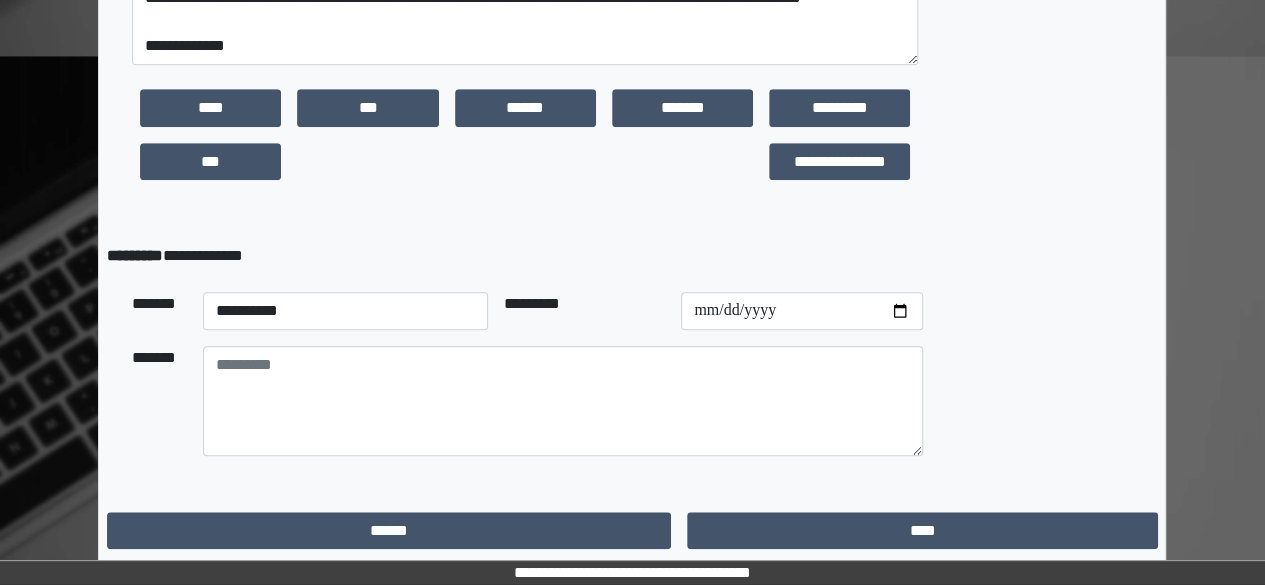 scroll, scrollTop: 0, scrollLeft: 0, axis: both 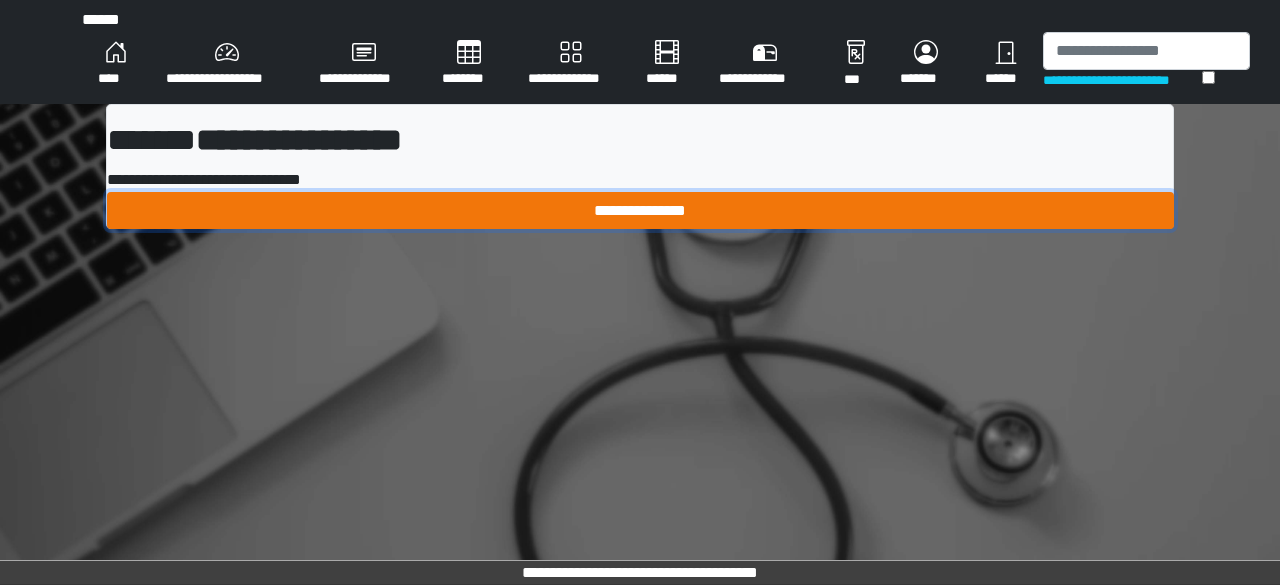 click on "**********" at bounding box center (640, 210) 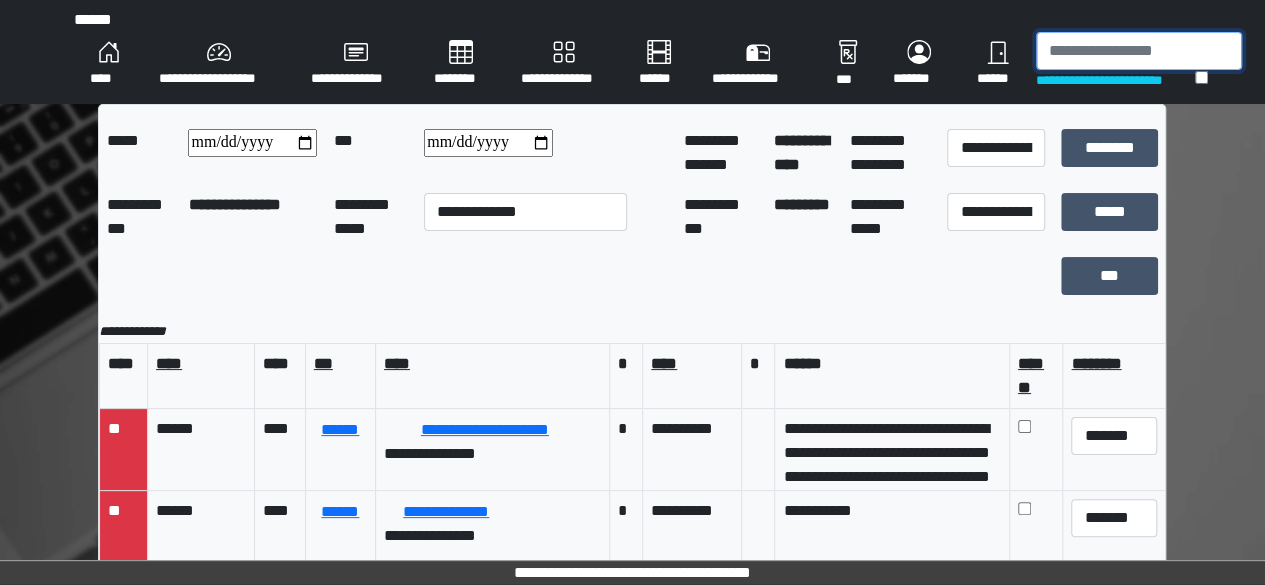 click at bounding box center (1139, 51) 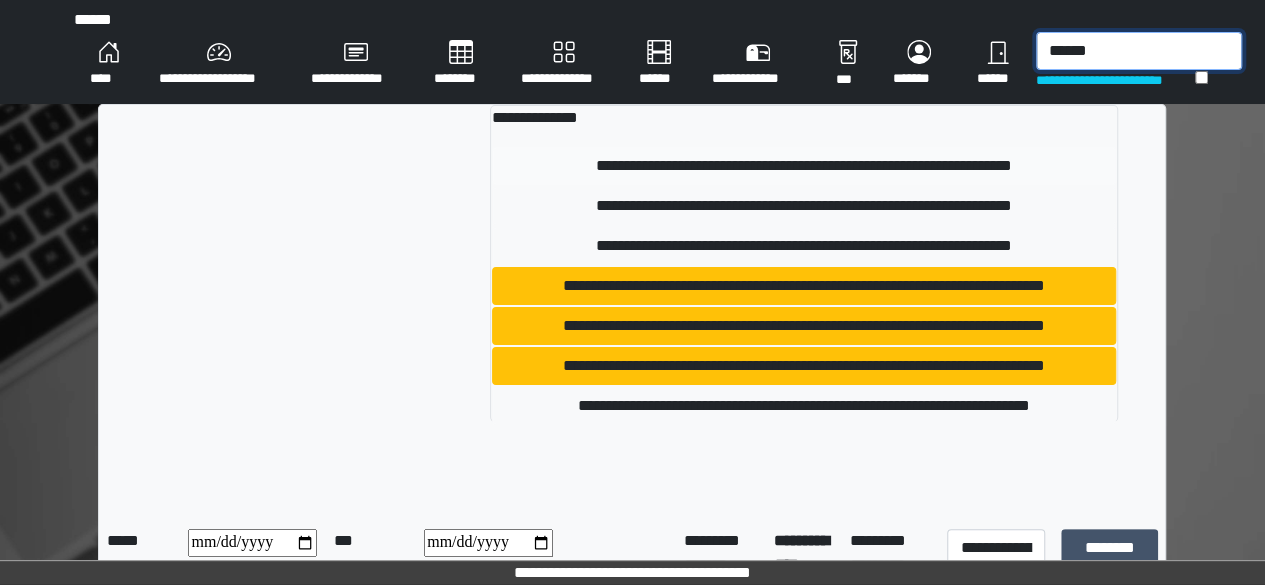 type on "******" 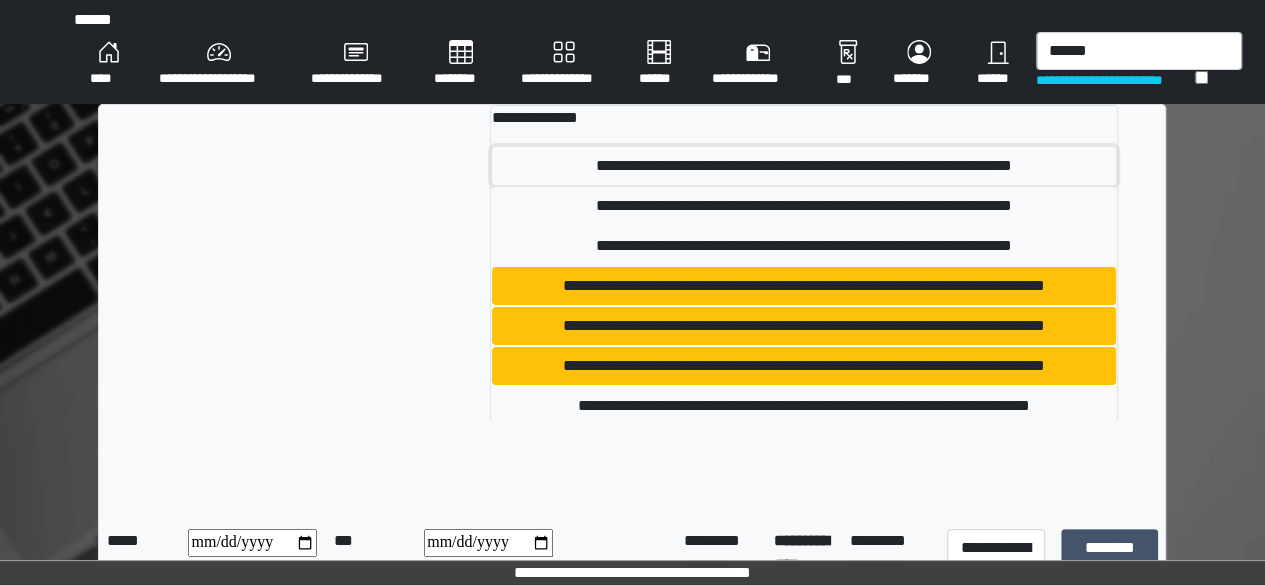 click on "**********" at bounding box center [804, 166] 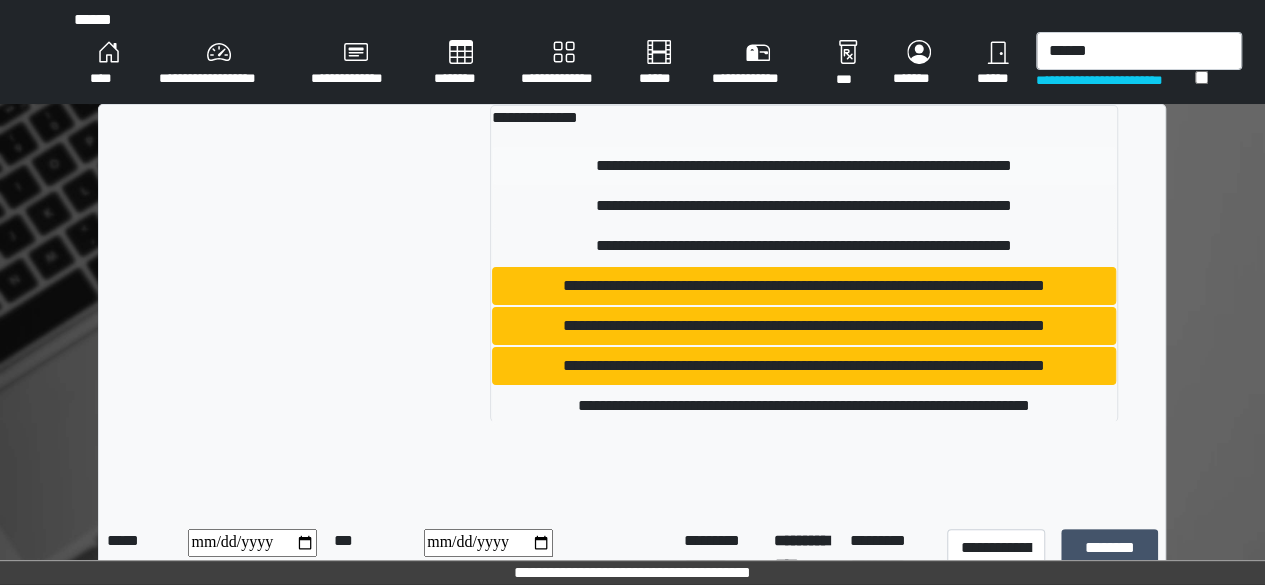type 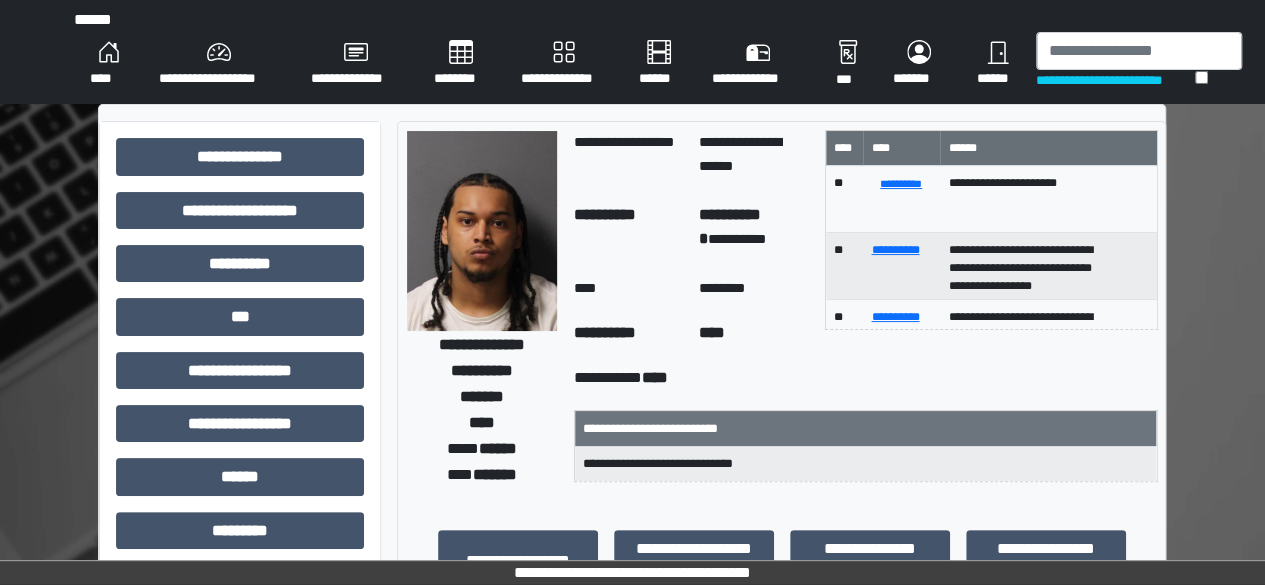 click on "****" at bounding box center [629, 290] 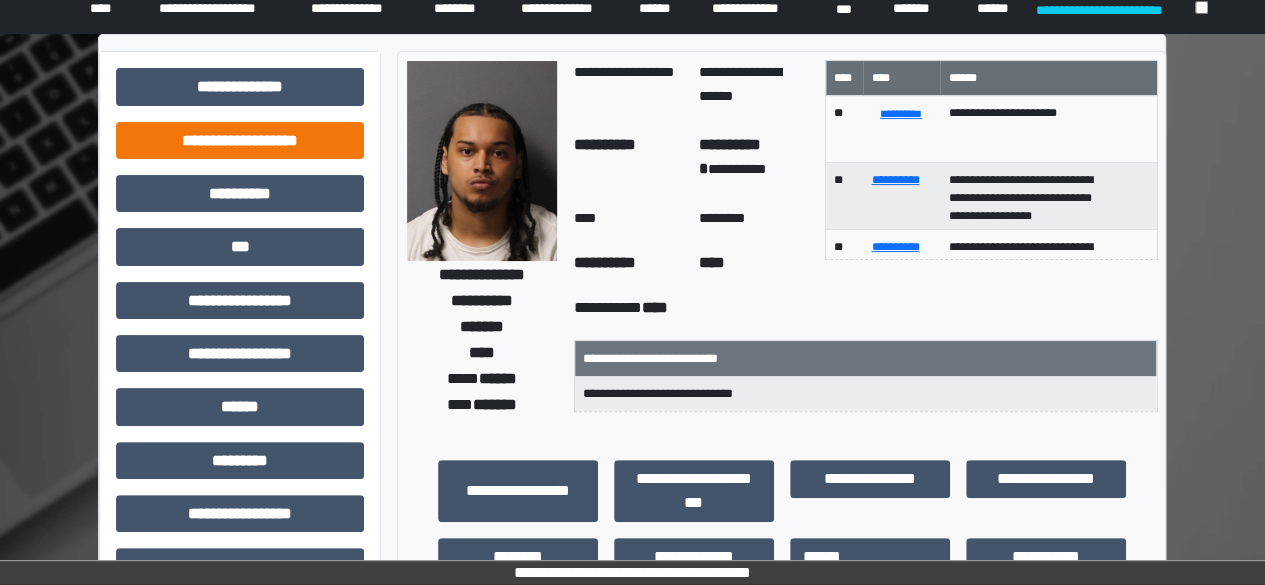 scroll, scrollTop: 50, scrollLeft: 0, axis: vertical 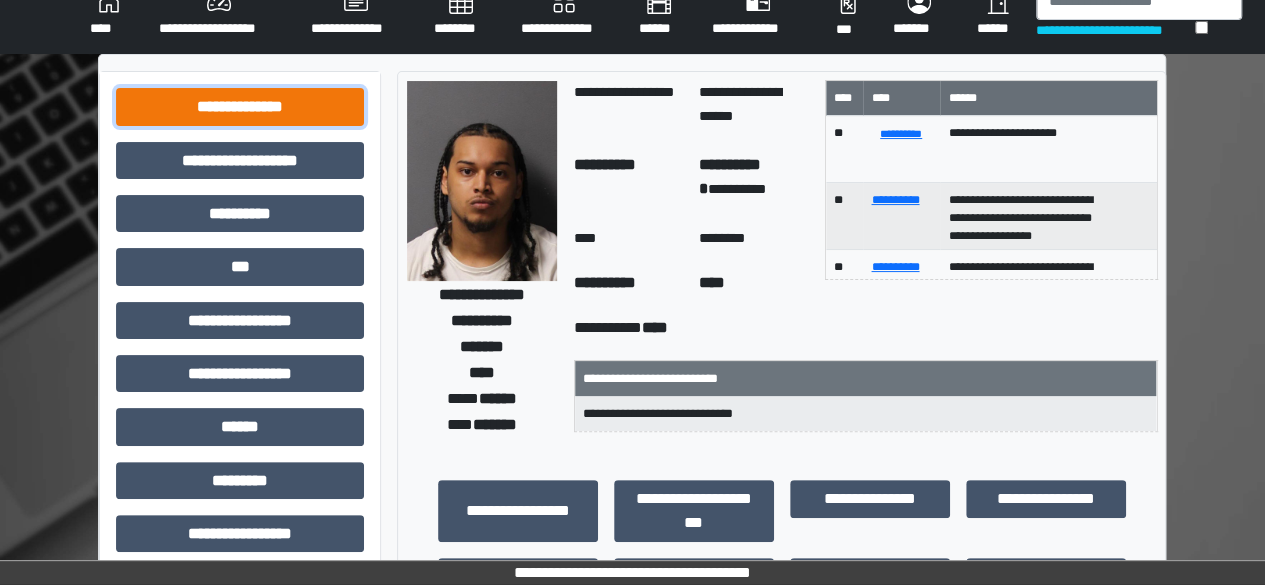 click on "**********" at bounding box center [240, 106] 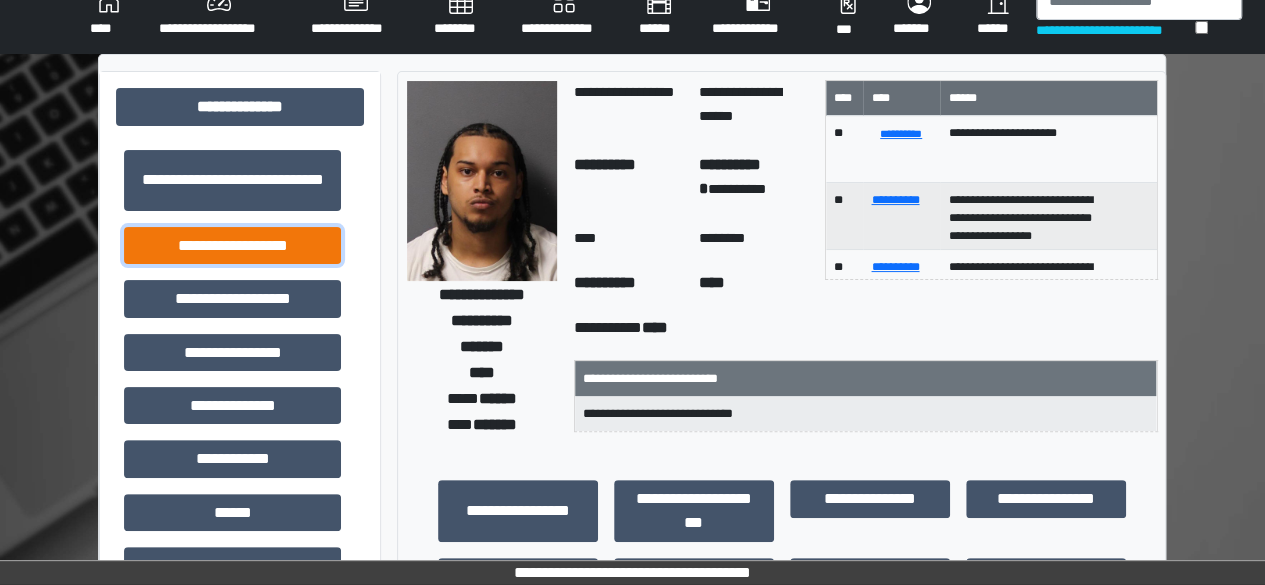 click on "**********" at bounding box center (232, 245) 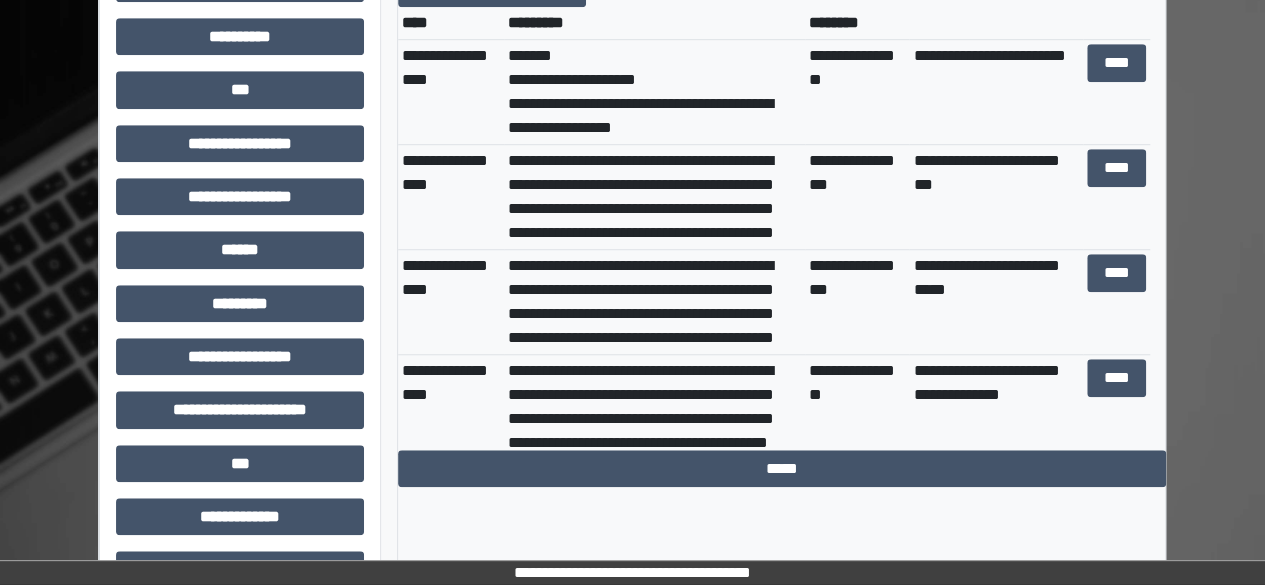 scroll, scrollTop: 692, scrollLeft: 0, axis: vertical 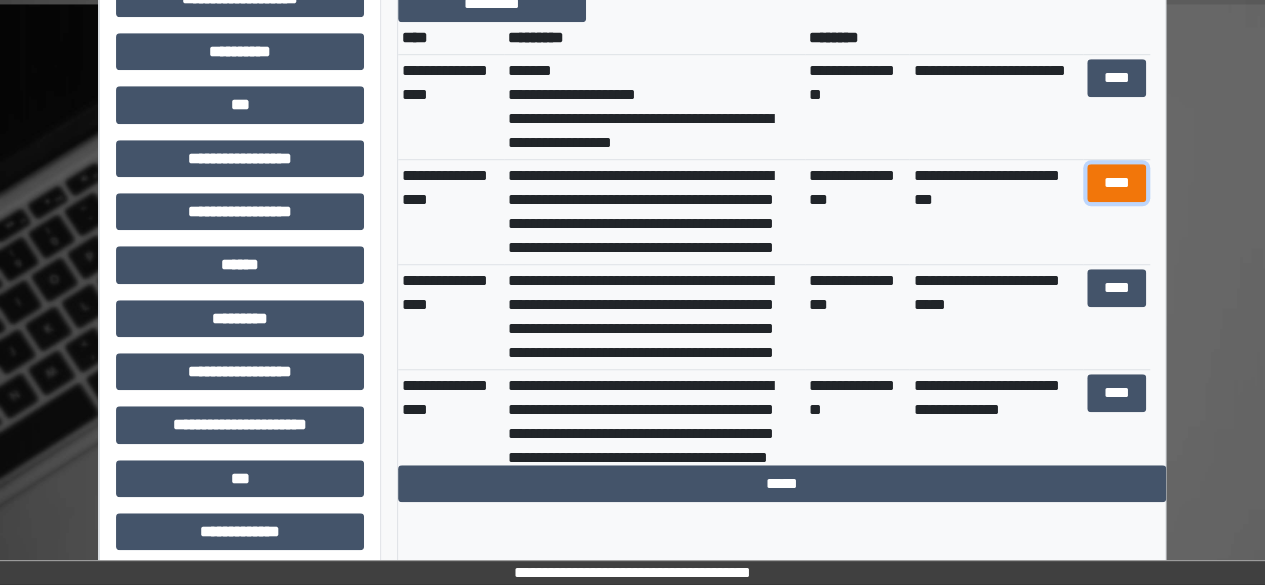 click on "****" at bounding box center (1116, 182) 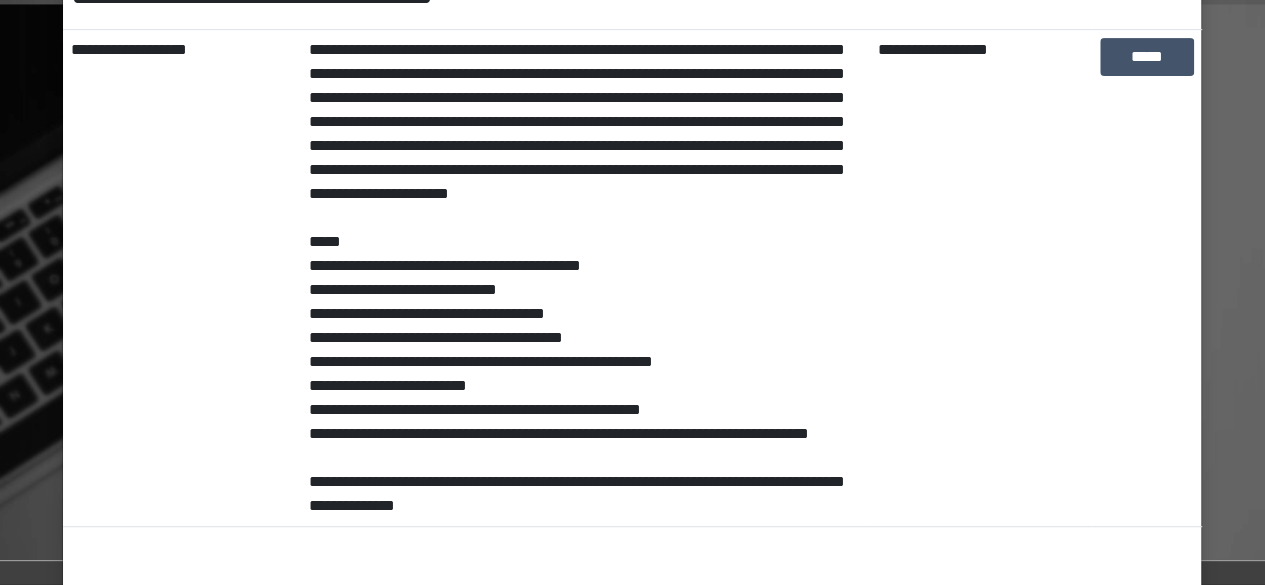 scroll, scrollTop: 0, scrollLeft: 0, axis: both 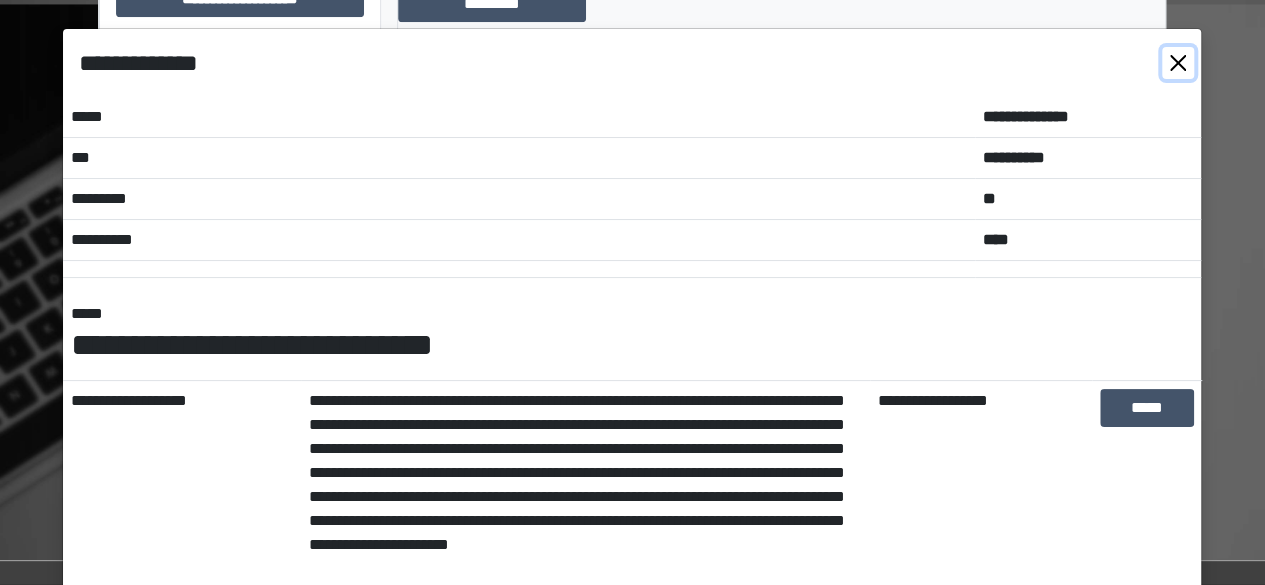 click at bounding box center [1178, 63] 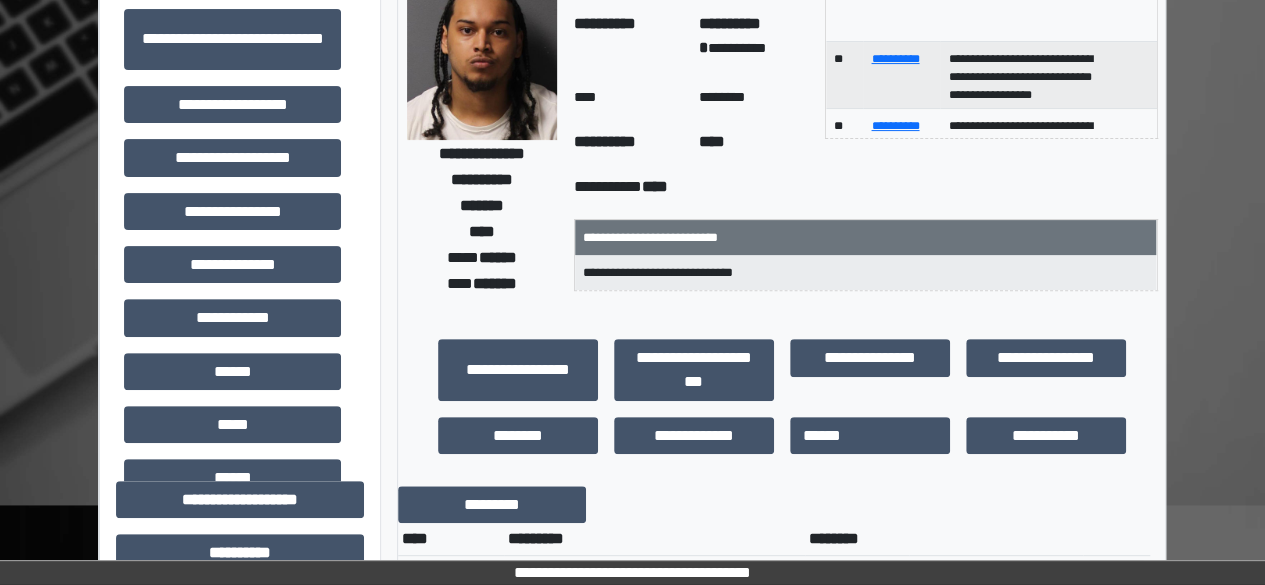 scroll, scrollTop: 0, scrollLeft: 0, axis: both 